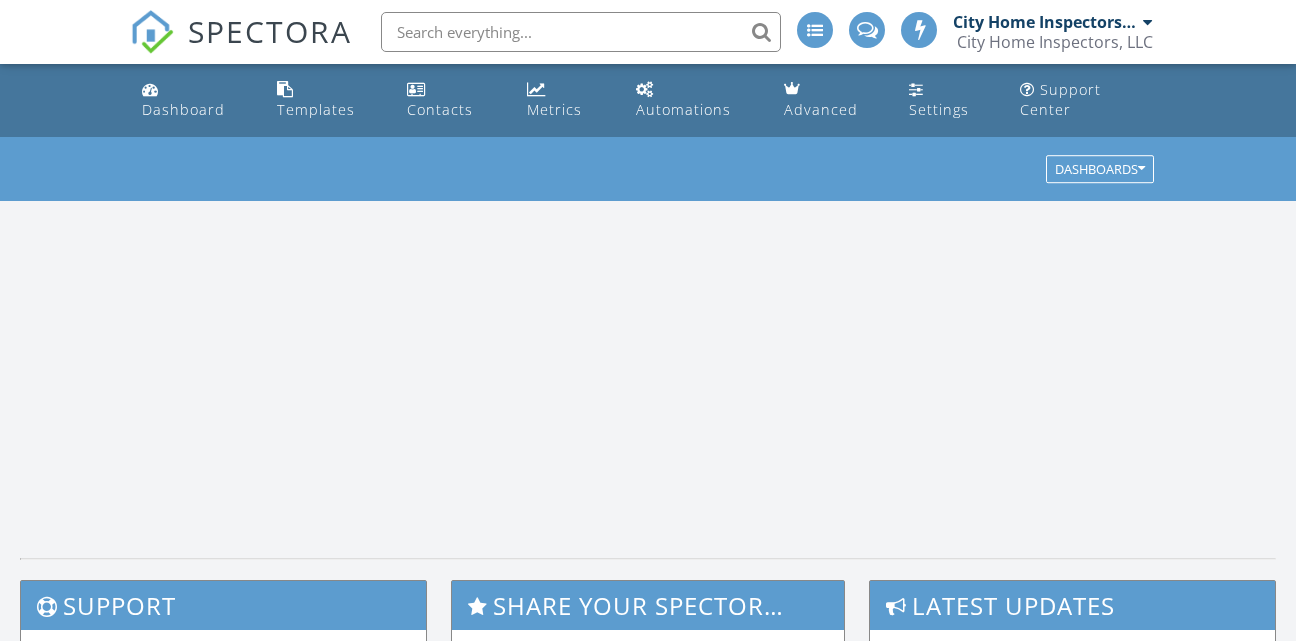 scroll, scrollTop: 0, scrollLeft: 0, axis: both 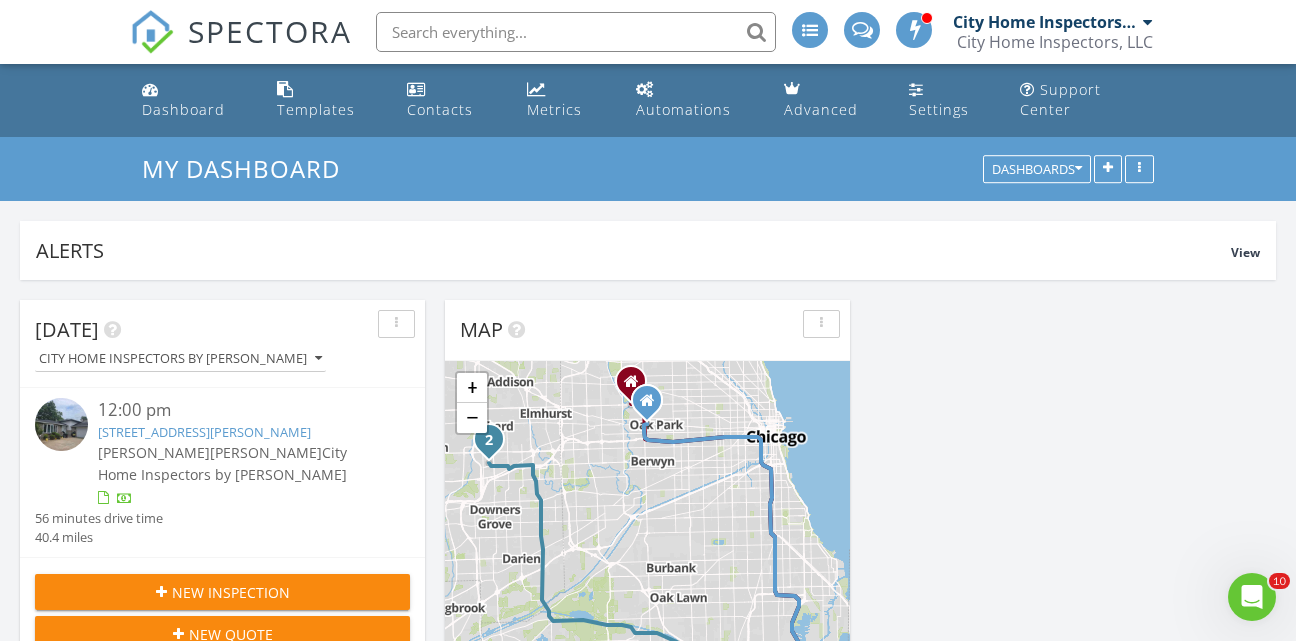 click at bounding box center [576, 32] 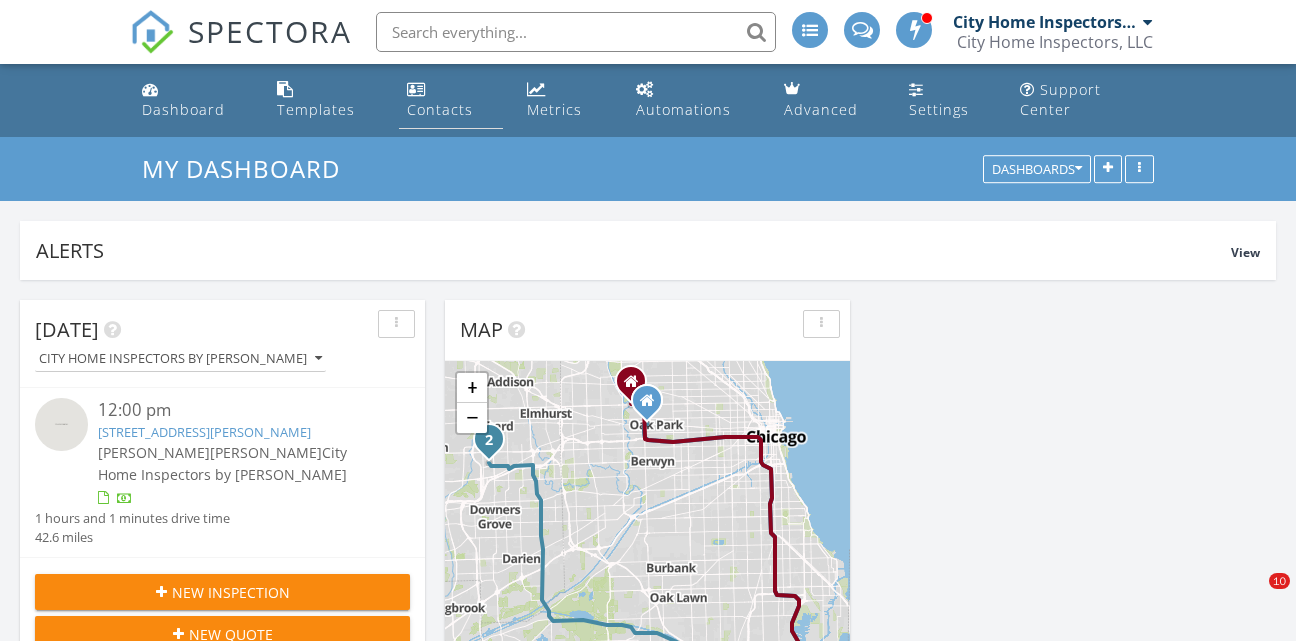 scroll, scrollTop: 0, scrollLeft: 0, axis: both 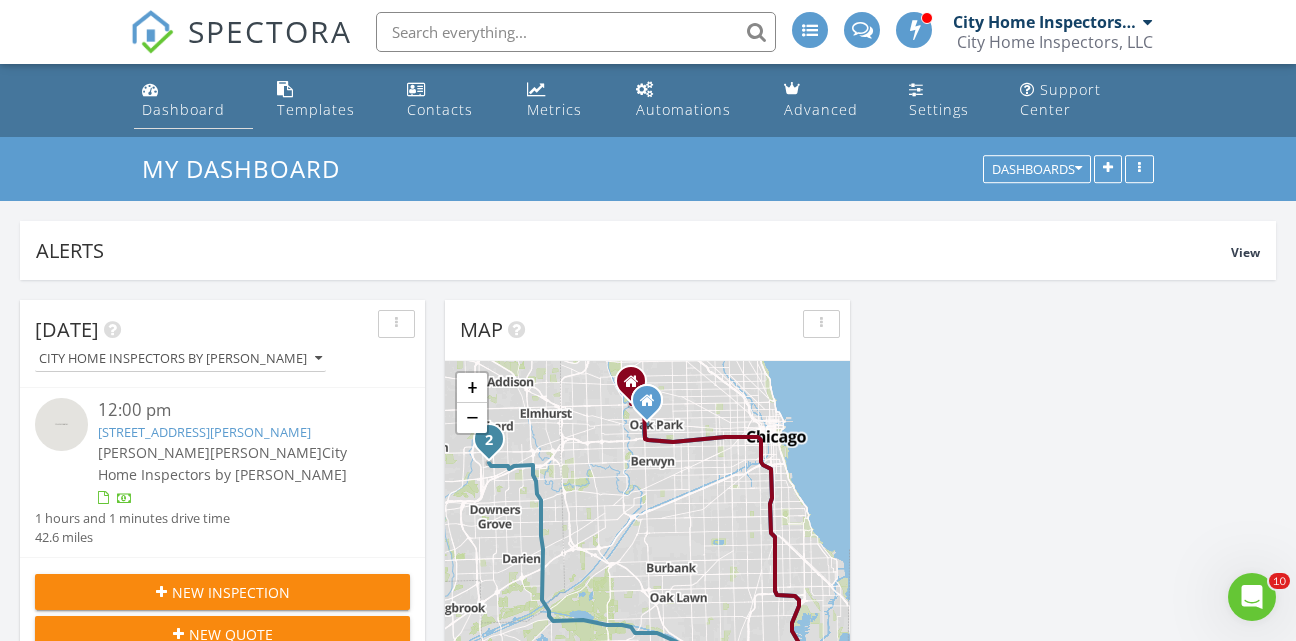 click on "Dashboard" at bounding box center (183, 109) 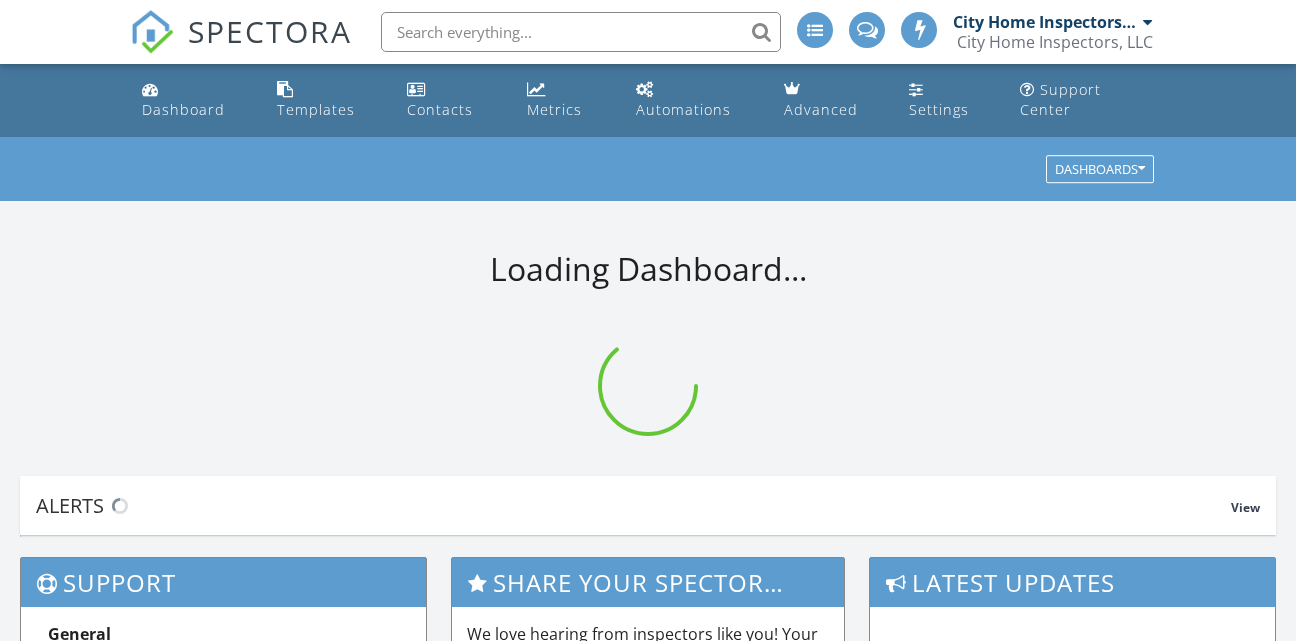 scroll, scrollTop: 0, scrollLeft: 0, axis: both 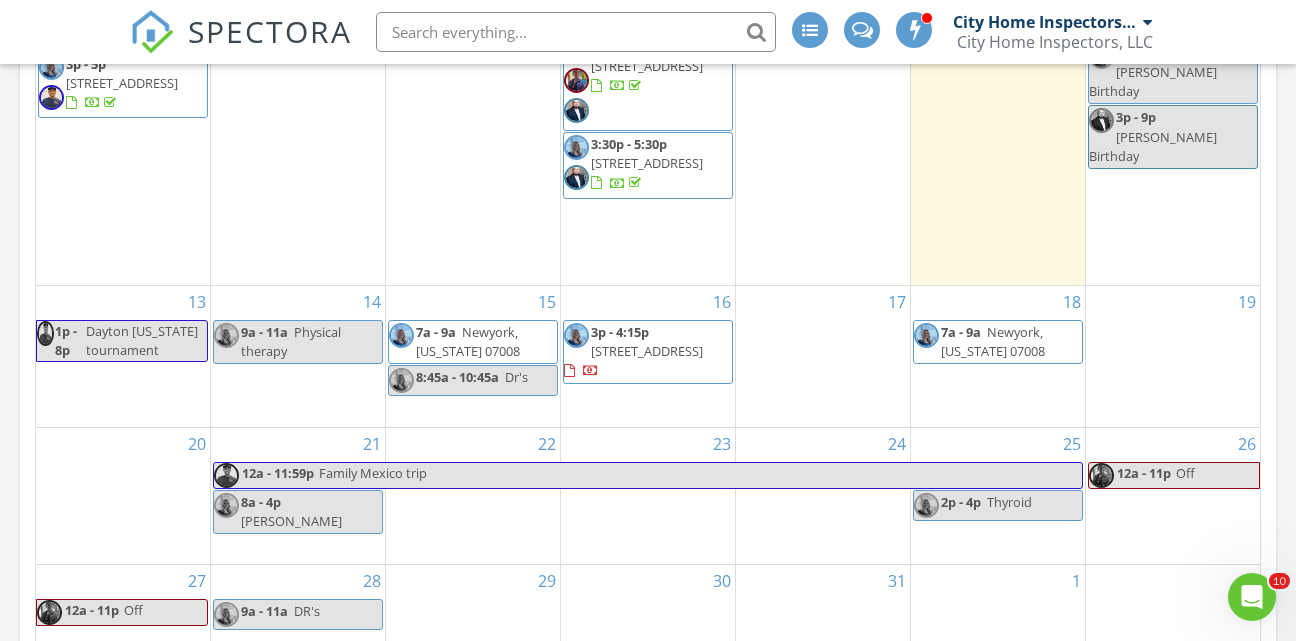 click on "17" at bounding box center [823, 356] 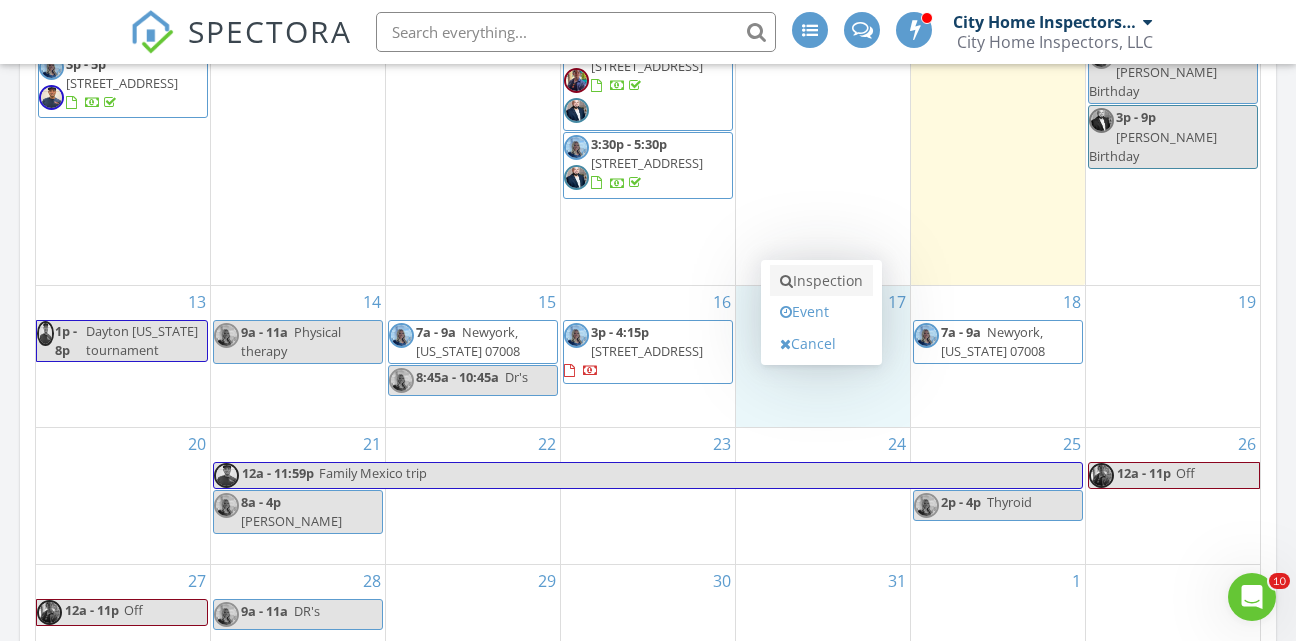 click on "Inspection" at bounding box center [821, 281] 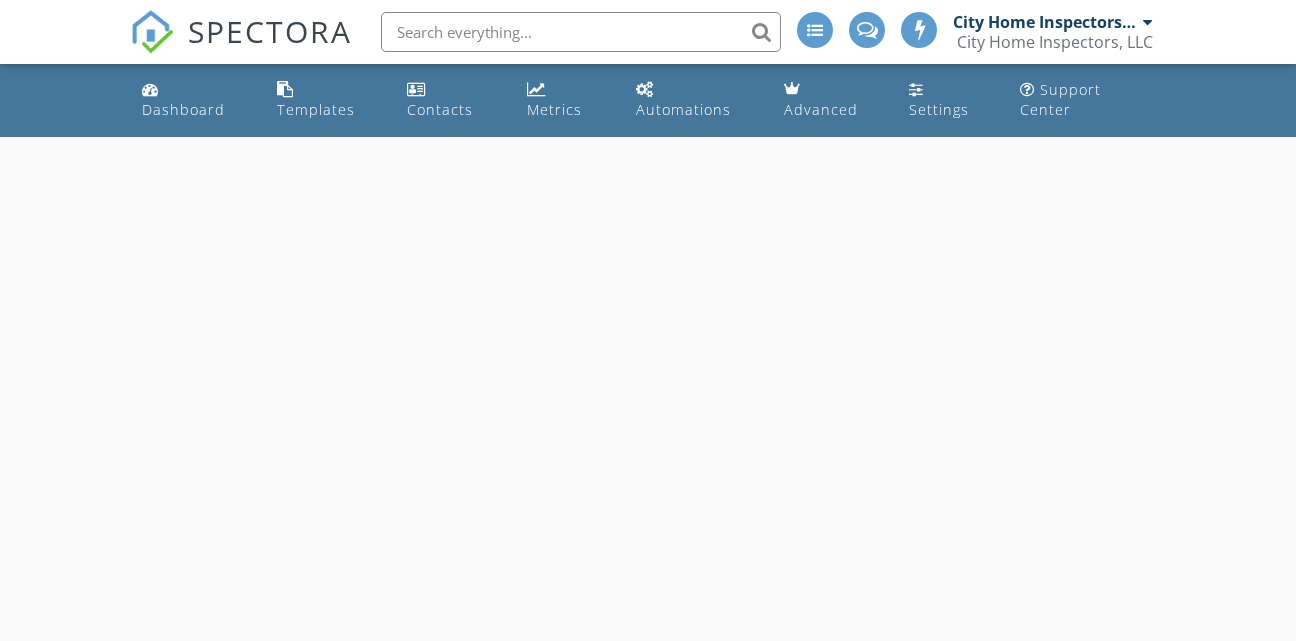 scroll, scrollTop: 0, scrollLeft: 0, axis: both 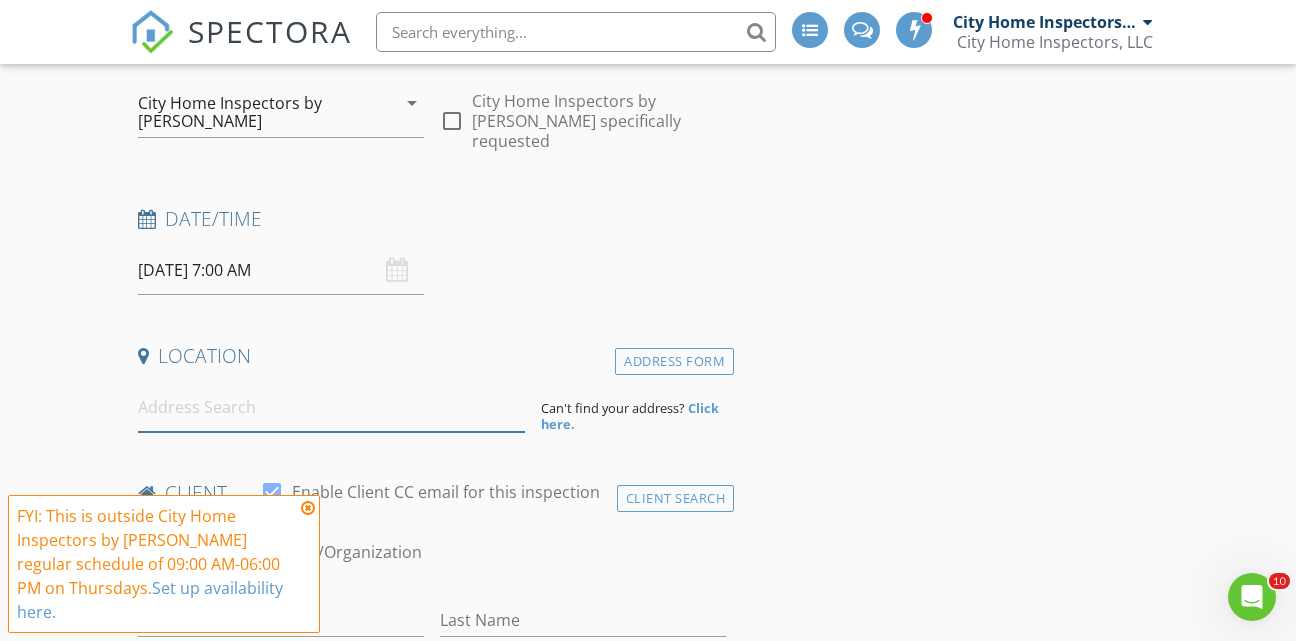 click at bounding box center [331, 407] 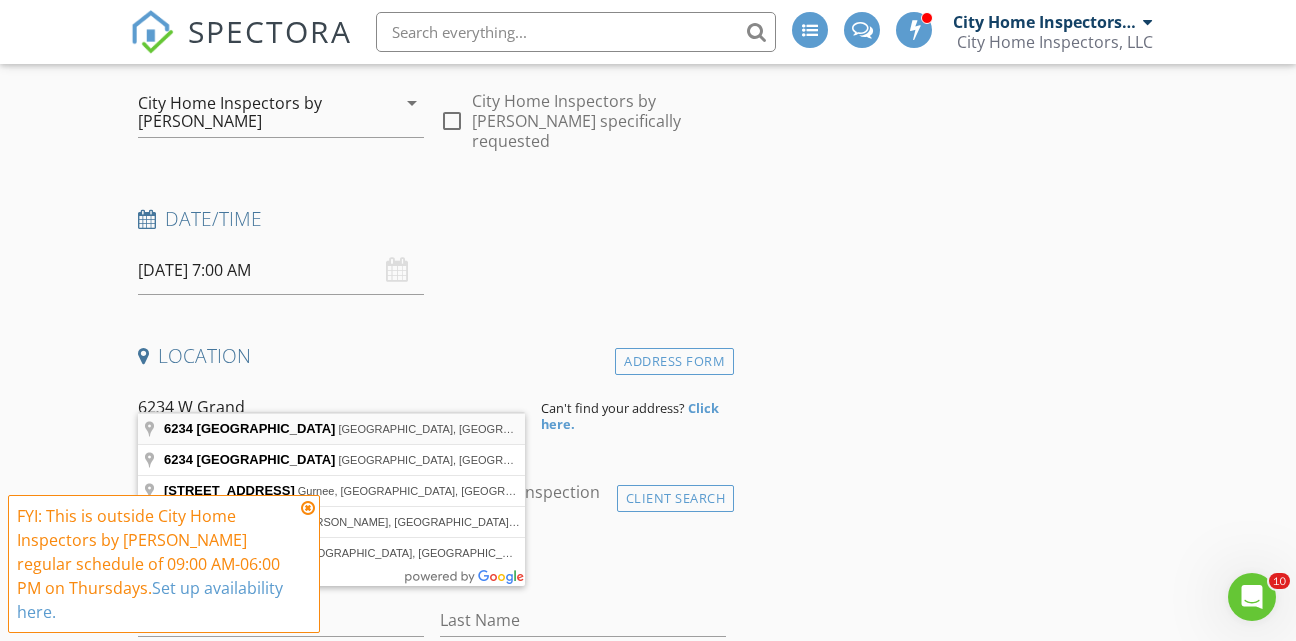 type on "[STREET_ADDRESS]" 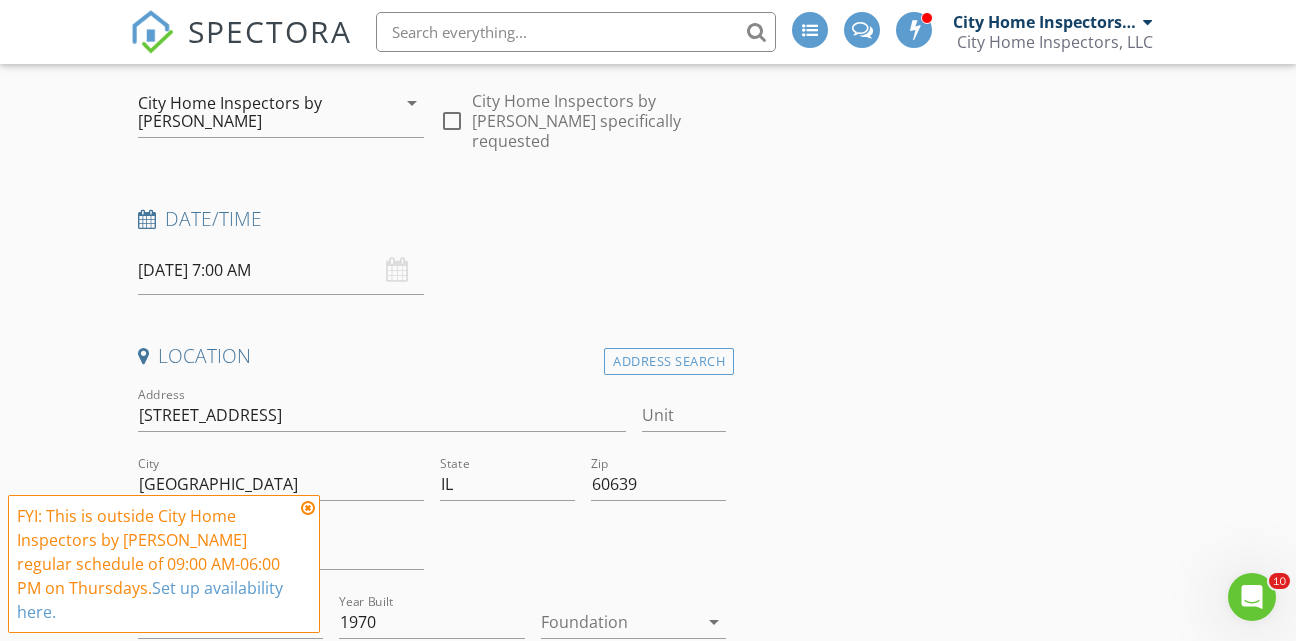 click at bounding box center (308, 508) 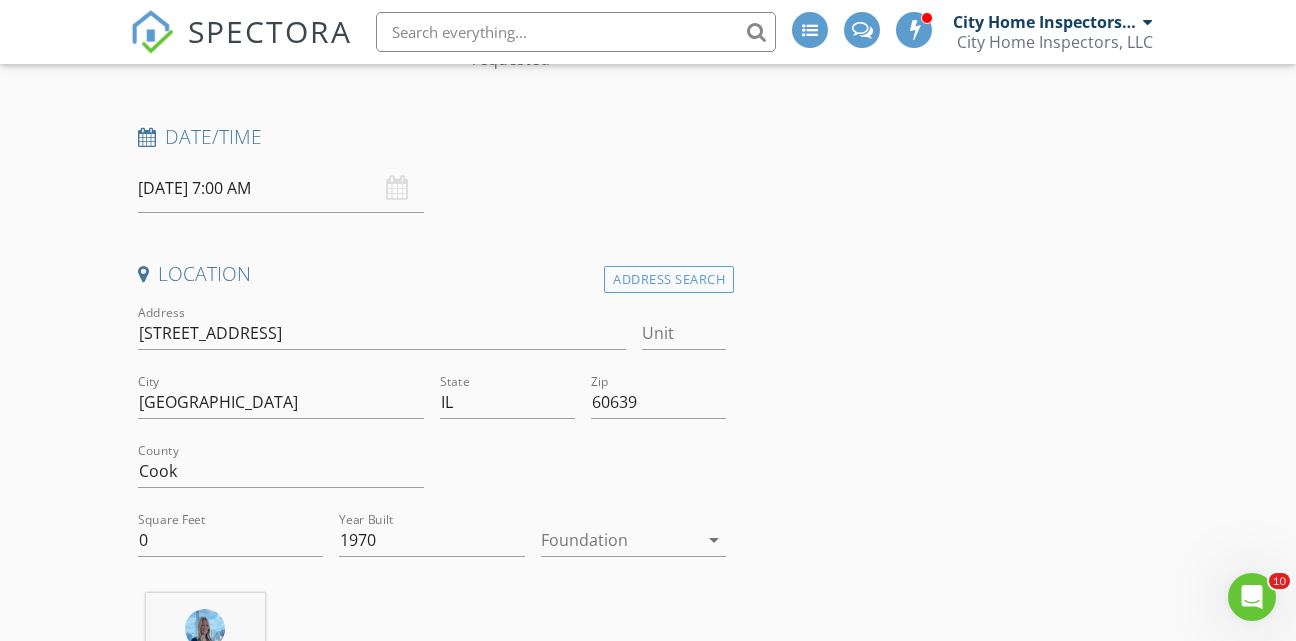 scroll, scrollTop: 339, scrollLeft: 0, axis: vertical 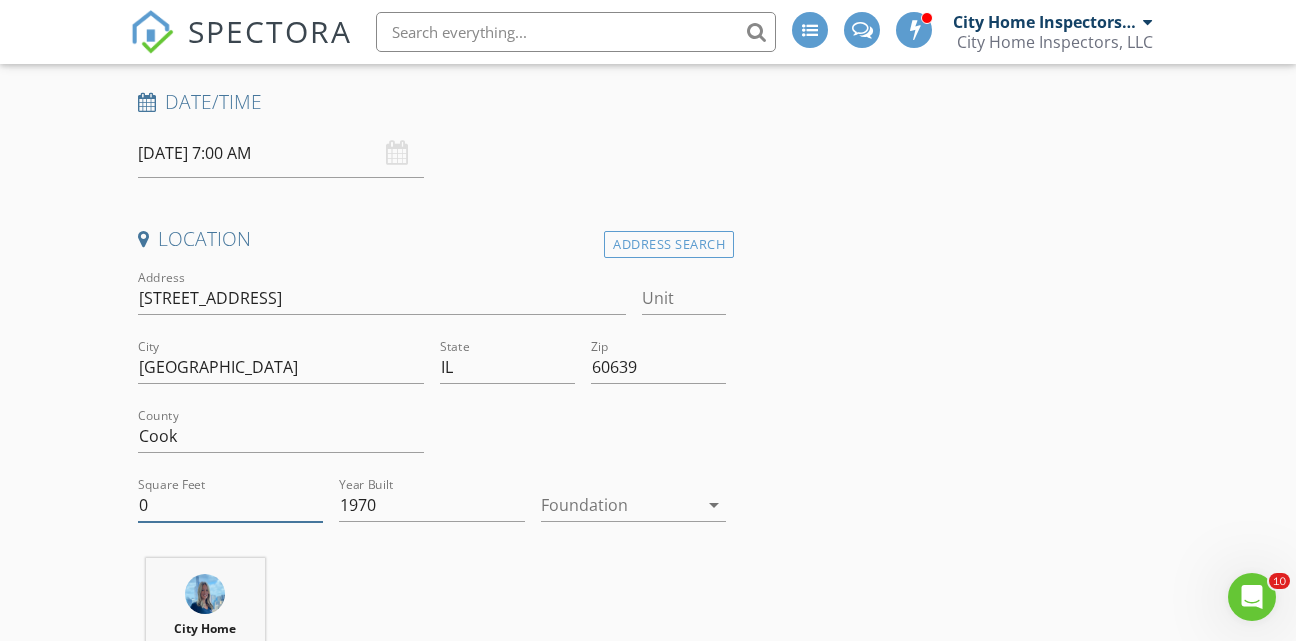 click on "0" at bounding box center [231, 505] 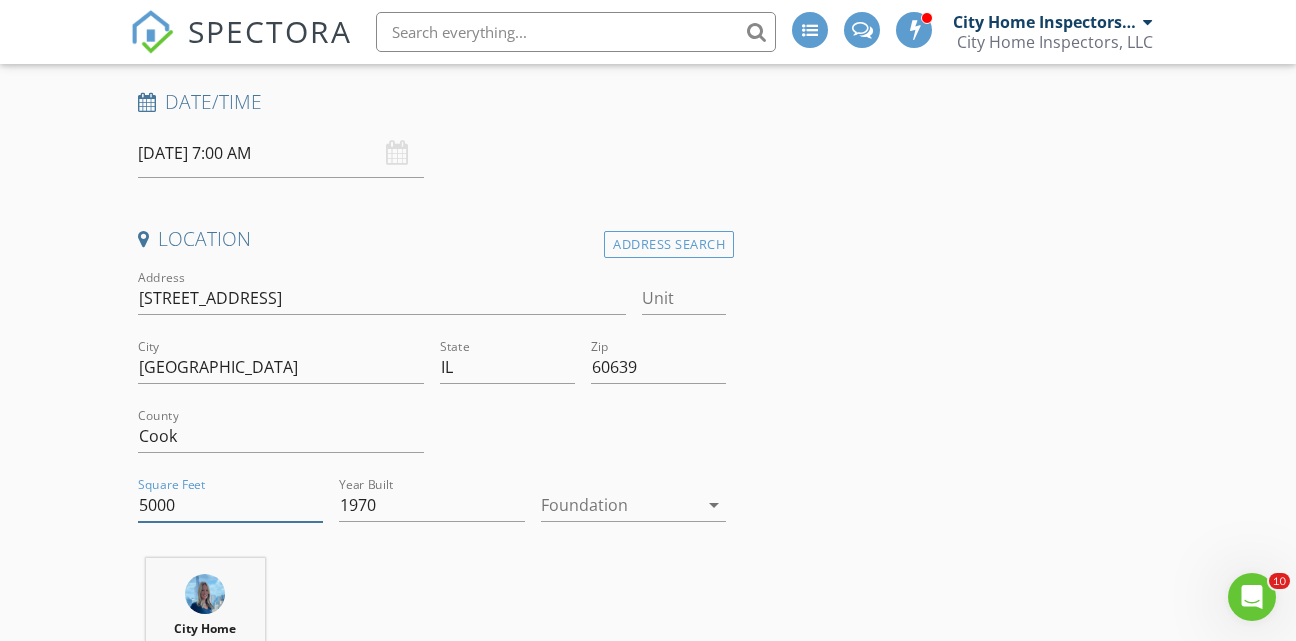 type on "5000" 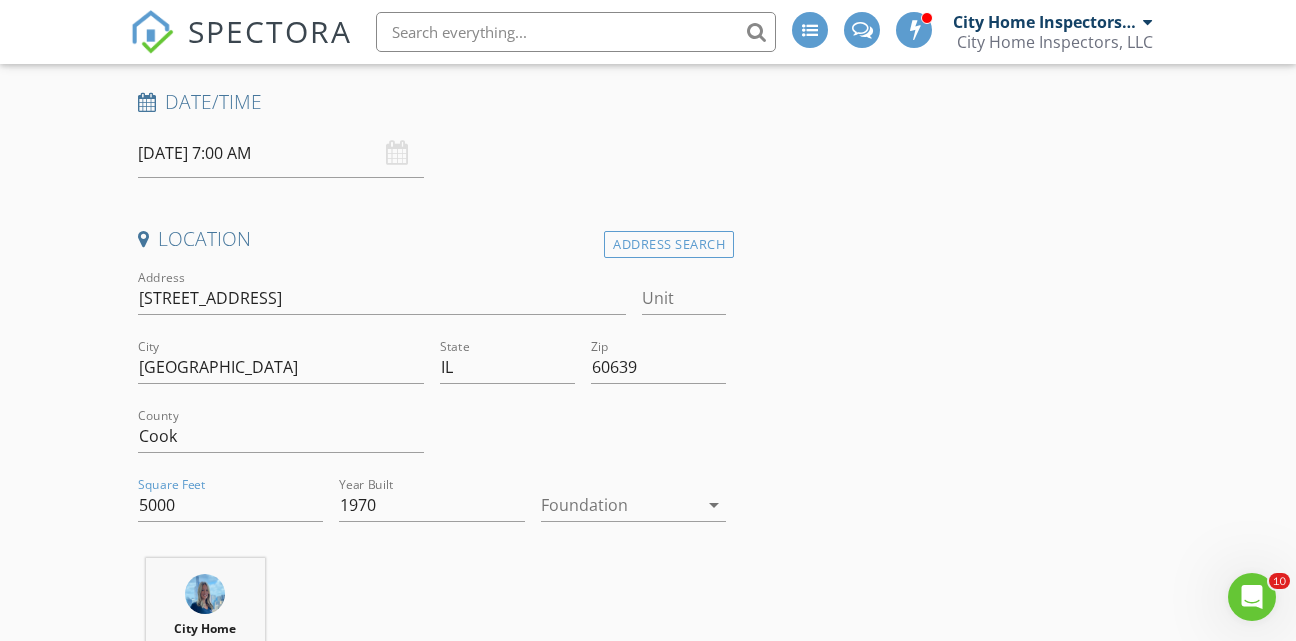 click on "City Home Inspectors by Baxtie Rodriguez     3.5 miles     (9 minutes)" at bounding box center (432, 659) 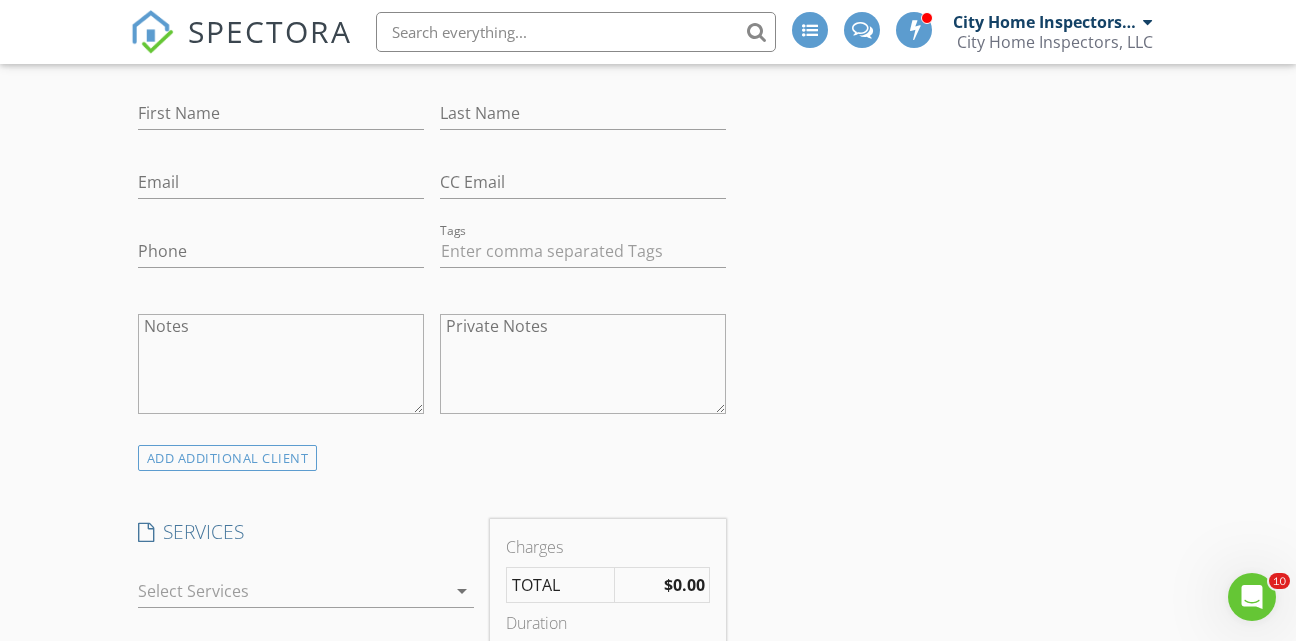scroll, scrollTop: 1342, scrollLeft: 0, axis: vertical 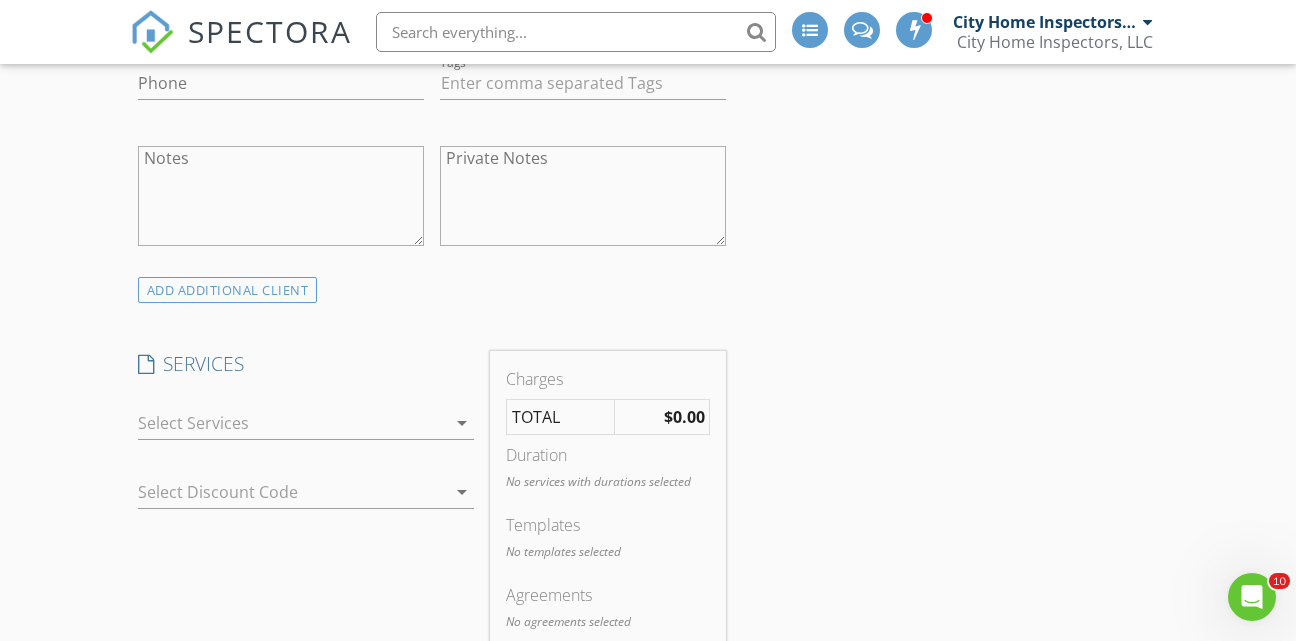 click at bounding box center (292, 423) 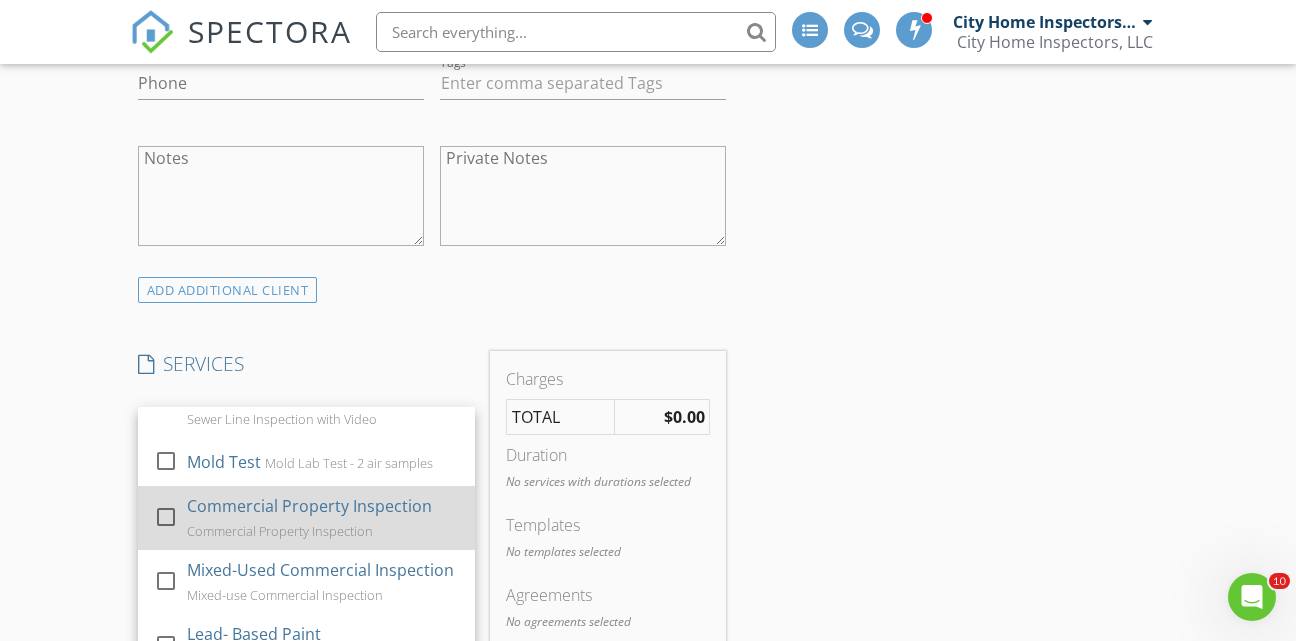 scroll, scrollTop: 657, scrollLeft: 0, axis: vertical 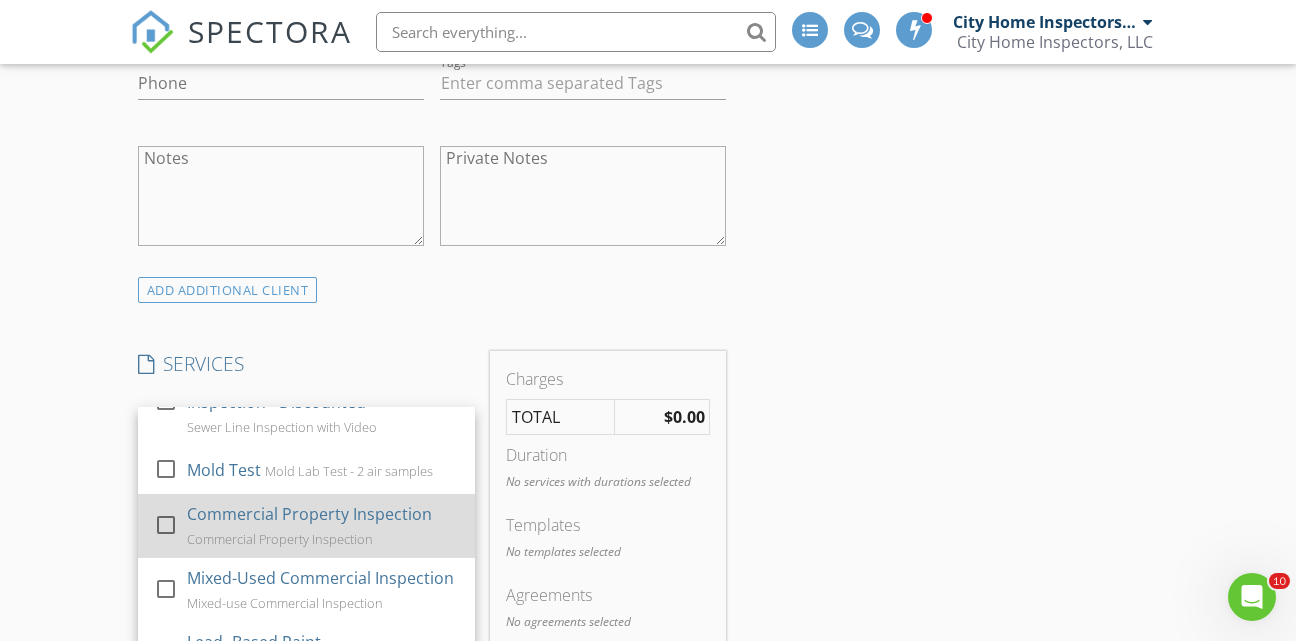 click on "Commercial Property Inspection     Commercial Property Inspection" at bounding box center [323, 526] 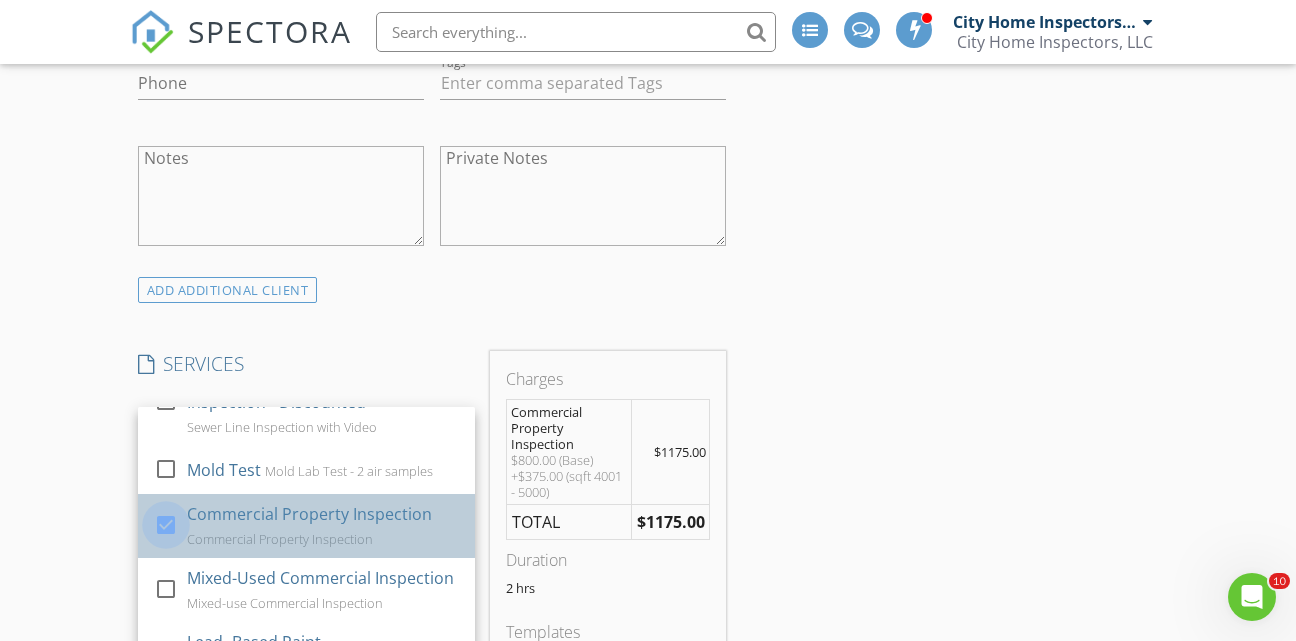 click at bounding box center (166, 525) 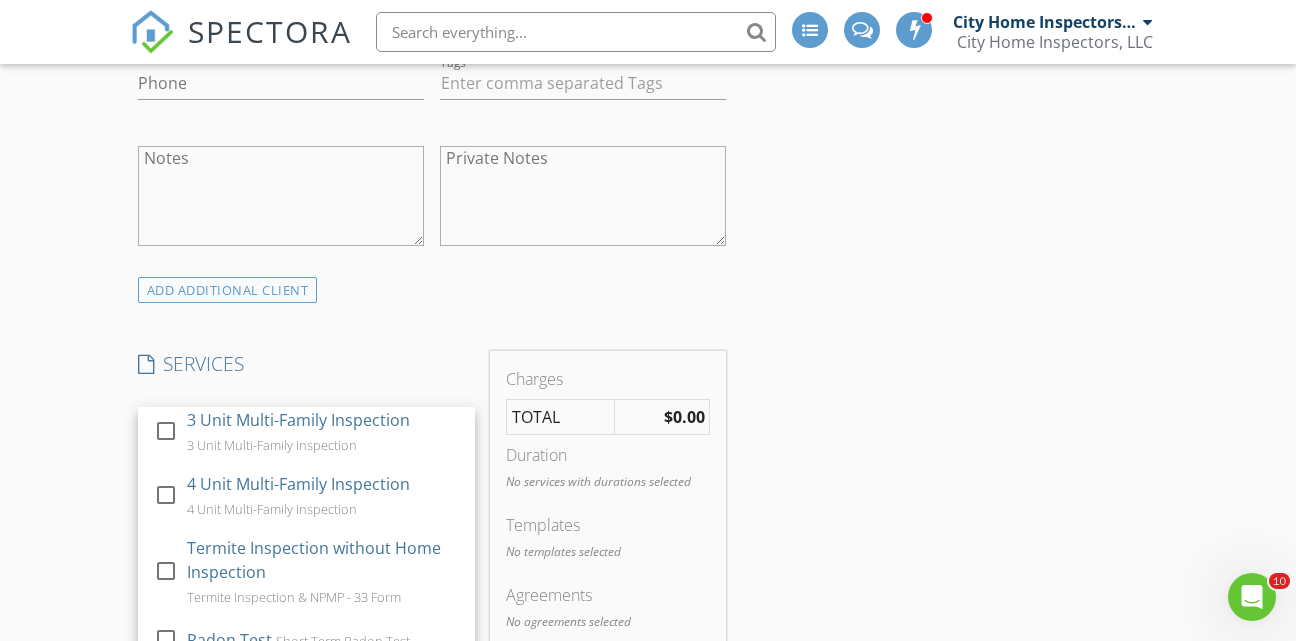 scroll, scrollTop: 264, scrollLeft: 0, axis: vertical 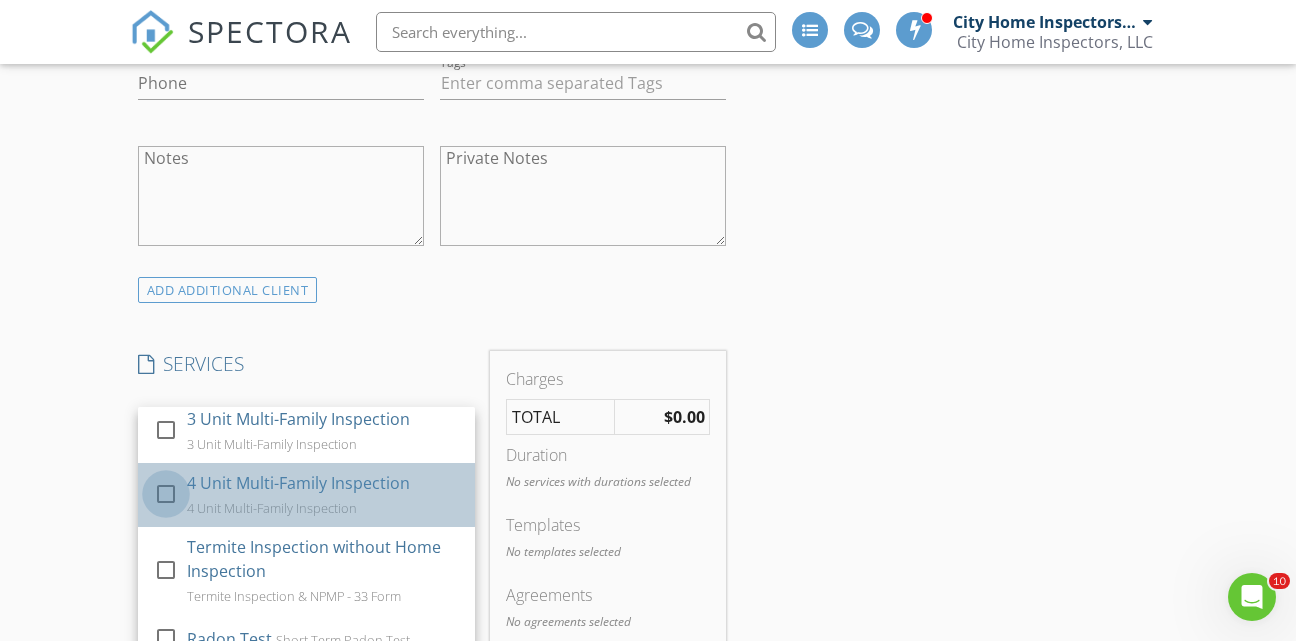 click at bounding box center [166, 494] 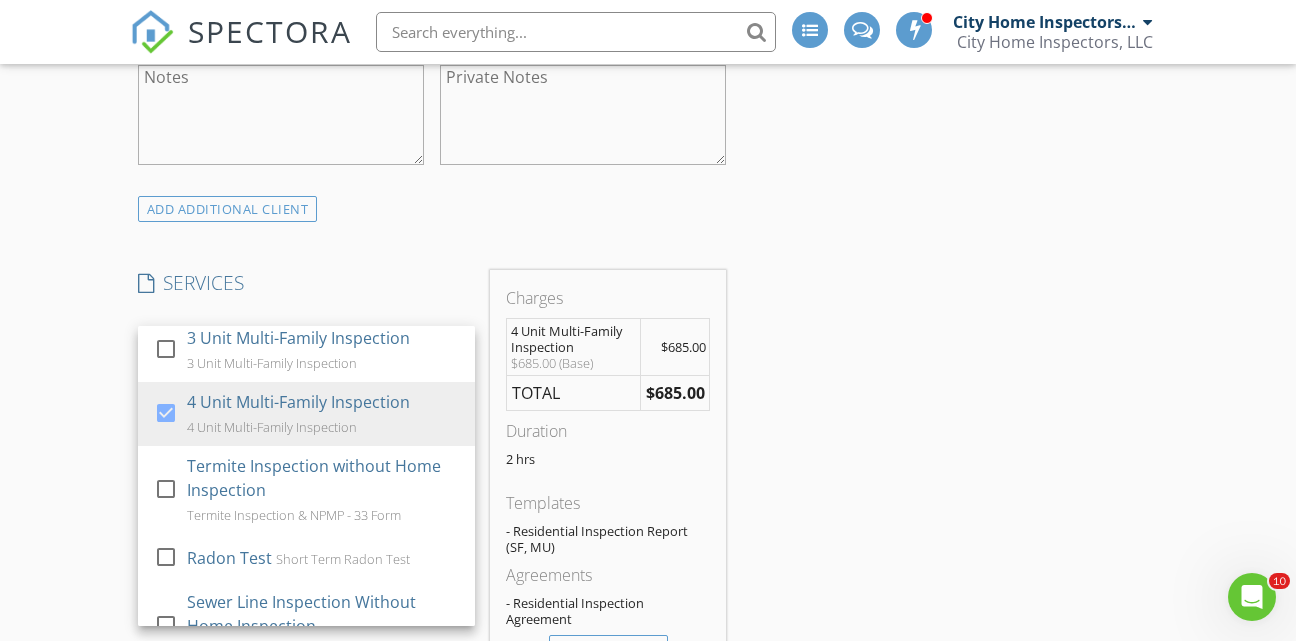 scroll, scrollTop: 1427, scrollLeft: 0, axis: vertical 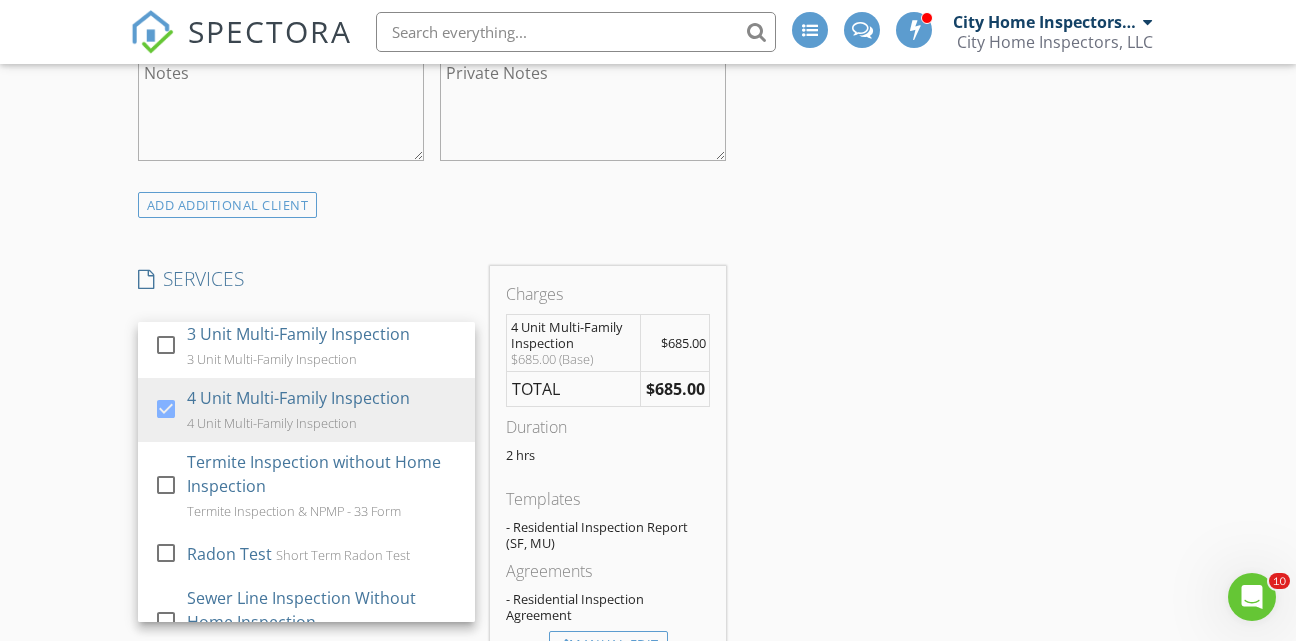 click on "4 Unit Multi-Family Inspection" at bounding box center (573, 335) 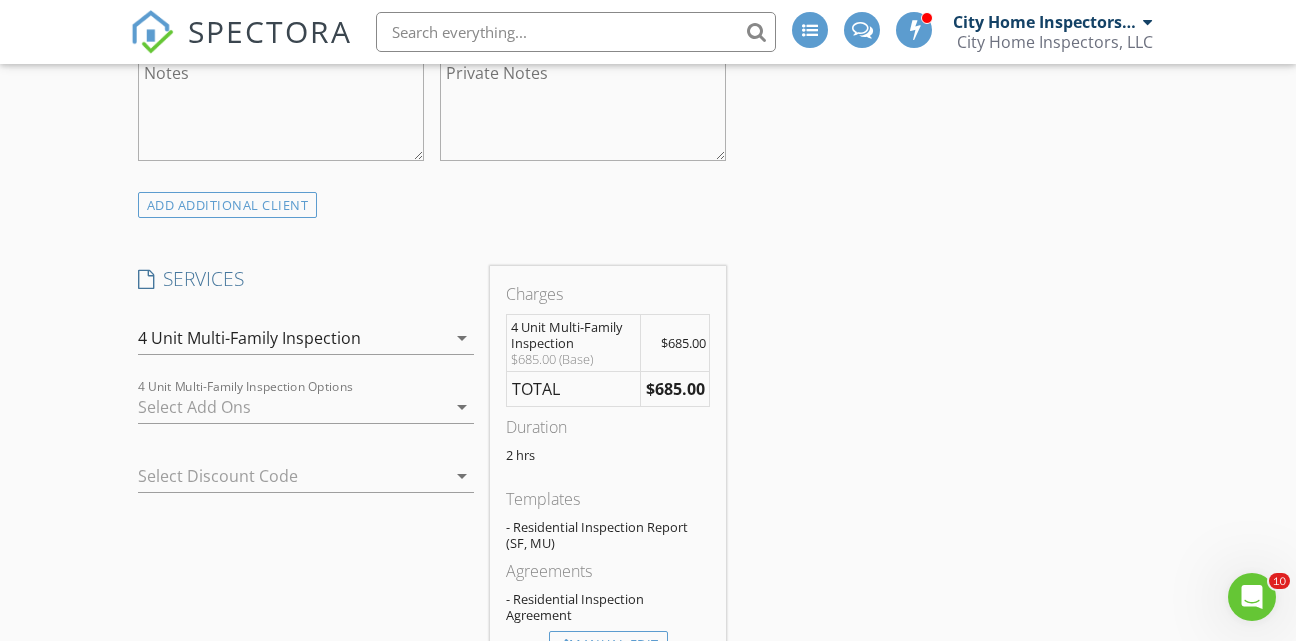 click on "4 Unit Multi-Family Inspection" at bounding box center (292, 338) 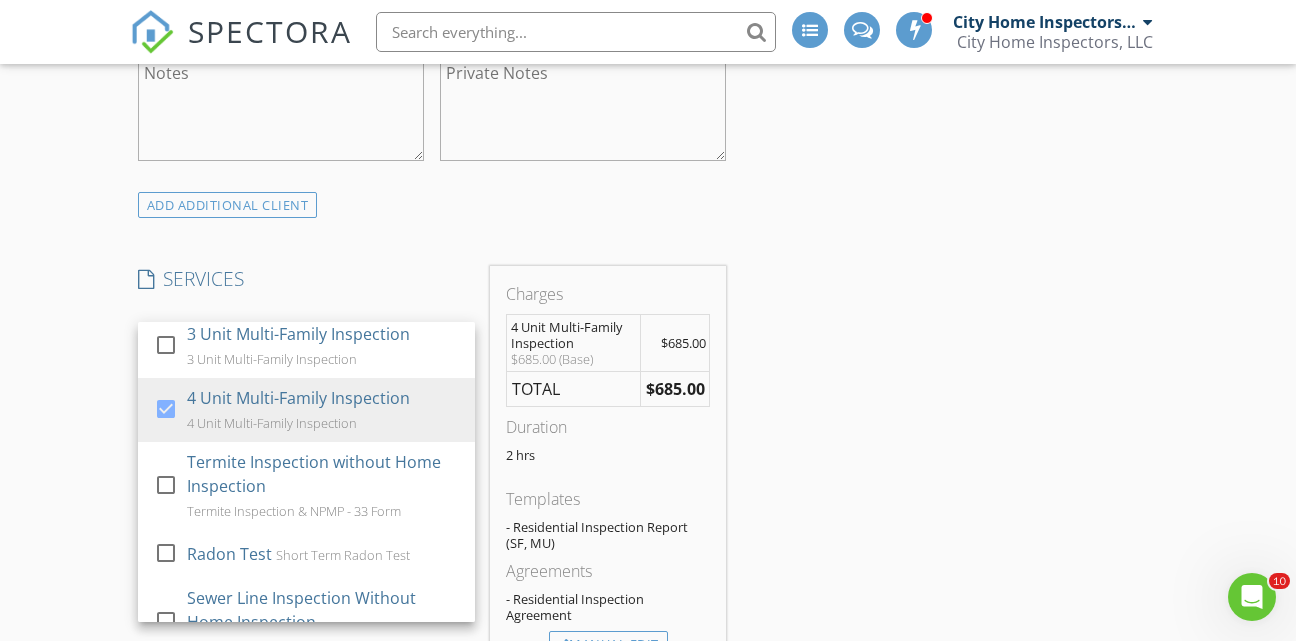 click on "New Inspection
INSPECTOR(S)
check_box   City Home Inspectors by Baxtie Rodriguez   PRIMARY   check_box_outline_blank   Devin Compean     check_box_outline_blank   Julio Flores     check_box_outline_blank   Michael Ramos     City Home Inspectors by Baxtie Rodriguez arrow_drop_down   check_box_outline_blank City Home Inspectors by Baxtie Rodriguez specifically requested
Date/Time
07/17/2025 7:00 AM
Location
Address Search       Address 6234 W Grand Ave   Unit   City Chicago   State IL   Zip 60639   County Cook     Square Feet 5000   Year Built 1970   Foundation arrow_drop_down     City Home Inspectors by Baxtie Rodriguez     3.5 miles     (9 minutes)
client
check_box Enable Client CC email for this inspection   Client Search     check_box_outline_blank Client is a Company/Organization     First Name   Last Name   Email   CC Email   Phone         Tags" at bounding box center [648, 833] 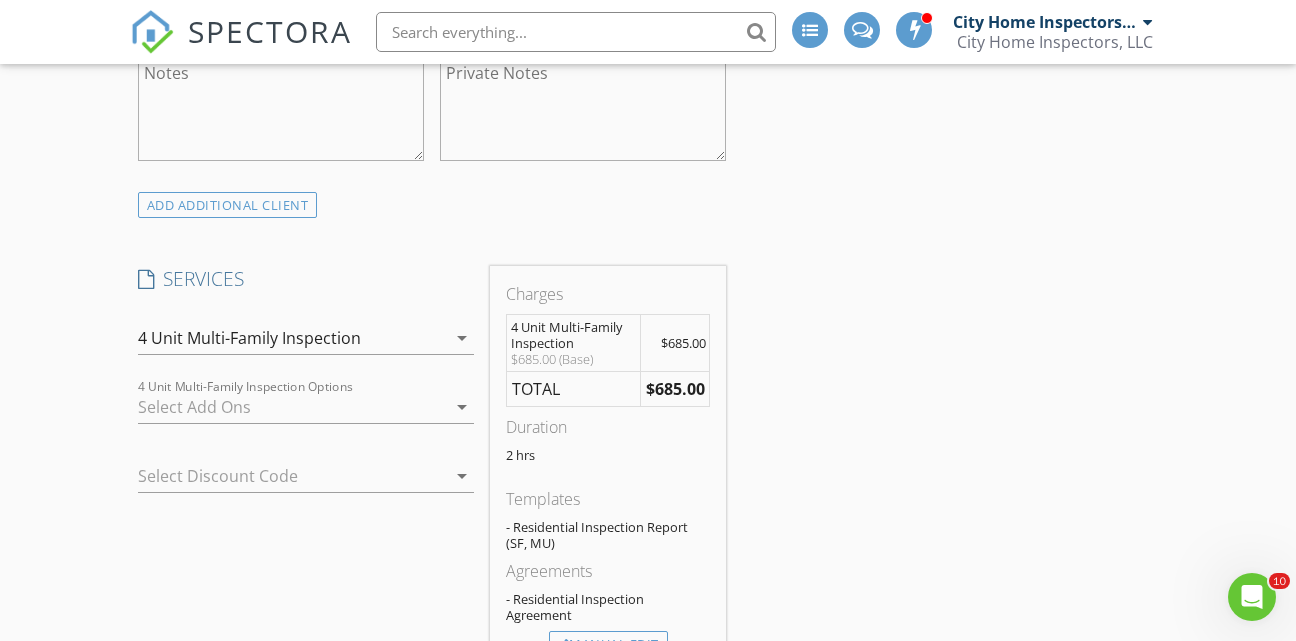 click on "arrow_drop_down" at bounding box center [462, 407] 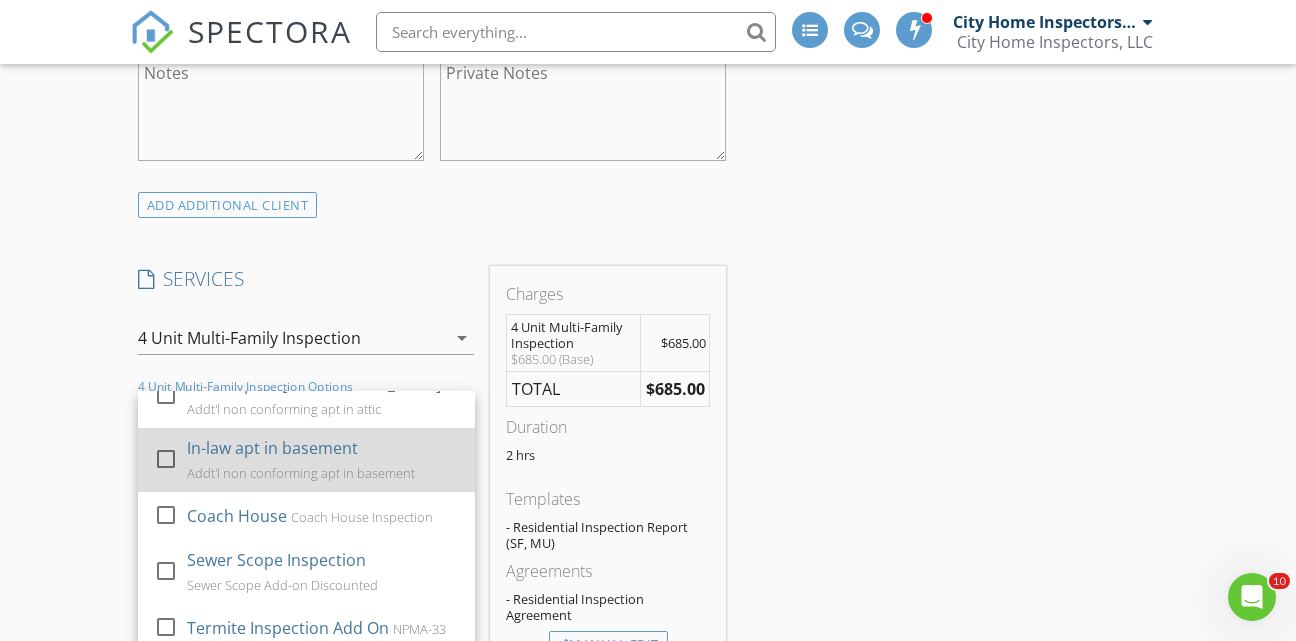 scroll, scrollTop: 0, scrollLeft: 0, axis: both 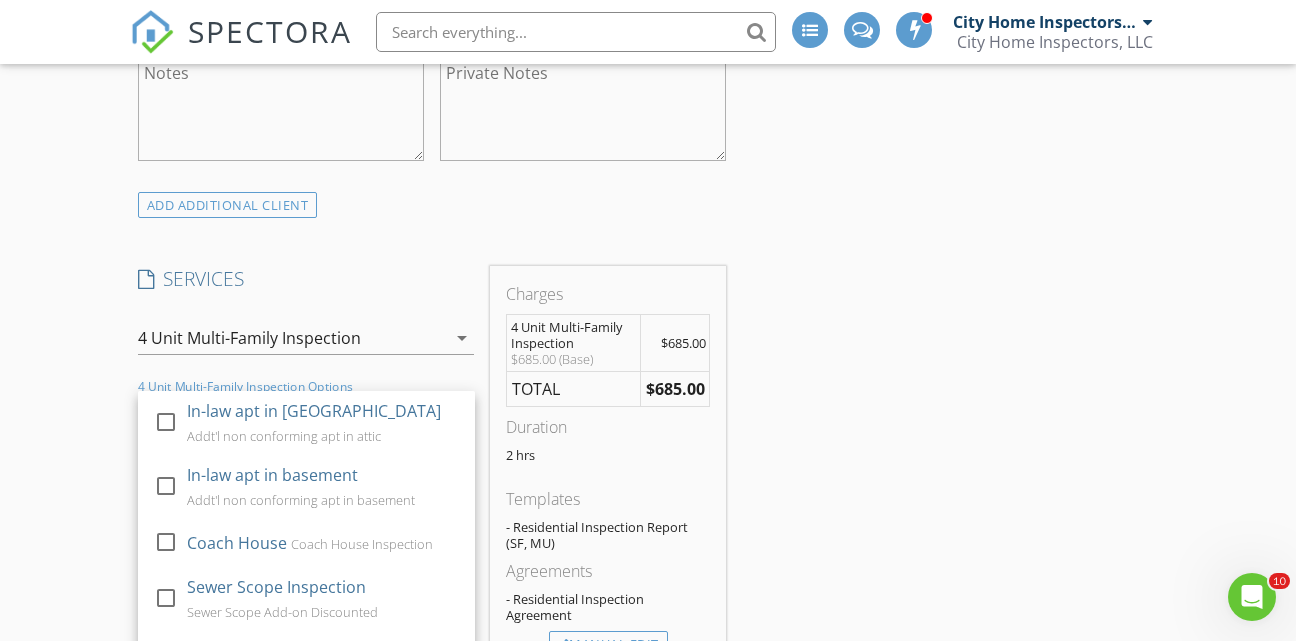click on "New Inspection
INSPECTOR(S)
check_box   City Home Inspectors by Baxtie Rodriguez   PRIMARY   check_box_outline_blank   Devin Compean     check_box_outline_blank   Julio Flores     check_box_outline_blank   Michael Ramos     City Home Inspectors by Baxtie Rodriguez arrow_drop_down   check_box_outline_blank City Home Inspectors by Baxtie Rodriguez specifically requested
Date/Time
07/17/2025 7:00 AM
Location
Address Search       Address 6234 W Grand Ave   Unit   City Chicago   State IL   Zip 60639   County Cook     Square Feet 5000   Year Built 1970   Foundation arrow_drop_down     City Home Inspectors by Baxtie Rodriguez     3.5 miles     (9 minutes)
client
check_box Enable Client CC email for this inspection   Client Search     check_box_outline_blank Client is a Company/Organization     First Name   Last Name   Email   CC Email   Phone         Tags" at bounding box center [648, 833] 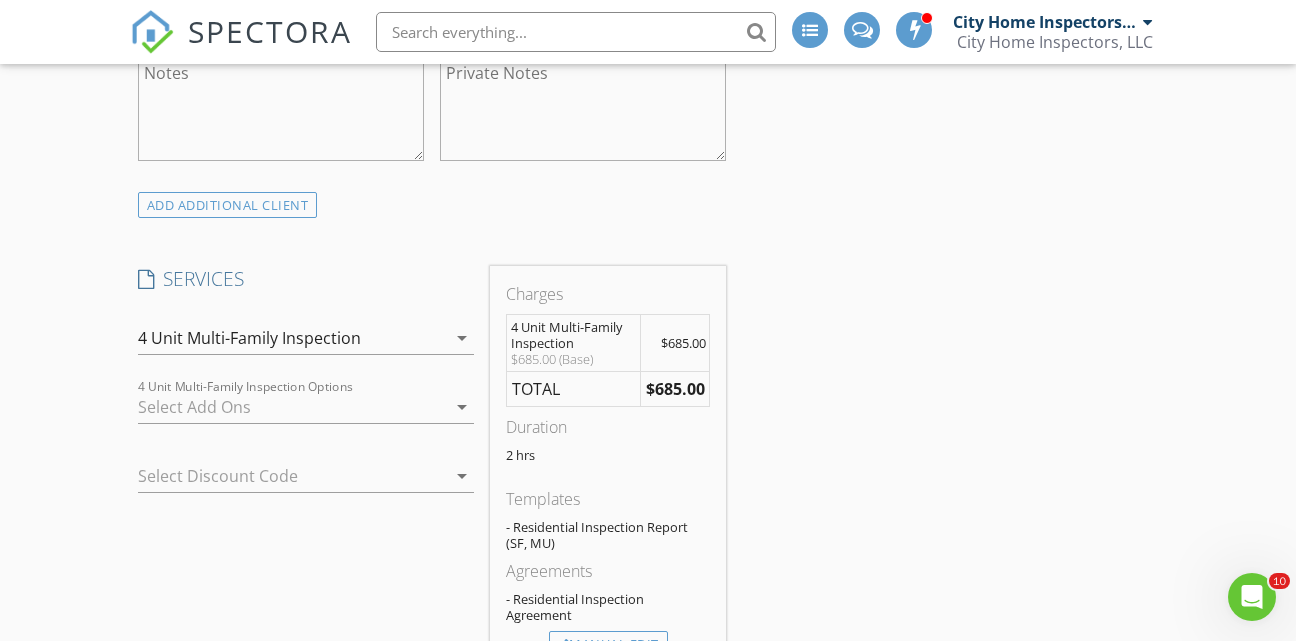 click on "arrow_drop_down" at bounding box center (462, 338) 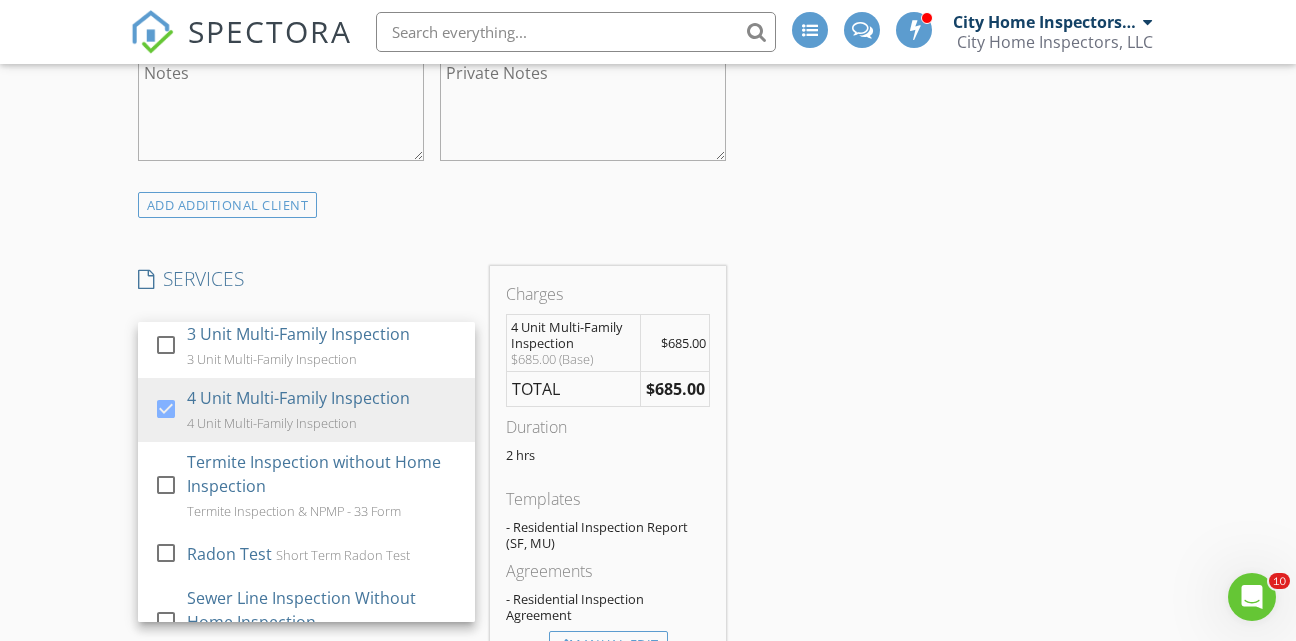 click on "4 Unit Multi-Family Inspection" at bounding box center [573, 335] 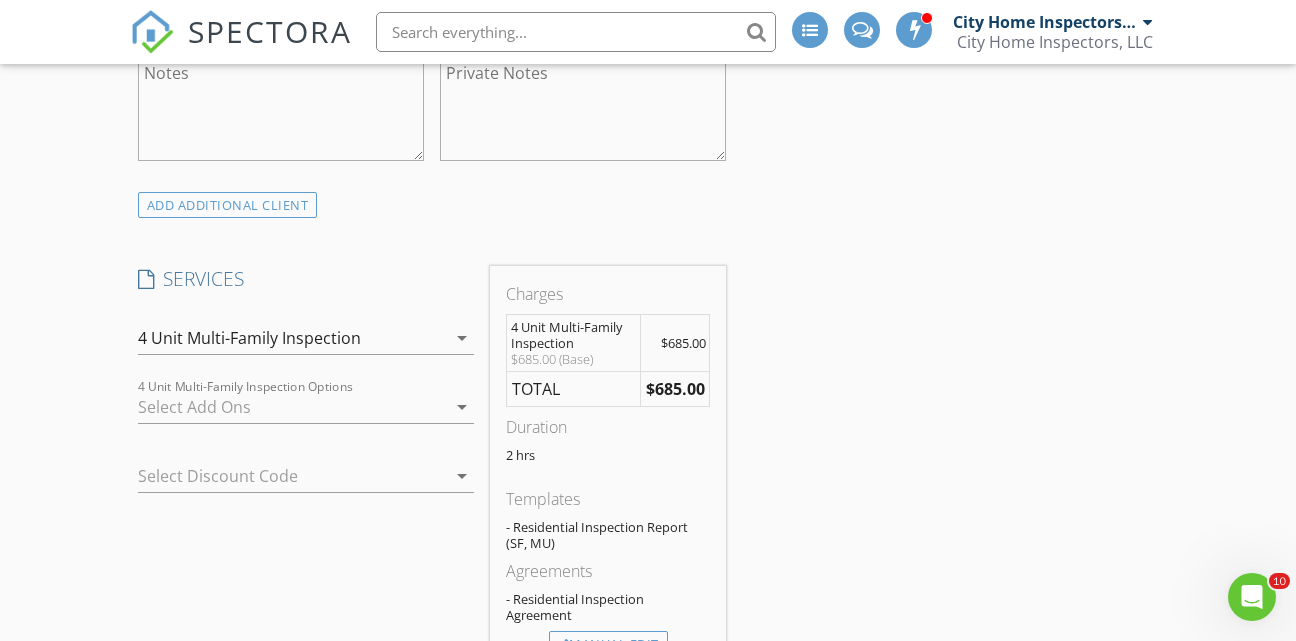 scroll, scrollTop: 1547, scrollLeft: 0, axis: vertical 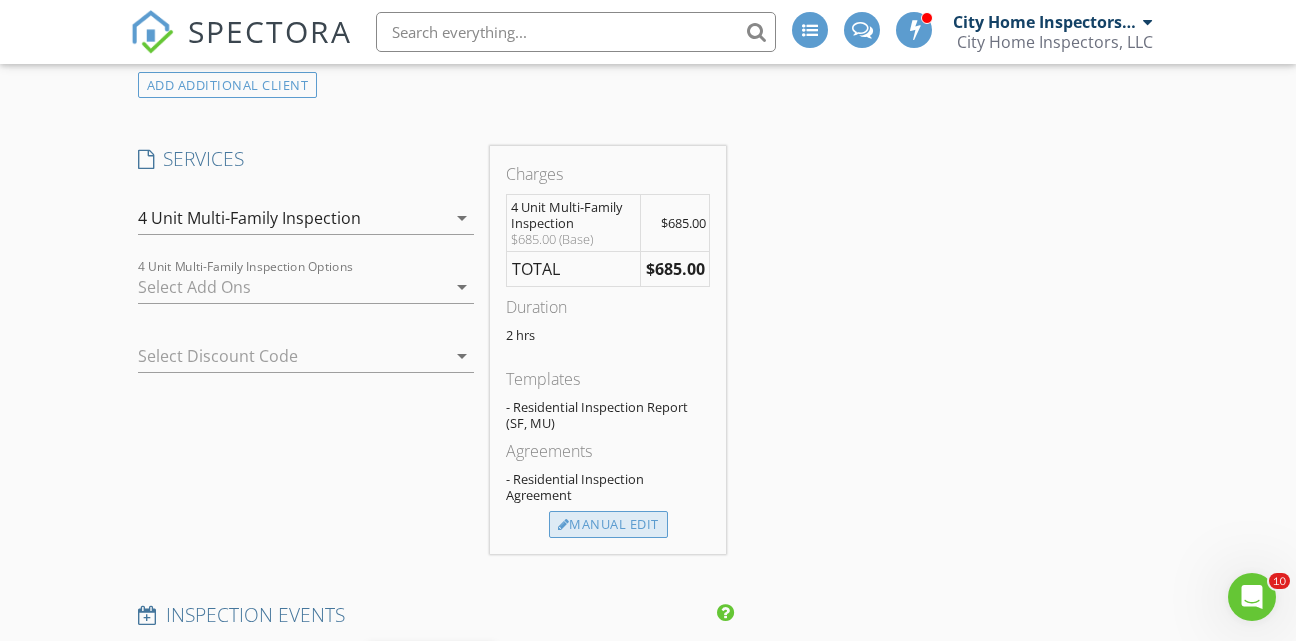 click on "Manual Edit" at bounding box center (608, 525) 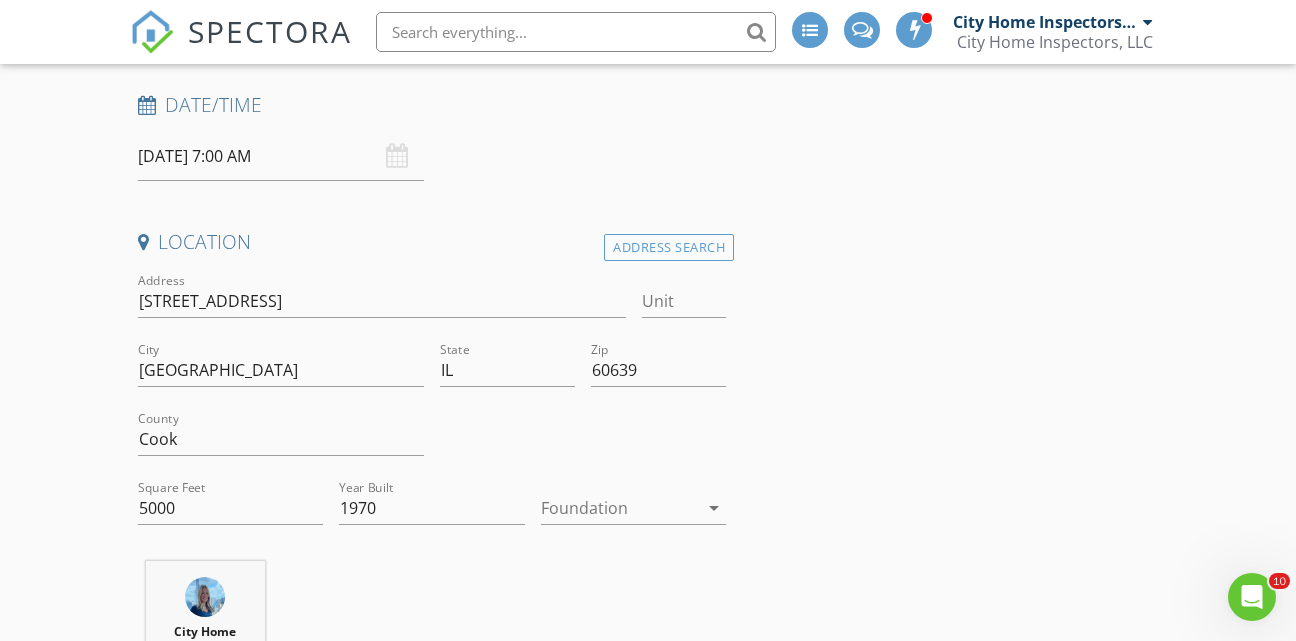 scroll, scrollTop: 0, scrollLeft: 0, axis: both 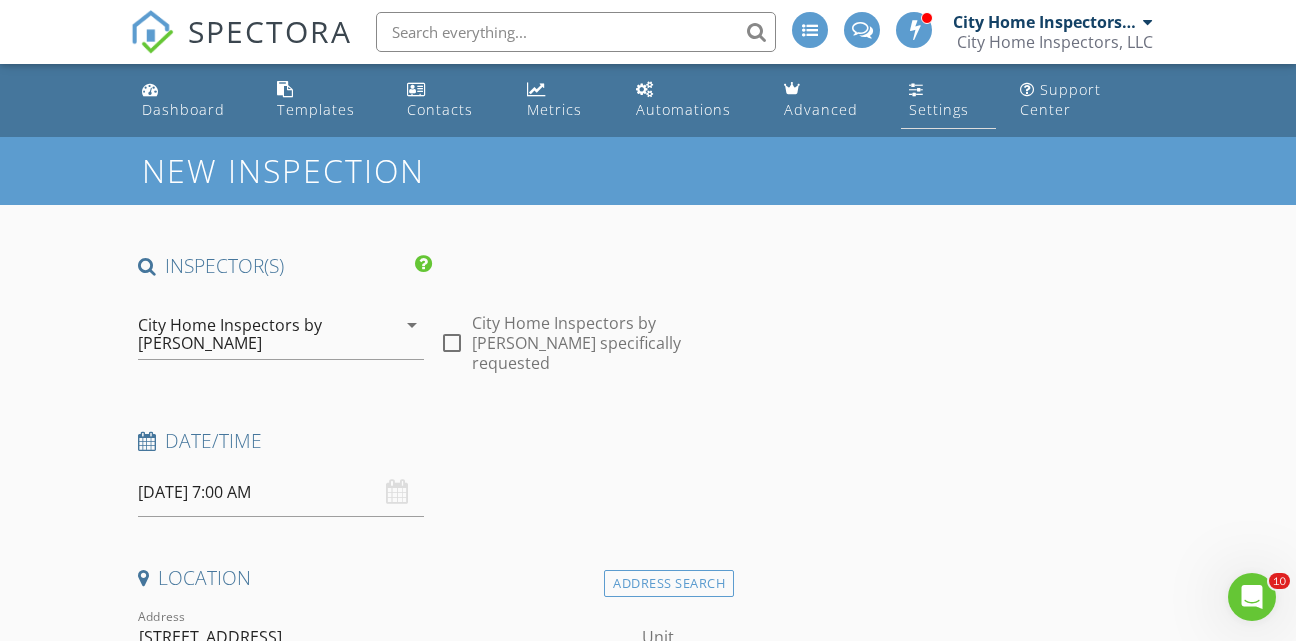 click on "Settings" at bounding box center (939, 109) 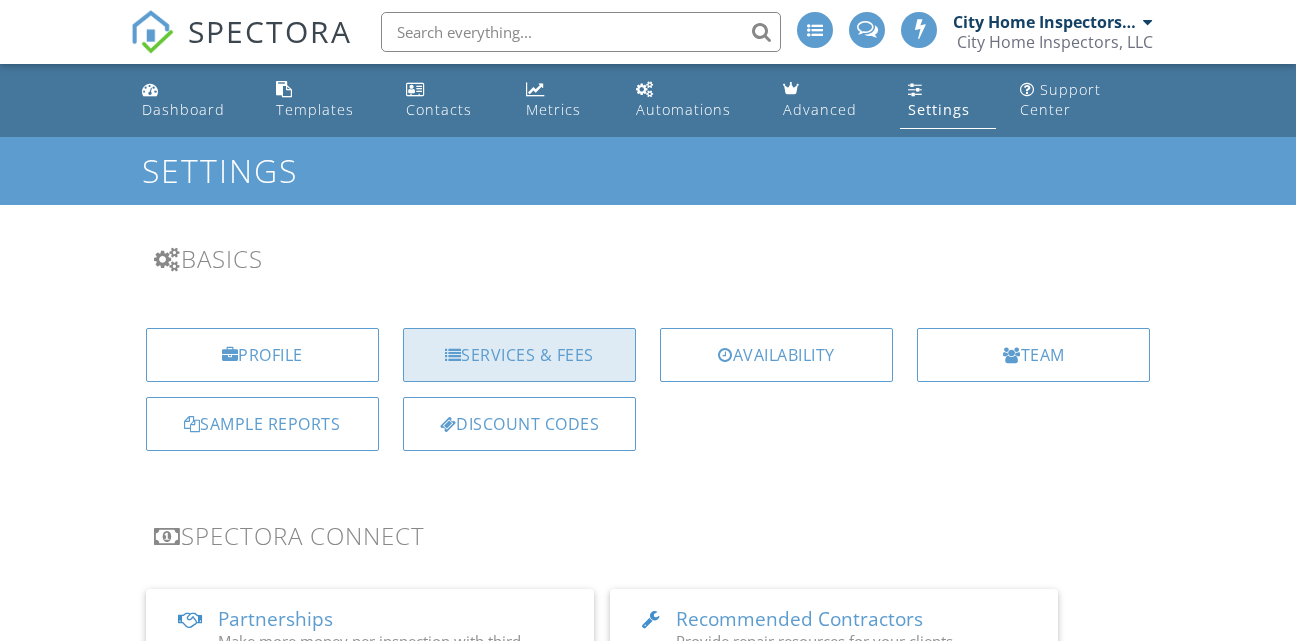 scroll, scrollTop: 0, scrollLeft: 0, axis: both 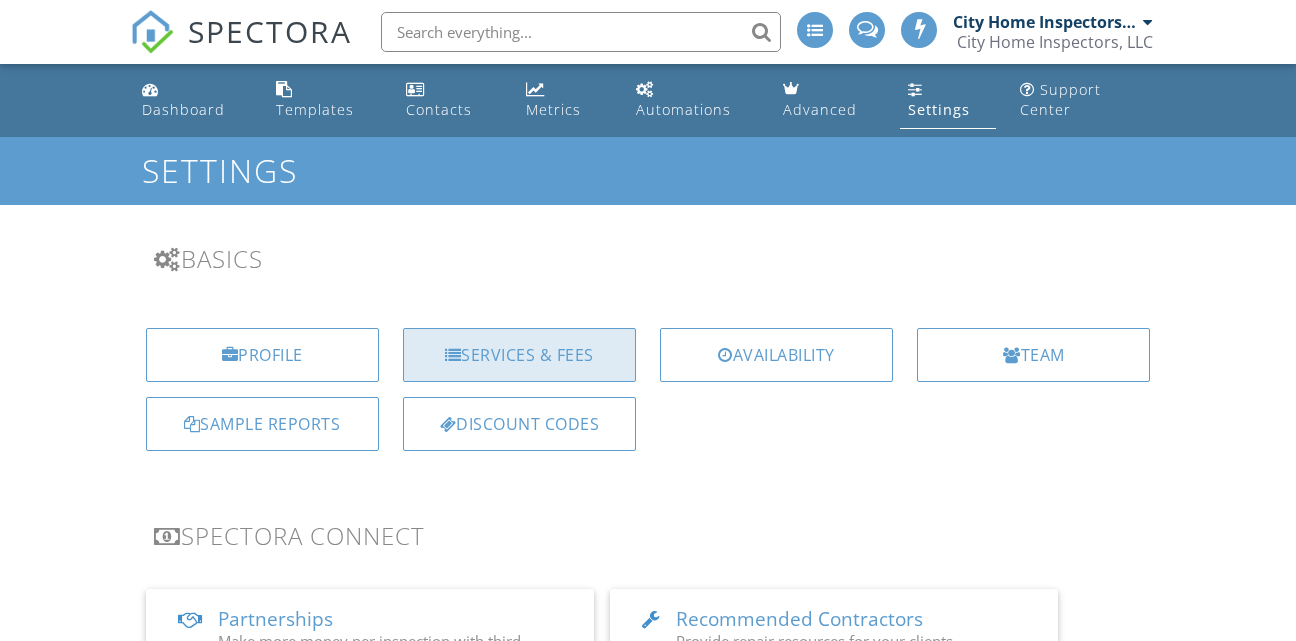 click on "Services & Fees" at bounding box center [519, 355] 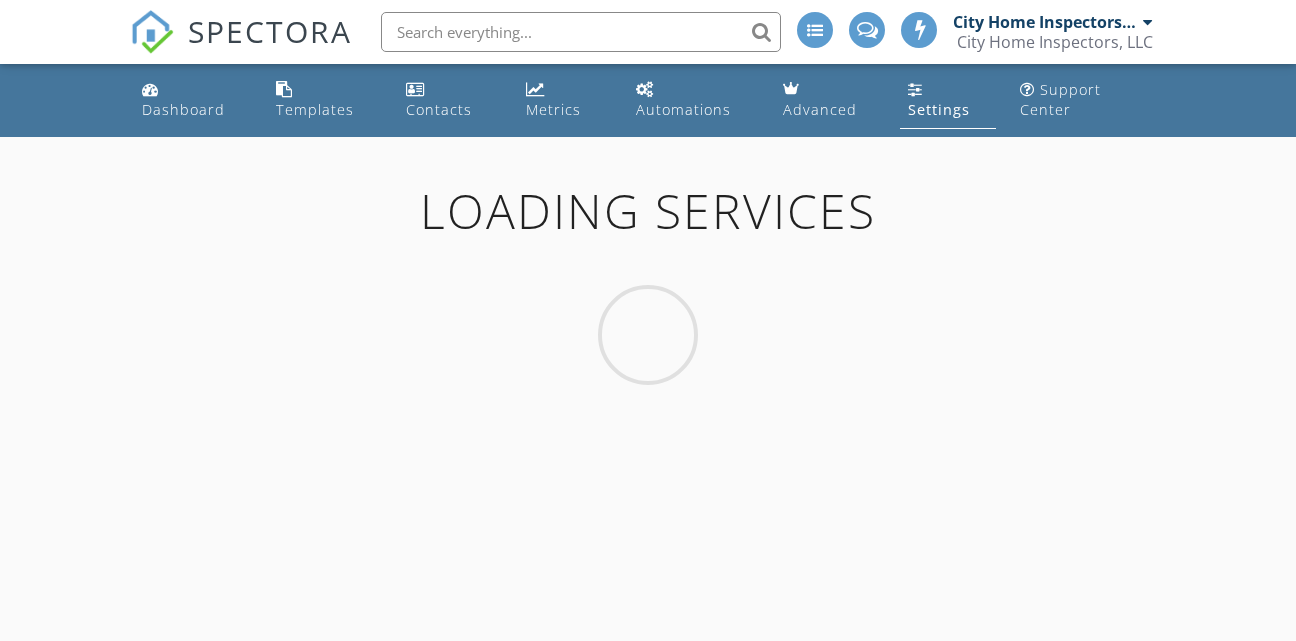 scroll, scrollTop: 0, scrollLeft: 0, axis: both 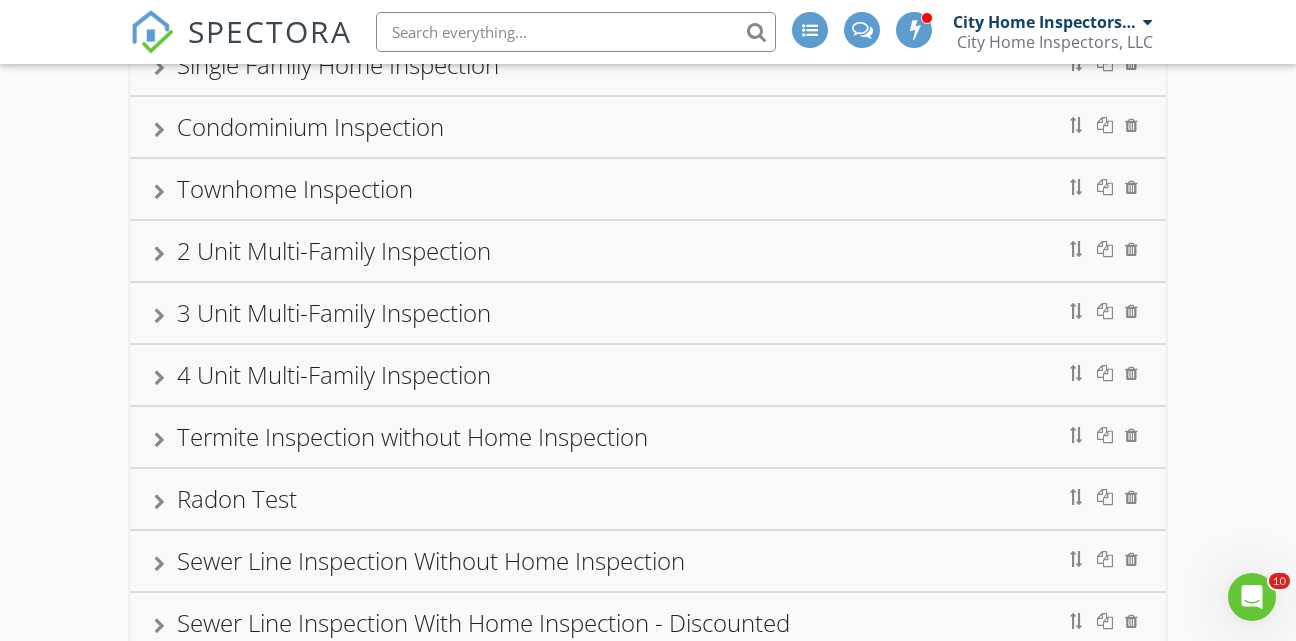 click on "4 Unit Multi-Family Inspection" at bounding box center (334, 374) 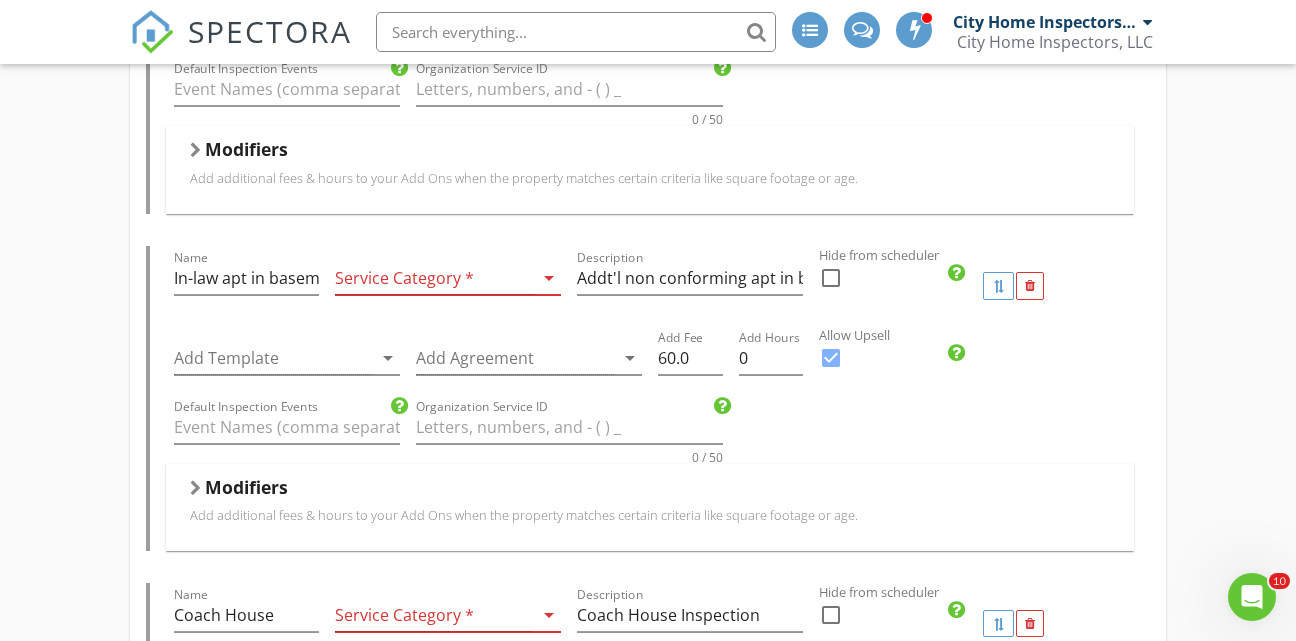 scroll, scrollTop: 1400, scrollLeft: 0, axis: vertical 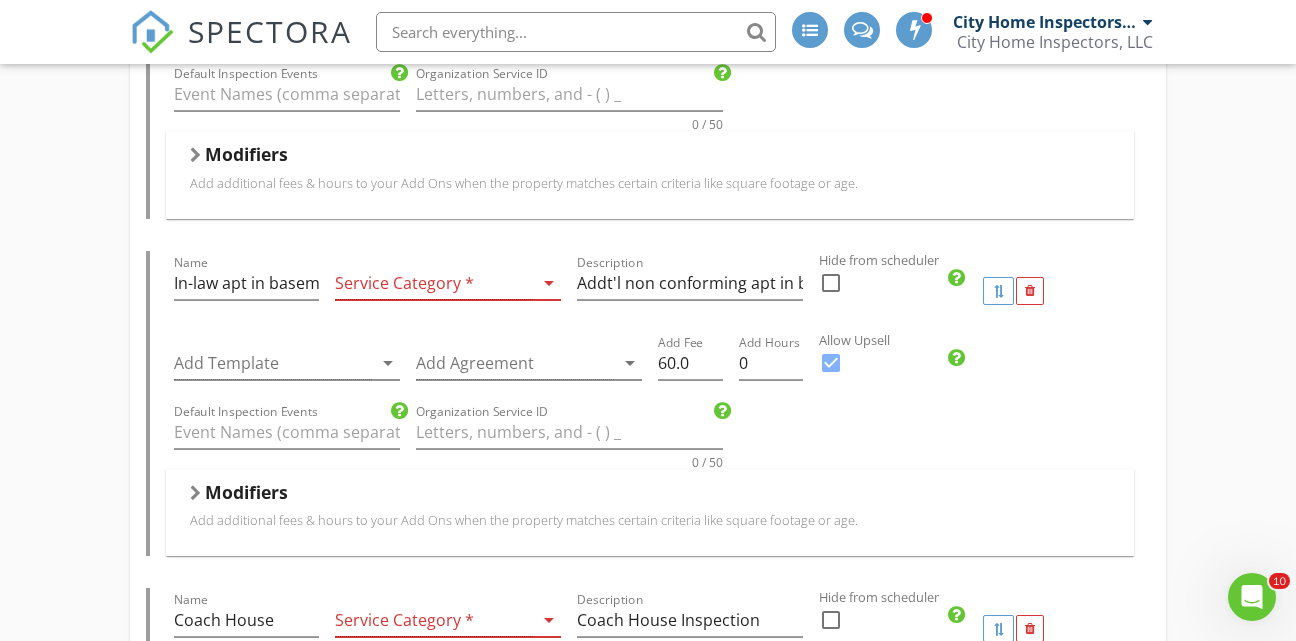 click at bounding box center [434, 283] 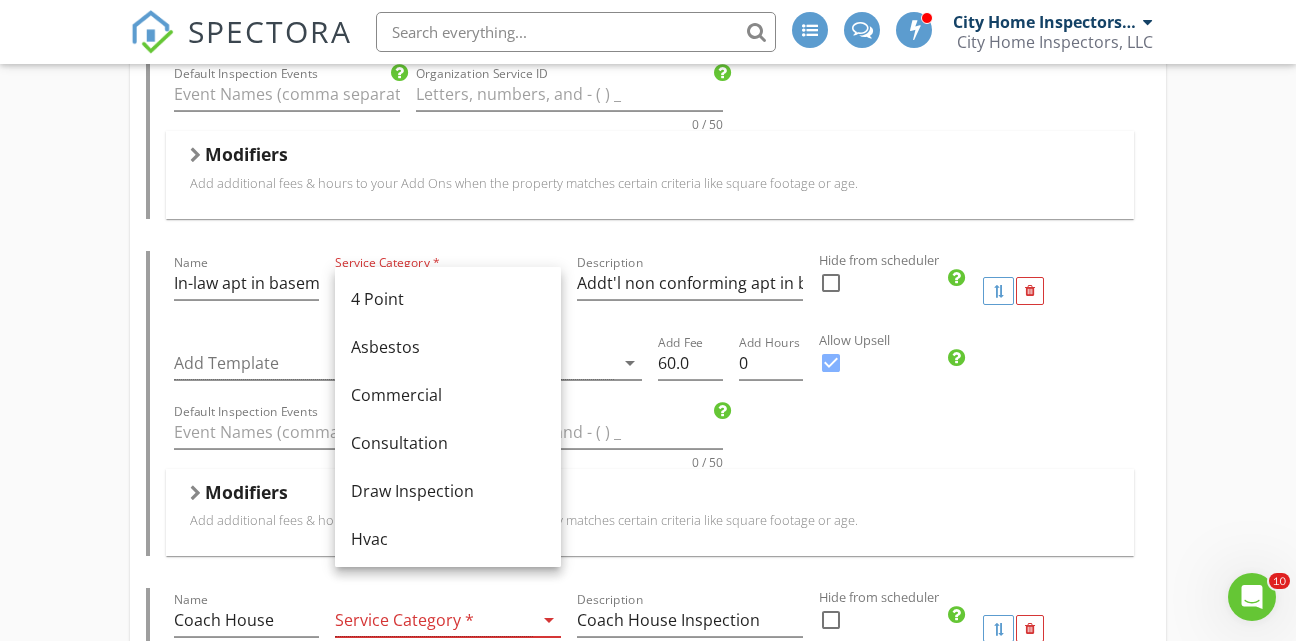 click on "Single Family Home Inspection          Condominium Inspection         Townhome Inspection          2 Unit Multi-Family Inspection         3 Unit Multi-Family Inspection         4 Unit Multi-Family Inspection   Name 4 Unit Multi-Family Inspection   Service Category * Multi Unit arrow_drop_down   Description 4 Unit Multi-Family Inspection   Hidden from scheduler   check_box_outline_blank     Template(s) Residential Inspection Report (SF, MU) arrow_drop_down   Agreement(s) Residential Inspection Agreement arrow_drop_down   $   Base Cost 685.0   Base Duration (HRs) 2   Default Inspection Events     Organization Service ID 0 / 50       Integrations       check_box Secure24: Inspections with this service will auto-send to Secure24 upon publishing.     check_box_outline_blank HomeBinder: This service will default to send to HomeBinder once published, paid for, and agreements are signed.       Modifiers     When Miles away from company address arrow_drop_down   Type Range arrow_drop_down   Greater than (>) 41" at bounding box center (648, 1526) 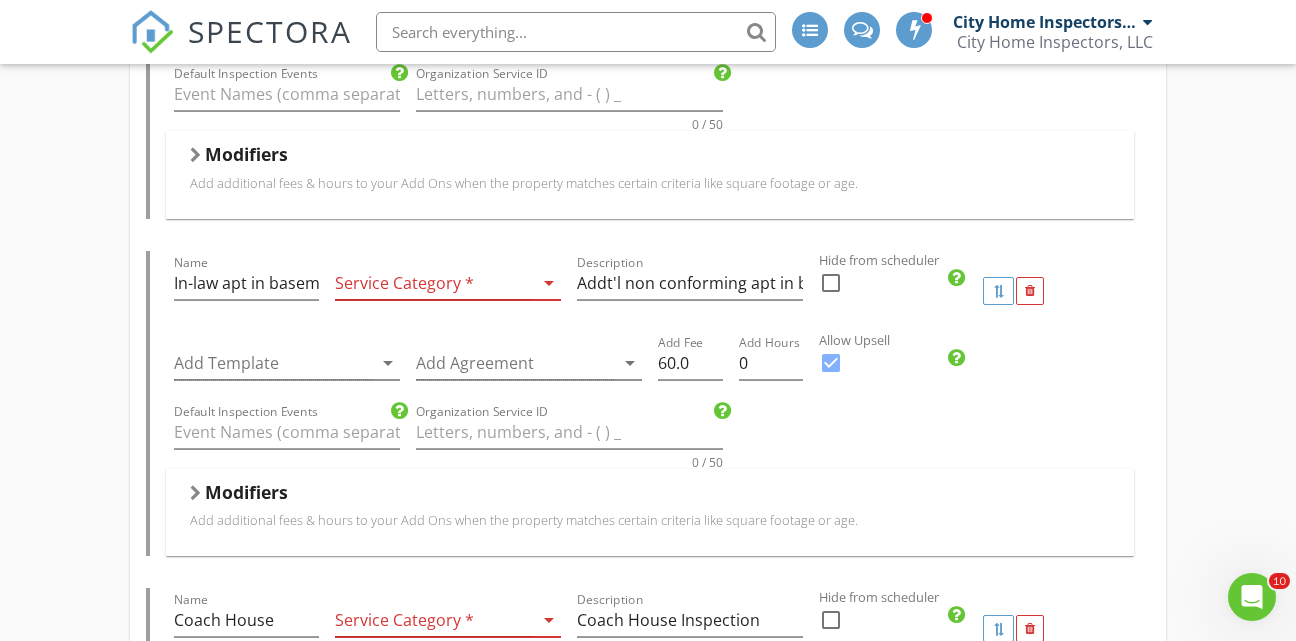 click at bounding box center (434, 283) 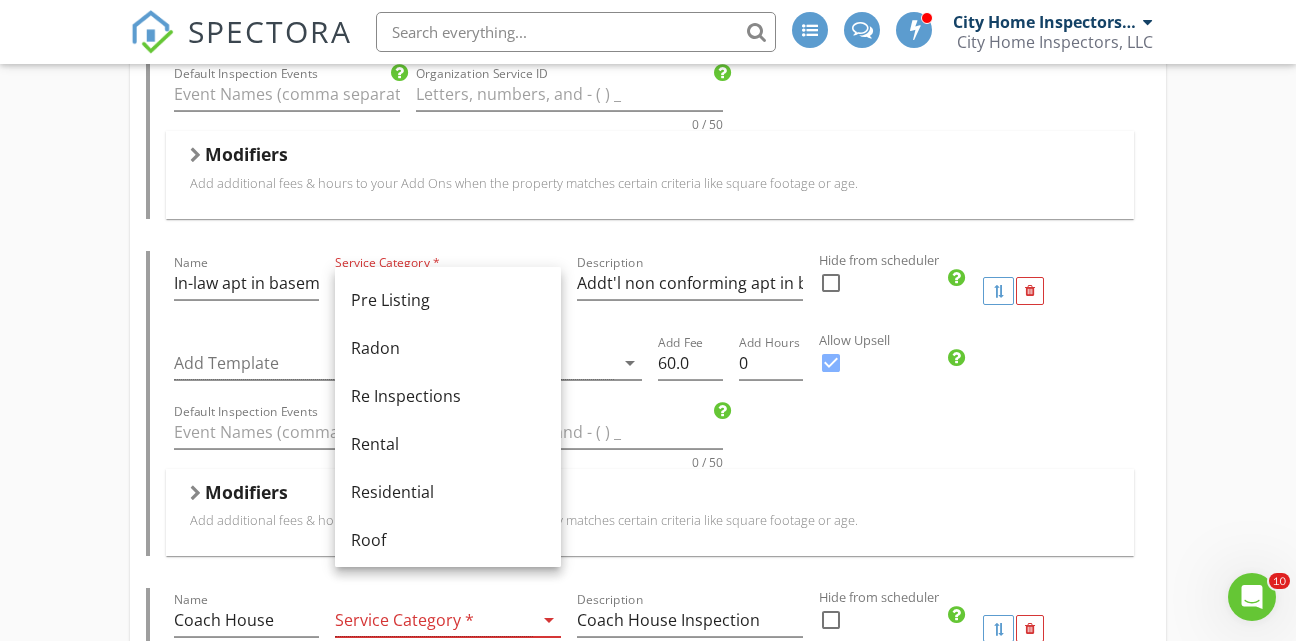 scroll, scrollTop: 816, scrollLeft: 0, axis: vertical 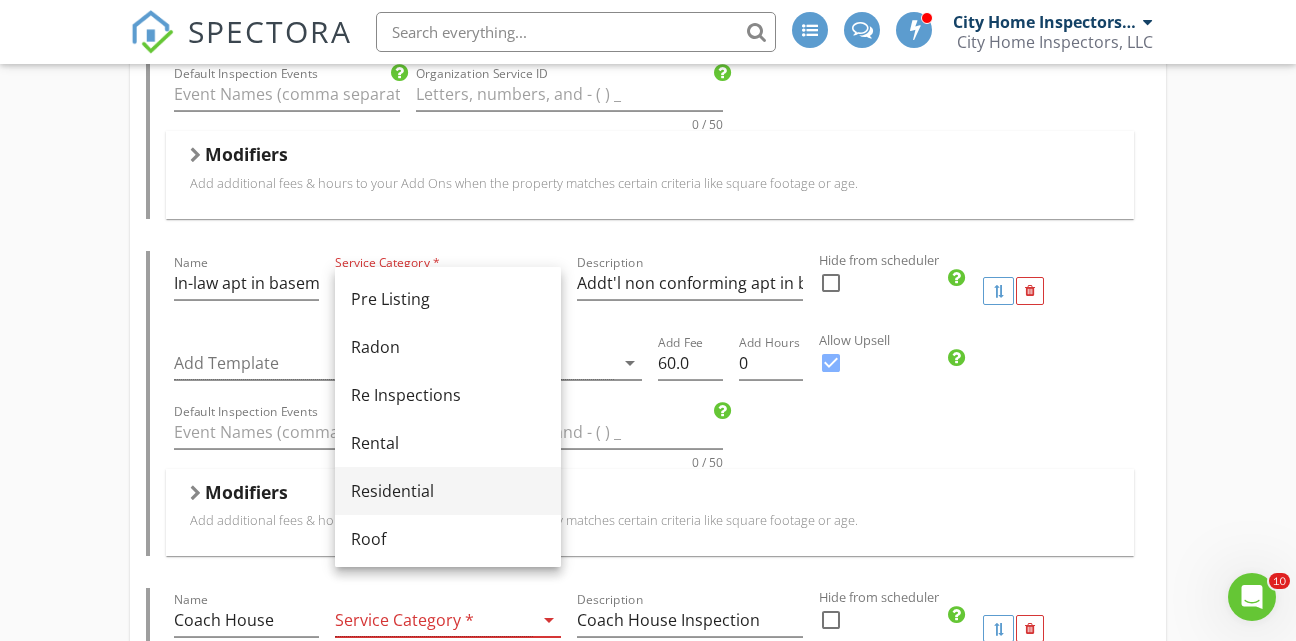 click on "Residential" at bounding box center [448, 491] 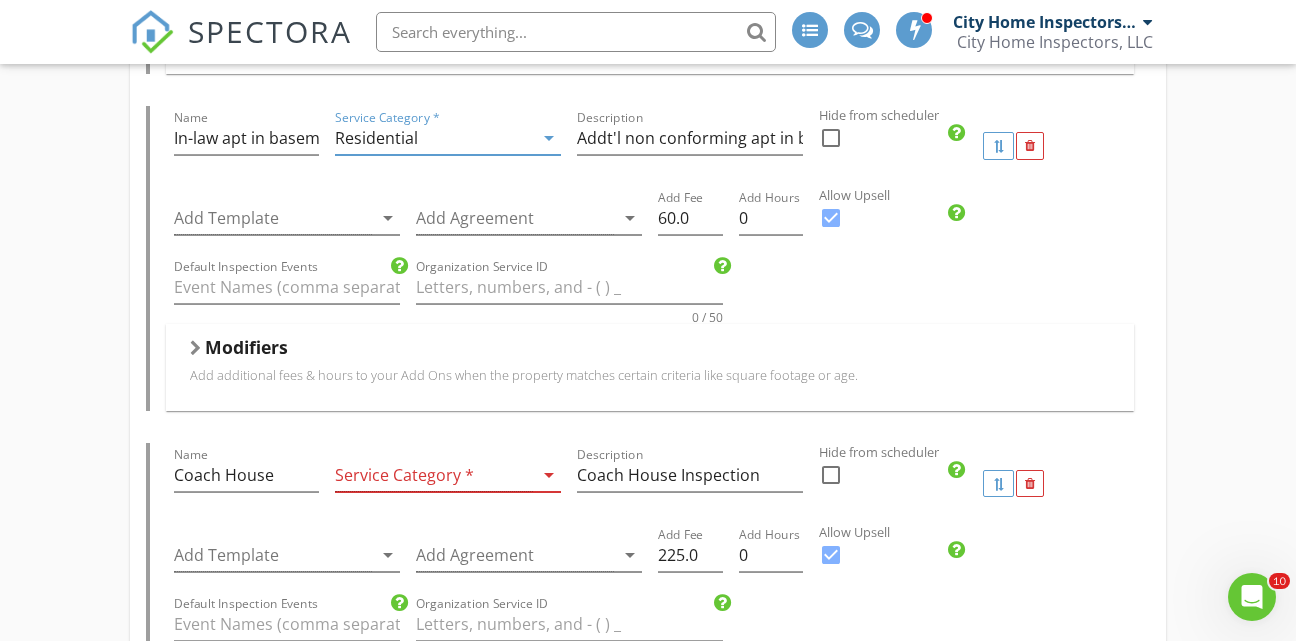 scroll, scrollTop: 1618, scrollLeft: 0, axis: vertical 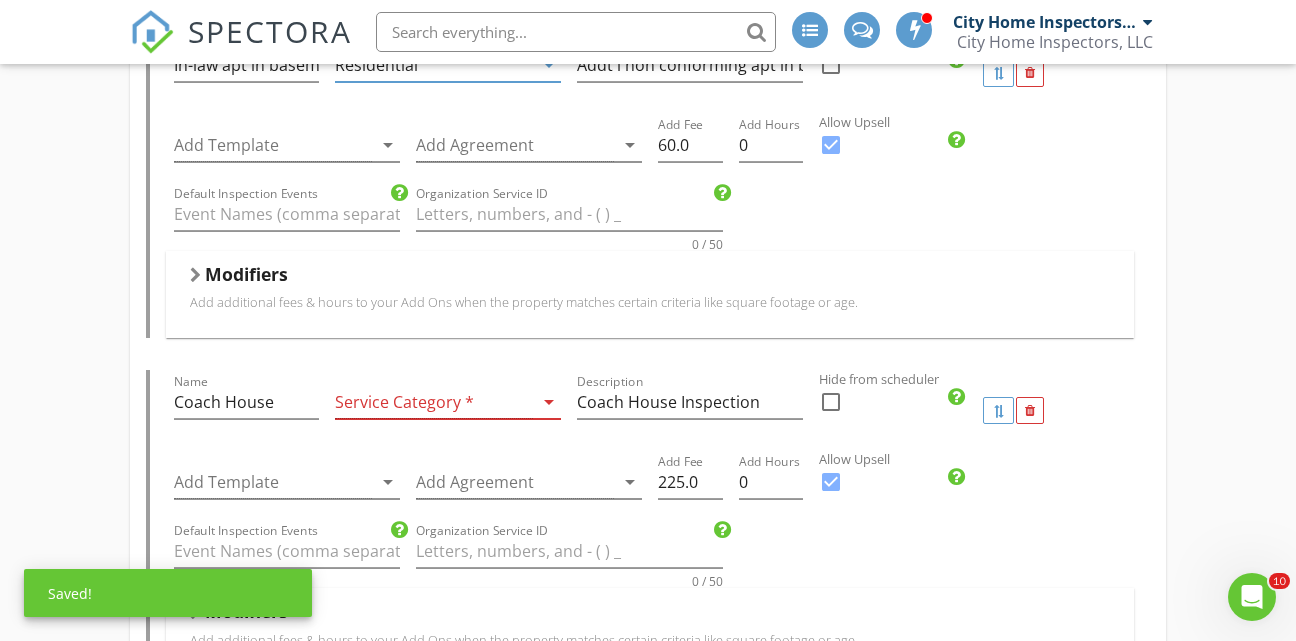 click at bounding box center (434, 402) 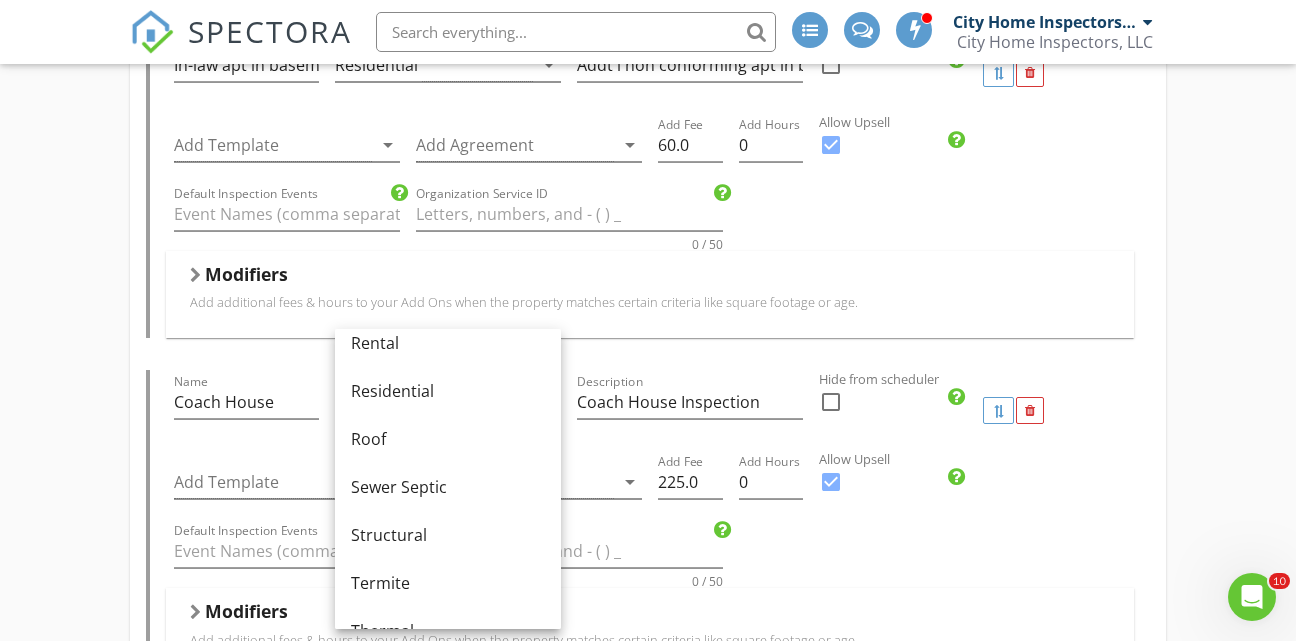 scroll, scrollTop: 990, scrollLeft: 0, axis: vertical 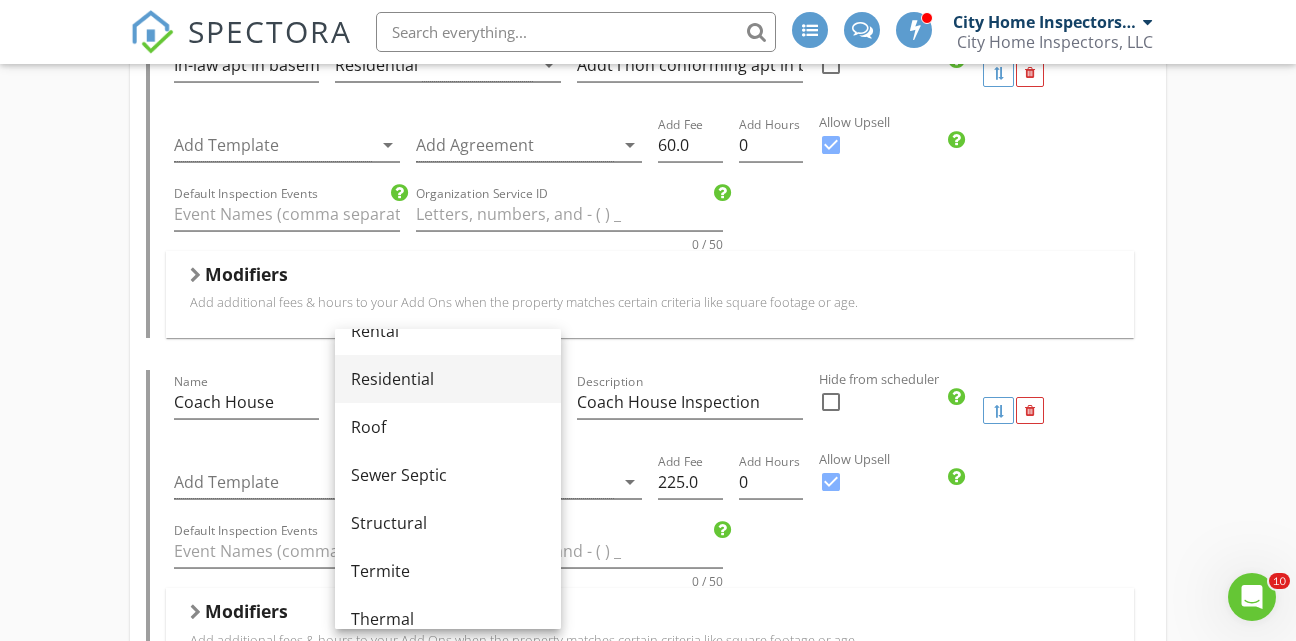 click on "Residential" at bounding box center [448, 379] 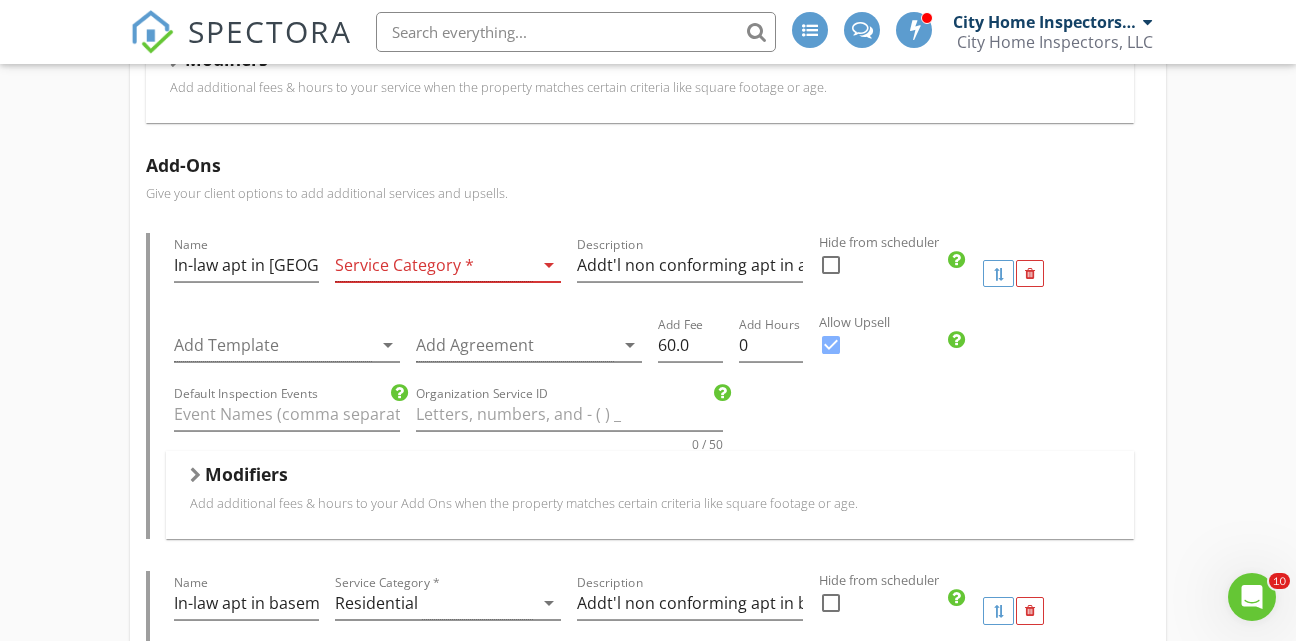 scroll, scrollTop: 1055, scrollLeft: 0, axis: vertical 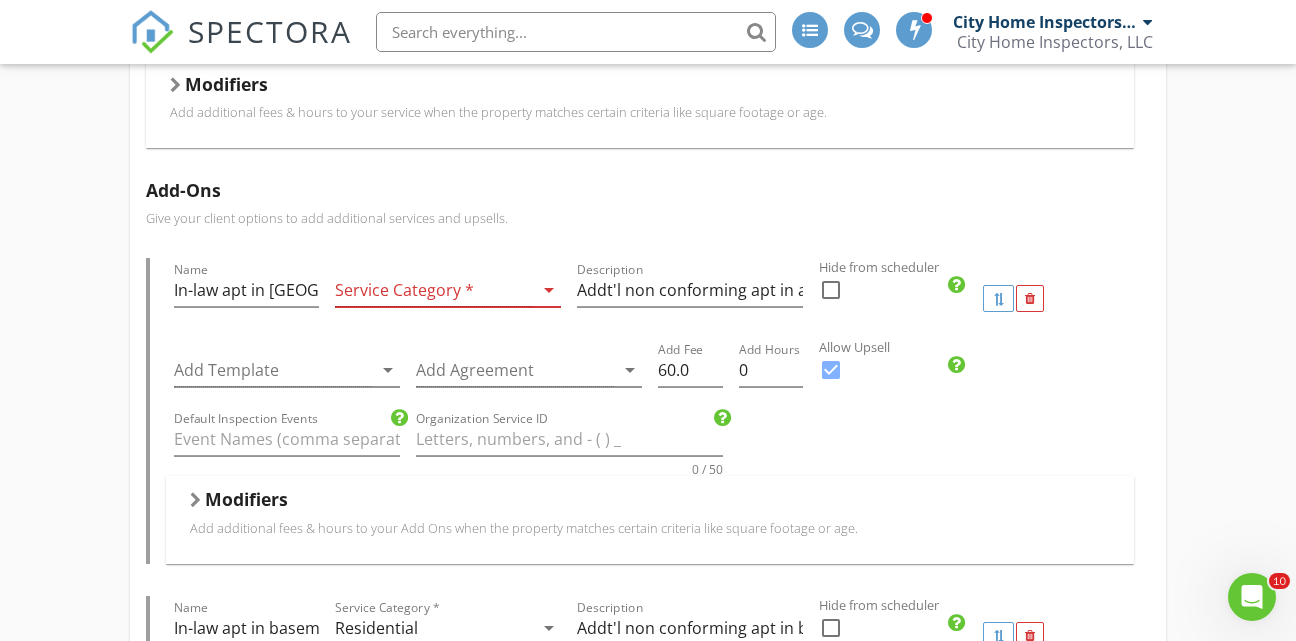 click at bounding box center [434, 290] 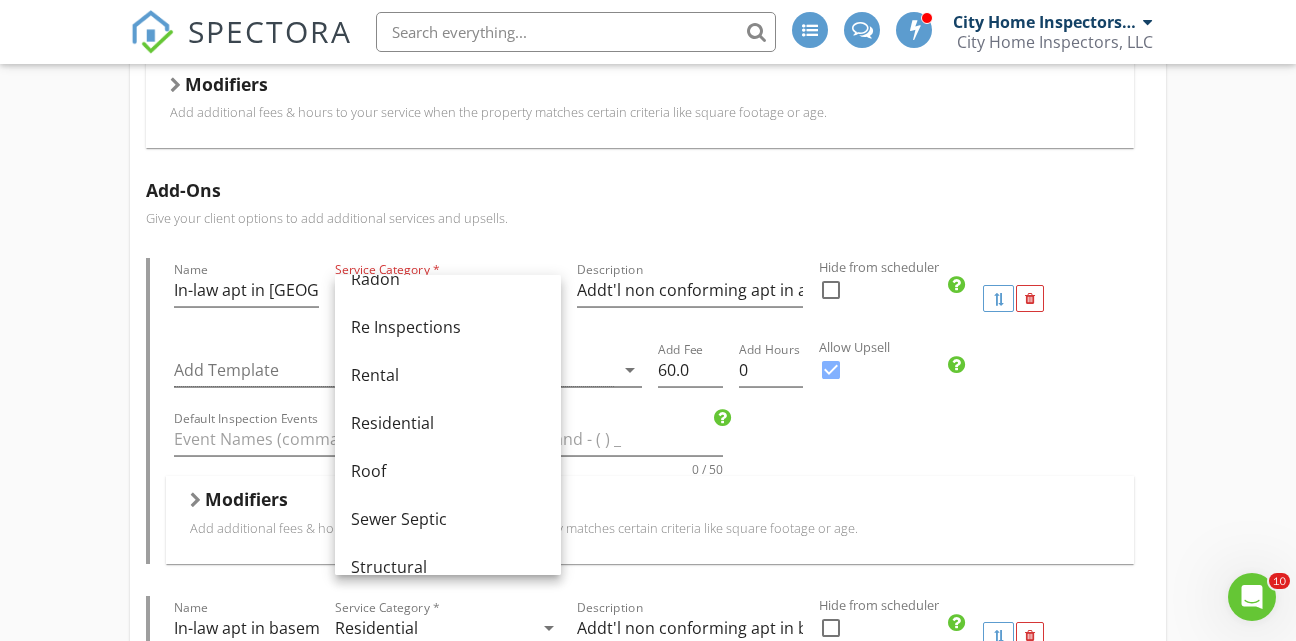 scroll, scrollTop: 927, scrollLeft: 0, axis: vertical 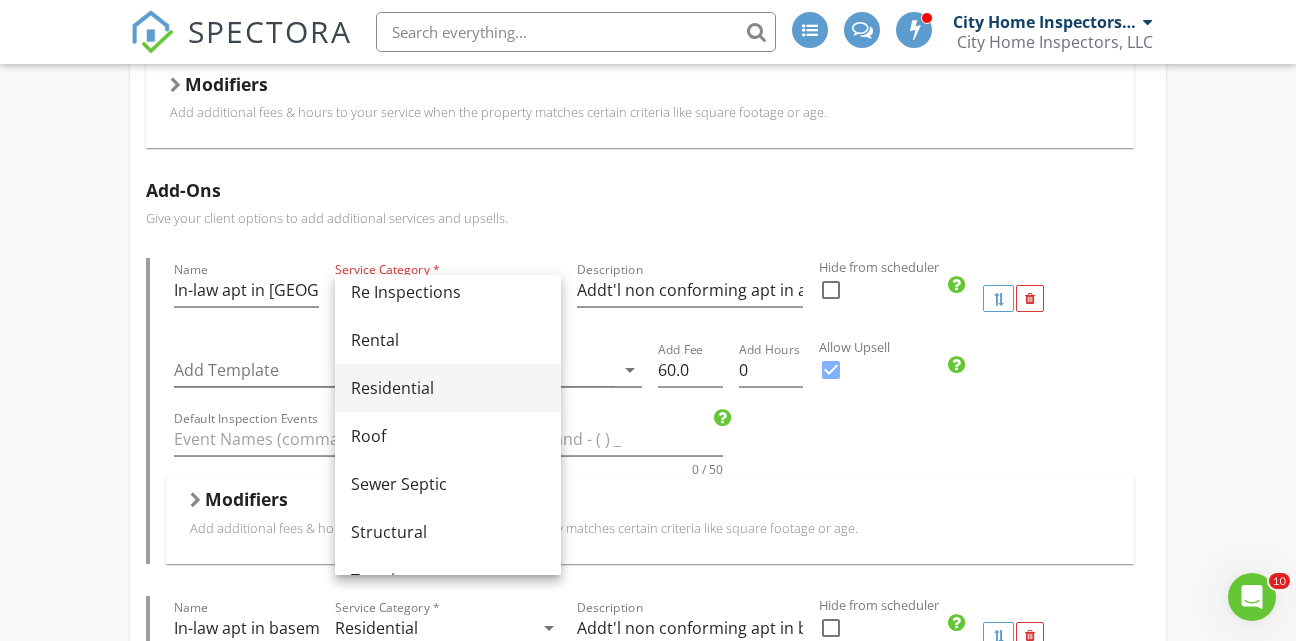 click on "Residential" at bounding box center [448, 388] 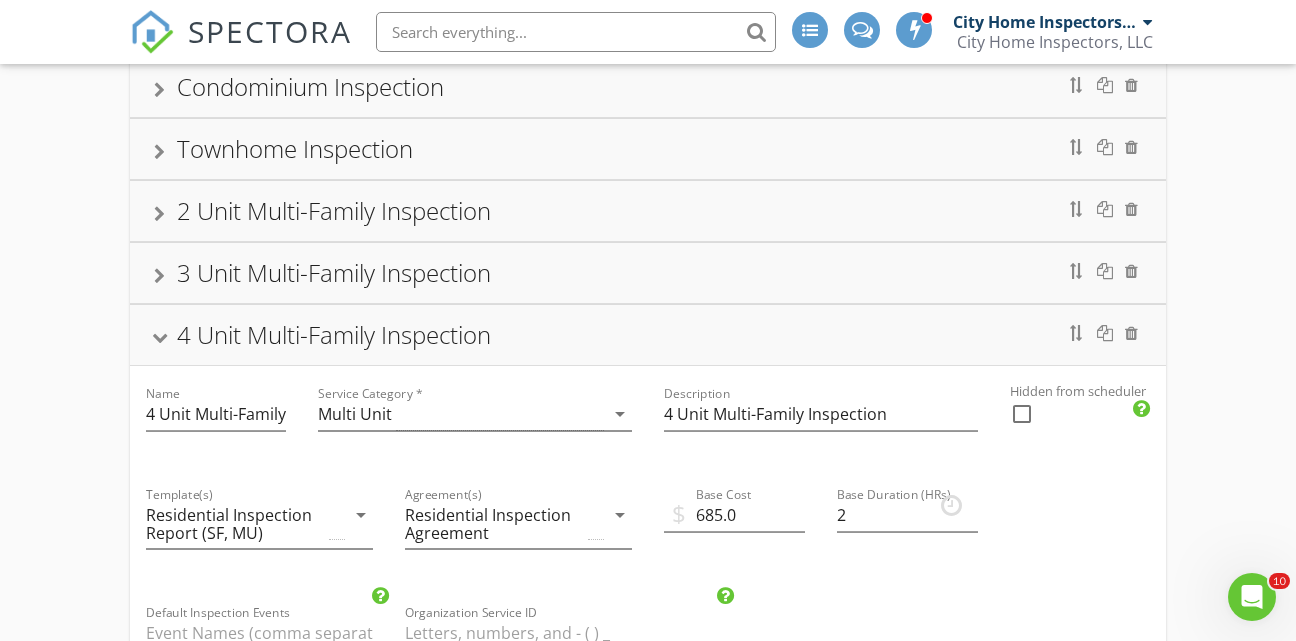 scroll, scrollTop: 261, scrollLeft: 0, axis: vertical 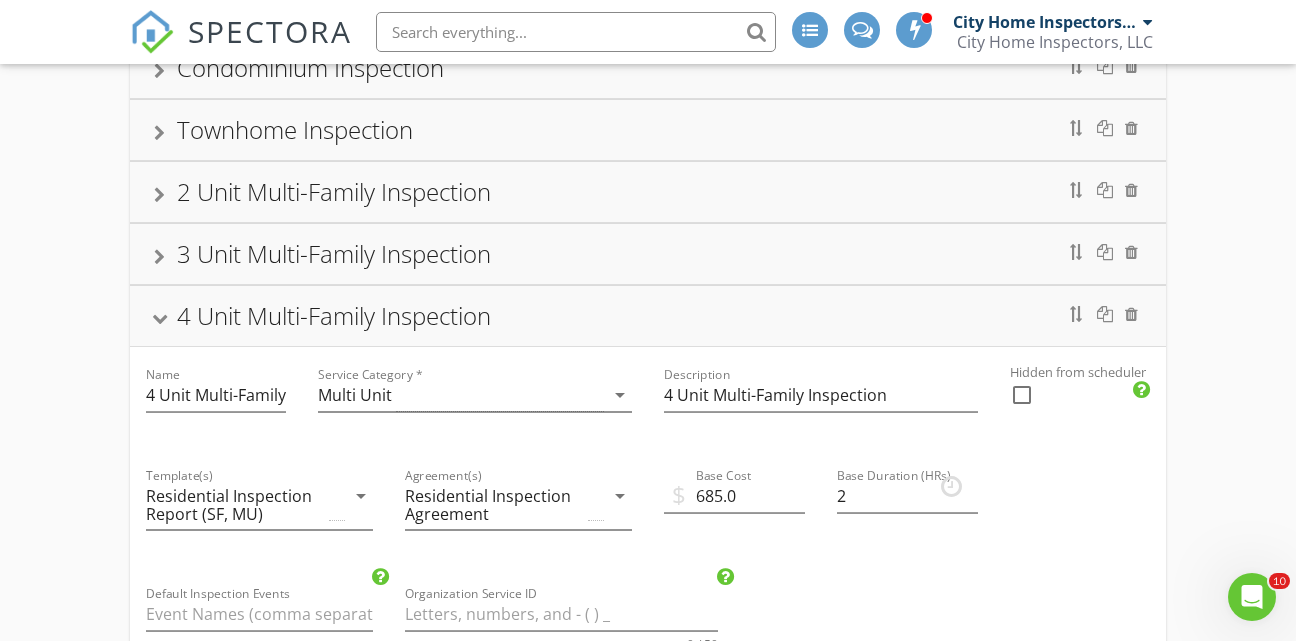 click at bounding box center (159, 195) 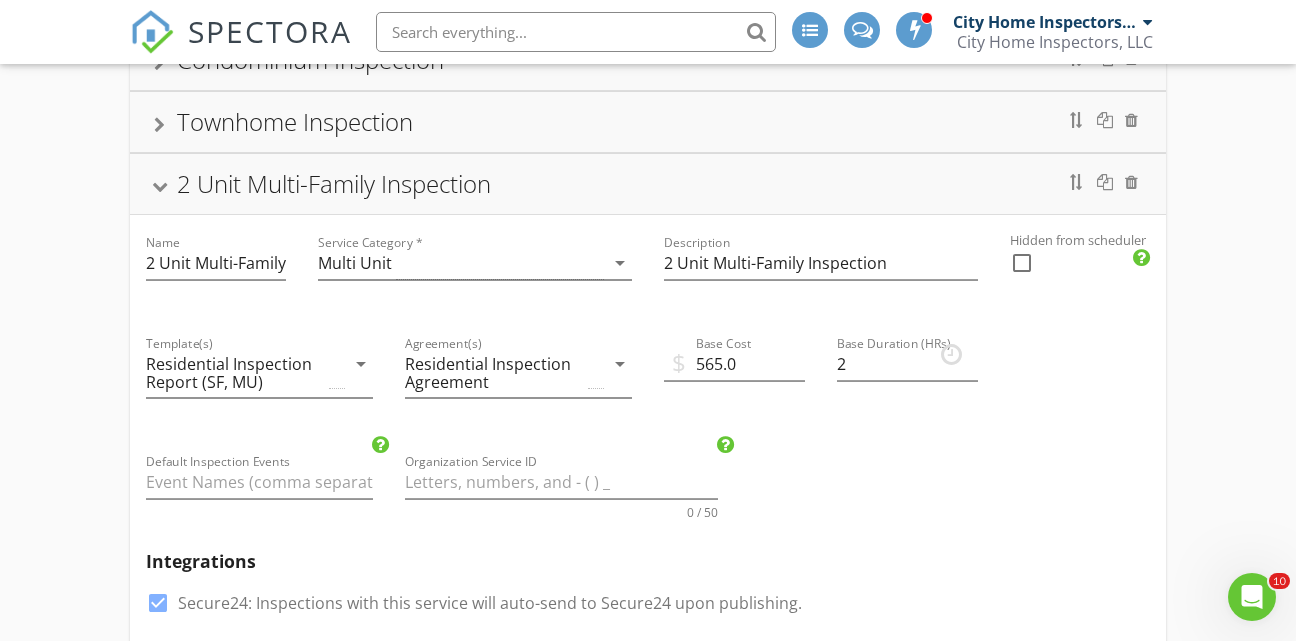 scroll, scrollTop: 247, scrollLeft: 0, axis: vertical 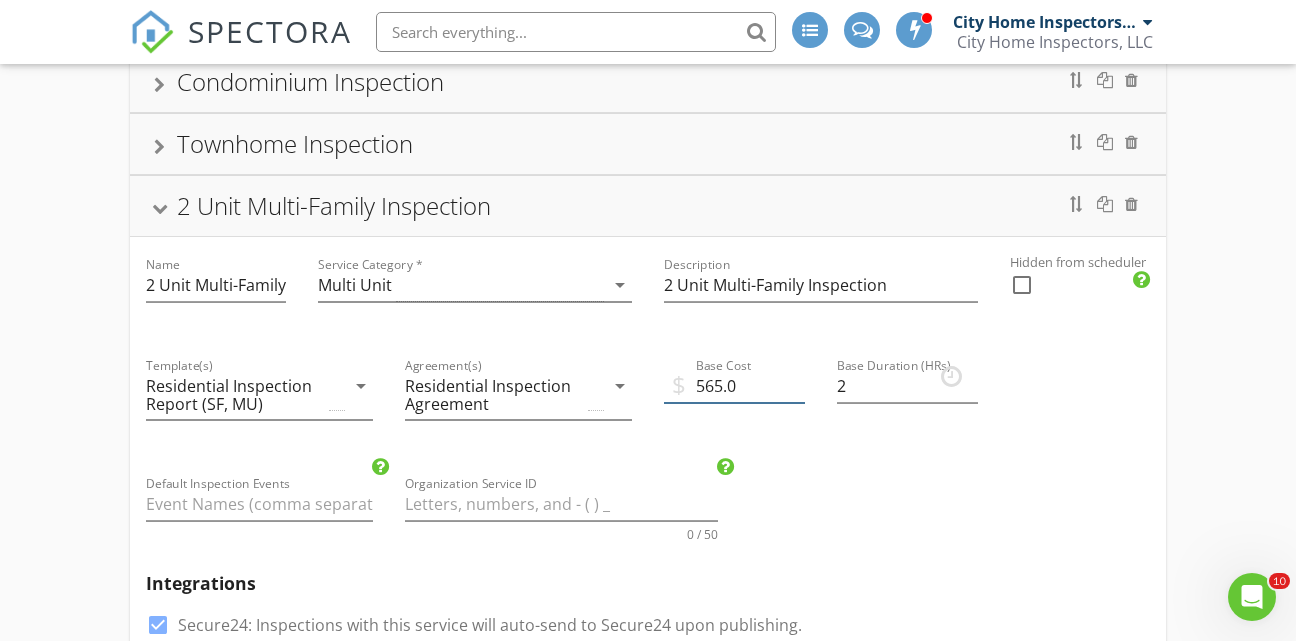 click on "565.0" at bounding box center [734, 386] 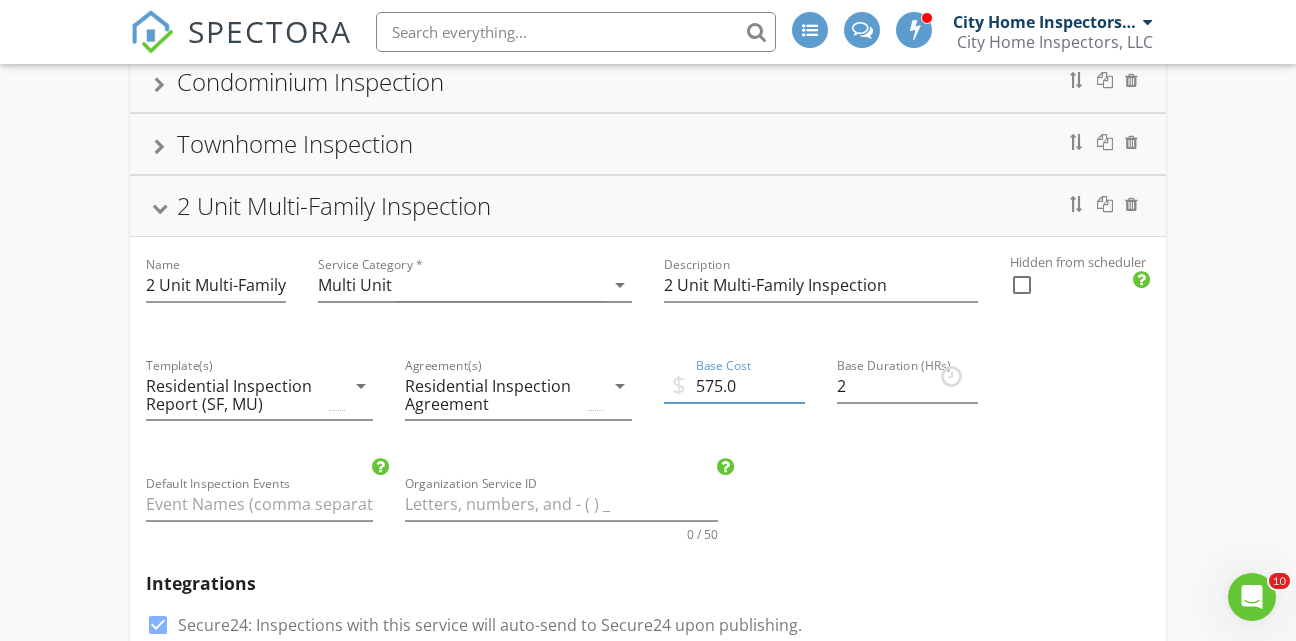type on "575.0" 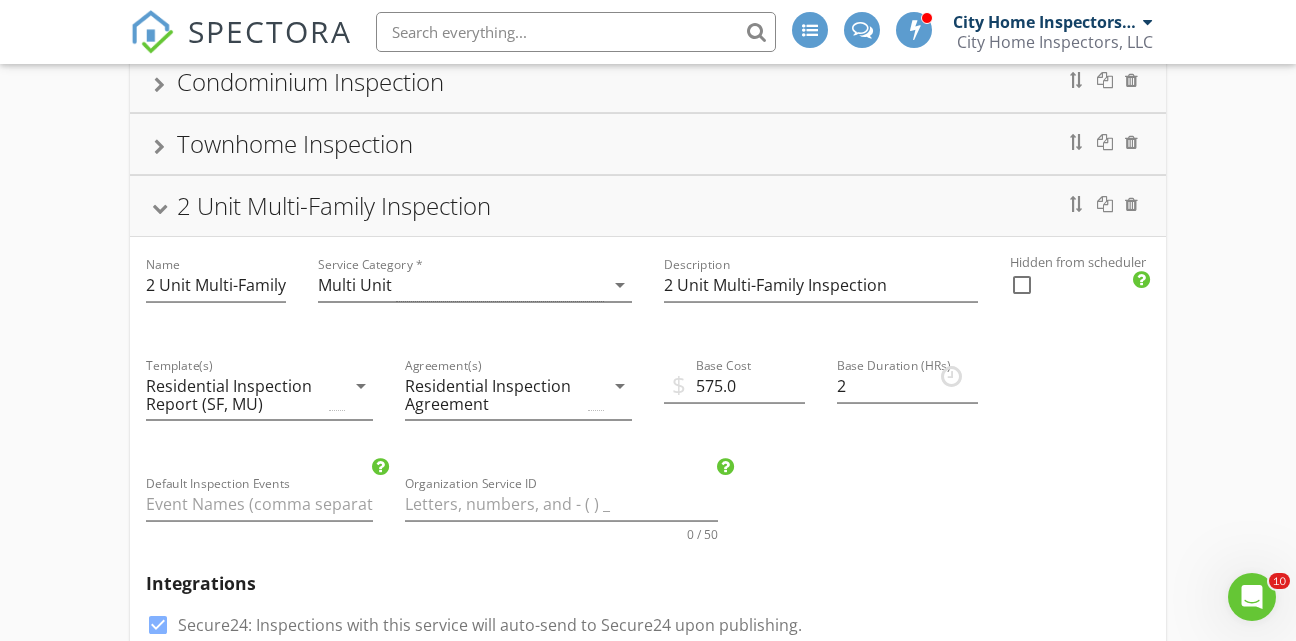 click at bounding box center (159, 208) 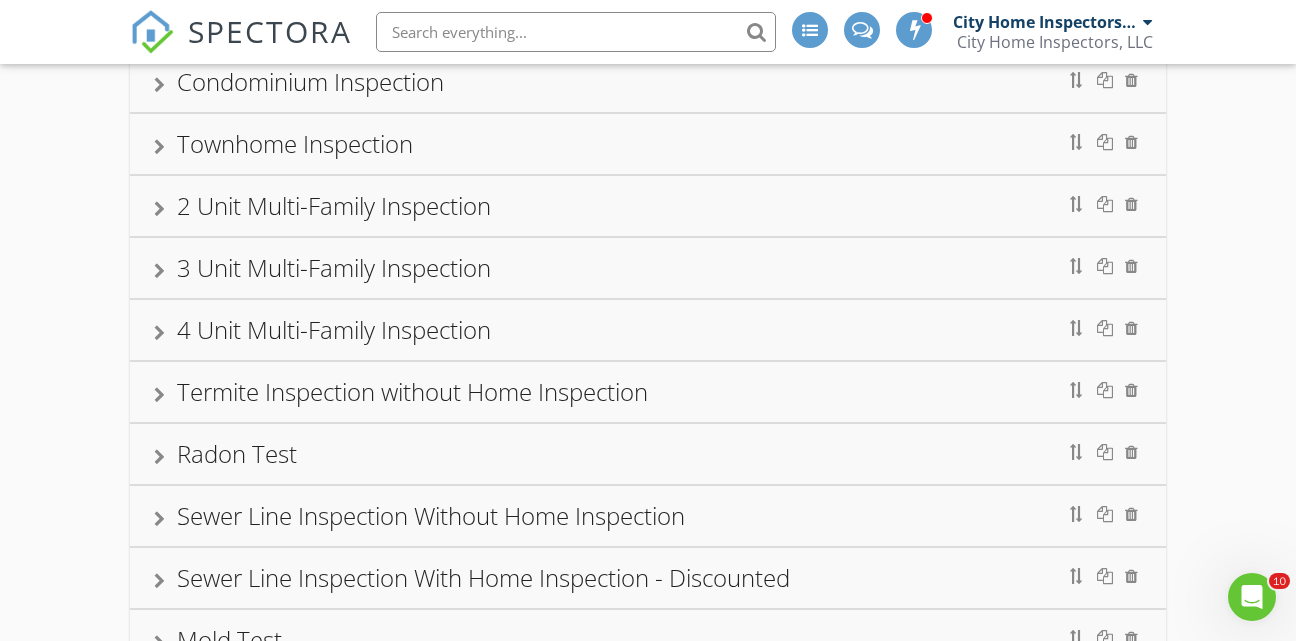 click on "3 Unit Multi-Family Inspection" at bounding box center (648, 268) 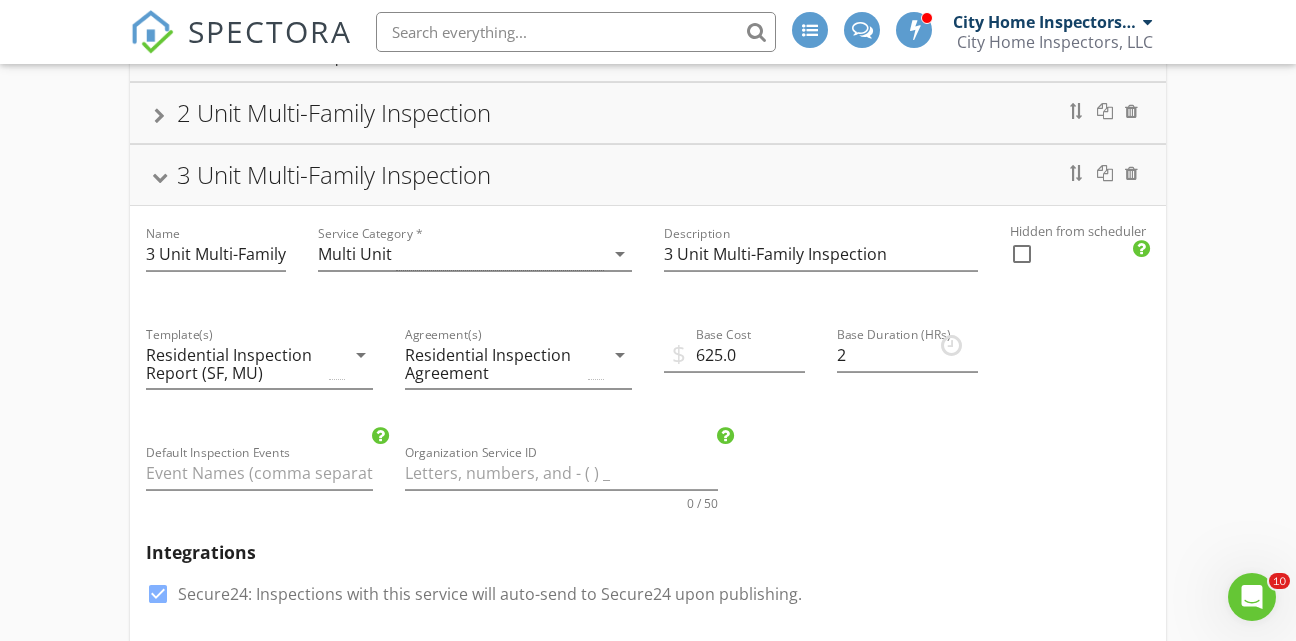 scroll, scrollTop: 438, scrollLeft: 0, axis: vertical 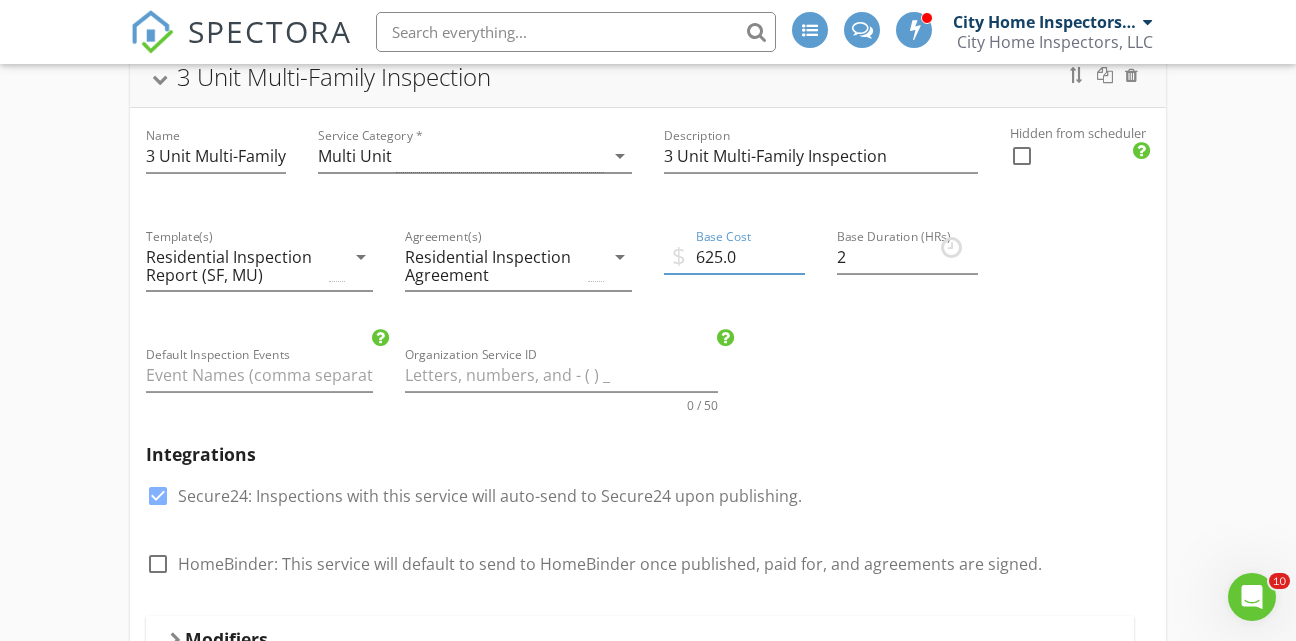 click on "625.0" at bounding box center (734, 257) 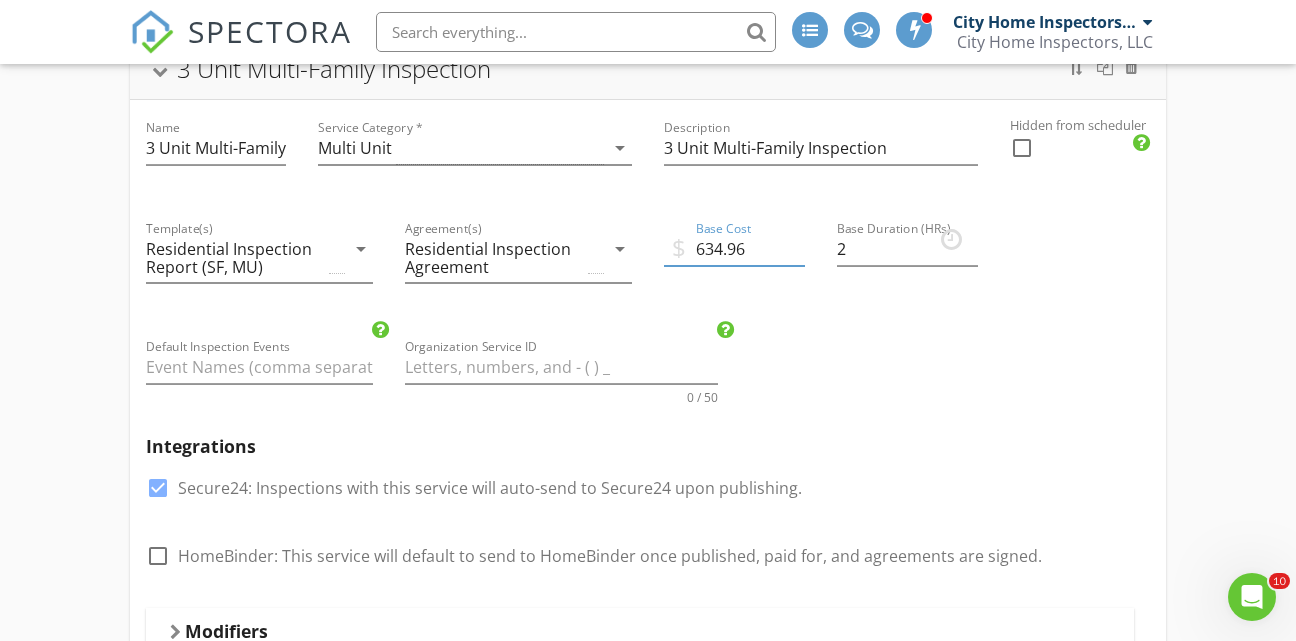 scroll, scrollTop: 449, scrollLeft: 0, axis: vertical 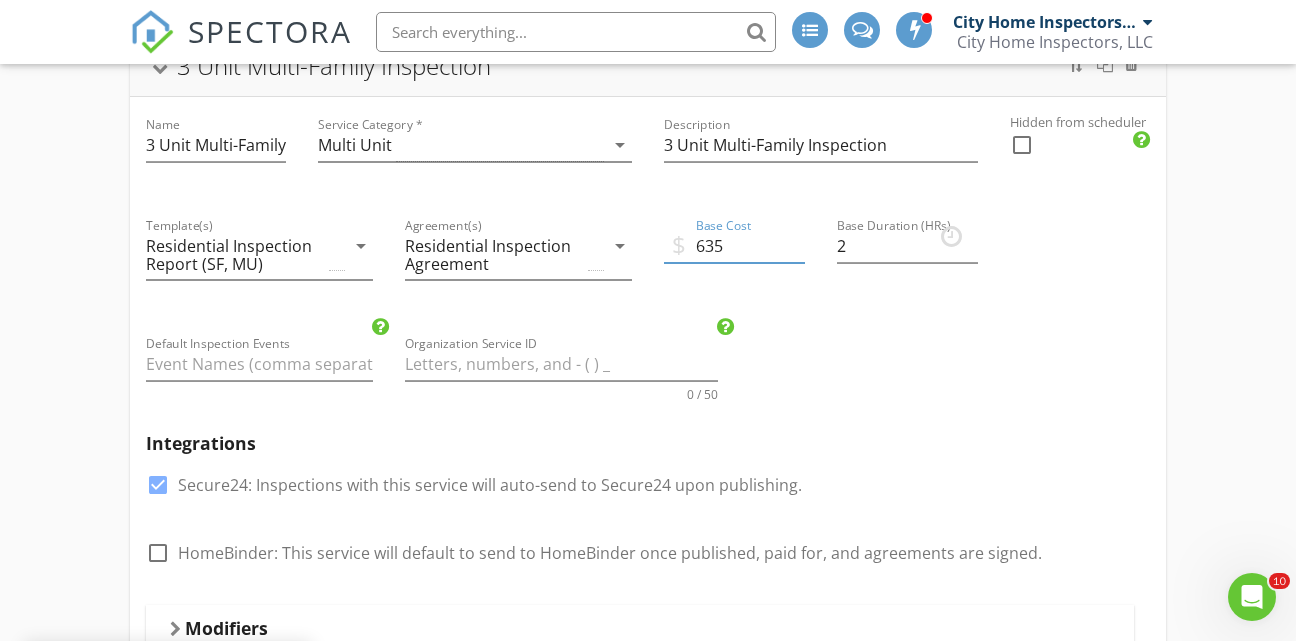 type on "635" 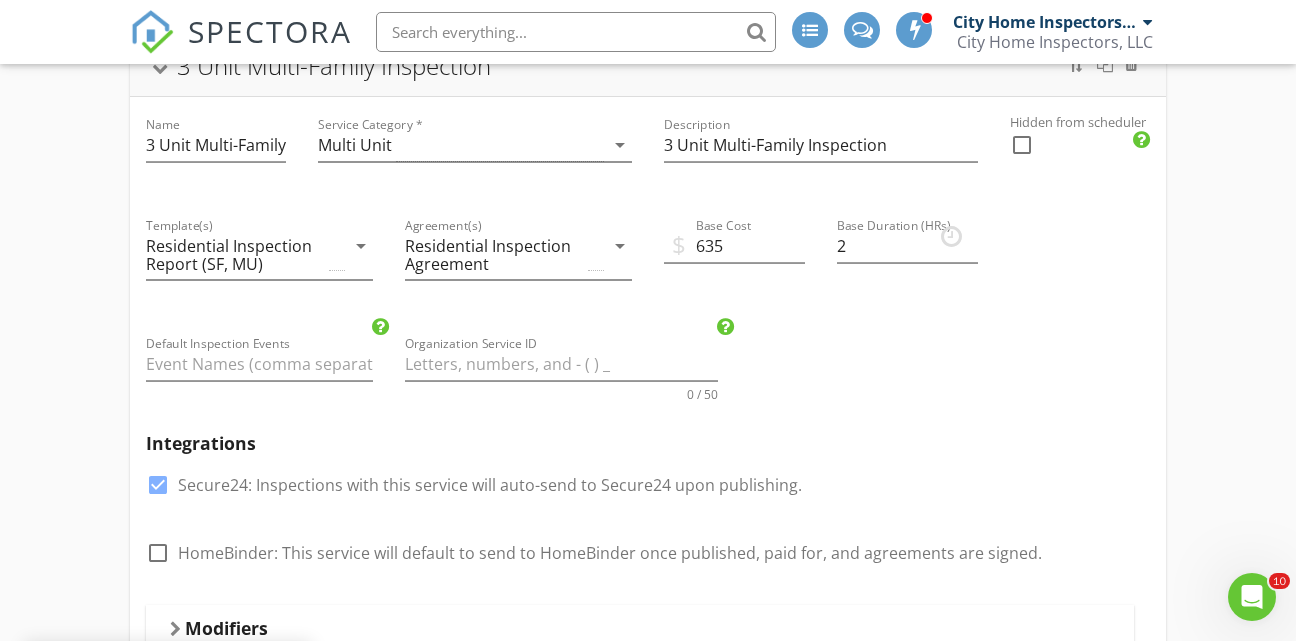click on "Name 3 Unit Multi-Family Inspection   Service Category * Multi Unit arrow_drop_down   Description 3 Unit Multi-Family Inspection   Hidden from scheduler   check_box_outline_blank     Template(s) Residential Inspection Report (SF, MU) arrow_drop_down   Agreement(s) Residential Inspection Agreement arrow_drop_down   $   Base Cost 635   Base Duration (HRs) 2   Default Inspection Events     Organization Service ID 0 / 50       Integrations       check_box Secure24: Inspections with this service will auto-send to Secure24 upon publishing.     check_box_outline_blank HomeBinder: This service will default to send to HomeBinder once published, paid for, and agreements are signed.       Modifiers
Add additional fees & hours to your service when the
property matches certain criteria like square footage or age.
When Miles away from company address arrow_drop_down   Type Range arrow_drop_down   Greater than (>) 41   Less than or Equal to (<=) 50       Add Fee 50.0   0" at bounding box center [648, 2226] 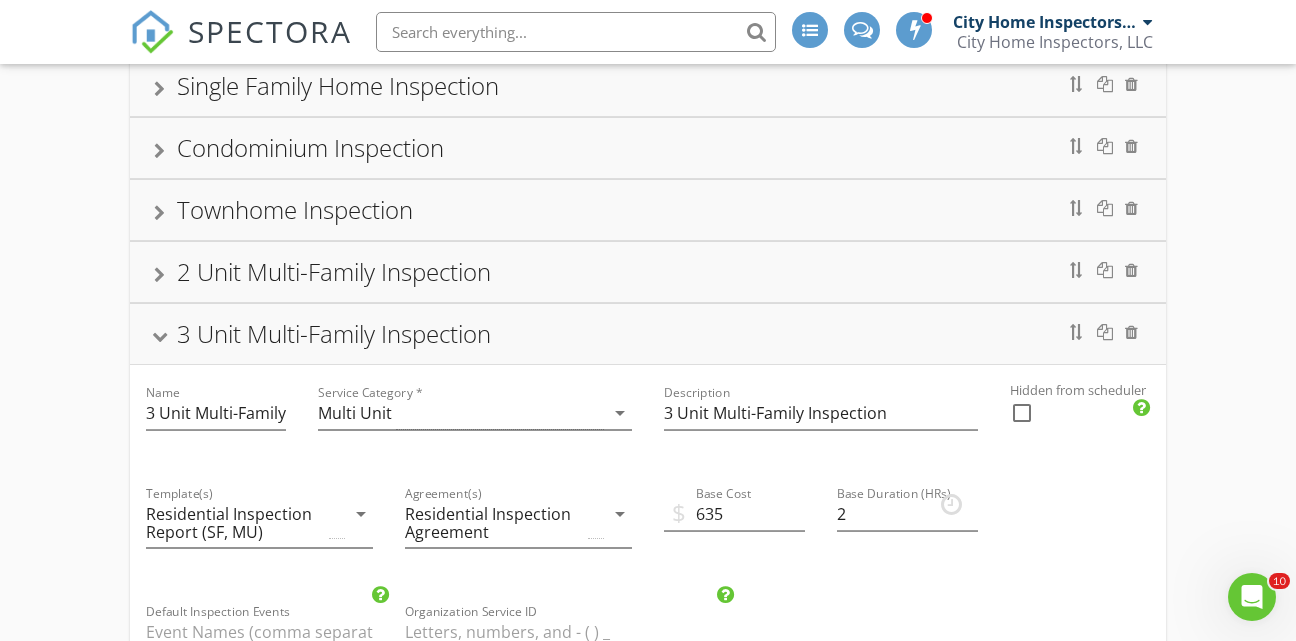 scroll, scrollTop: 0, scrollLeft: 0, axis: both 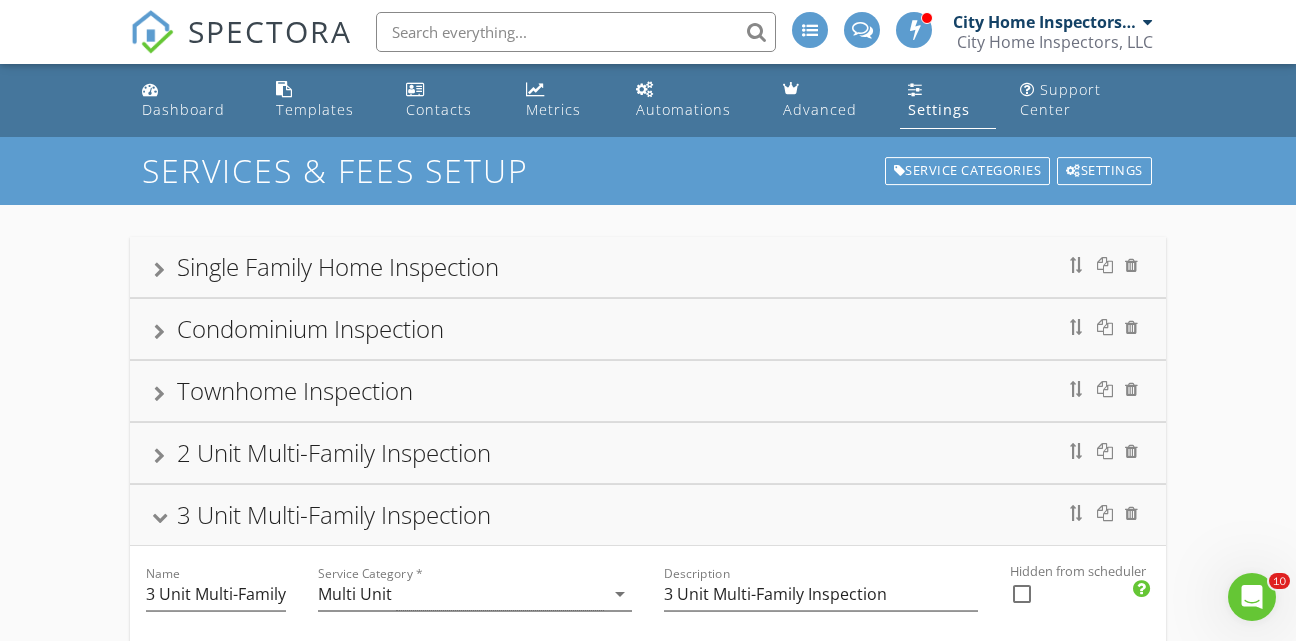 click at bounding box center (159, 517) 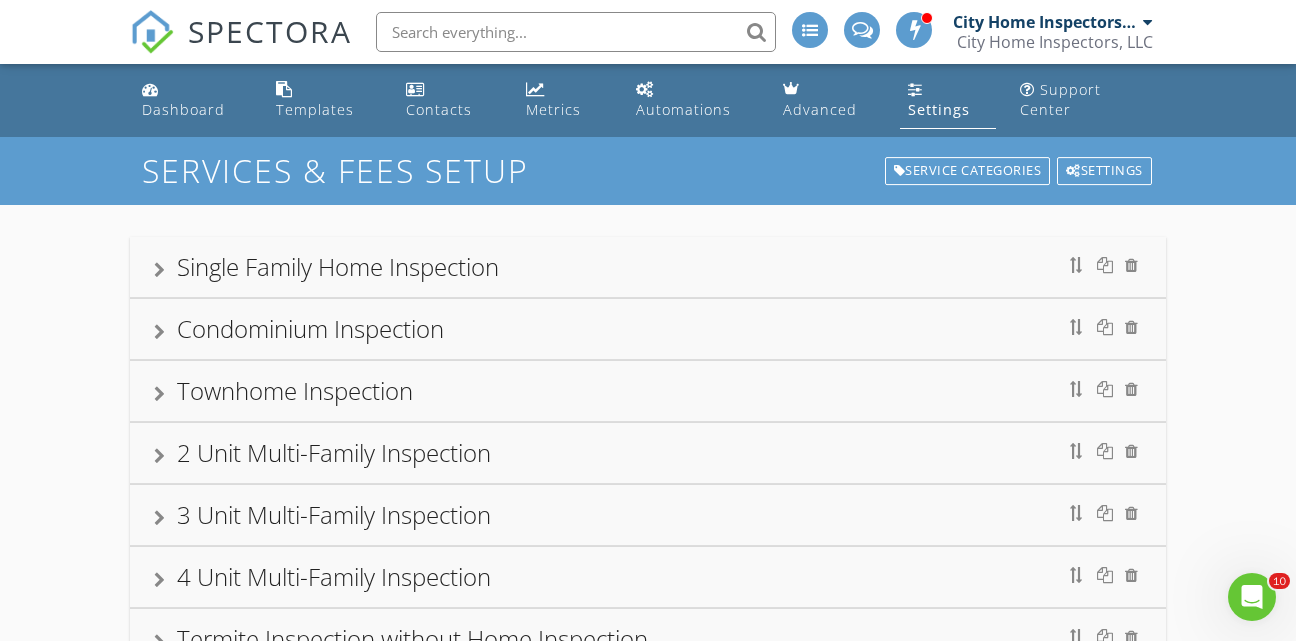 scroll, scrollTop: 16, scrollLeft: 0, axis: vertical 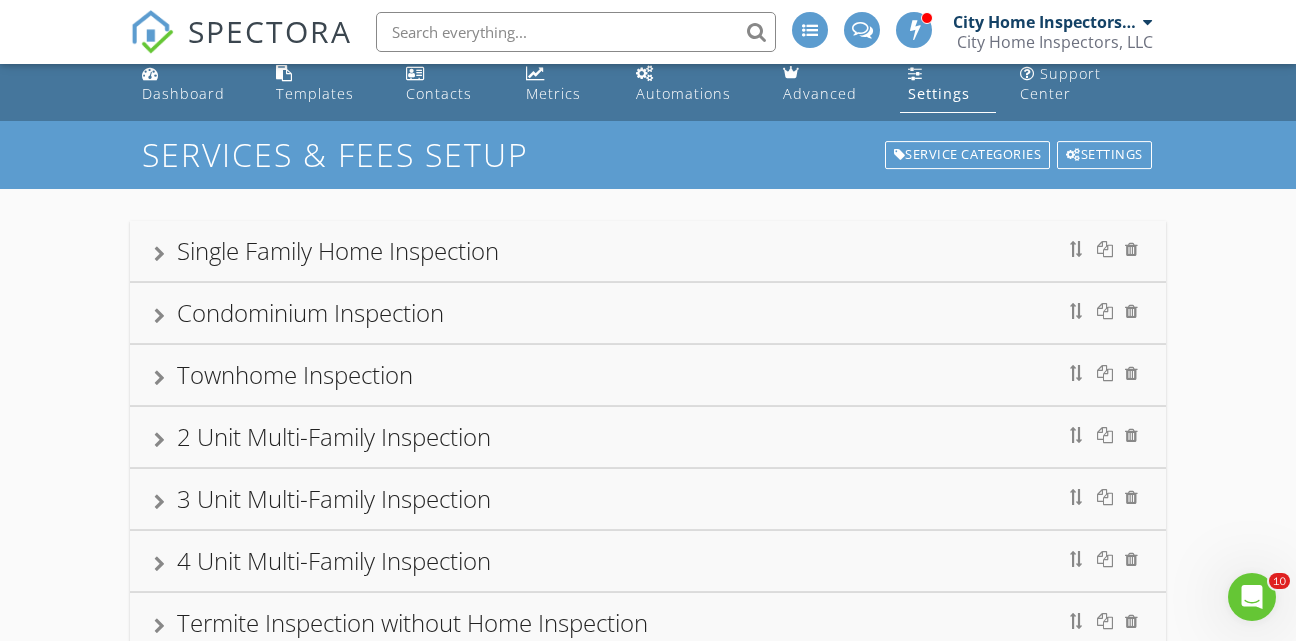 click at bounding box center (159, 564) 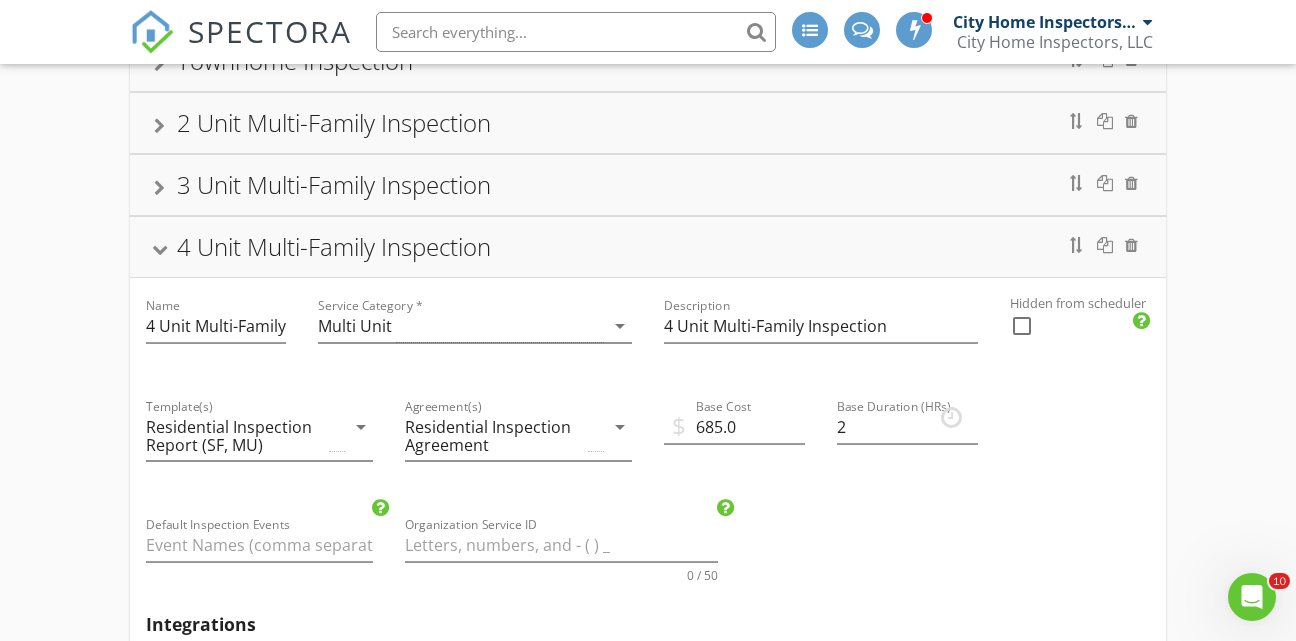 scroll, scrollTop: 333, scrollLeft: 0, axis: vertical 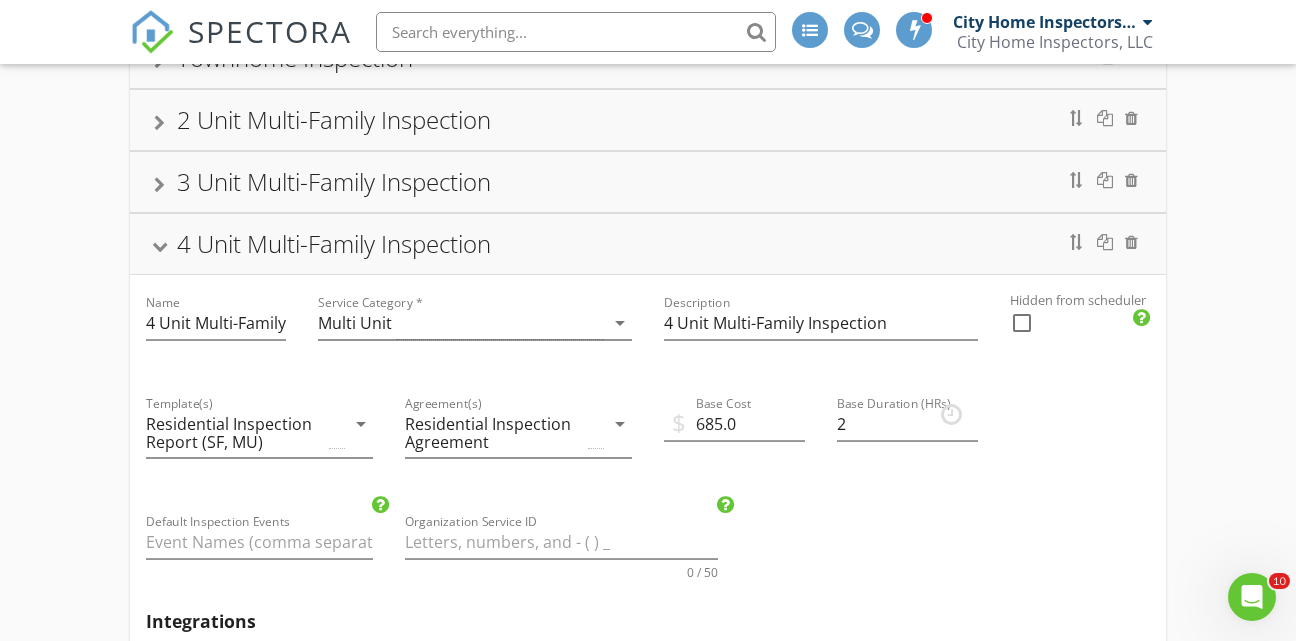 click on "2 Unit Multi-Family Inspection" at bounding box center [334, 119] 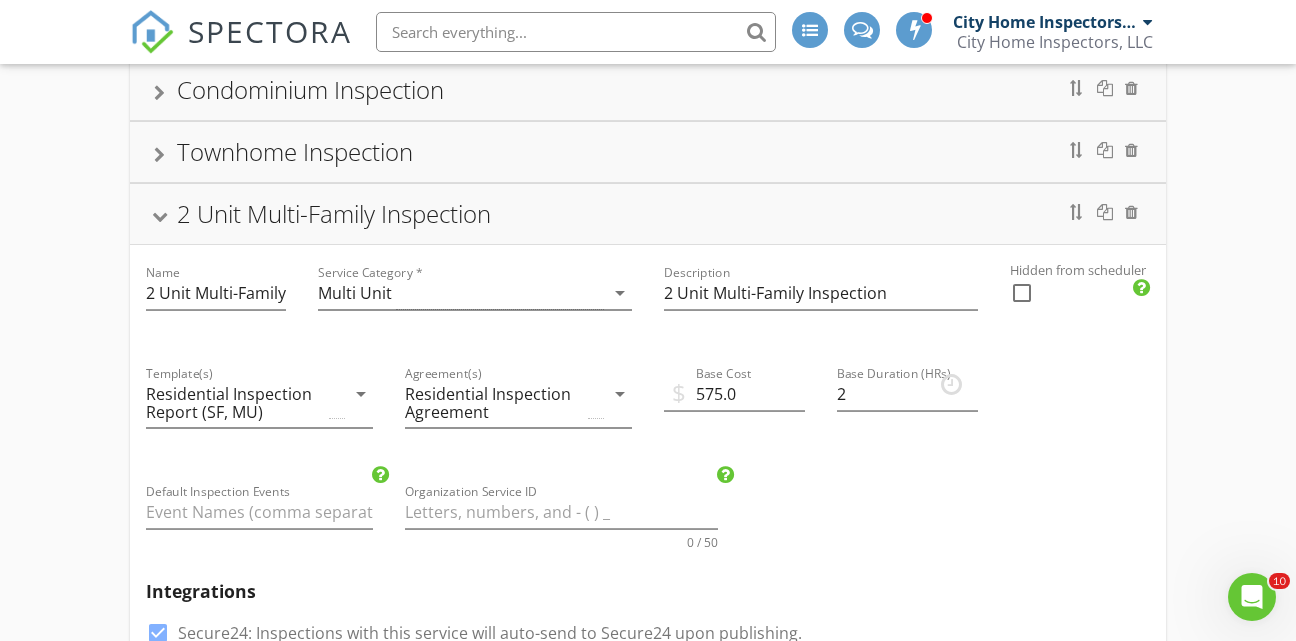 scroll, scrollTop: 246, scrollLeft: 0, axis: vertical 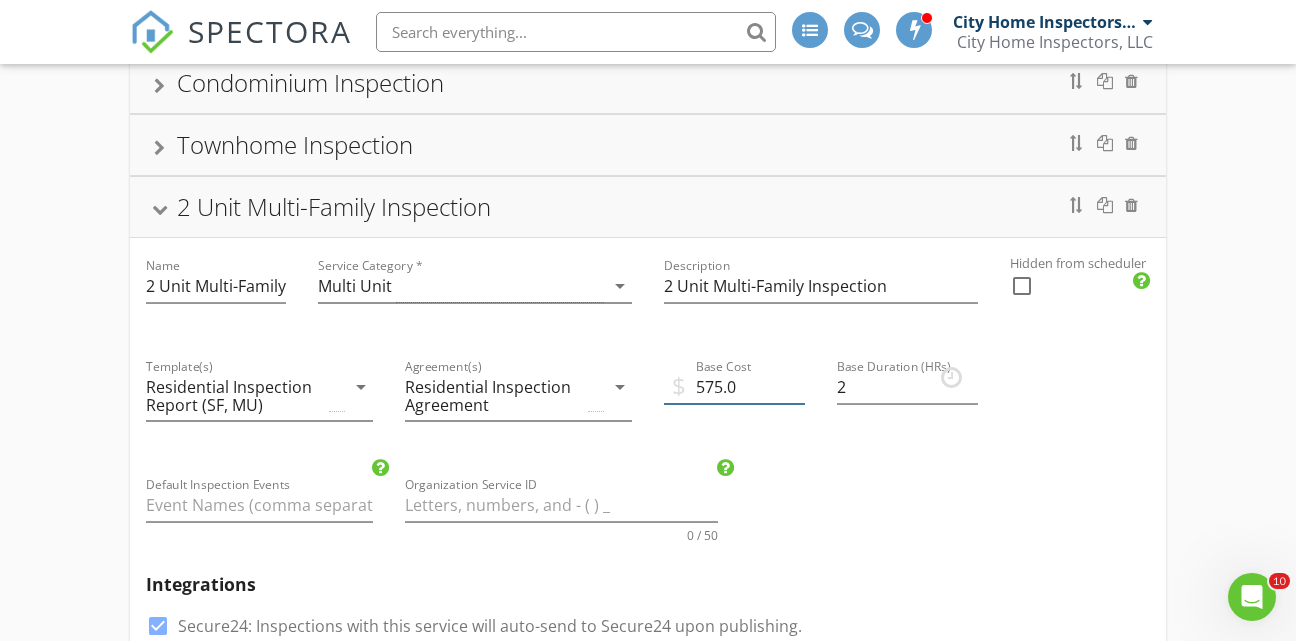 click on "575.0" at bounding box center [734, 387] 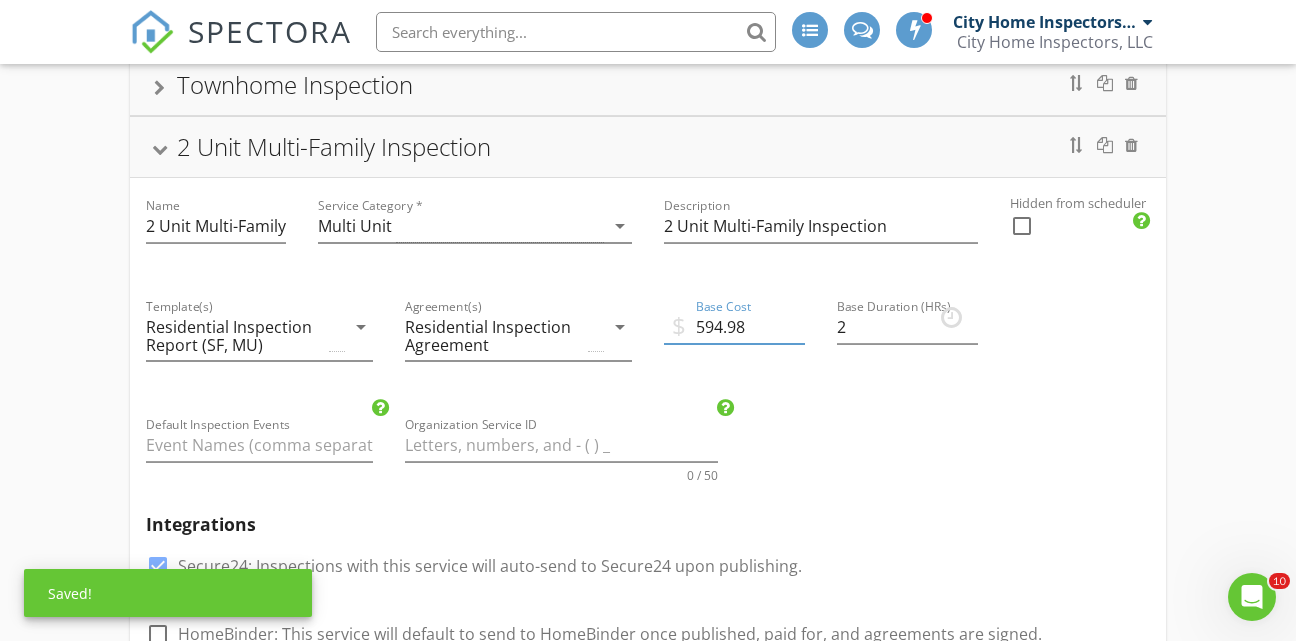 scroll, scrollTop: 312, scrollLeft: 0, axis: vertical 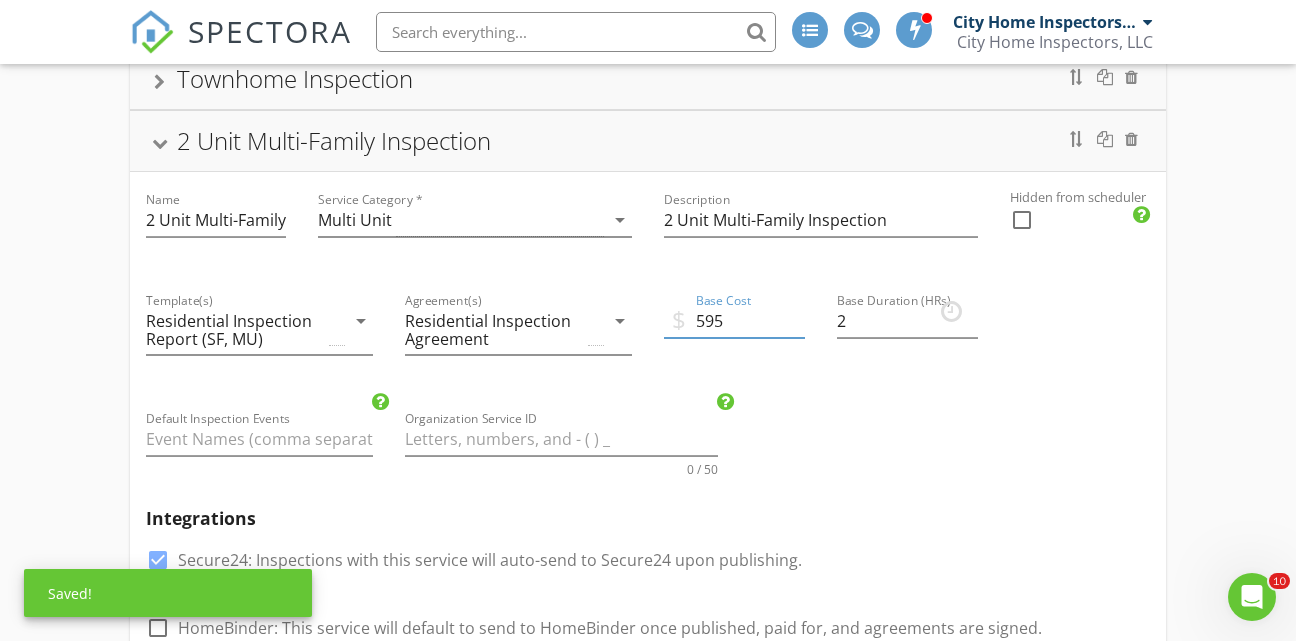 type on "595" 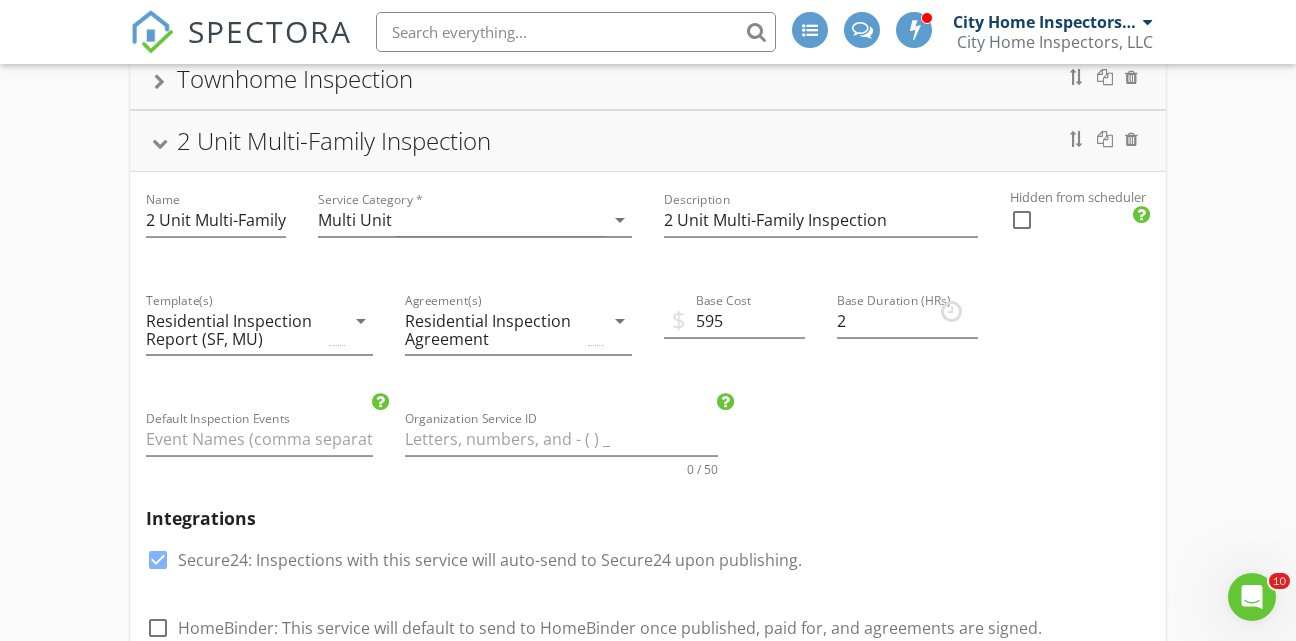 click at bounding box center [159, 143] 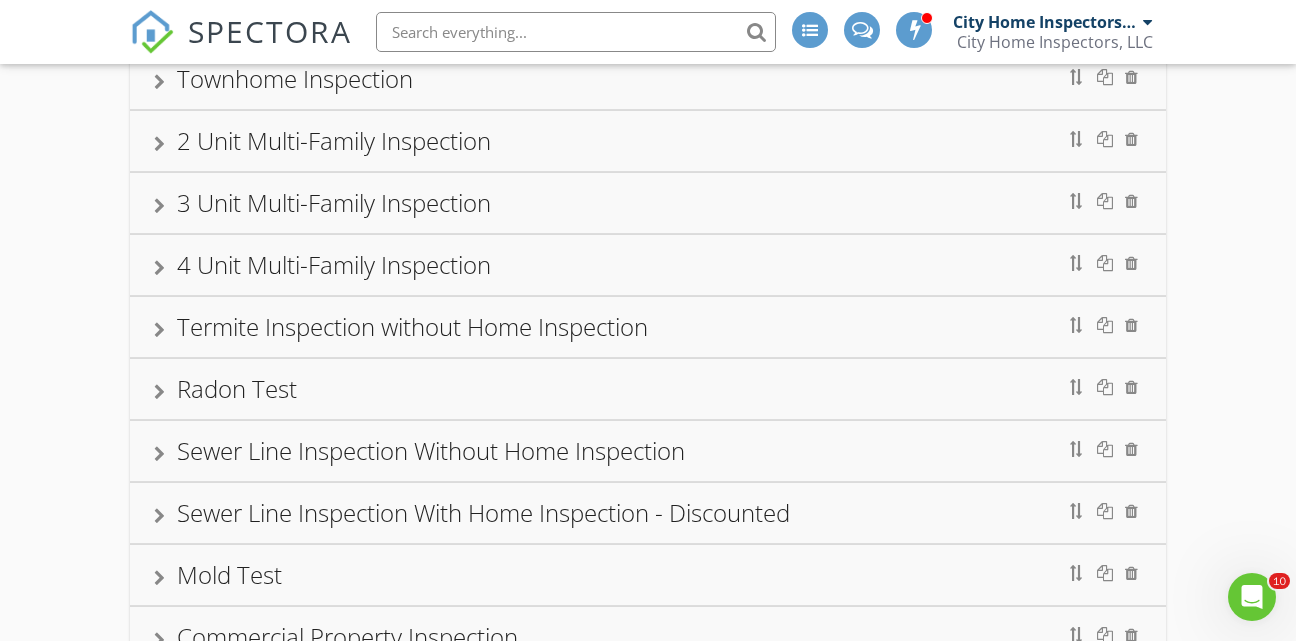 click on "2 Unit Multi-Family Inspection" at bounding box center (648, 141) 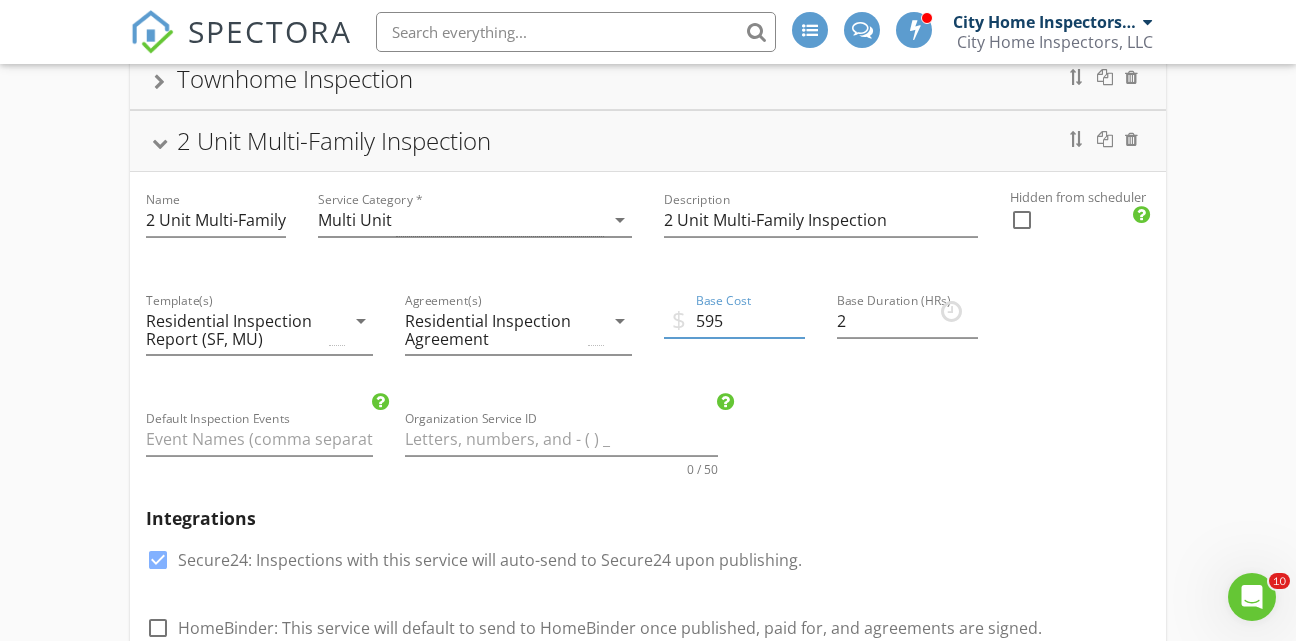 click on "595" at bounding box center [734, 321] 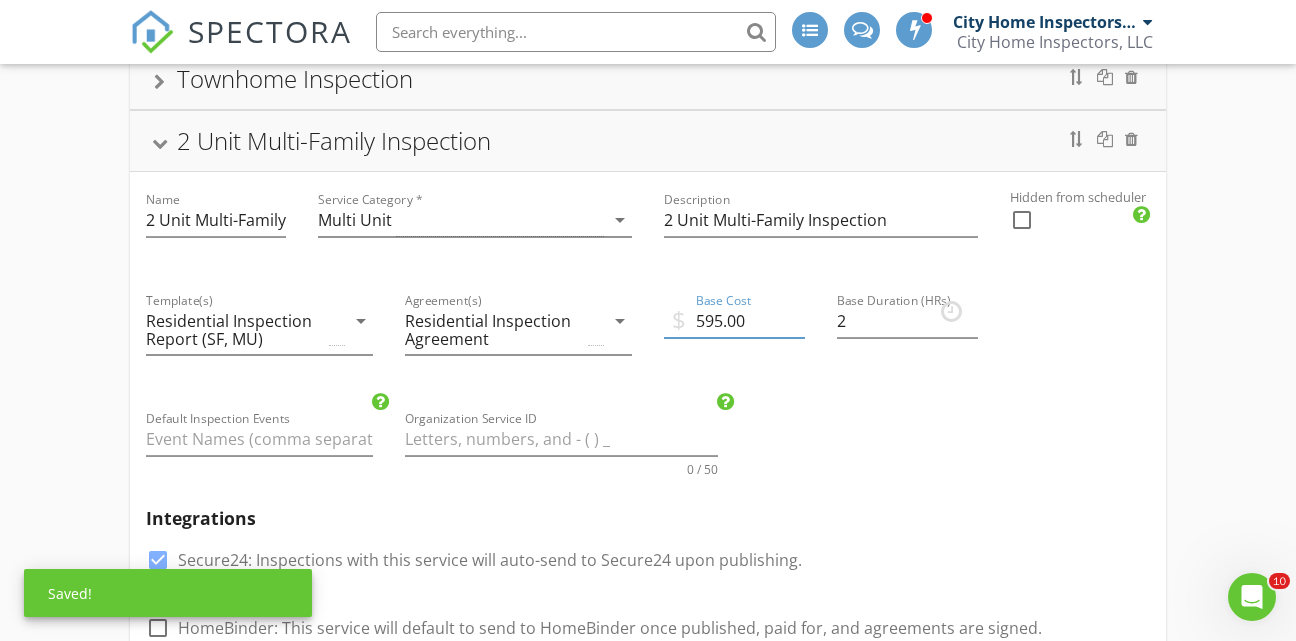 type on "595.00" 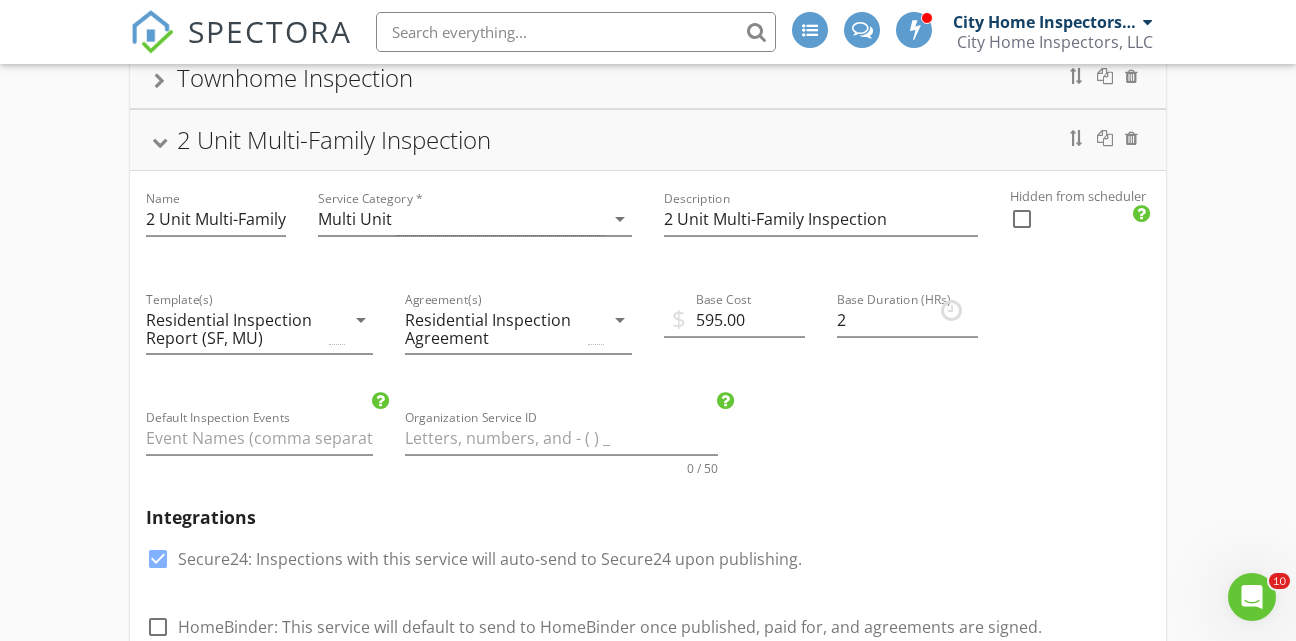 scroll, scrollTop: 275, scrollLeft: 0, axis: vertical 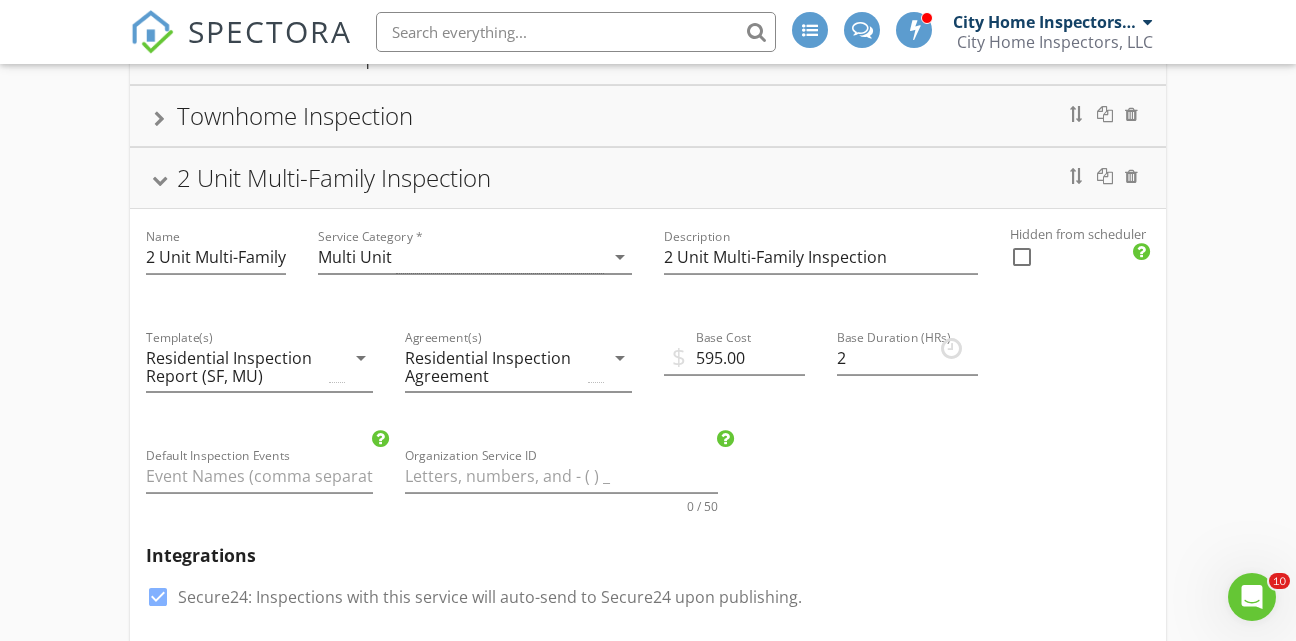 click at bounding box center [159, 180] 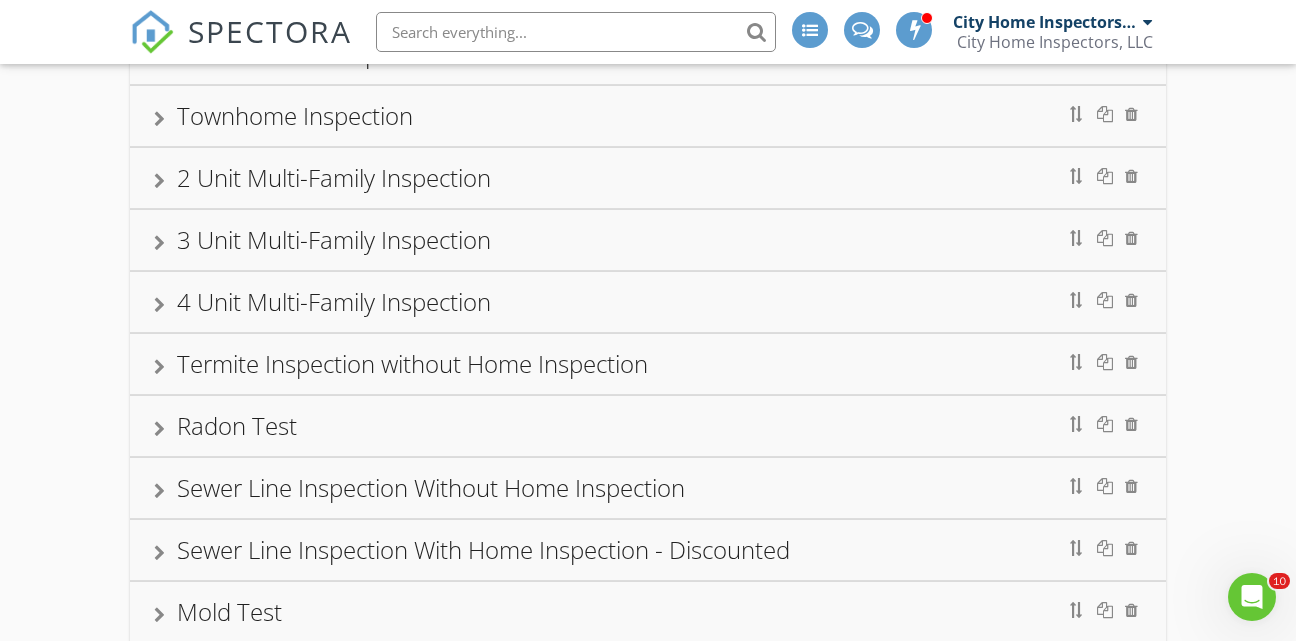 click at bounding box center [159, 243] 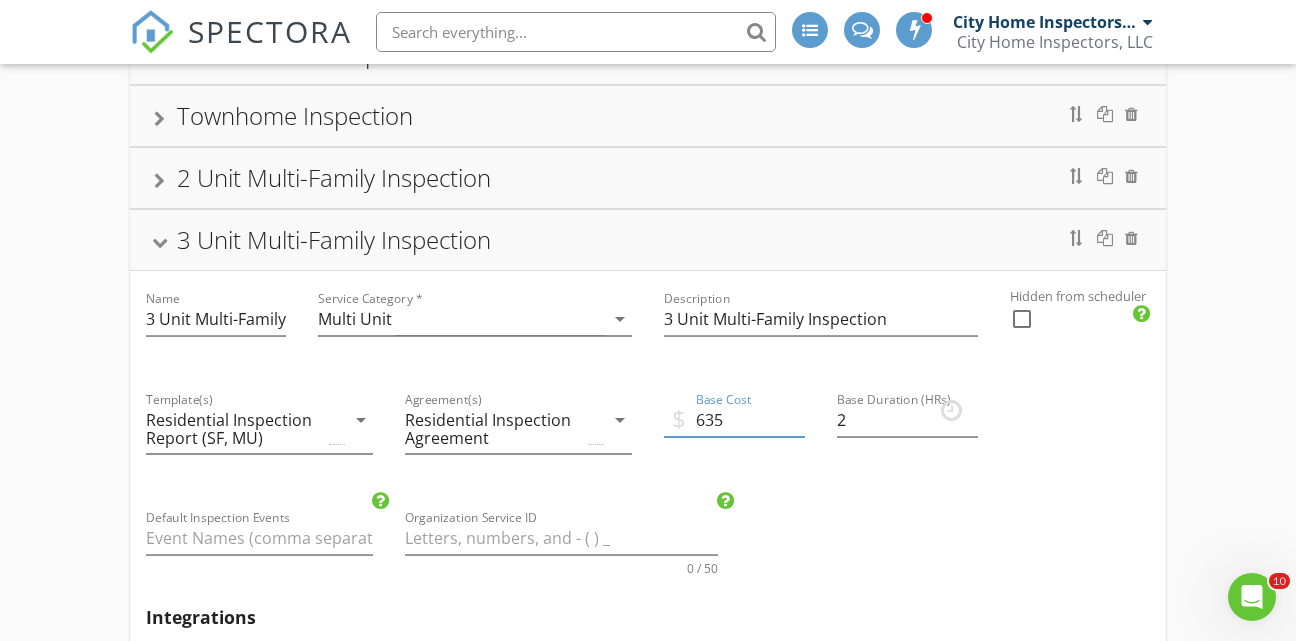 click on "635" at bounding box center (734, 420) 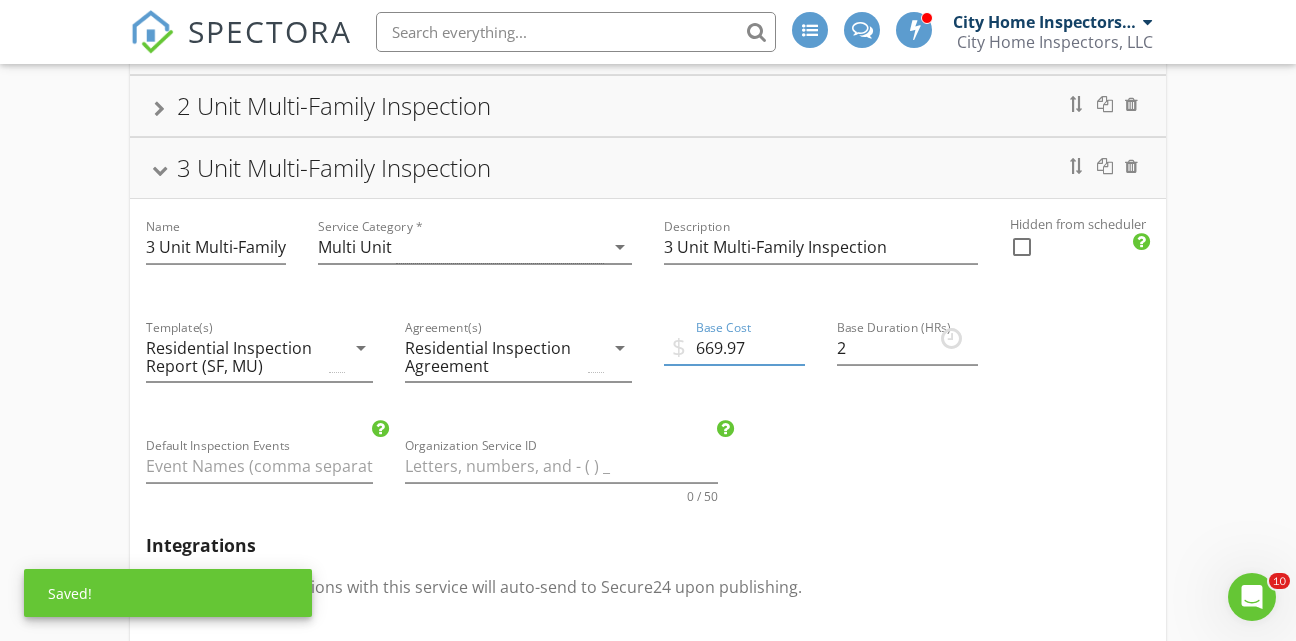 scroll, scrollTop: 317, scrollLeft: 0, axis: vertical 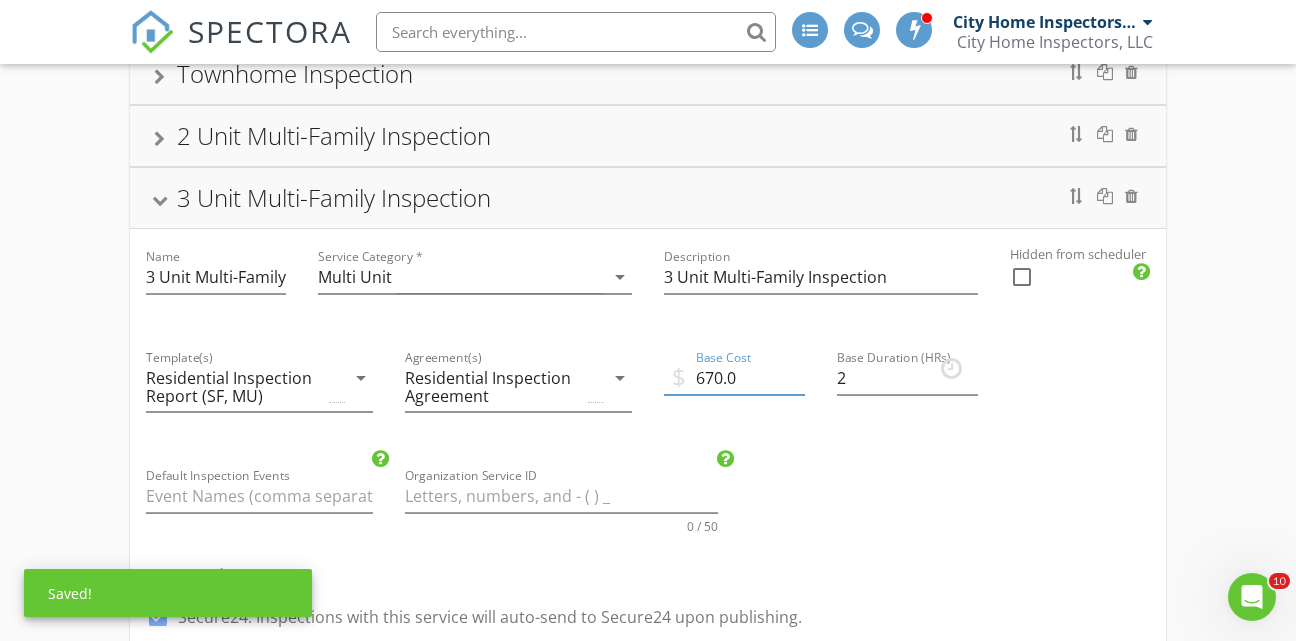 type on "670.0" 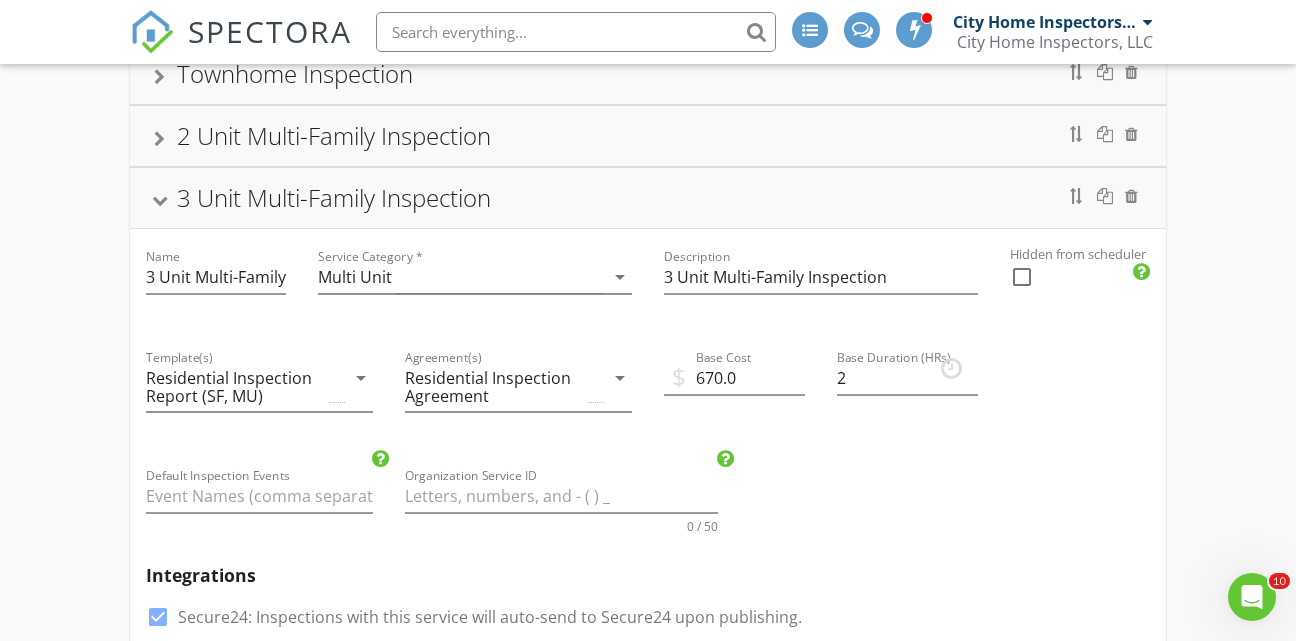click on "3 Unit Multi-Family Inspection" at bounding box center (648, 198) 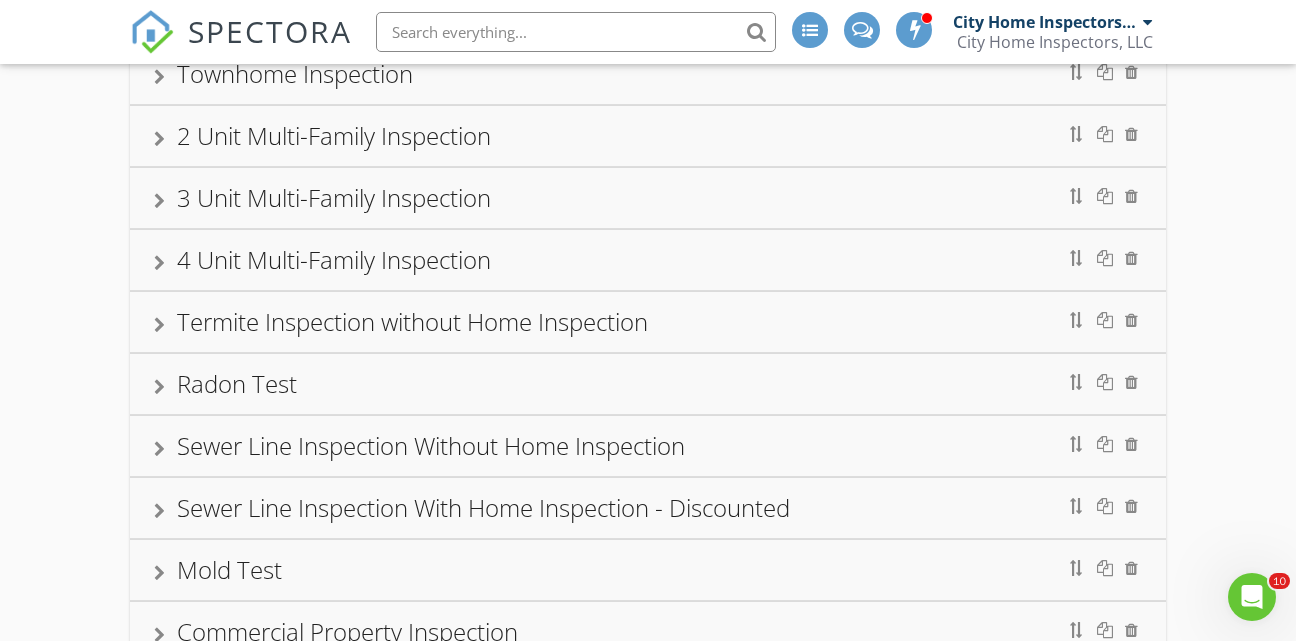 click at bounding box center [159, 263] 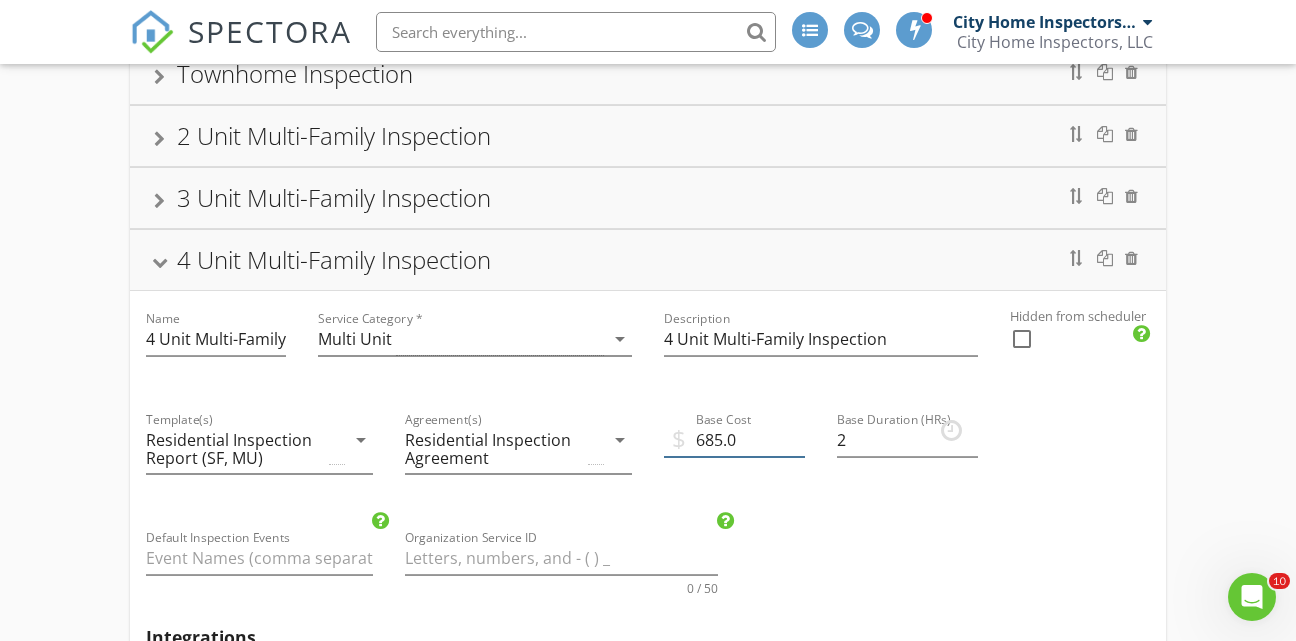 click on "685.0" at bounding box center (734, 440) 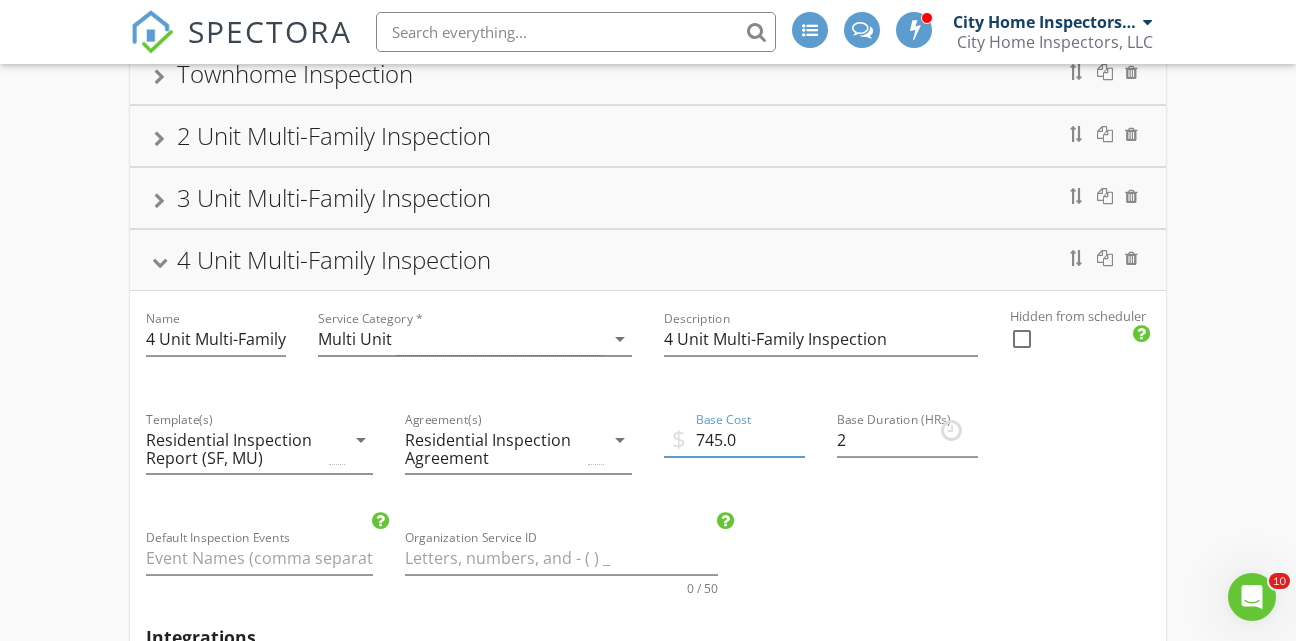 type on "745.0" 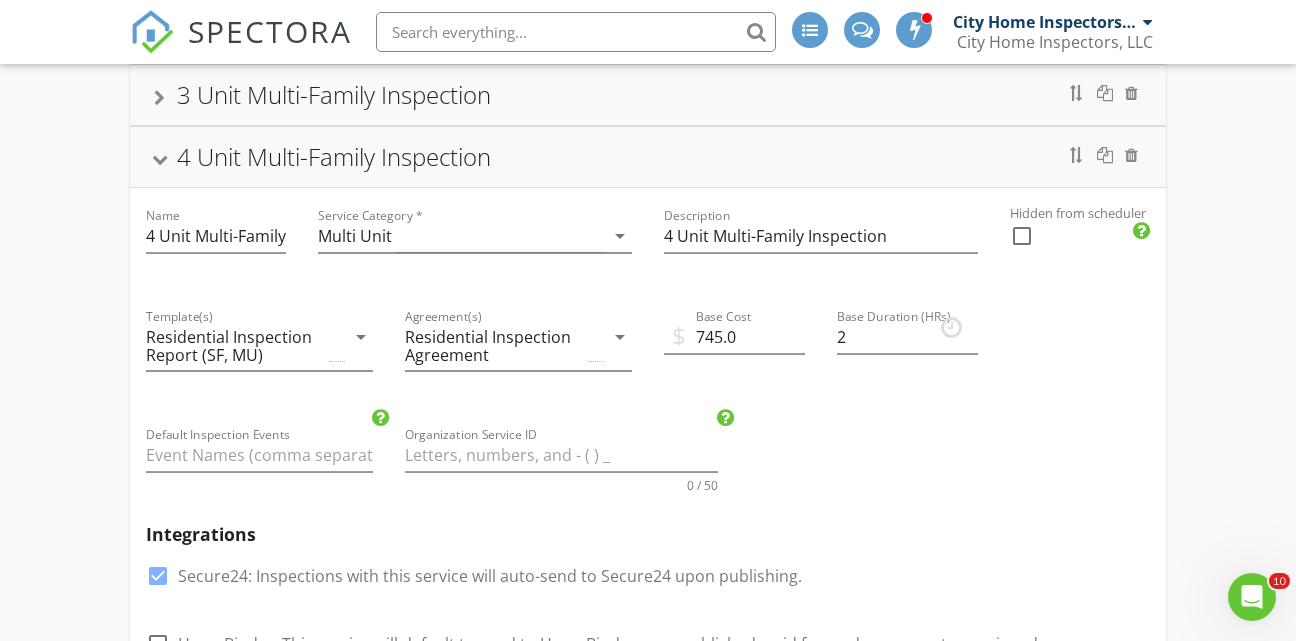 scroll, scrollTop: 423, scrollLeft: 0, axis: vertical 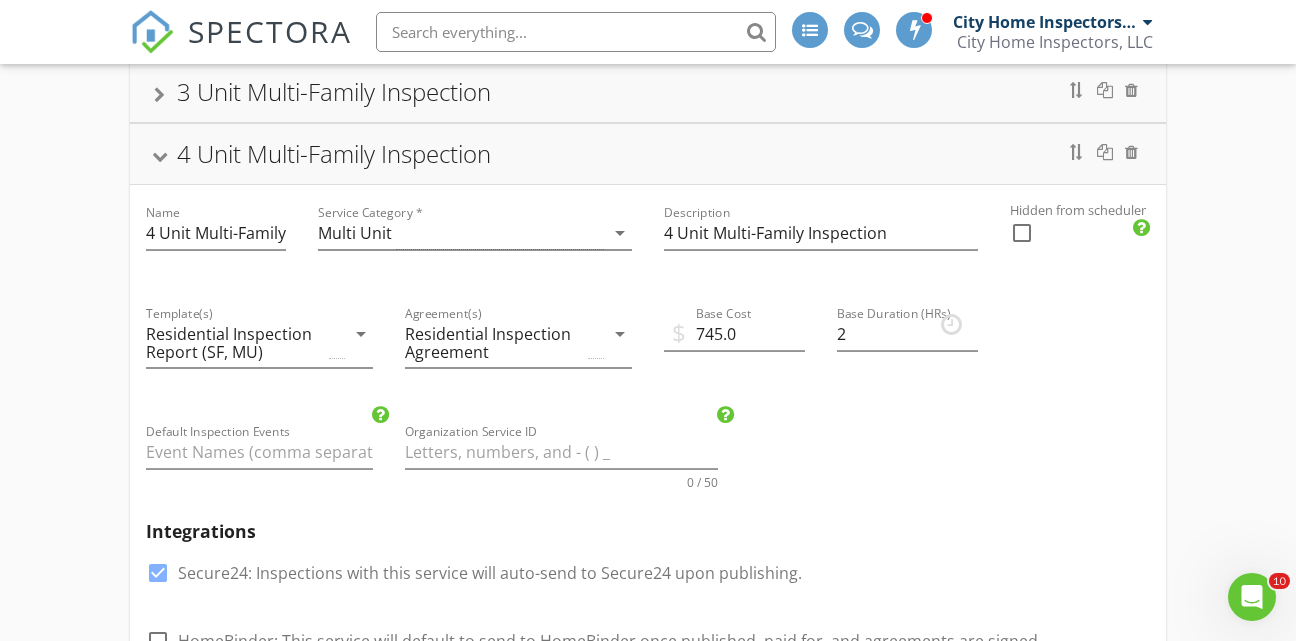 click at bounding box center [159, 156] 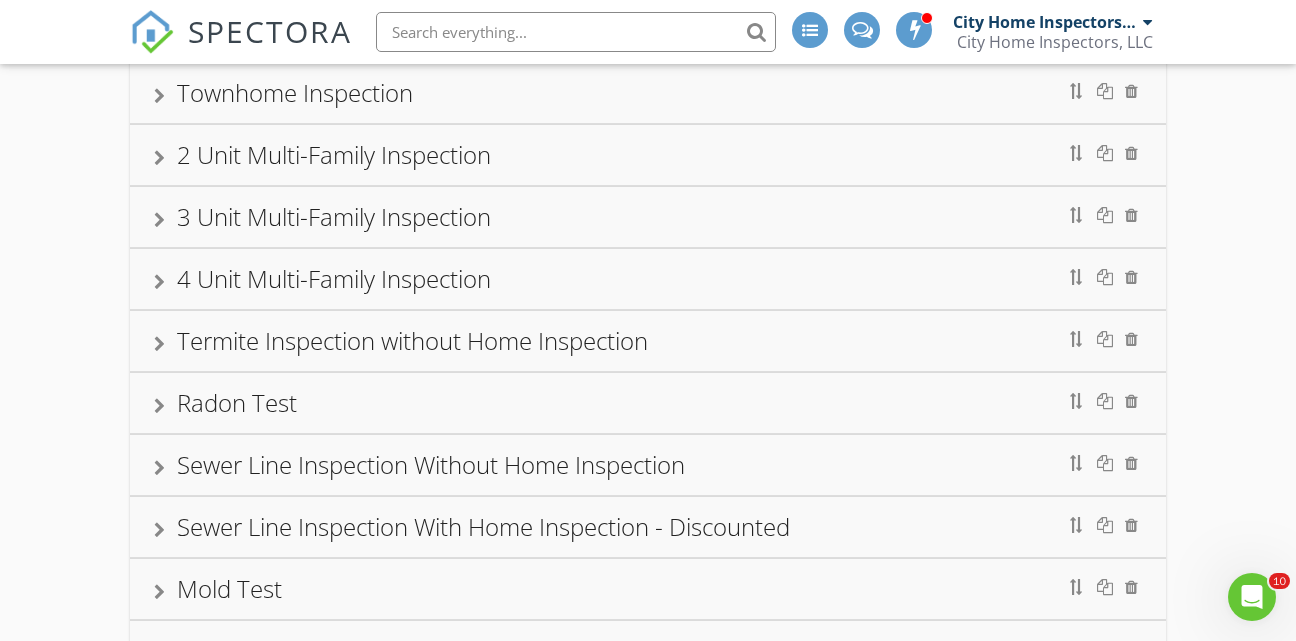 scroll, scrollTop: 289, scrollLeft: 0, axis: vertical 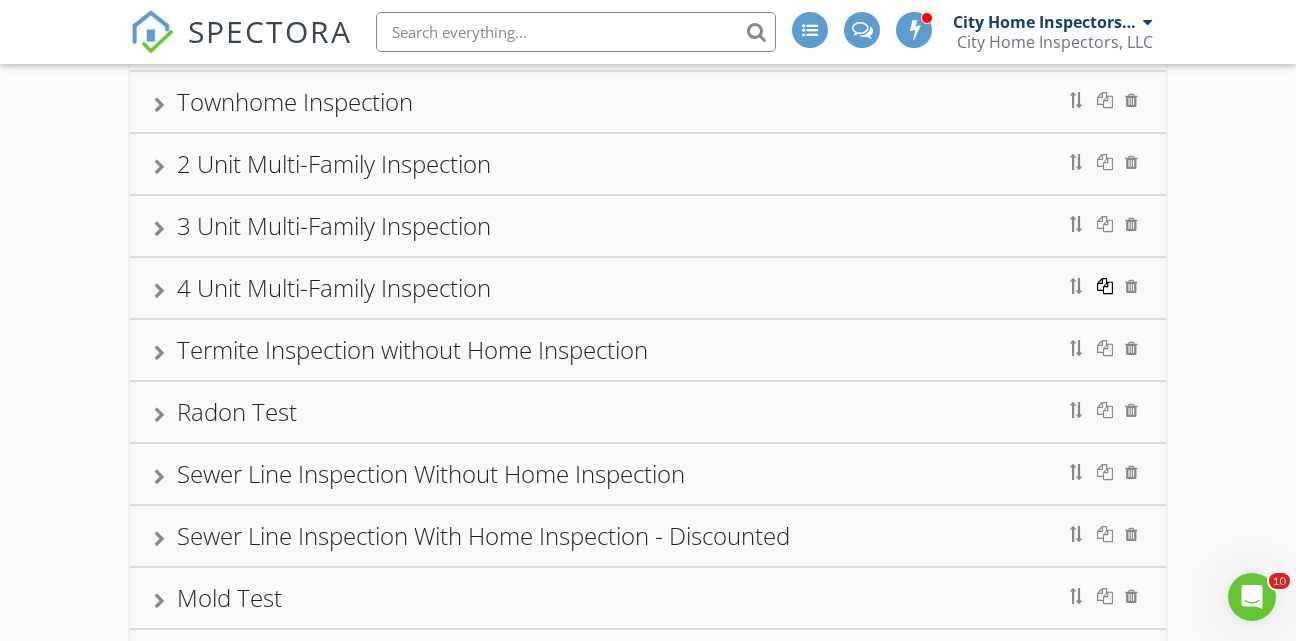click at bounding box center (1105, 286) 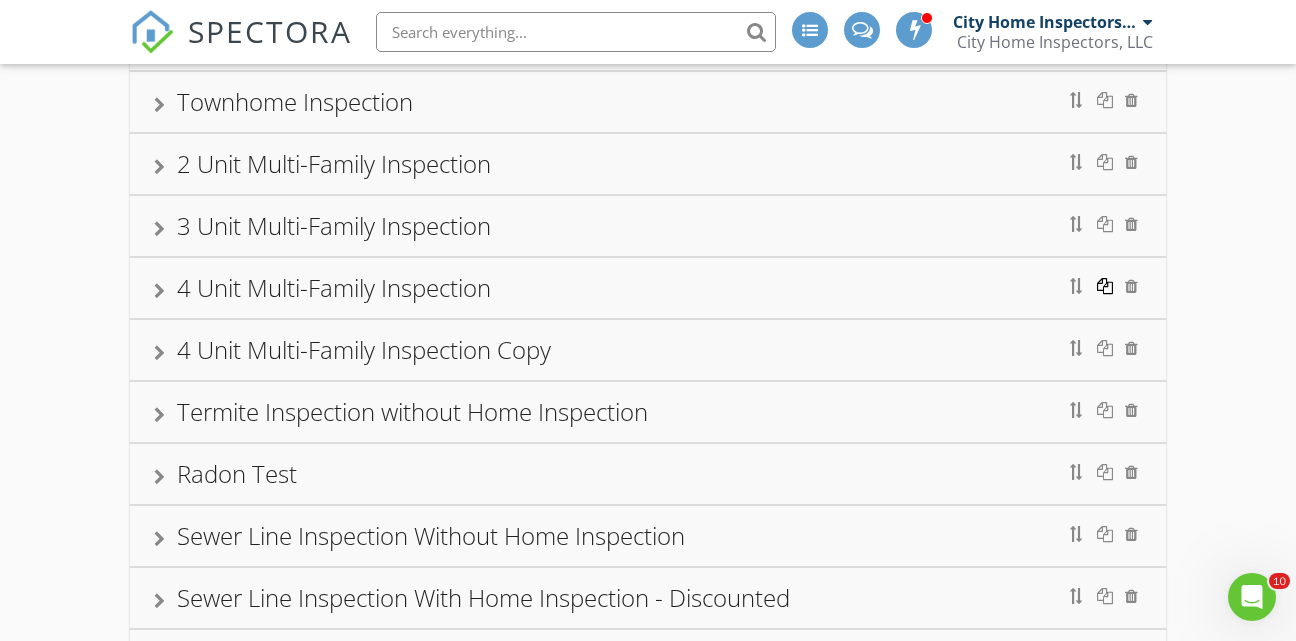 click at bounding box center (1105, 286) 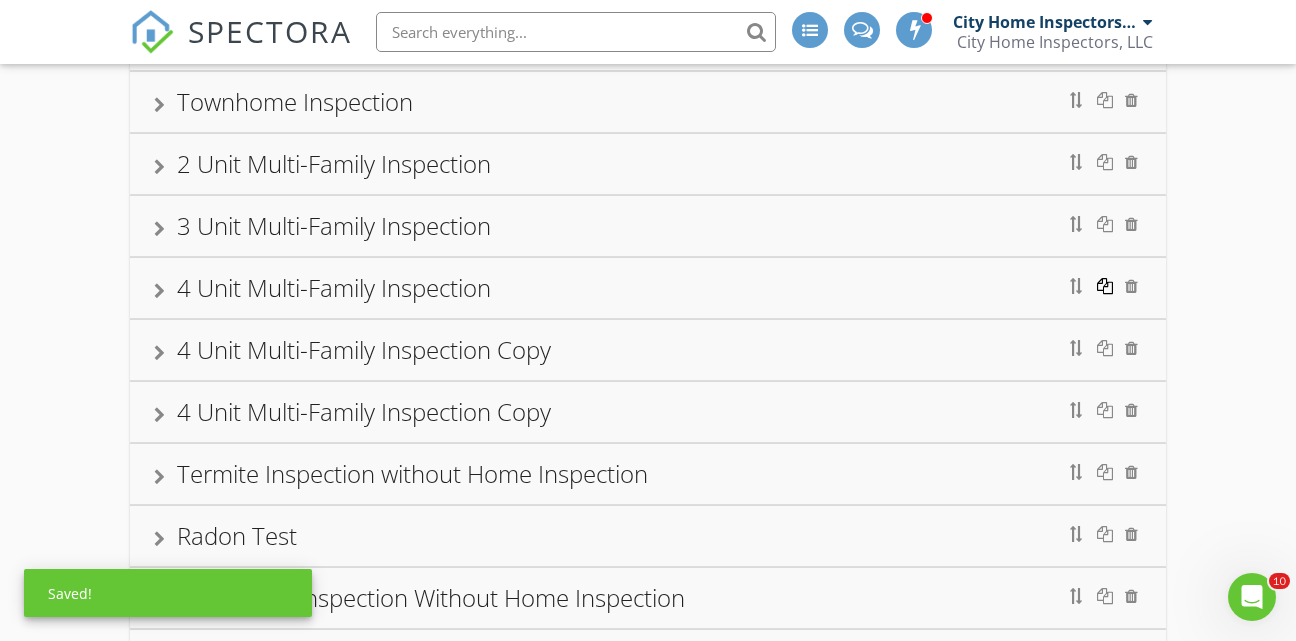 click at bounding box center (1105, 286) 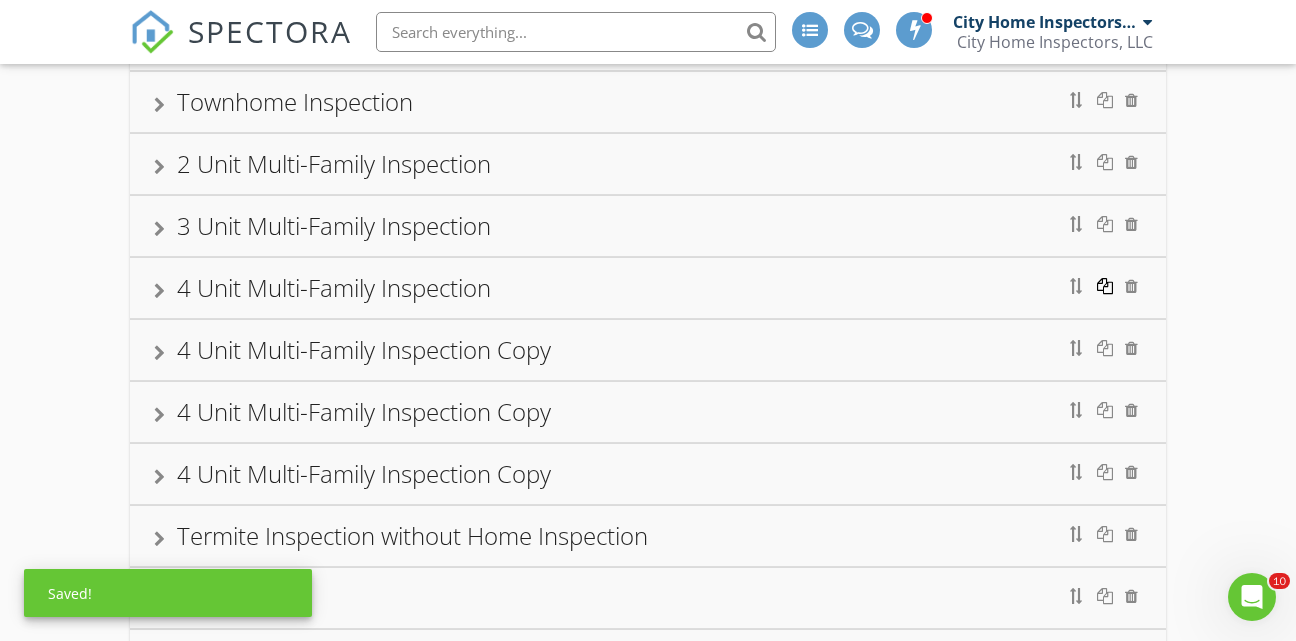 click at bounding box center [1105, 286] 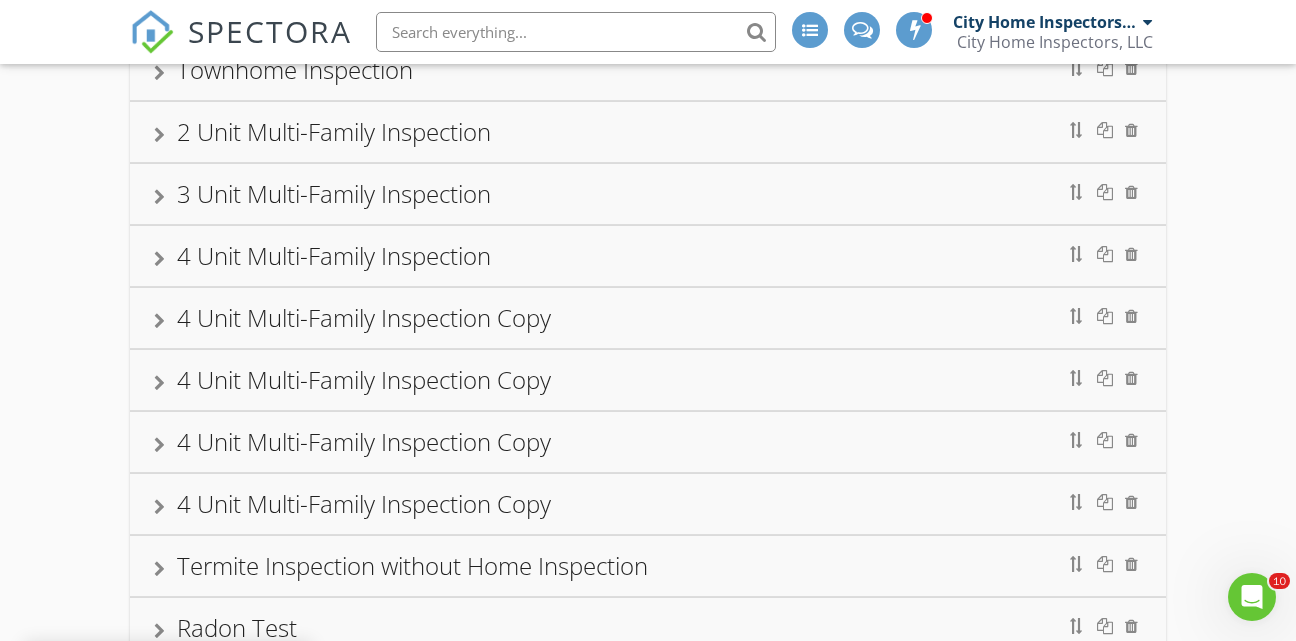 scroll, scrollTop: 339, scrollLeft: 0, axis: vertical 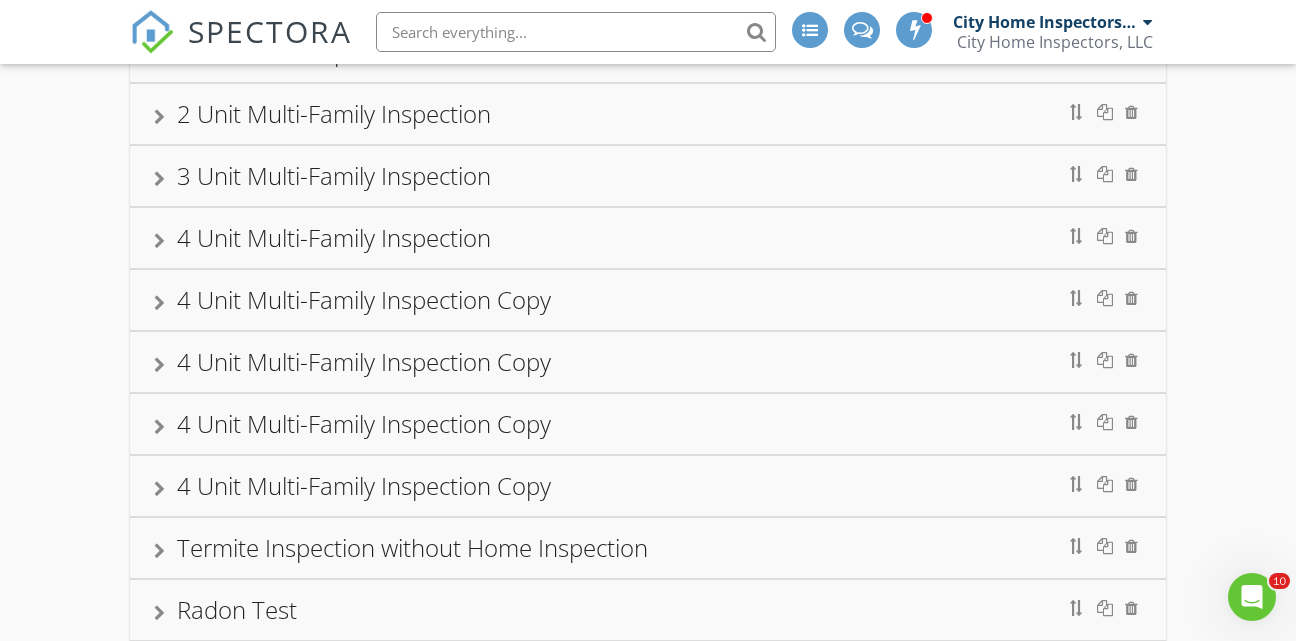 click at bounding box center [159, 303] 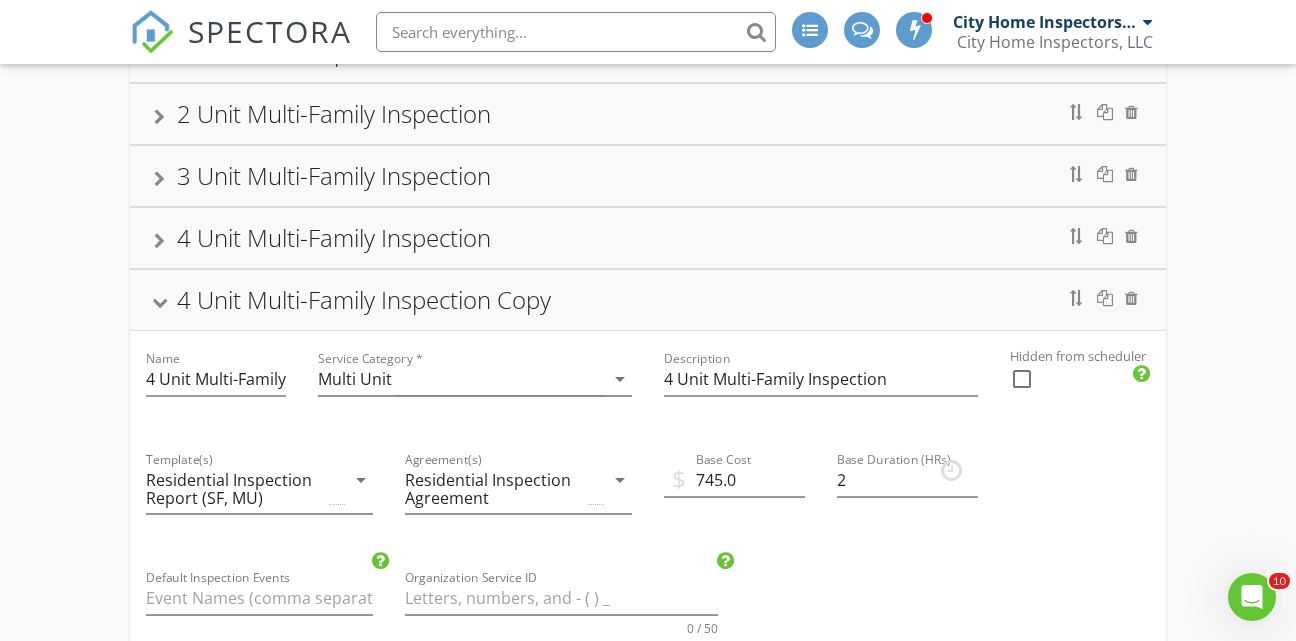 click on "4 Unit Multi-Family Inspection Copy" at bounding box center [364, 299] 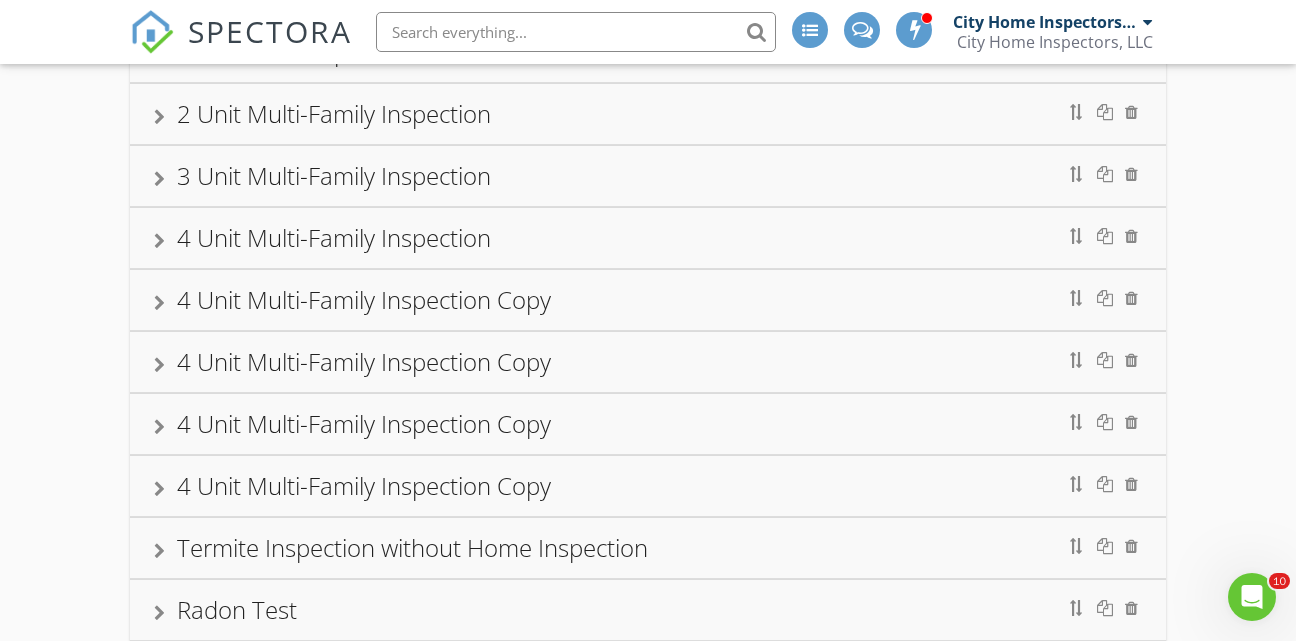 click on "4 Unit Multi-Family Inspection Copy" at bounding box center (364, 299) 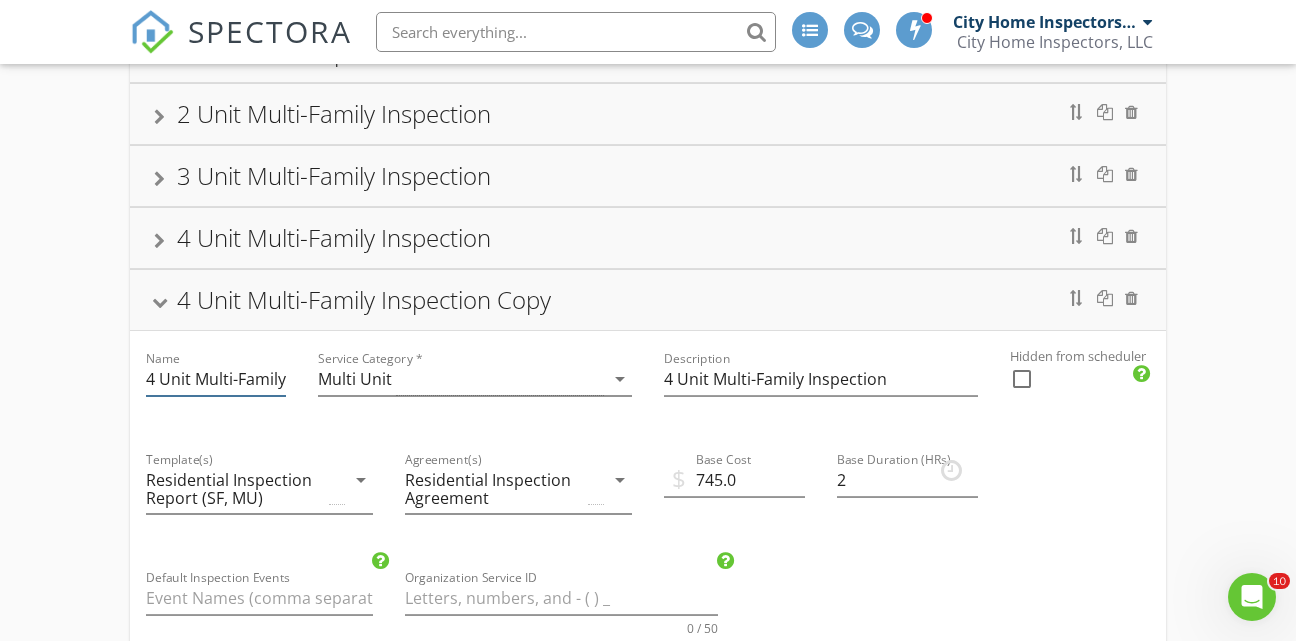click on "4 Unit Multi-Family Inspection Copy" at bounding box center (216, 379) 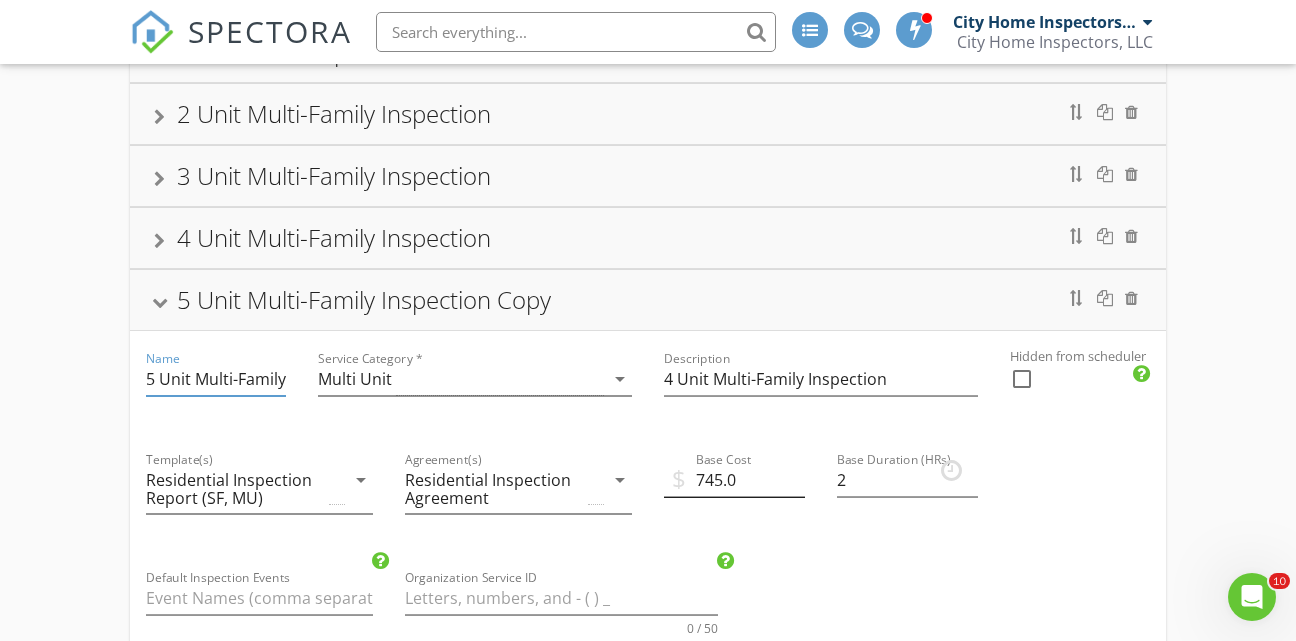 type on "5 Unit Multi-Family Inspection Copy" 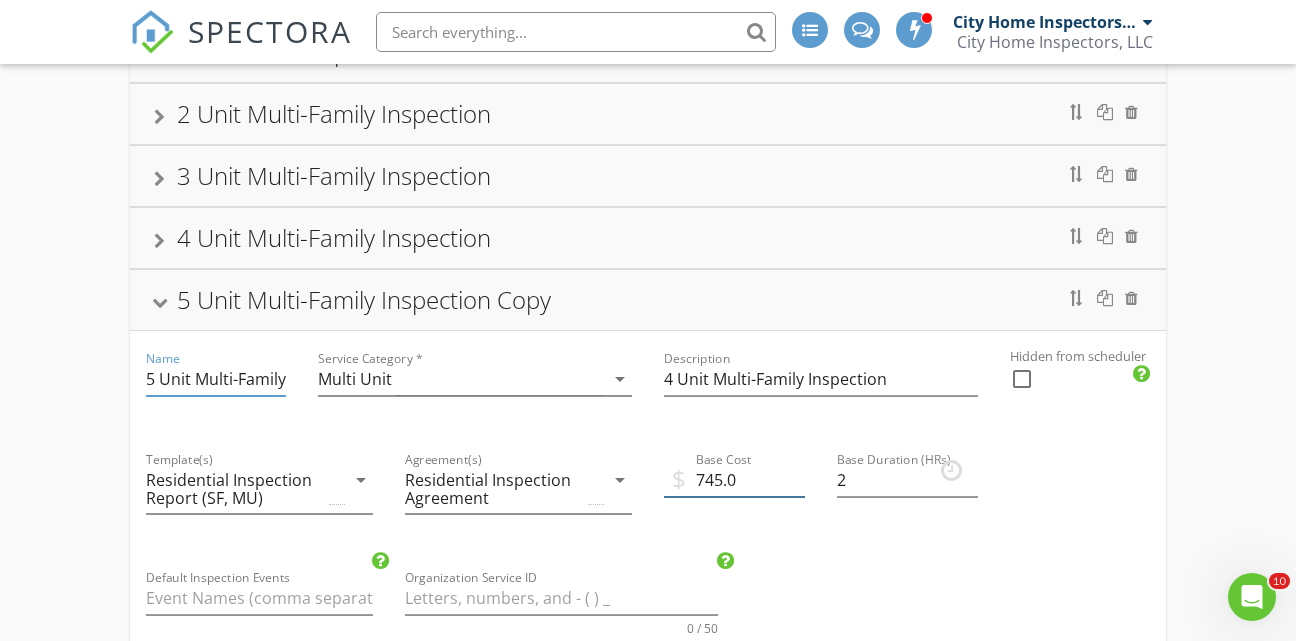 click on "745.0" at bounding box center [734, 480] 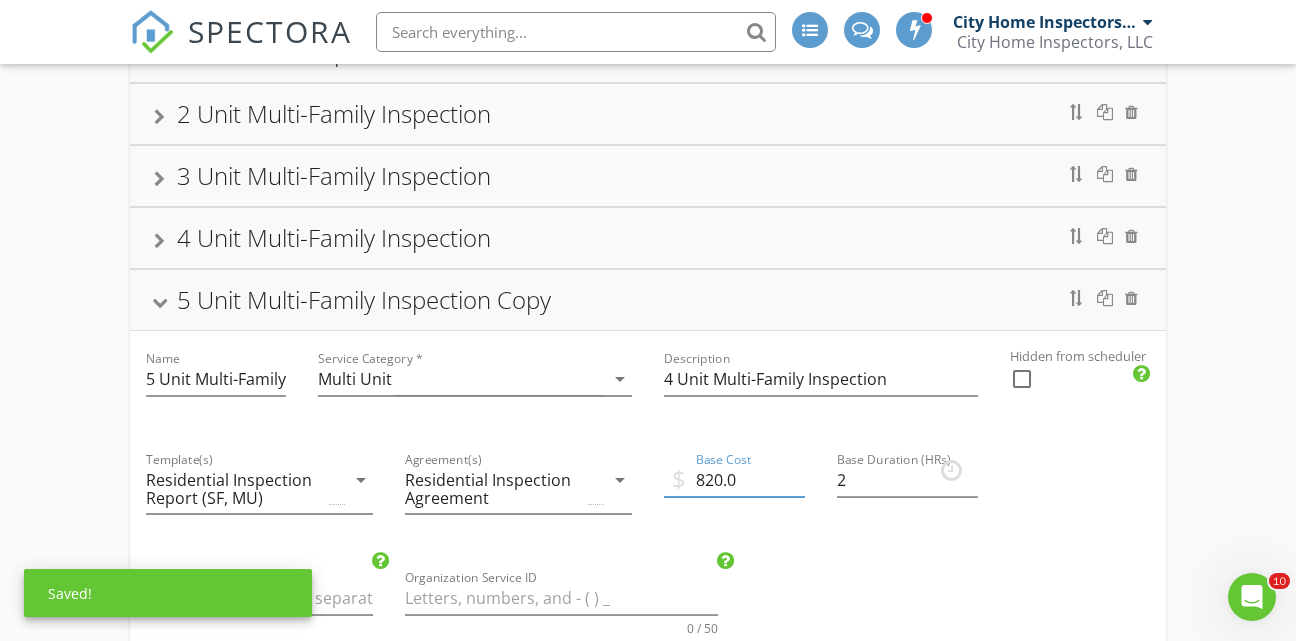 type on "820.0" 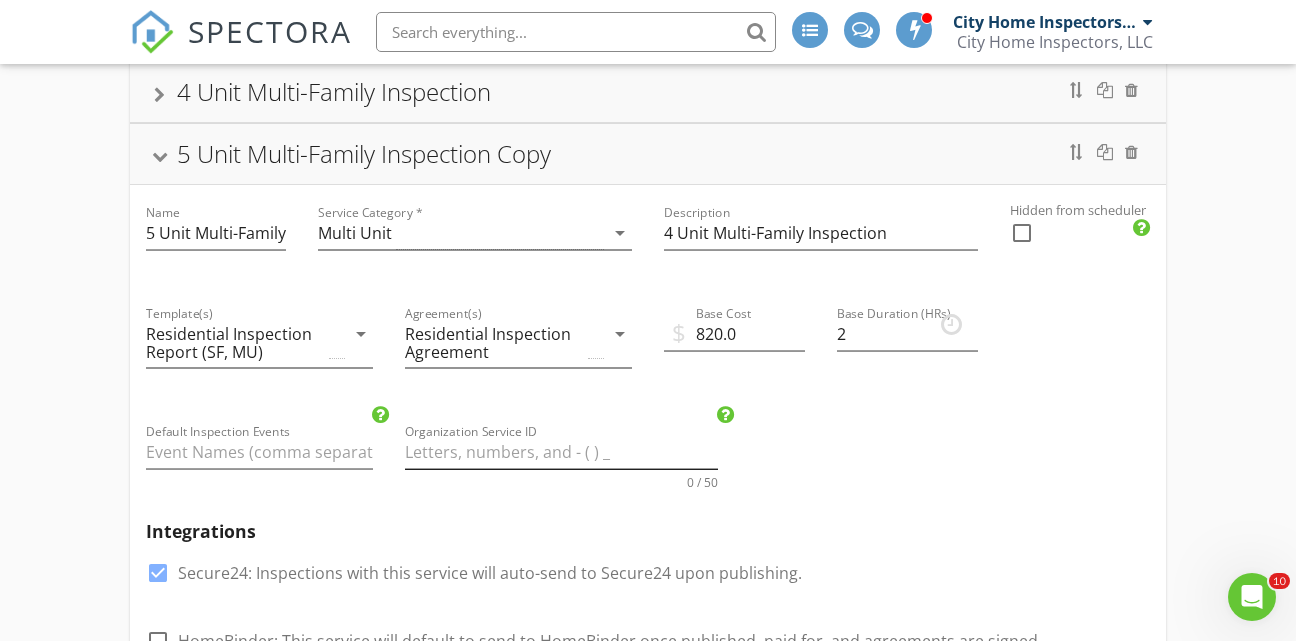 scroll, scrollTop: 470, scrollLeft: 0, axis: vertical 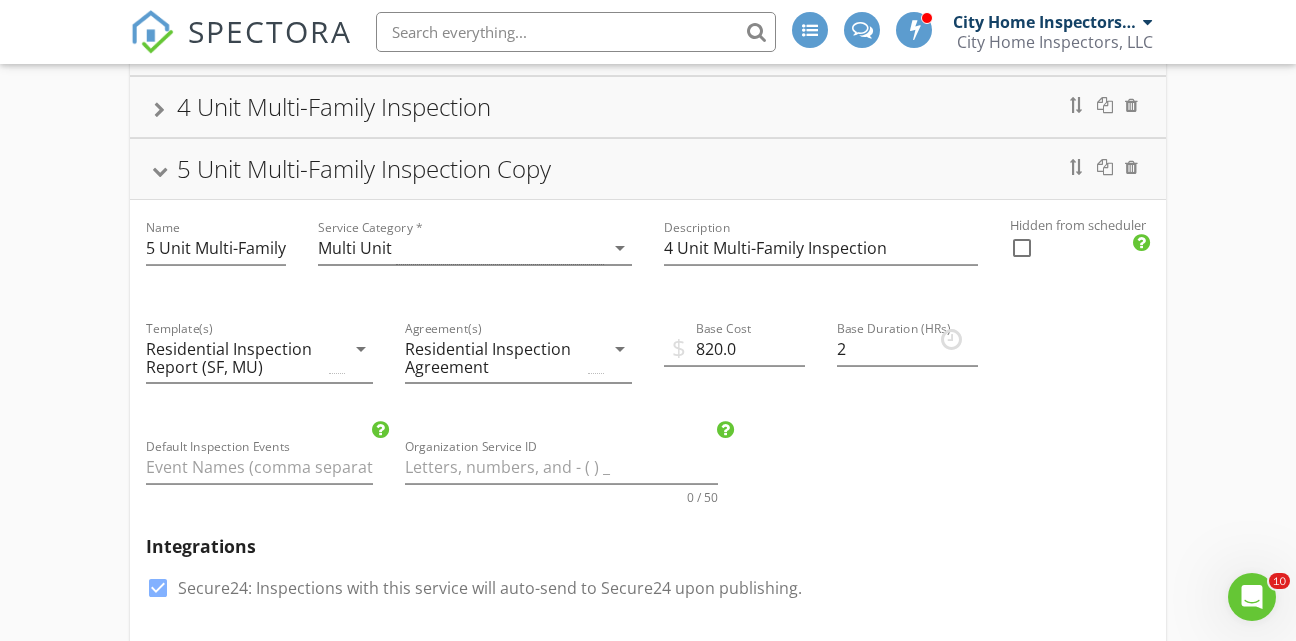 click at bounding box center [159, 171] 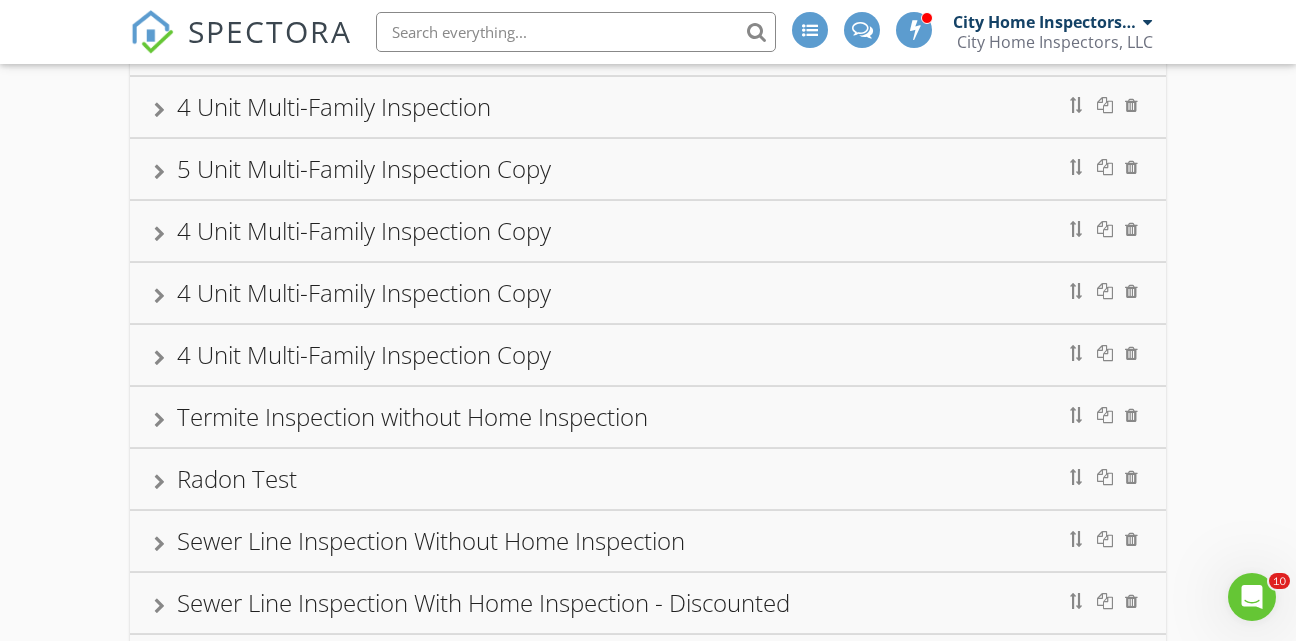 click at bounding box center (159, 234) 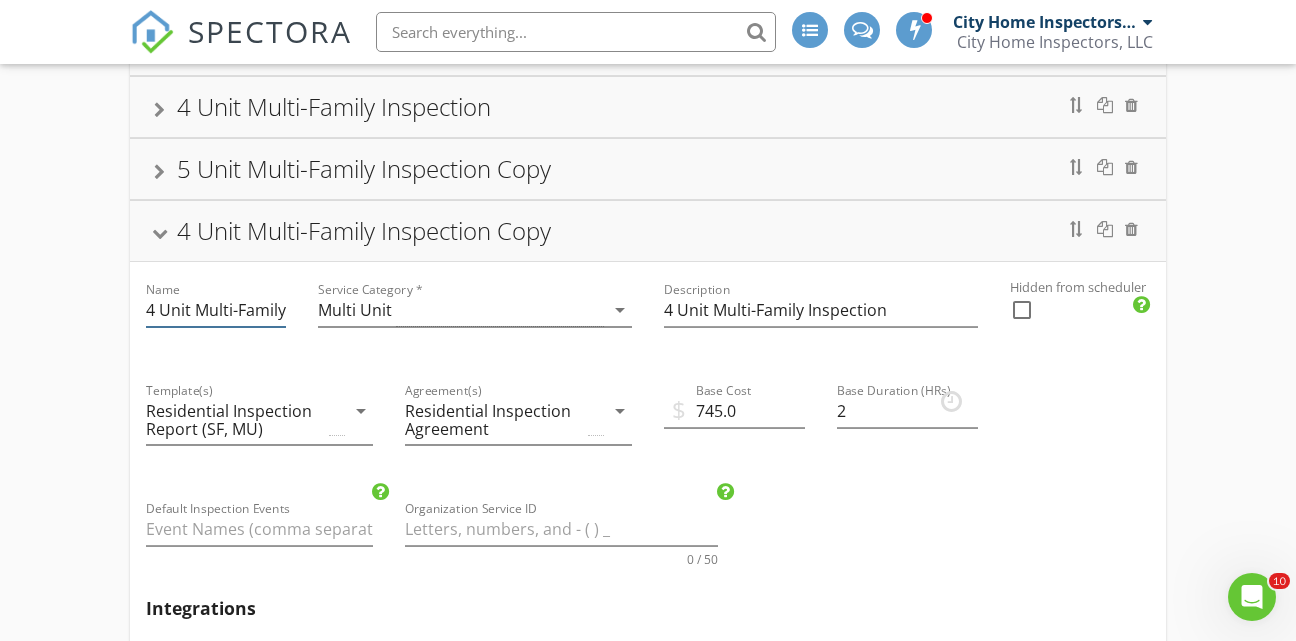 click on "4 Unit Multi-Family Inspection Copy" at bounding box center (216, 310) 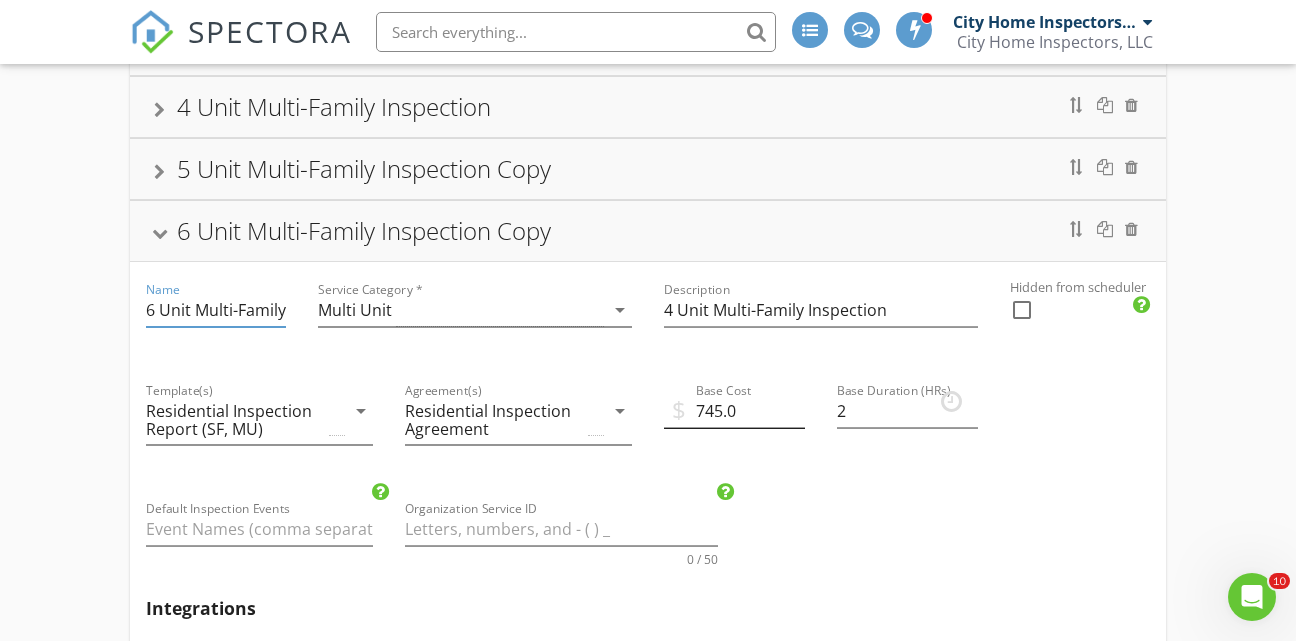 type on "6 Unit Multi-Family Inspection Copy" 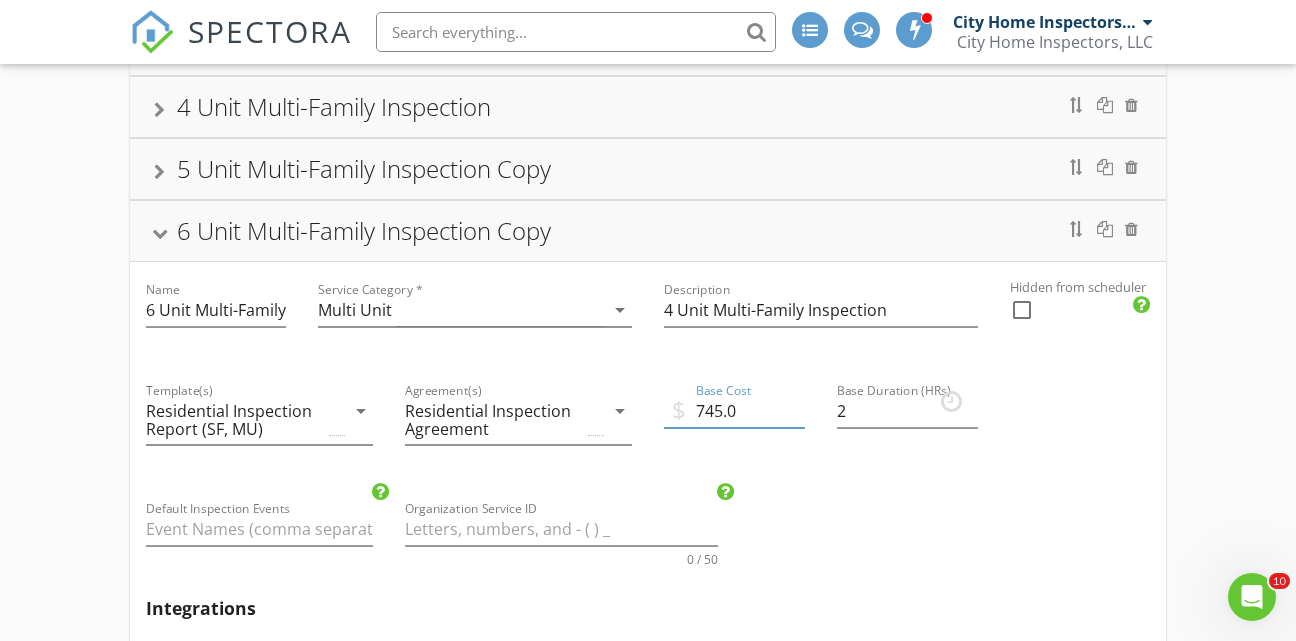 click on "745.0" at bounding box center (734, 411) 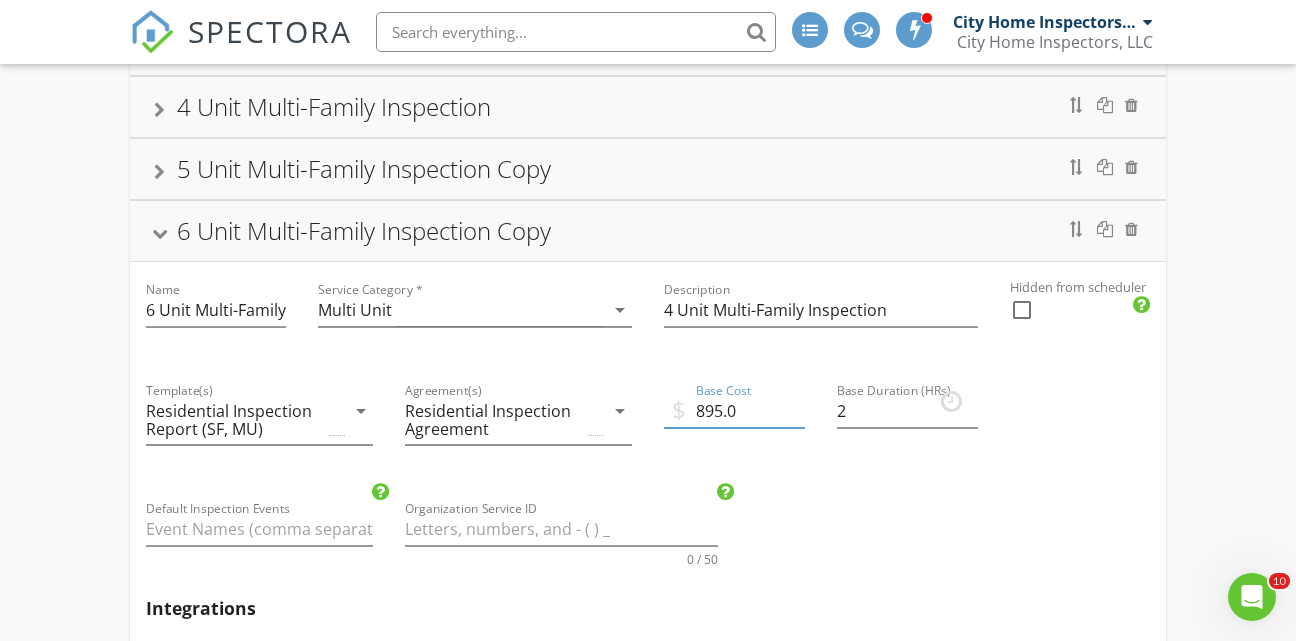 type on "895.0" 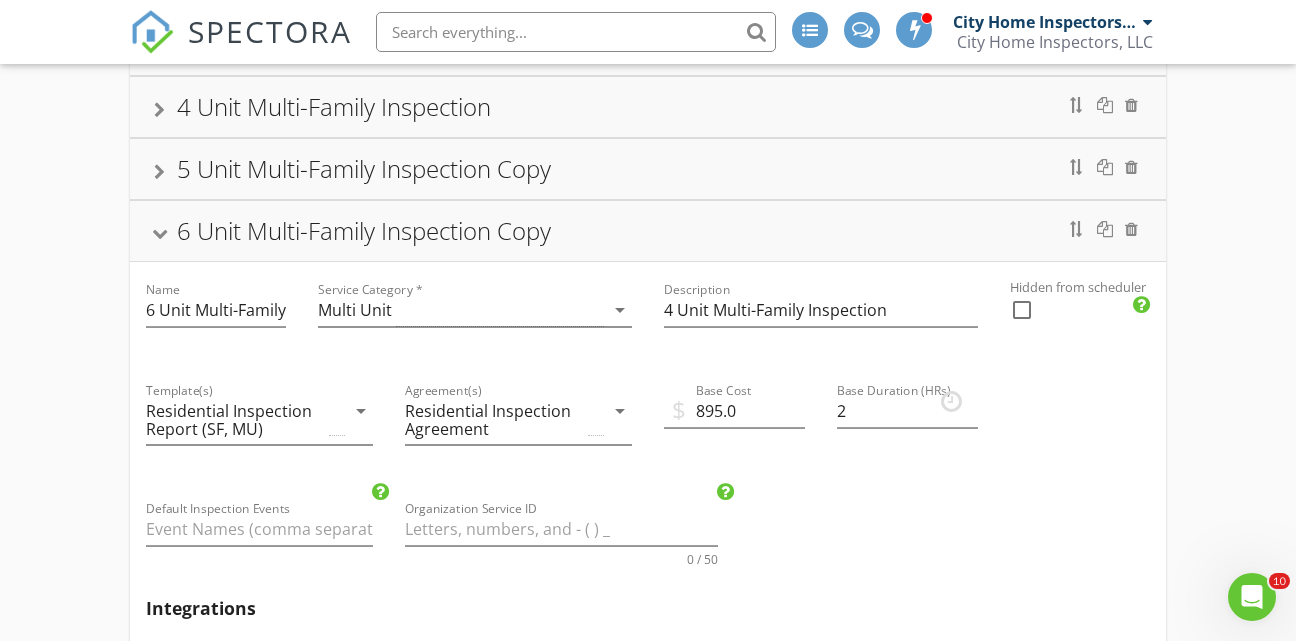 click at bounding box center (159, 233) 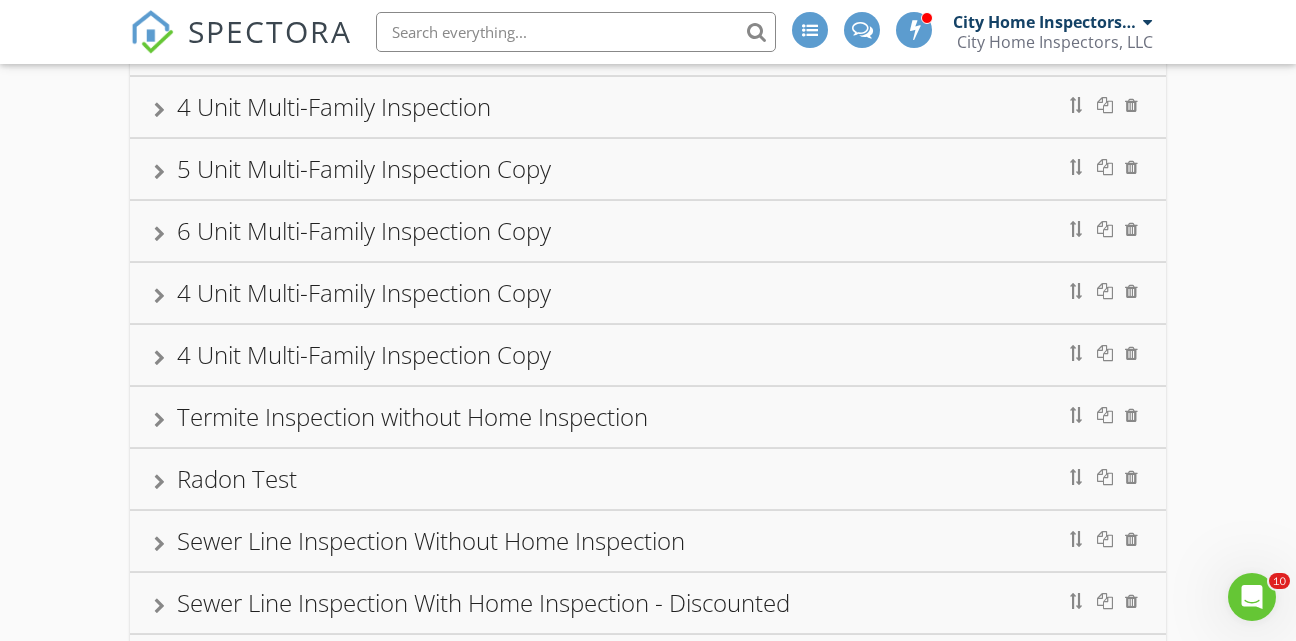 click at bounding box center [159, 296] 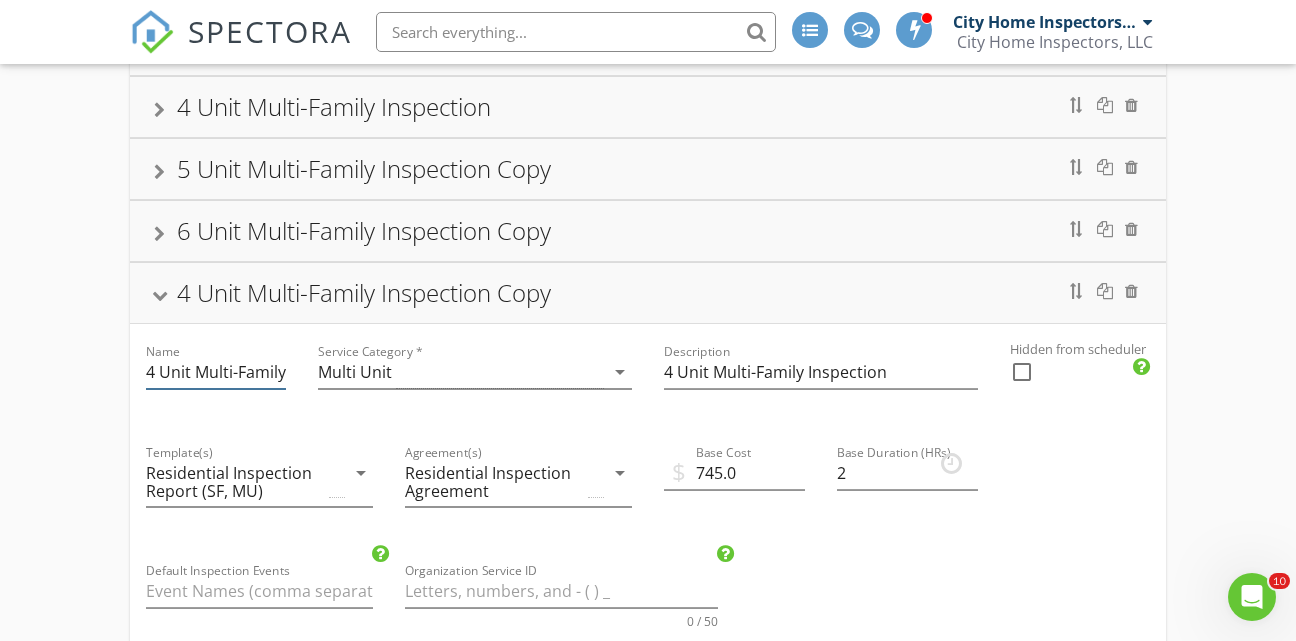 click on "4 Unit Multi-Family Inspection Copy" at bounding box center (216, 372) 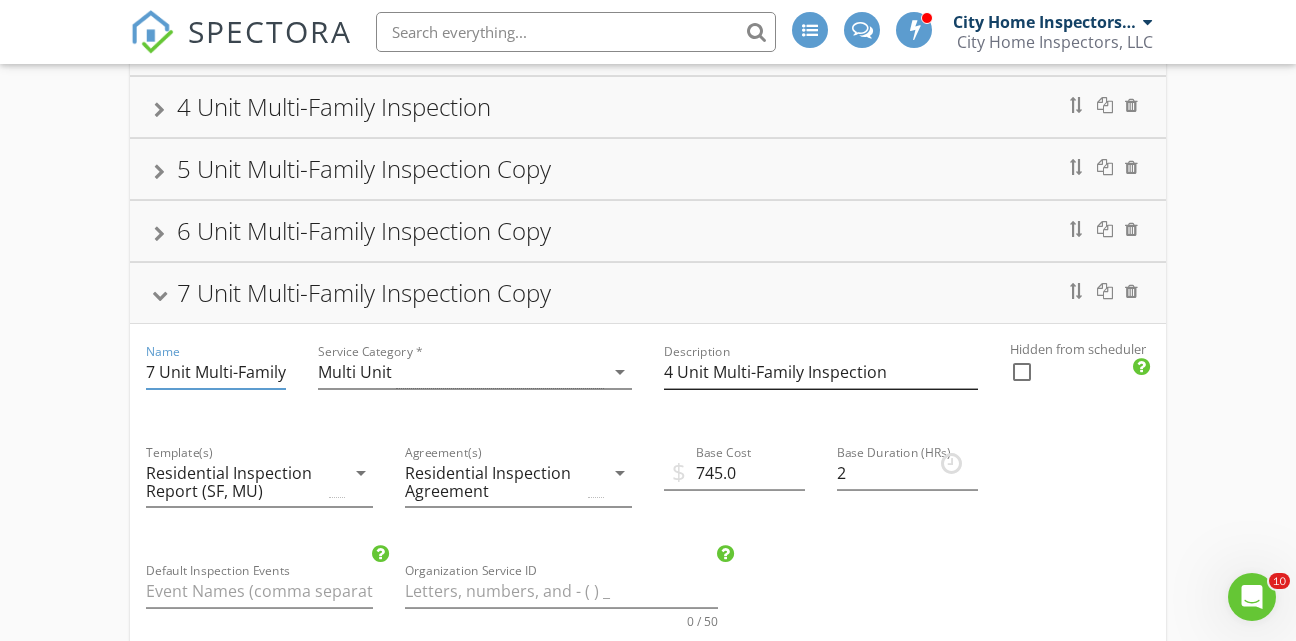 type on "7 Unit Multi-Family Inspection Copy" 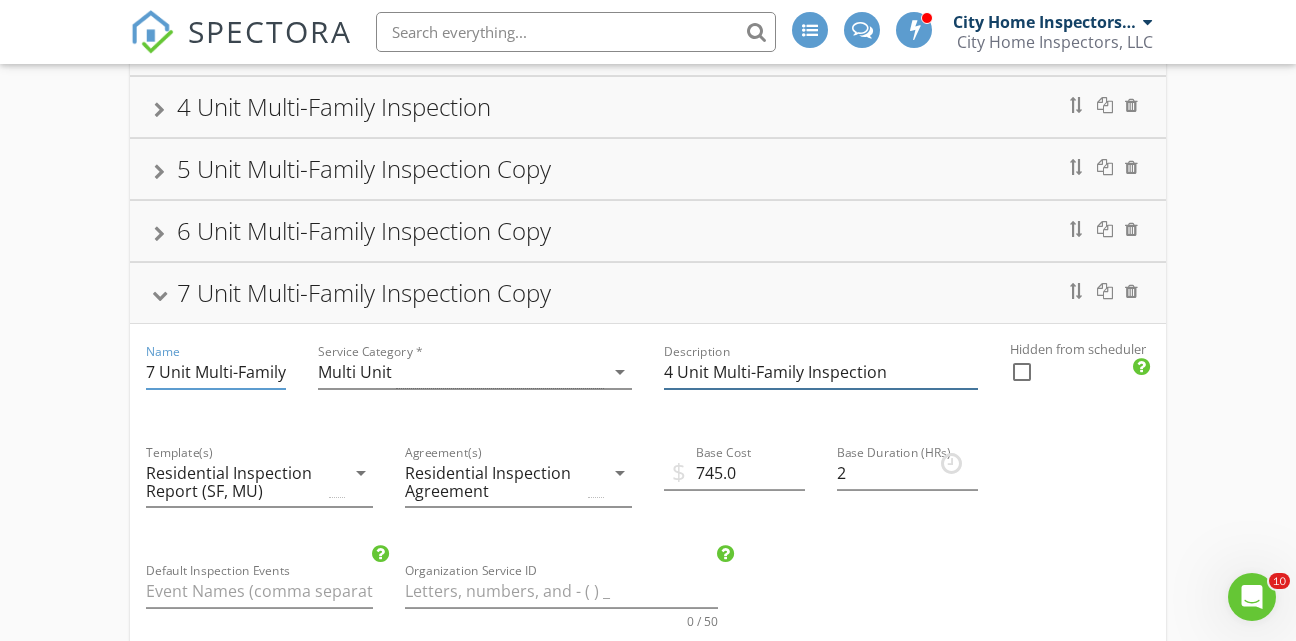 click on "4 Unit Multi-Family Inspection" at bounding box center (821, 372) 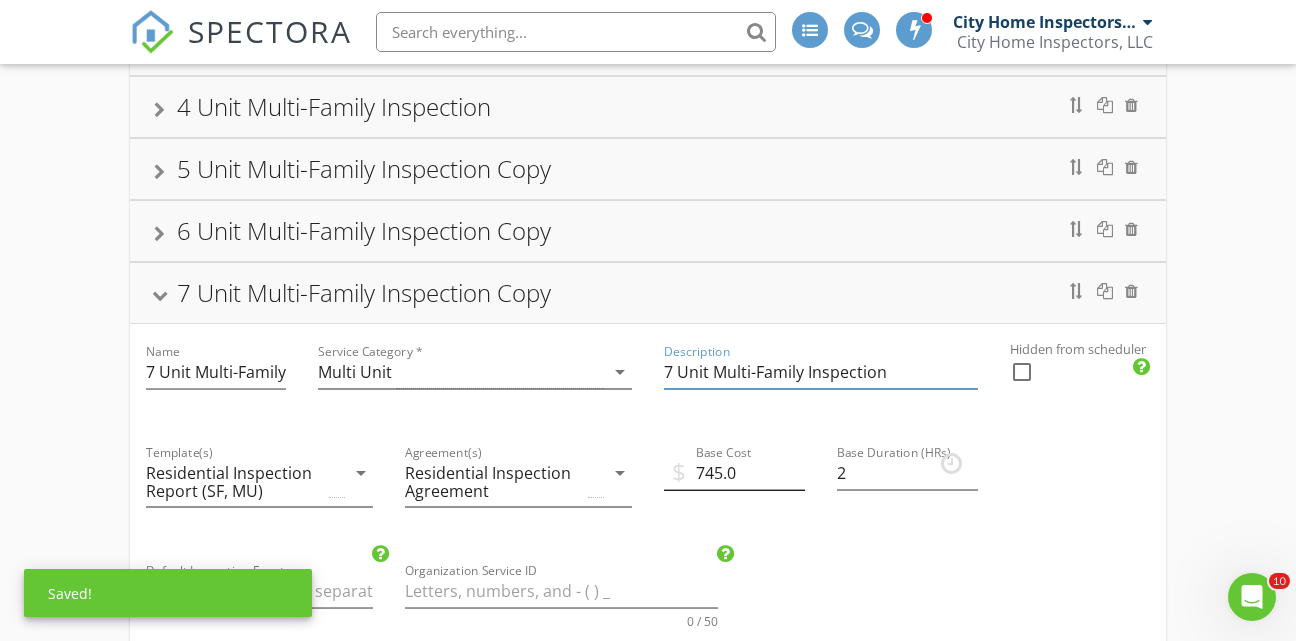 type on "7 Unit Multi-Family Inspection" 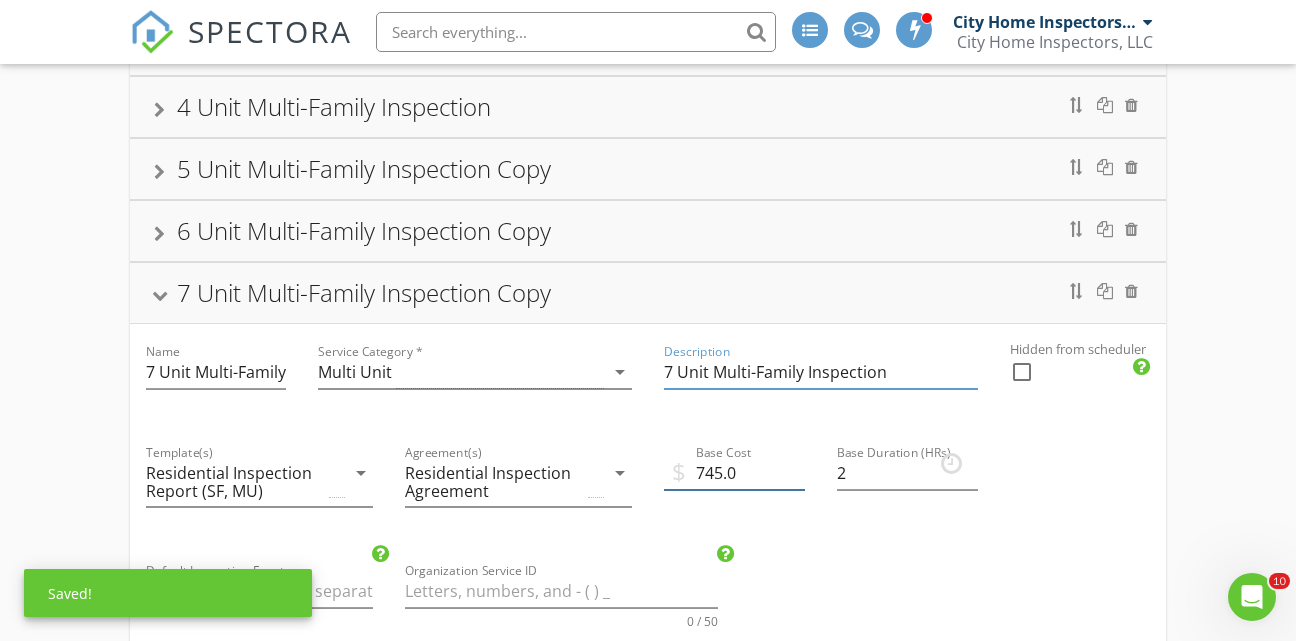 click on "745.0" at bounding box center [734, 473] 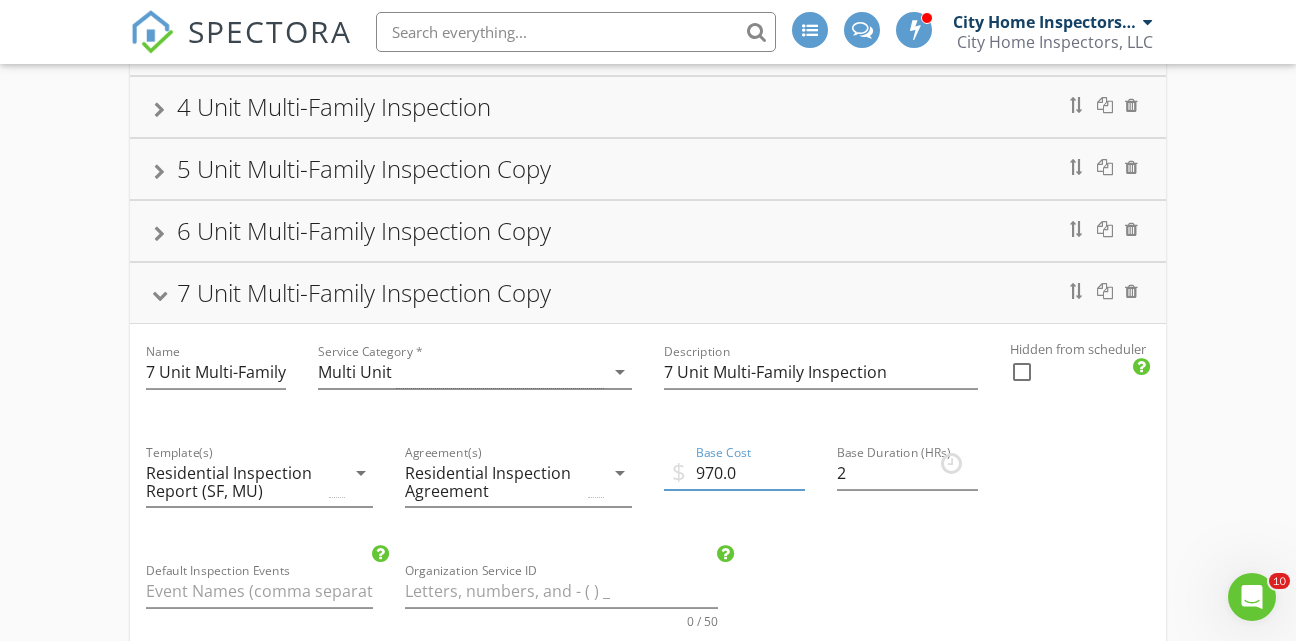 type on "970.0" 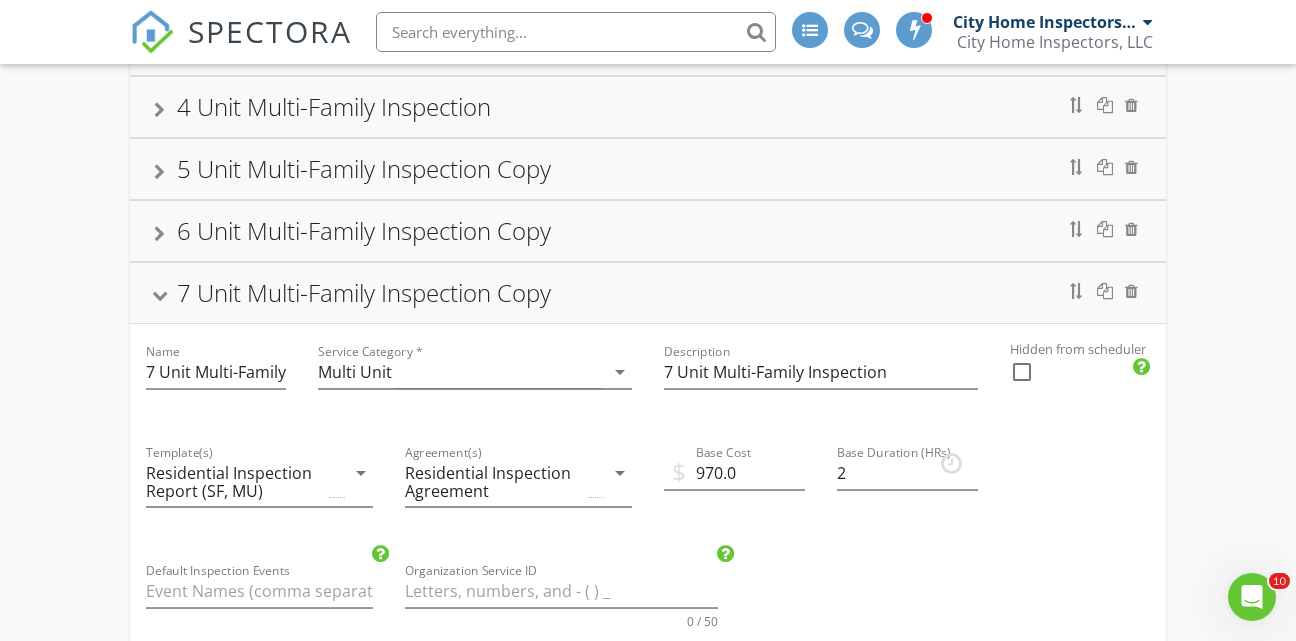 click at bounding box center (159, 295) 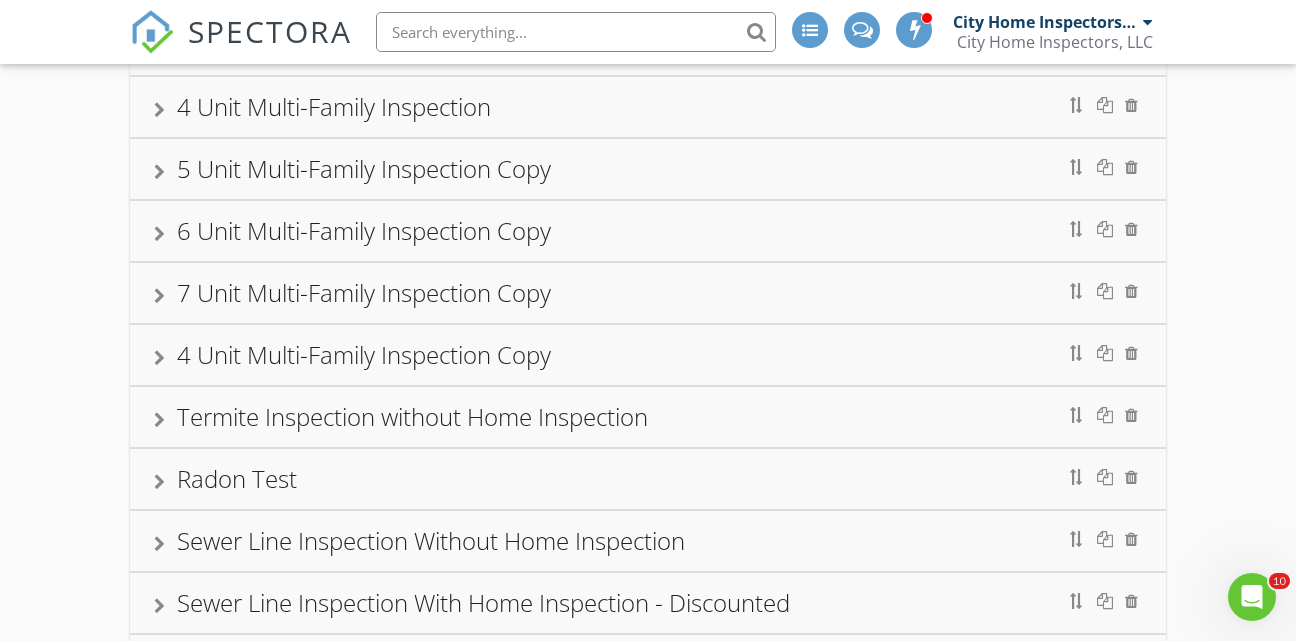 click at bounding box center (159, 358) 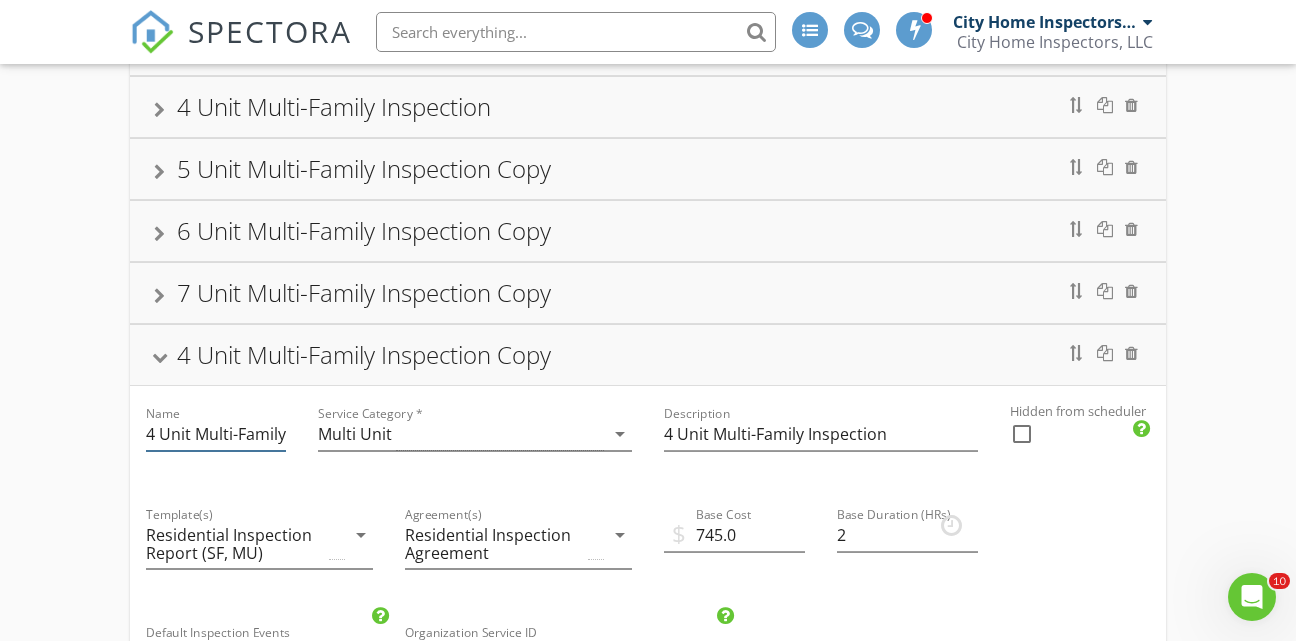click on "4 Unit Multi-Family Inspection Copy" at bounding box center (216, 434) 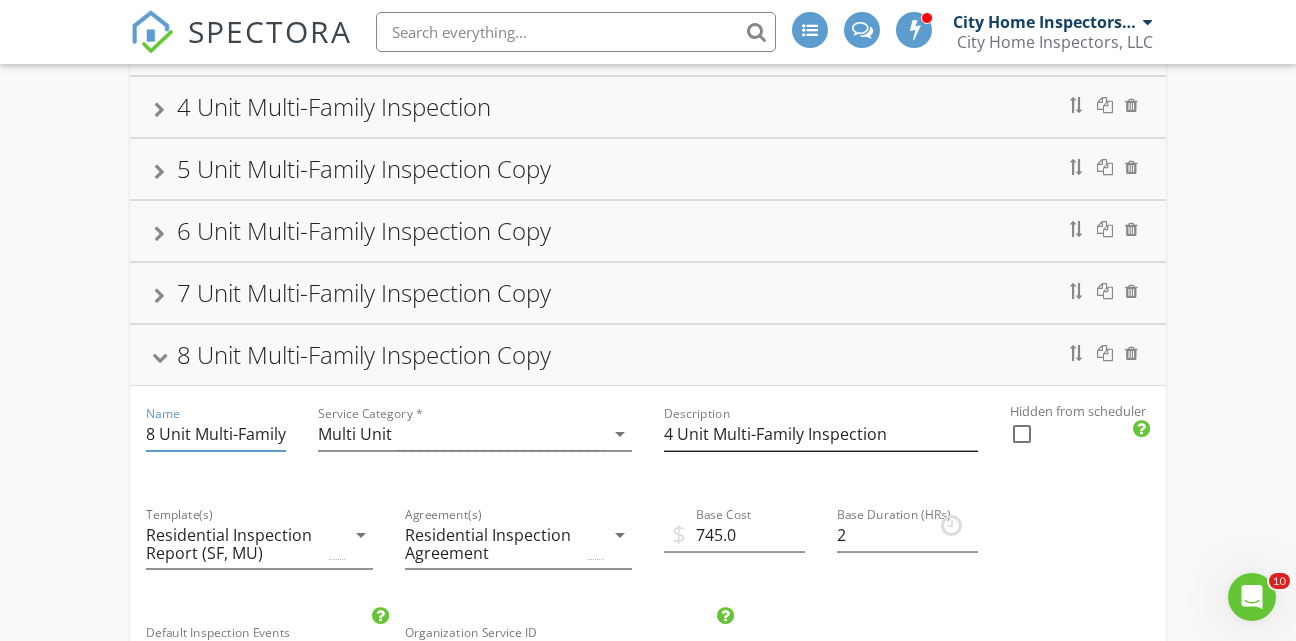 type on "8 Unit Multi-Family Inspection Copy" 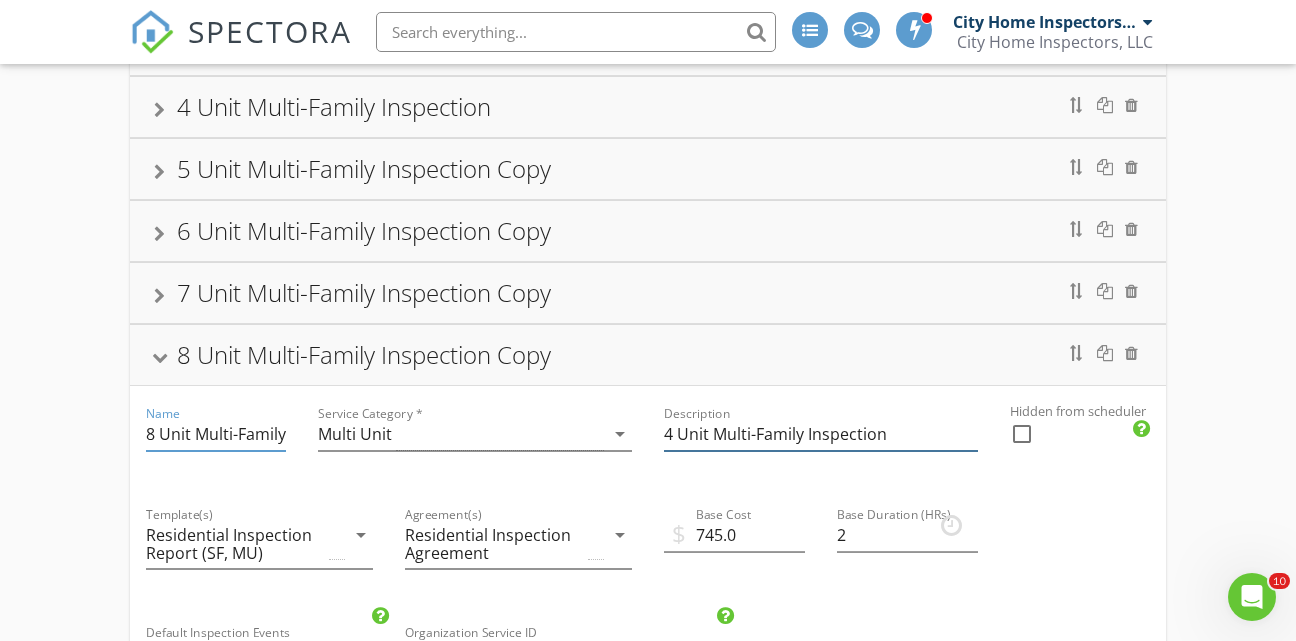 click on "4 Unit Multi-Family Inspection" at bounding box center (821, 434) 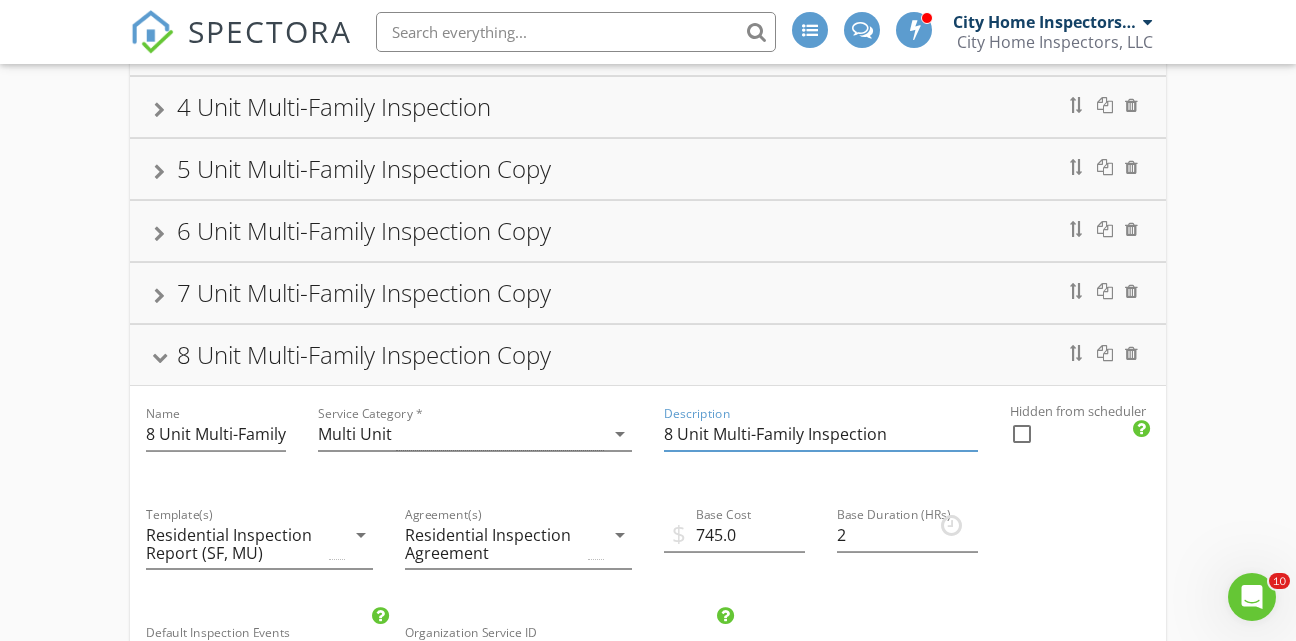 type on "8 Unit Multi-Family Inspection" 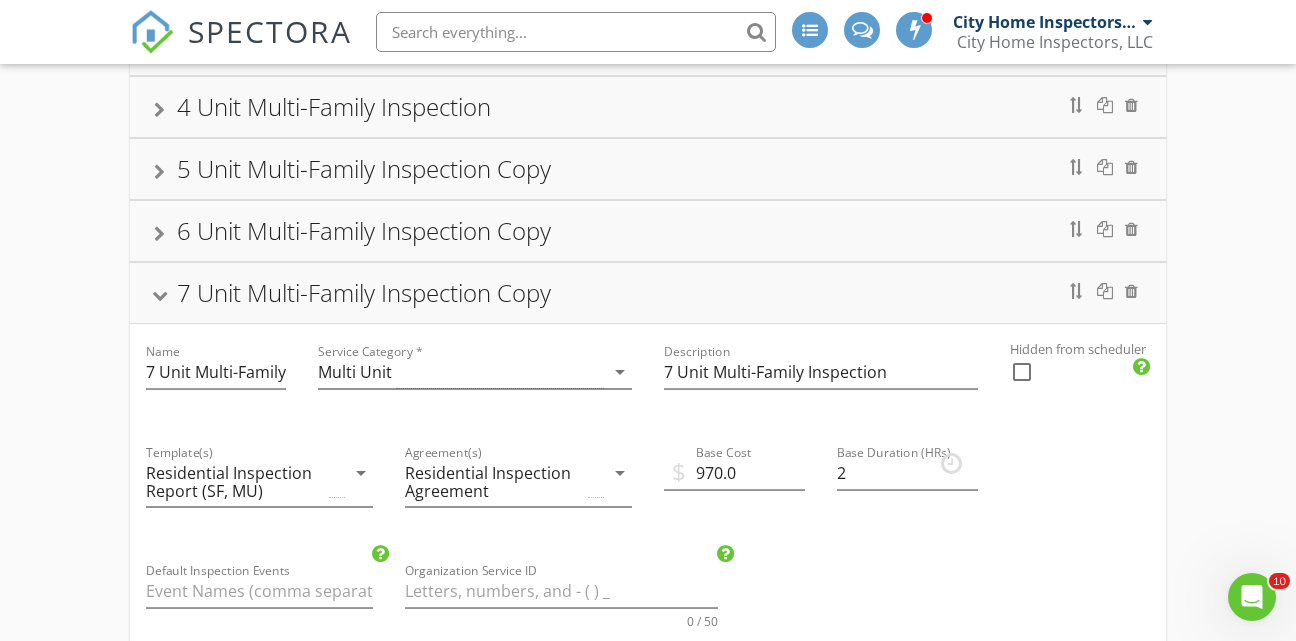click at bounding box center [159, 295] 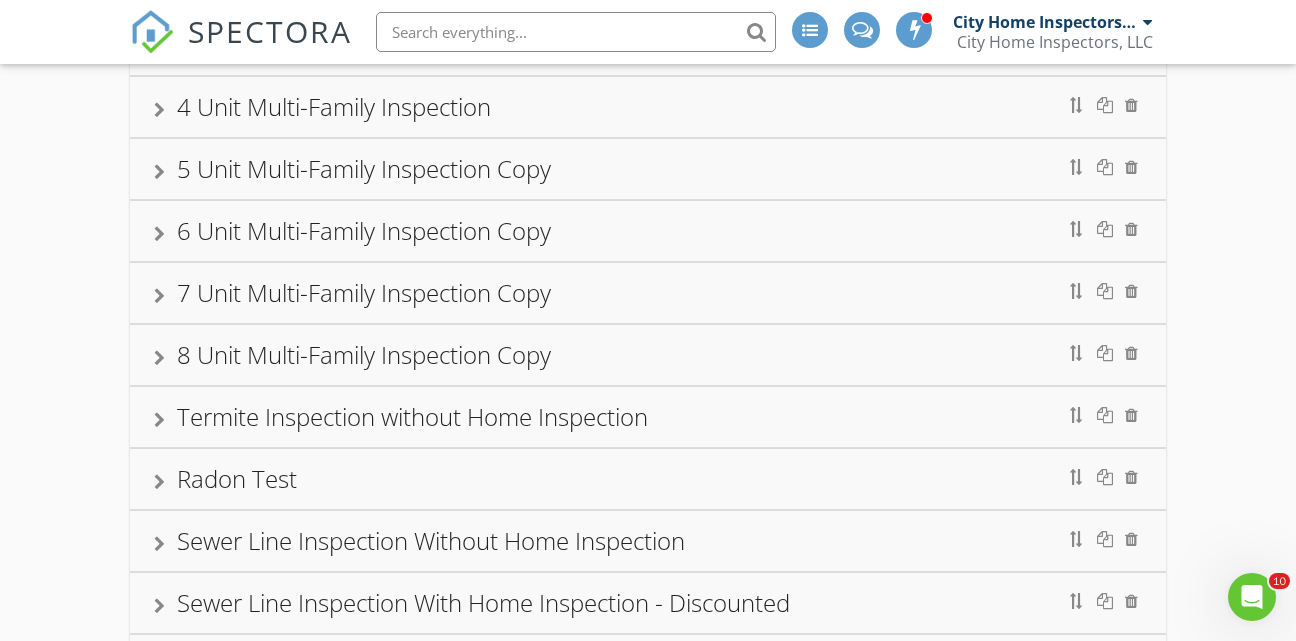 click at bounding box center (159, 358) 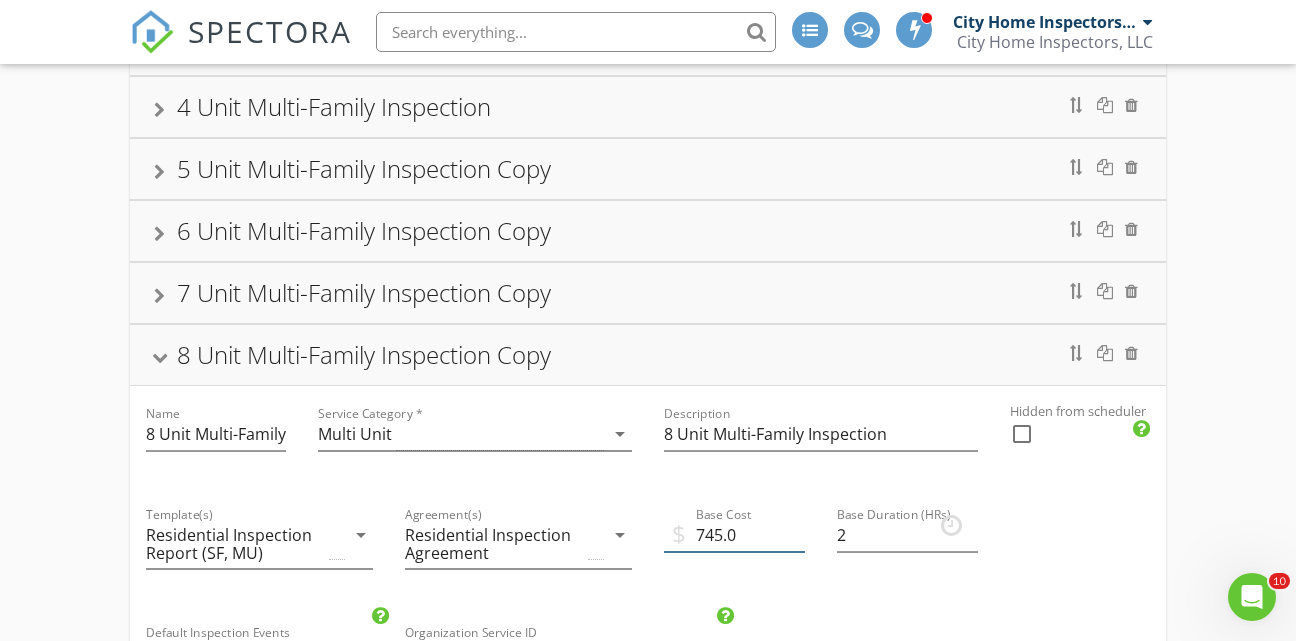 click on "745.0" at bounding box center [734, 535] 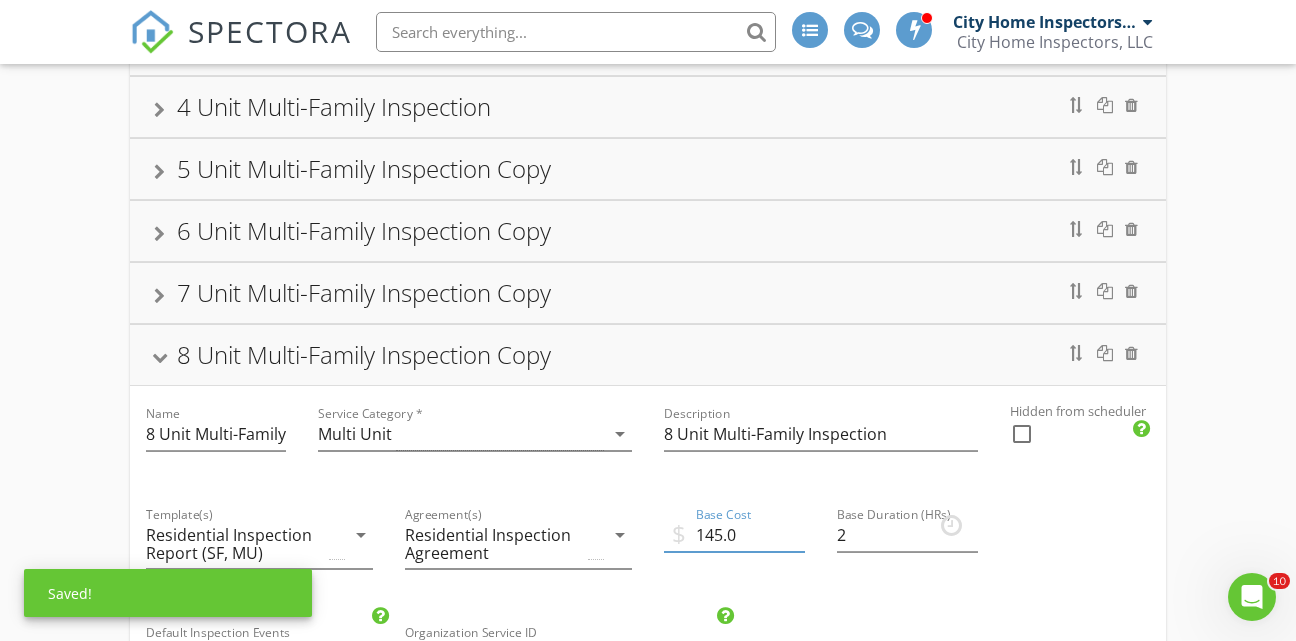 type on "1045.0" 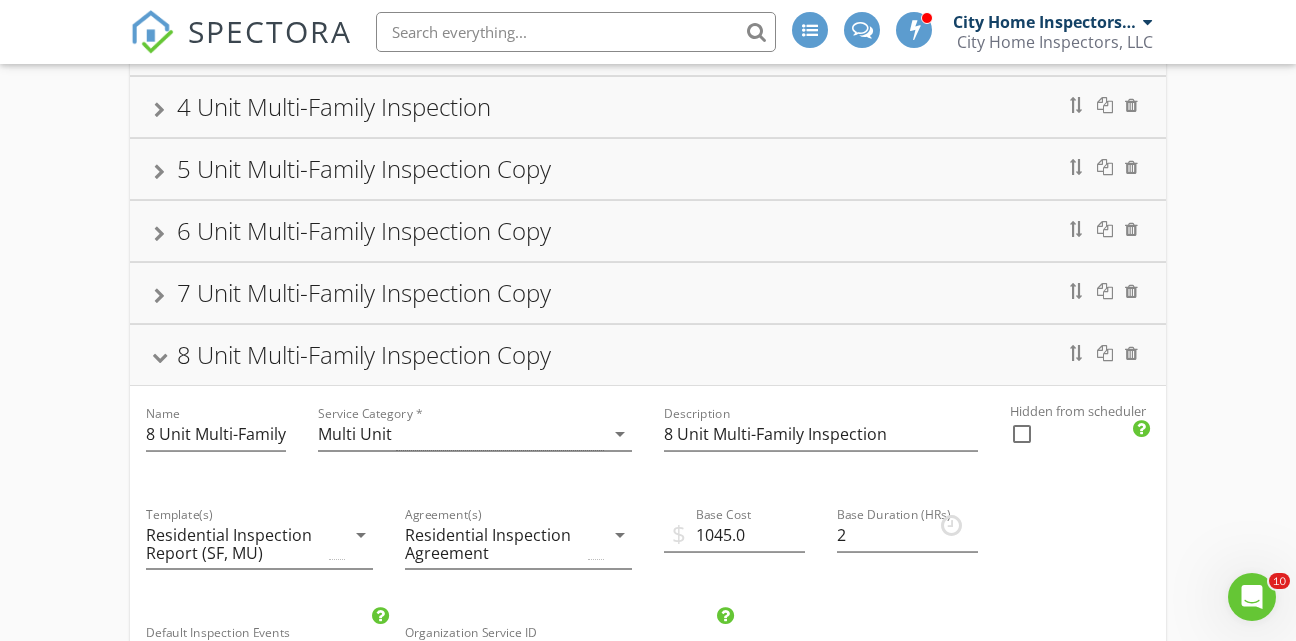 click at bounding box center (159, 357) 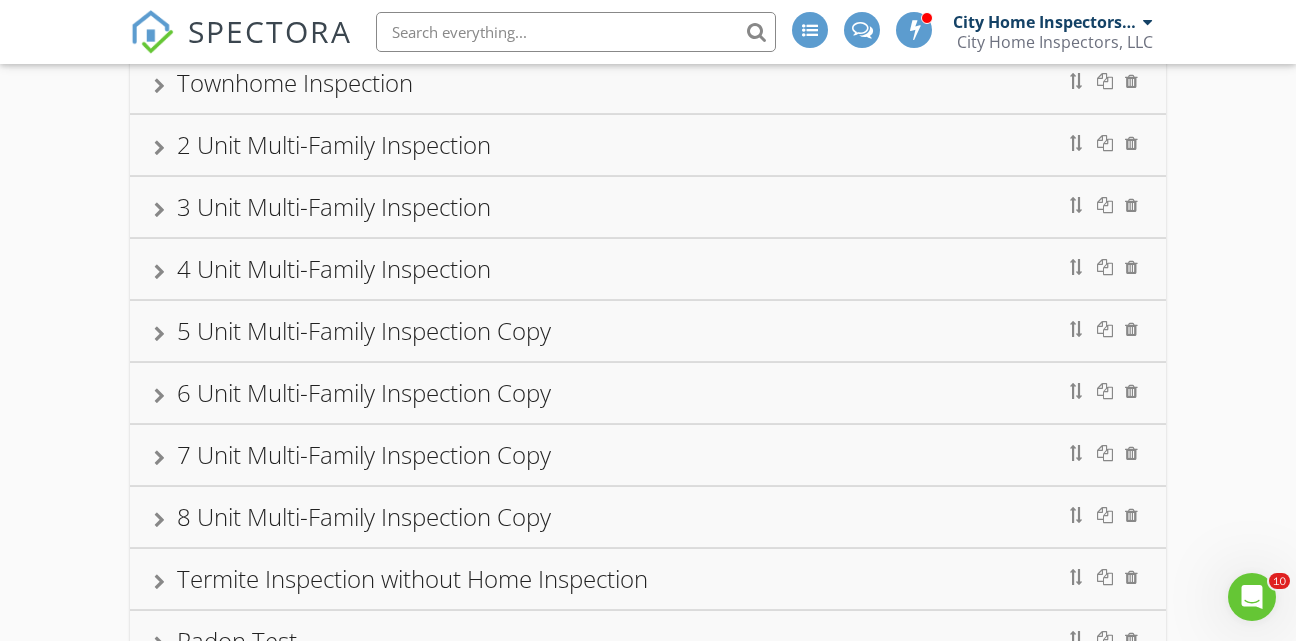scroll, scrollTop: 302, scrollLeft: 0, axis: vertical 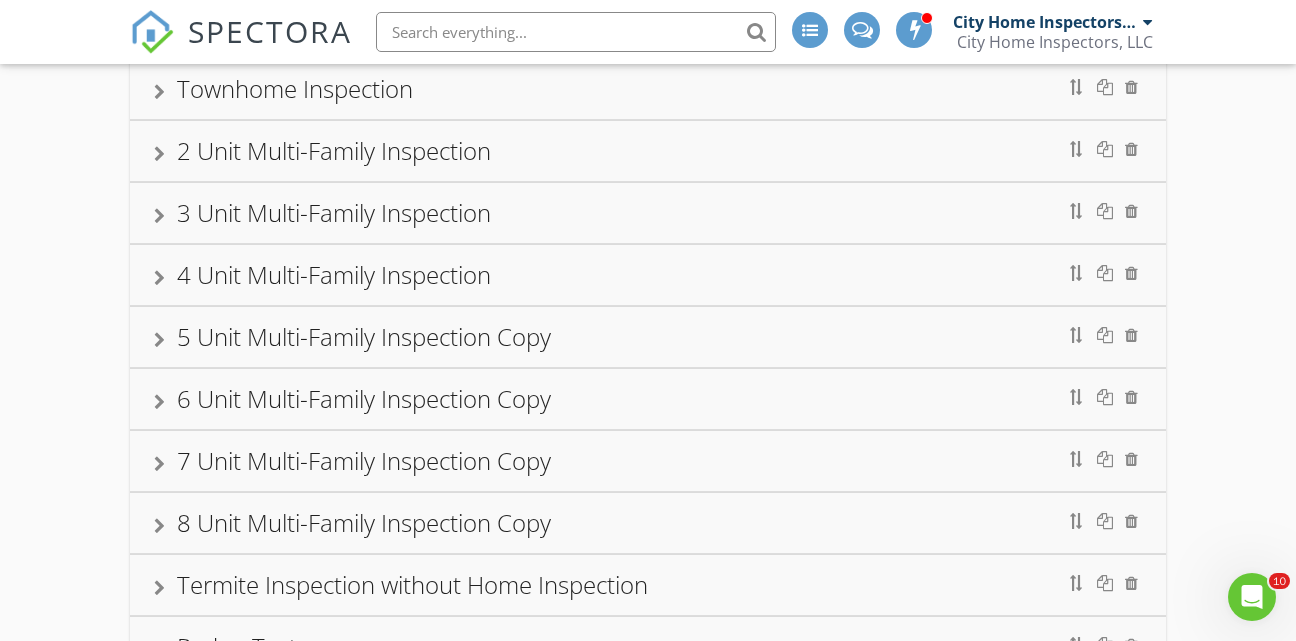 click at bounding box center [159, 154] 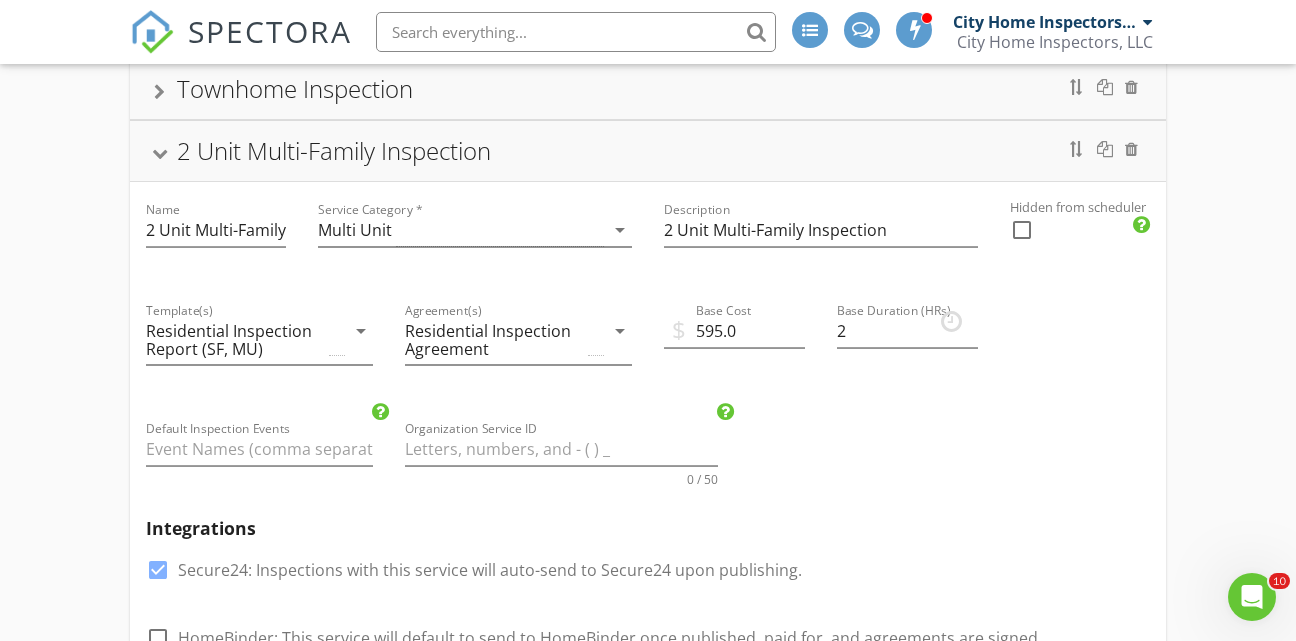 click on "2 Unit Multi-Family Inspection" at bounding box center (648, 151) 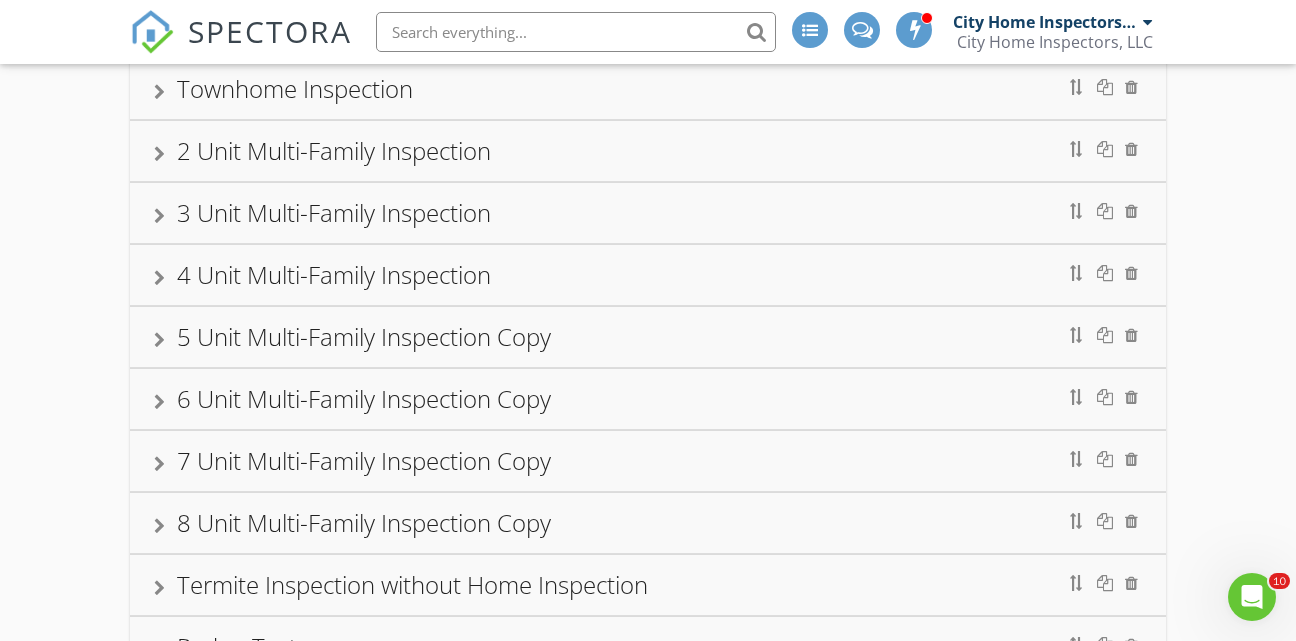 click at bounding box center (159, 216) 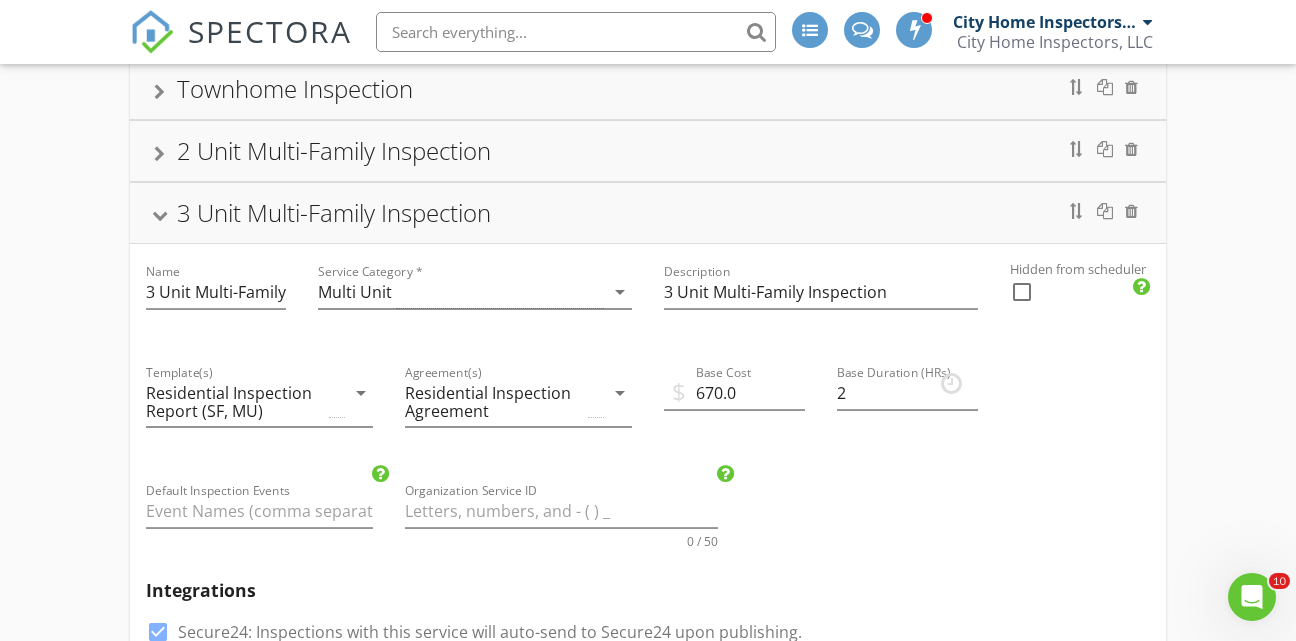 click on "3 Unit Multi-Family Inspection" at bounding box center [648, 213] 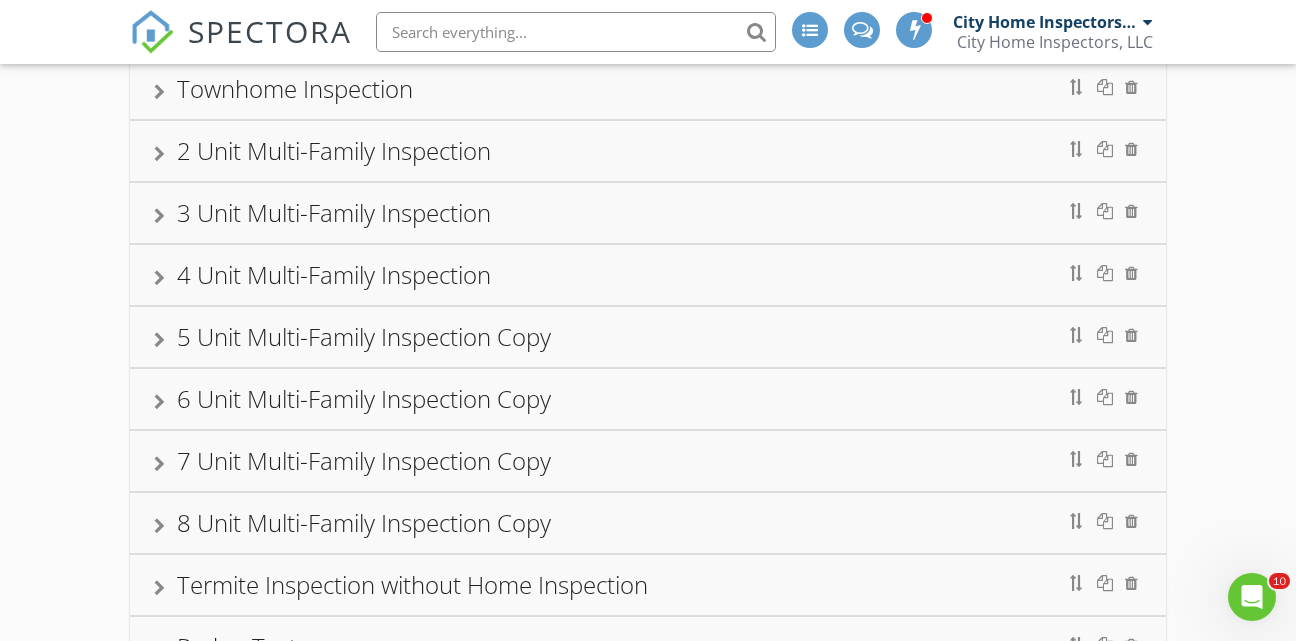 click at bounding box center [159, 278] 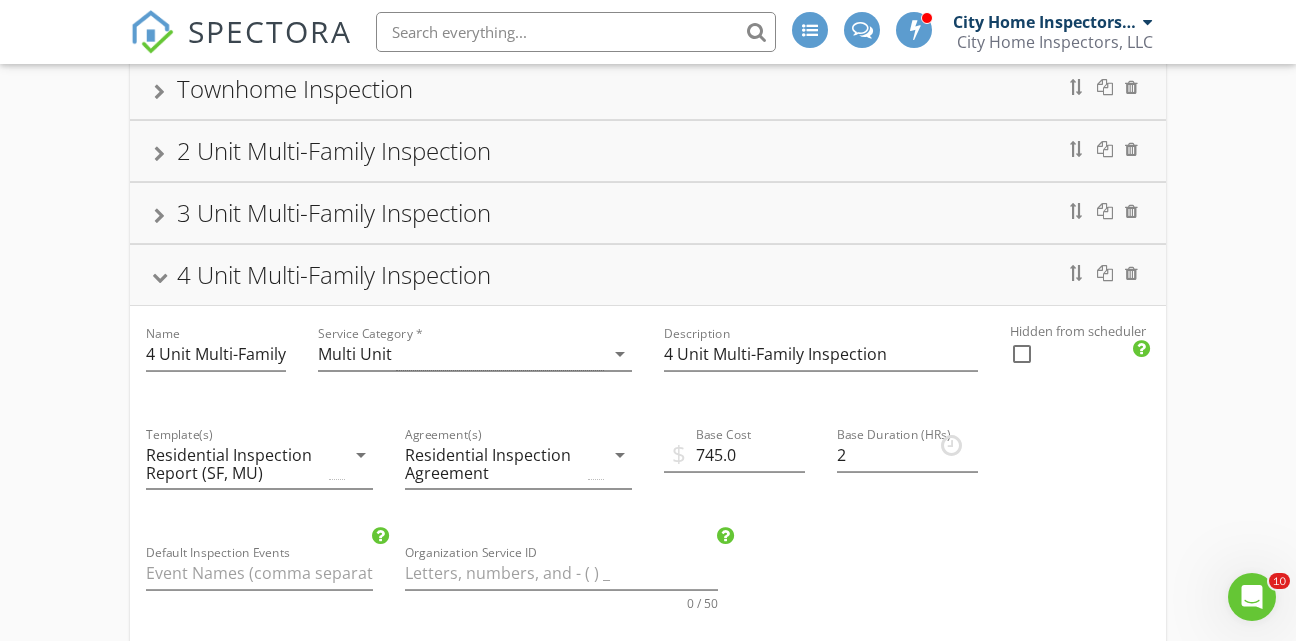 click at bounding box center [159, 277] 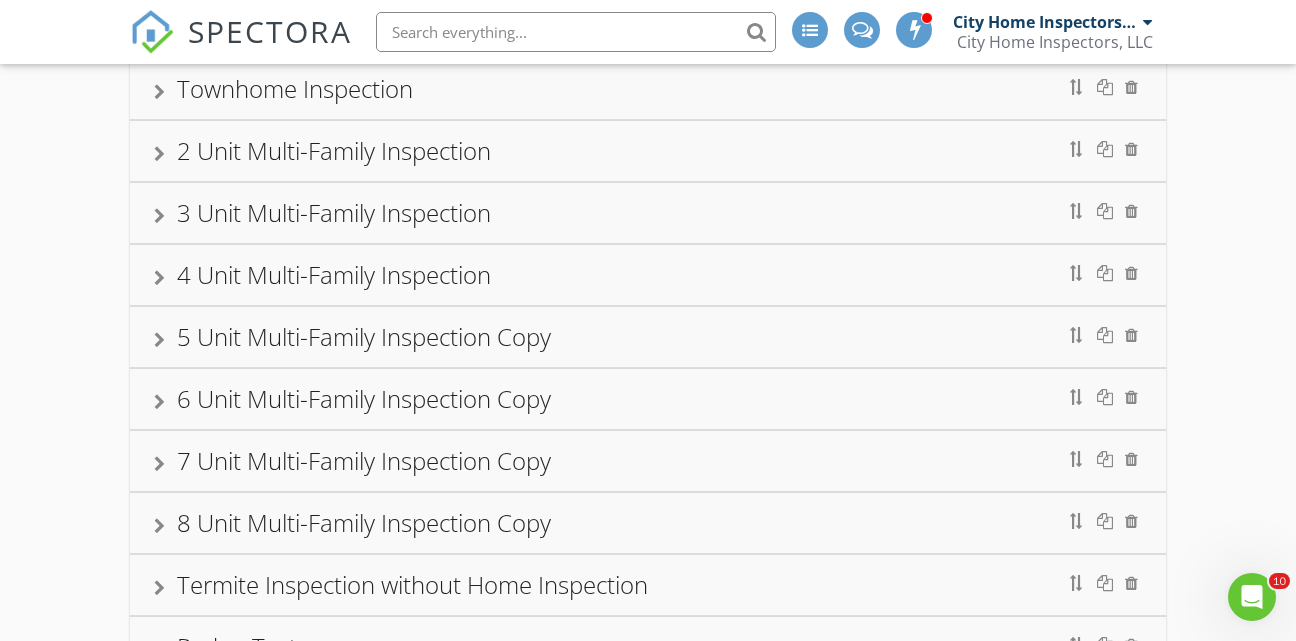click at bounding box center [159, 340] 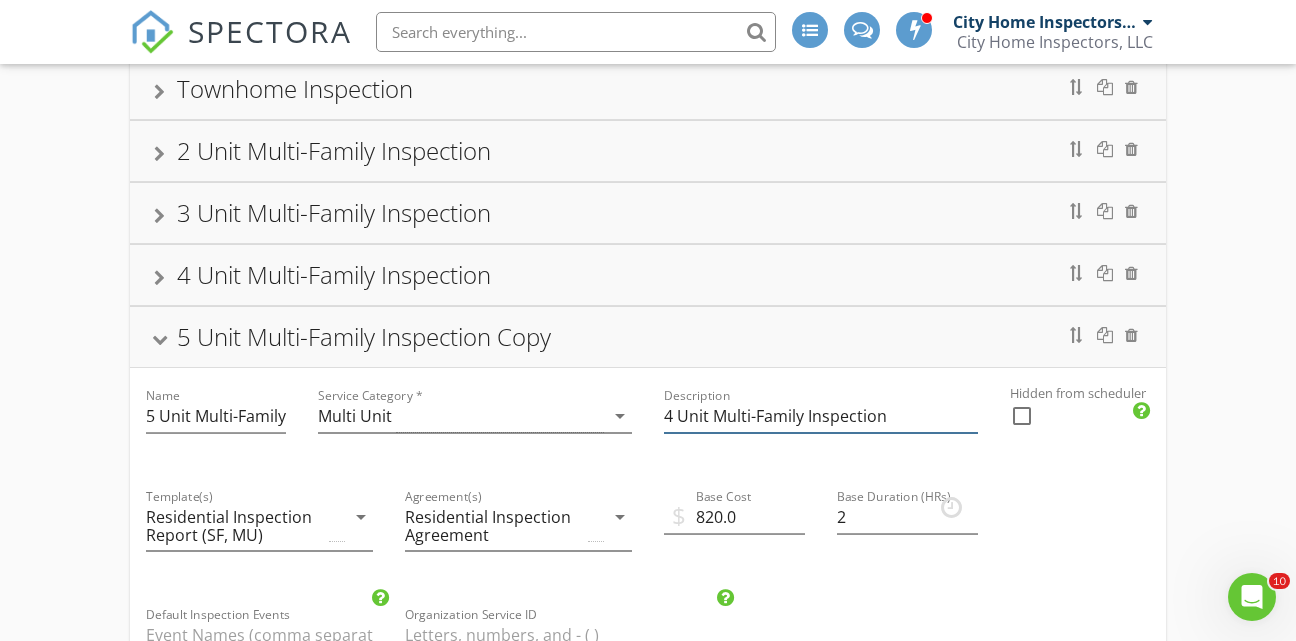 click on "4 Unit Multi-Family Inspection" at bounding box center (821, 416) 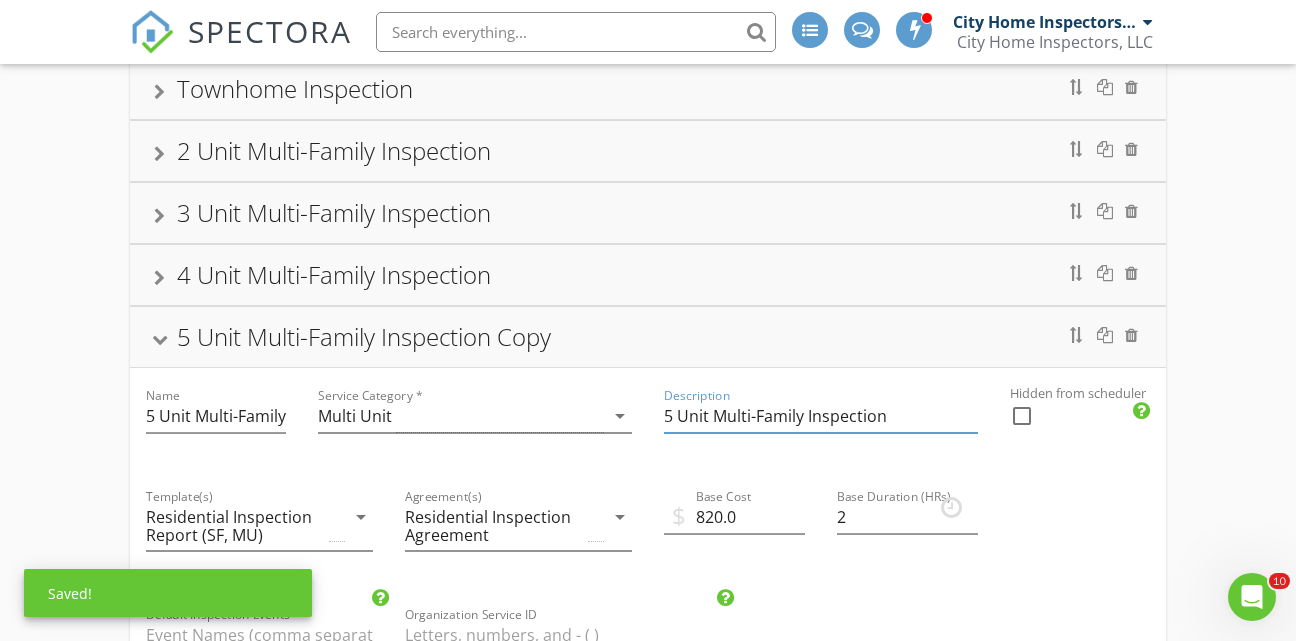 type on "5 Unit Multi-Family Inspection" 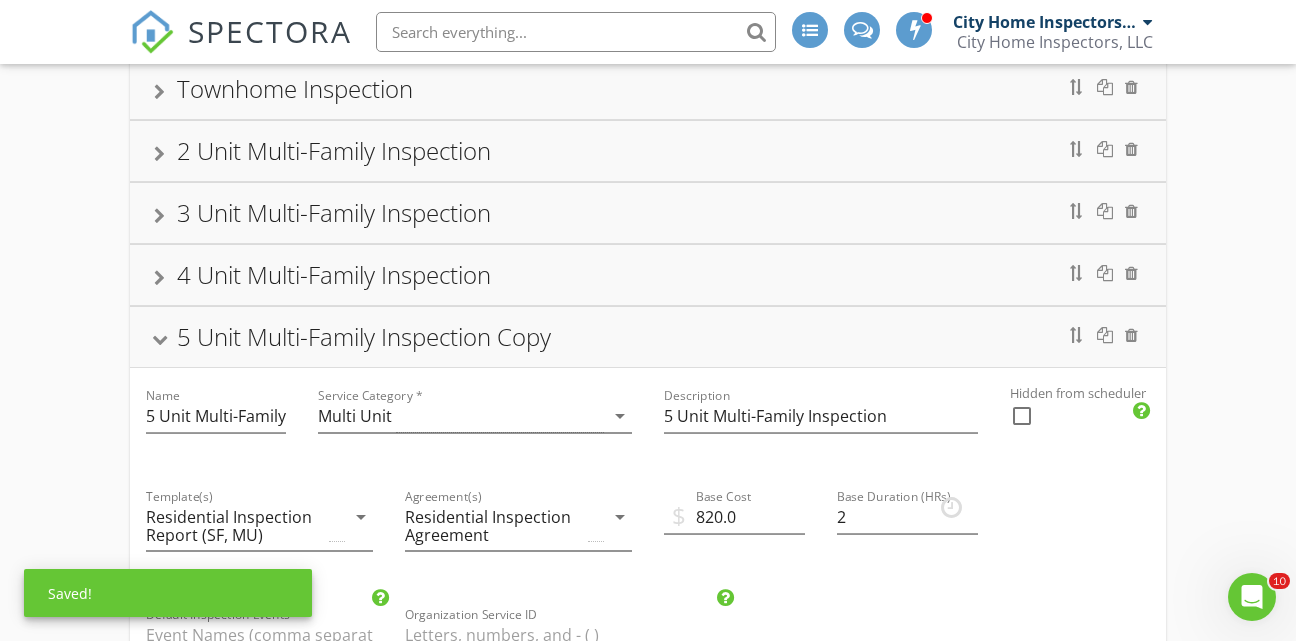 click at bounding box center [159, 339] 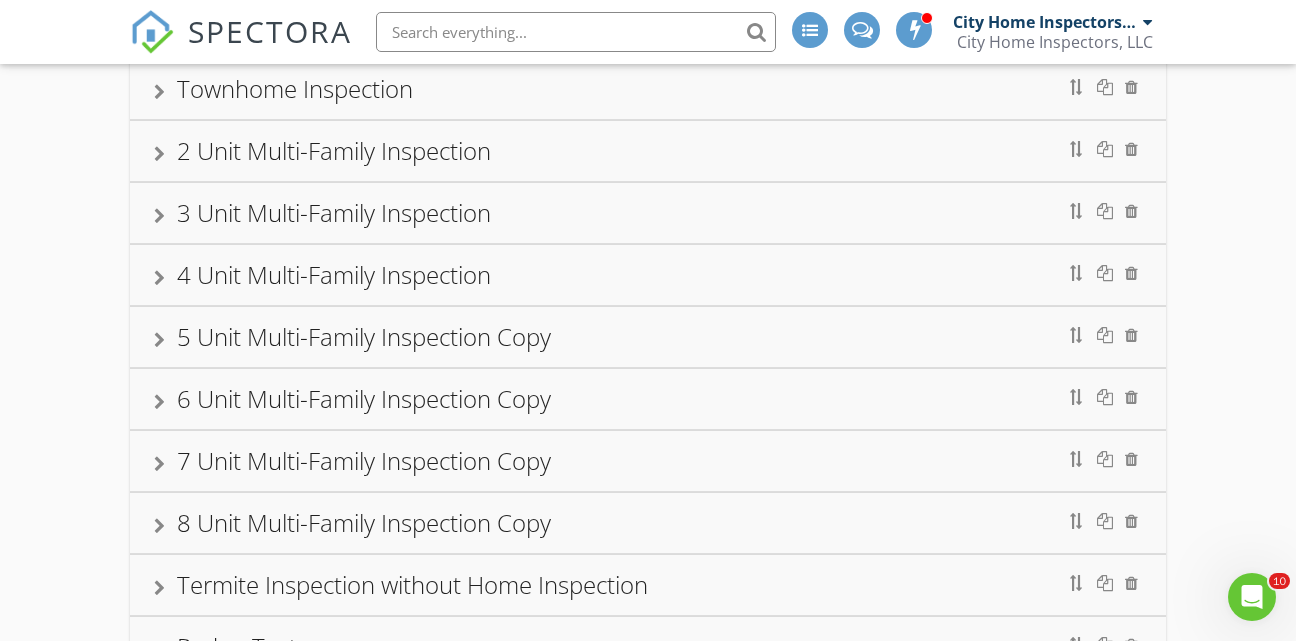 click at bounding box center [159, 402] 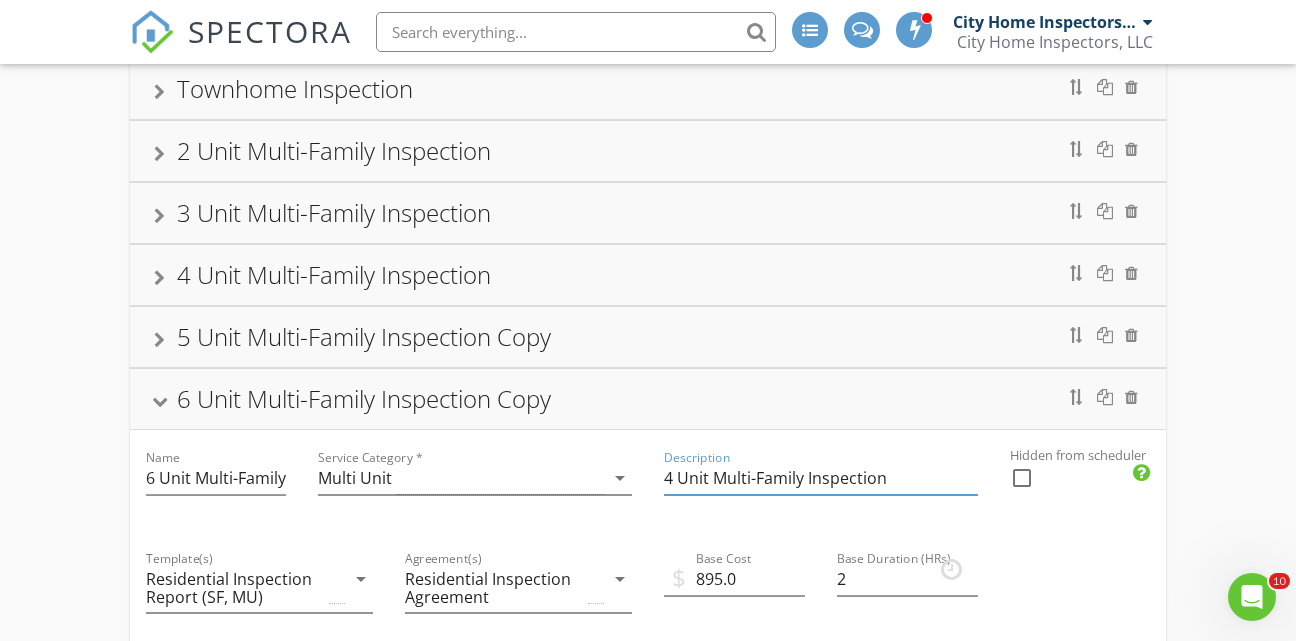 click on "4 Unit Multi-Family Inspection" at bounding box center [821, 478] 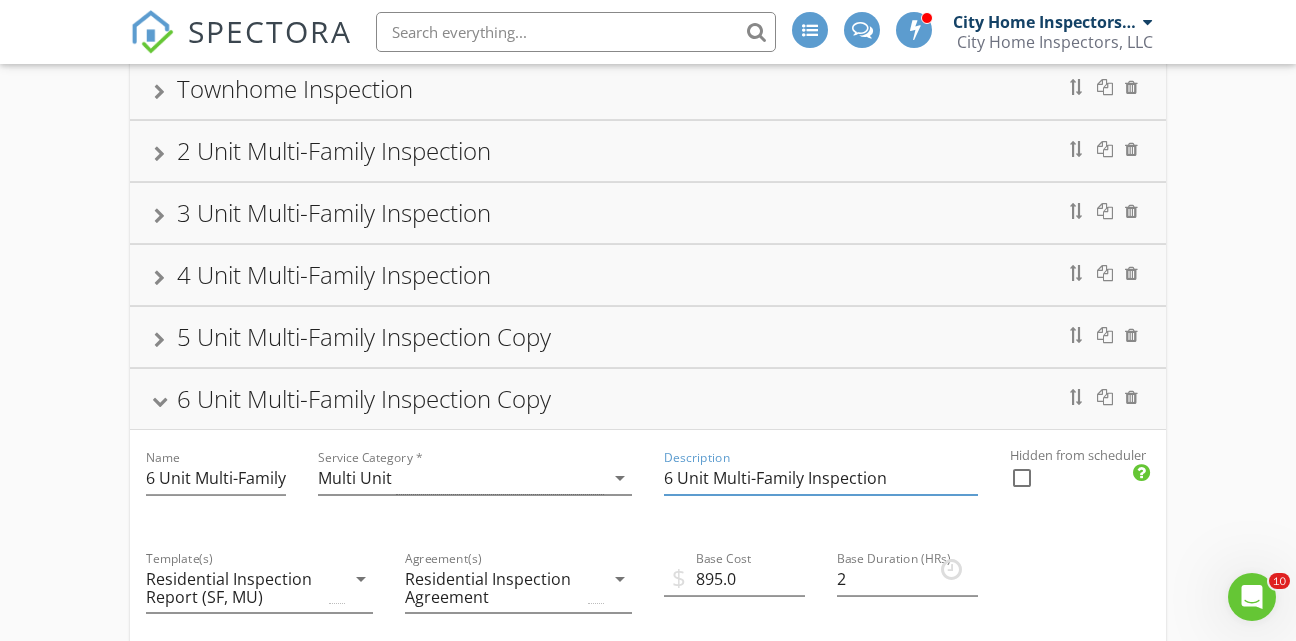 type on "6 Unit Multi-Family Inspection" 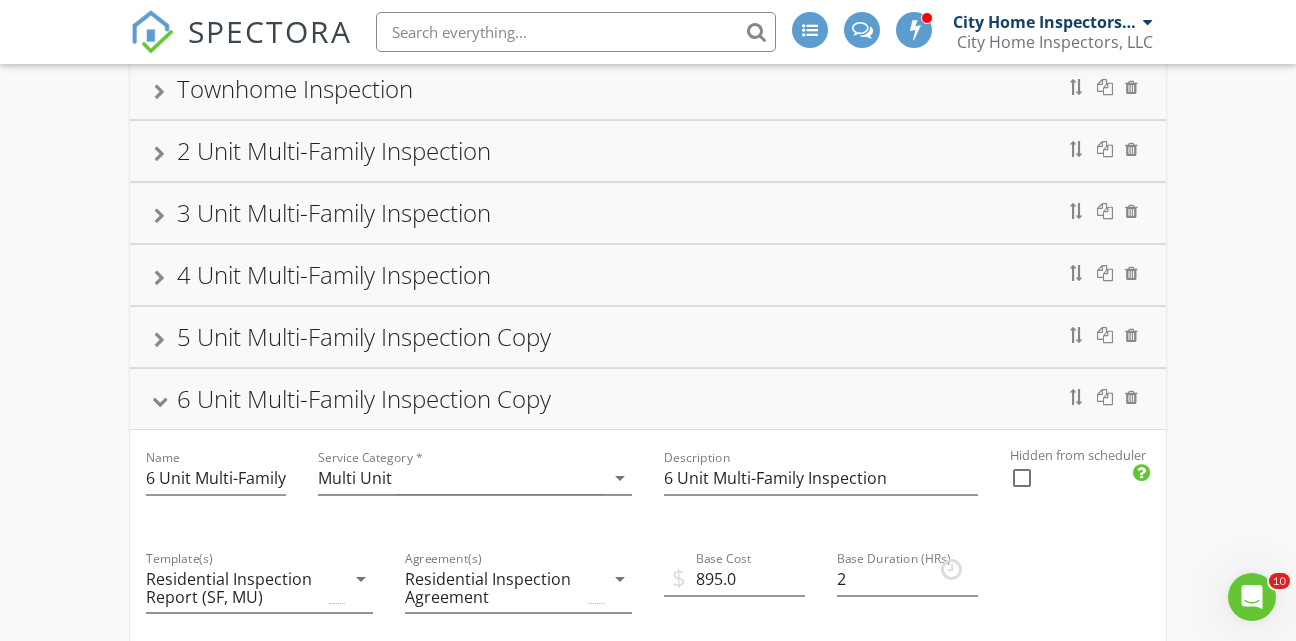 click on "6 Unit Multi-Family Inspection Copy" at bounding box center [648, 399] 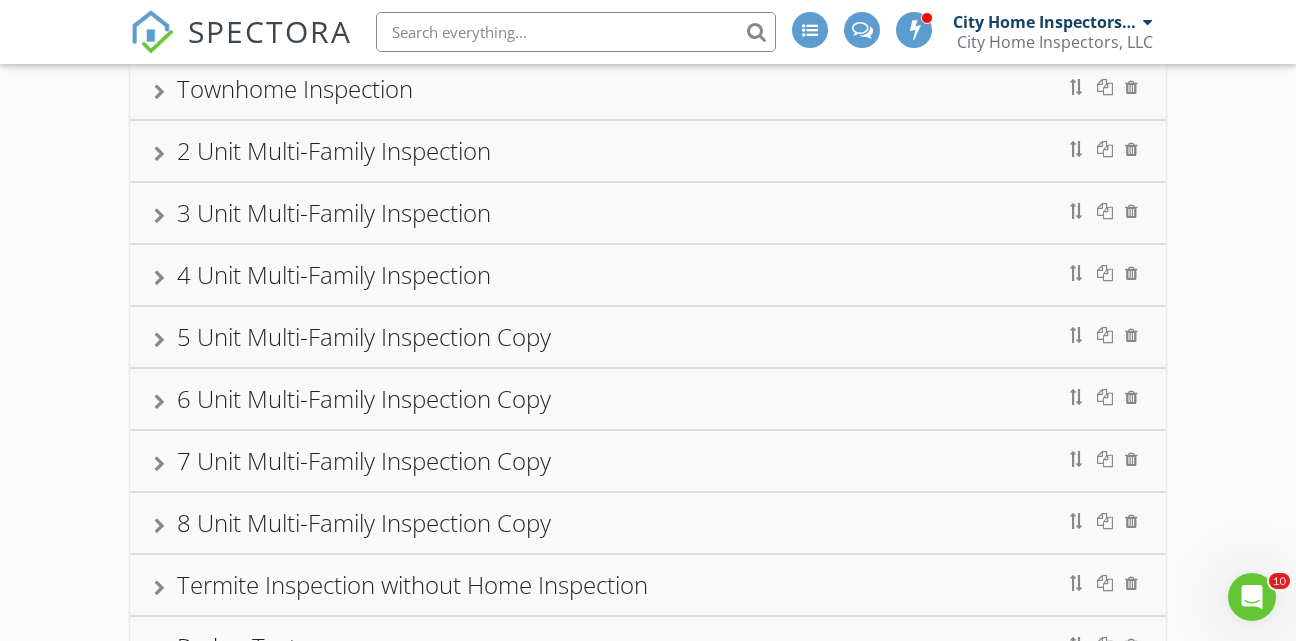 click at bounding box center [159, 464] 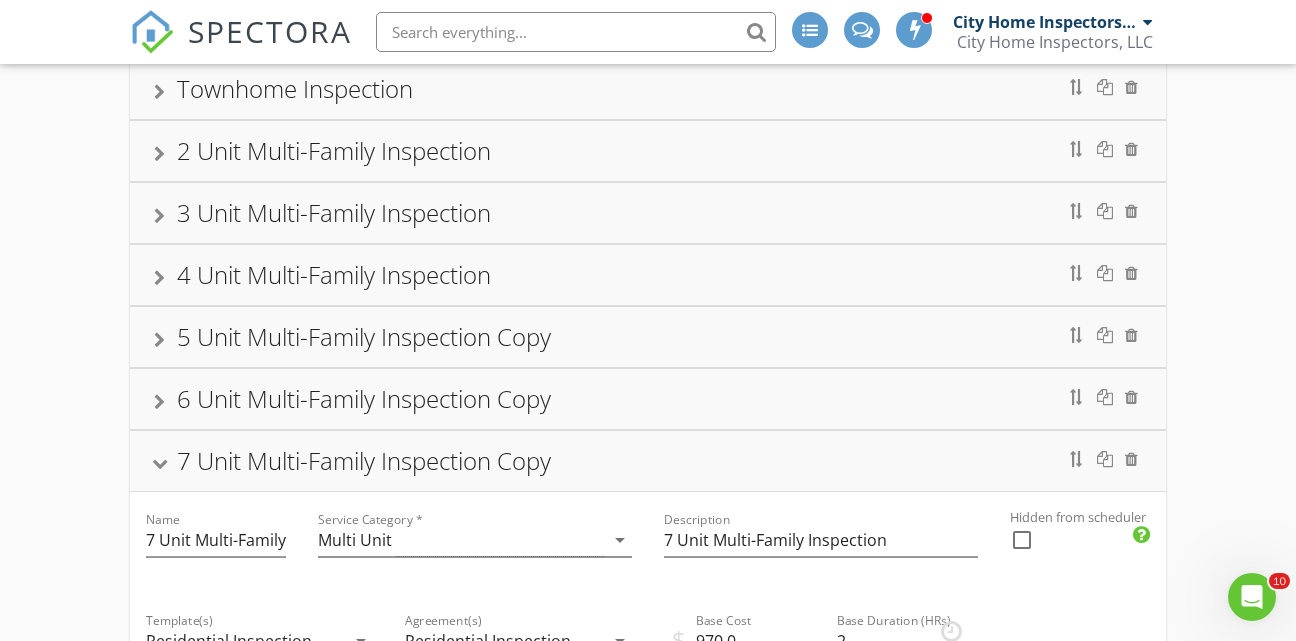 click at bounding box center (159, 463) 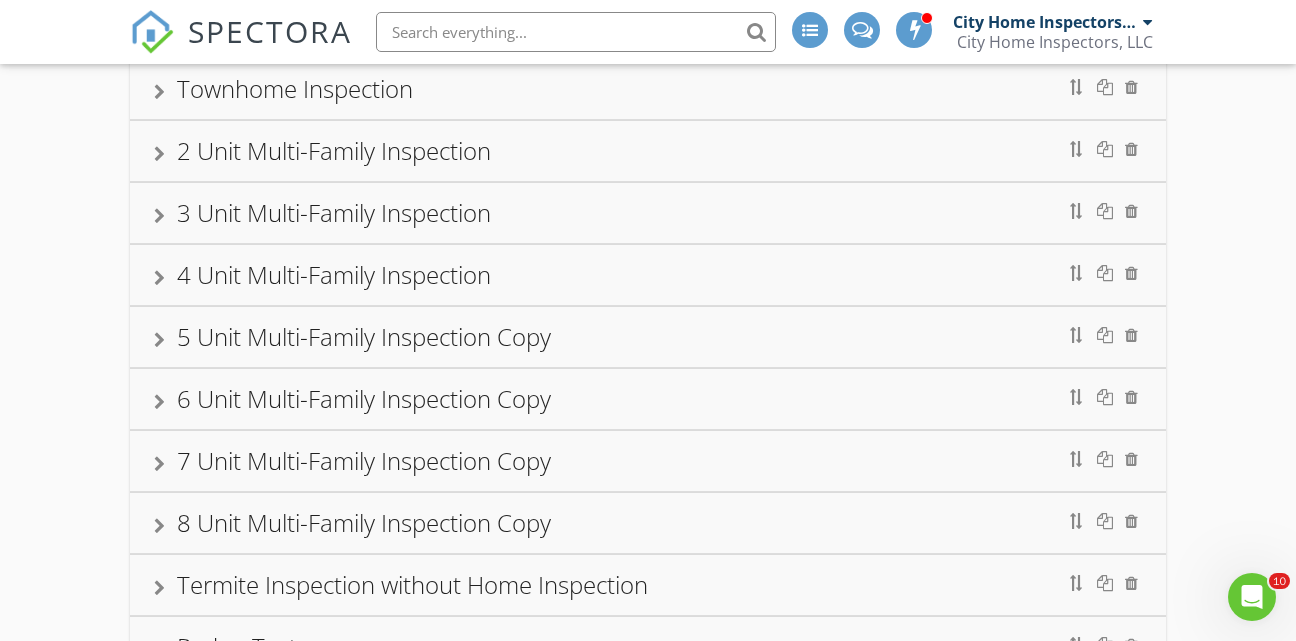 click at bounding box center (159, 526) 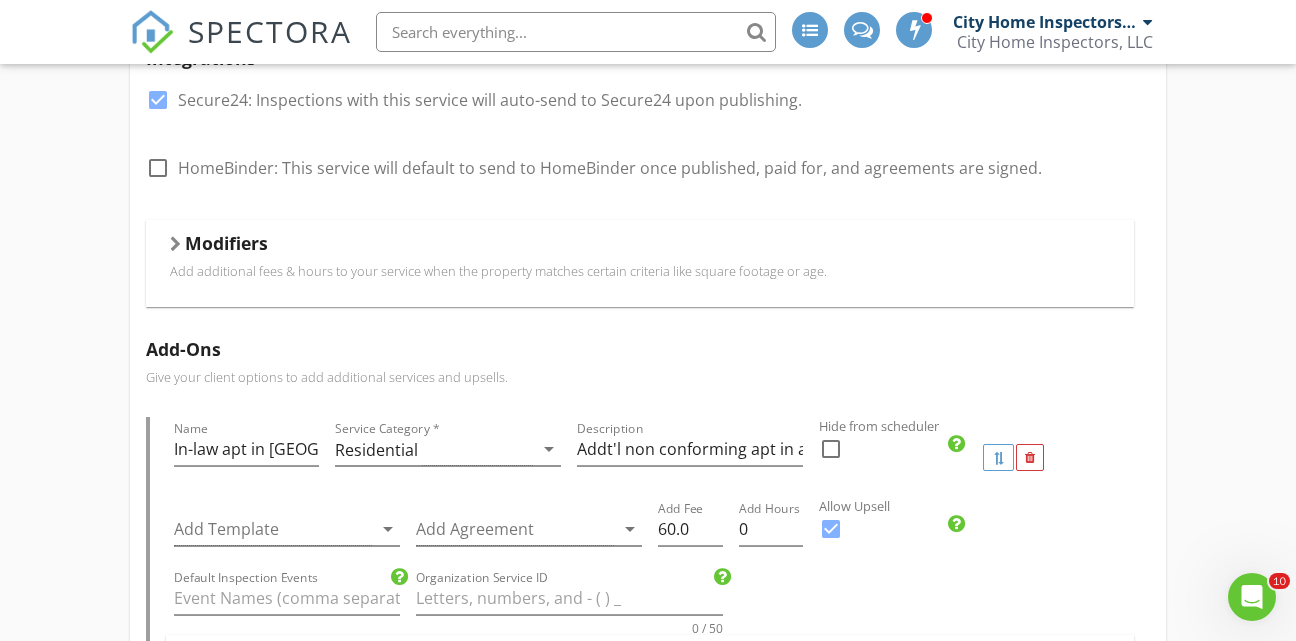 scroll, scrollTop: 1155, scrollLeft: 0, axis: vertical 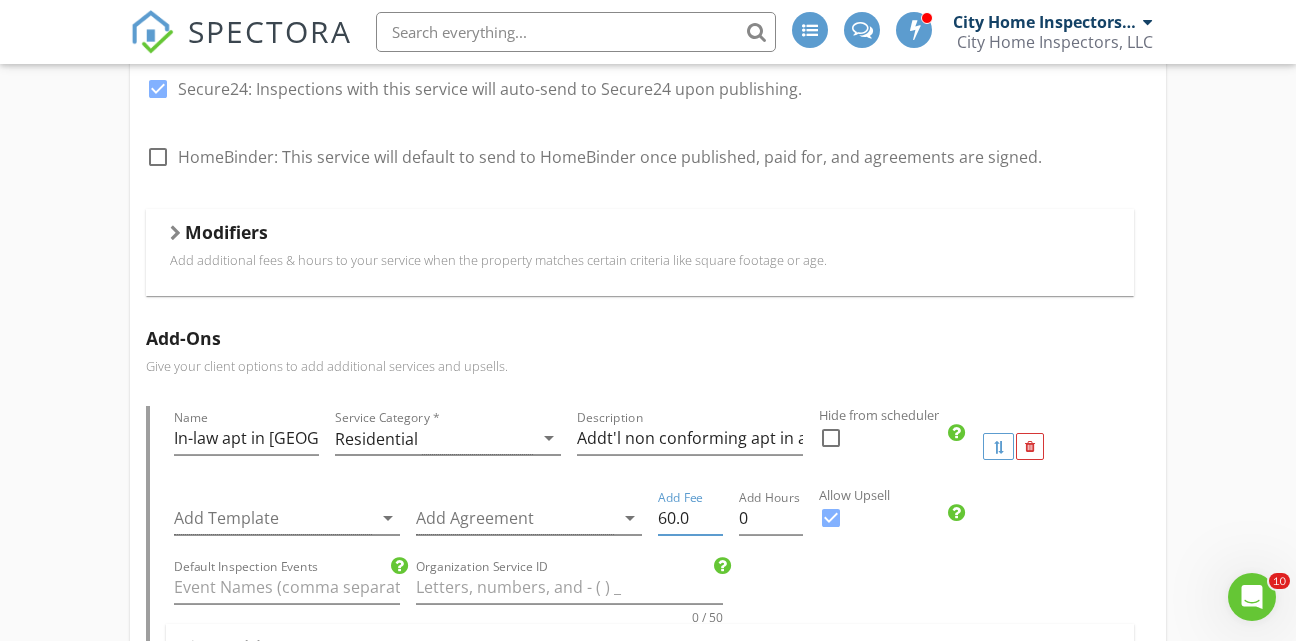 click on "60.0" at bounding box center (690, 518) 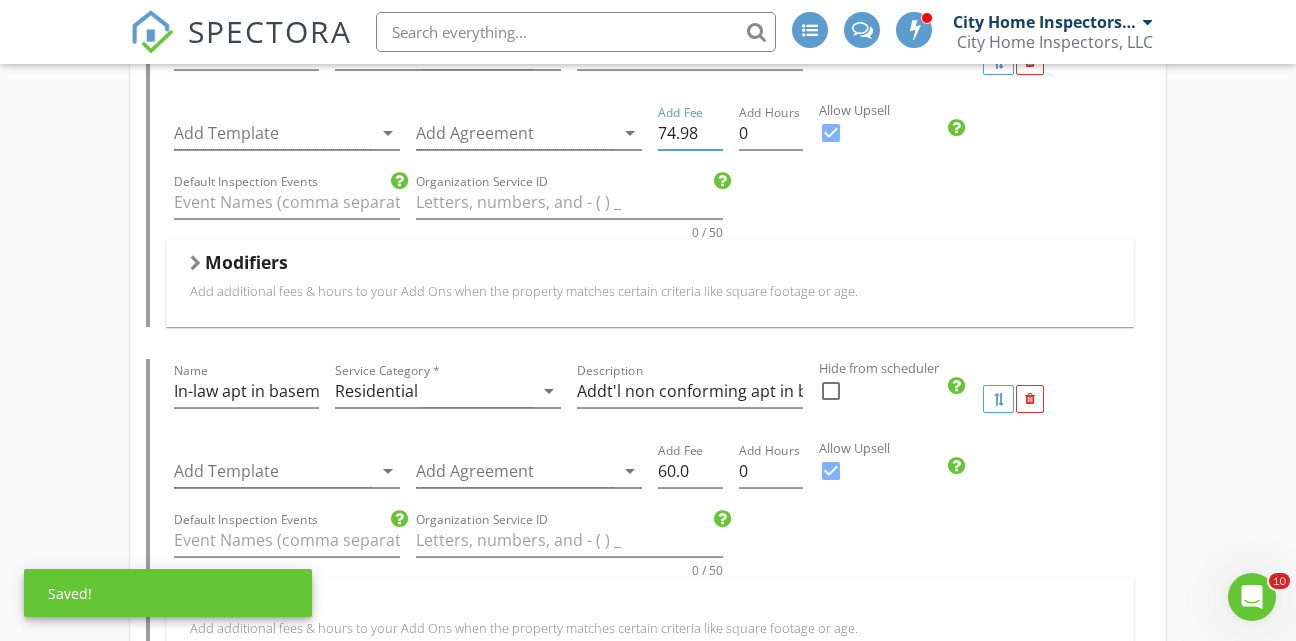 scroll, scrollTop: 1574, scrollLeft: 0, axis: vertical 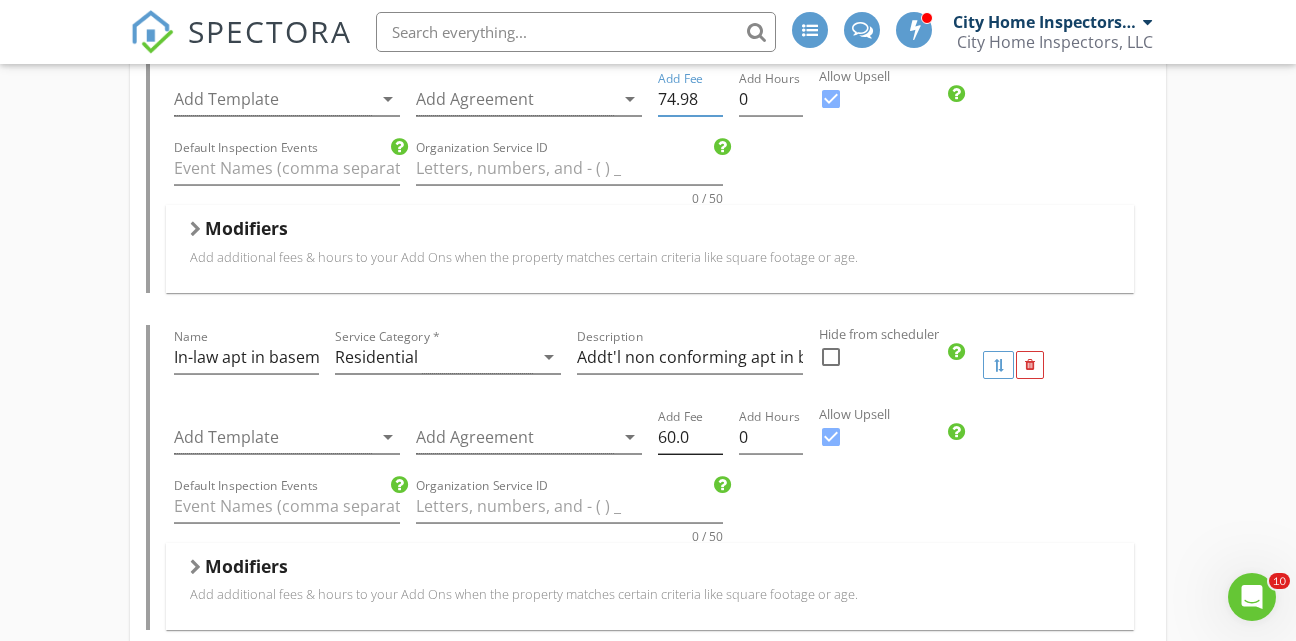 type on "74.98" 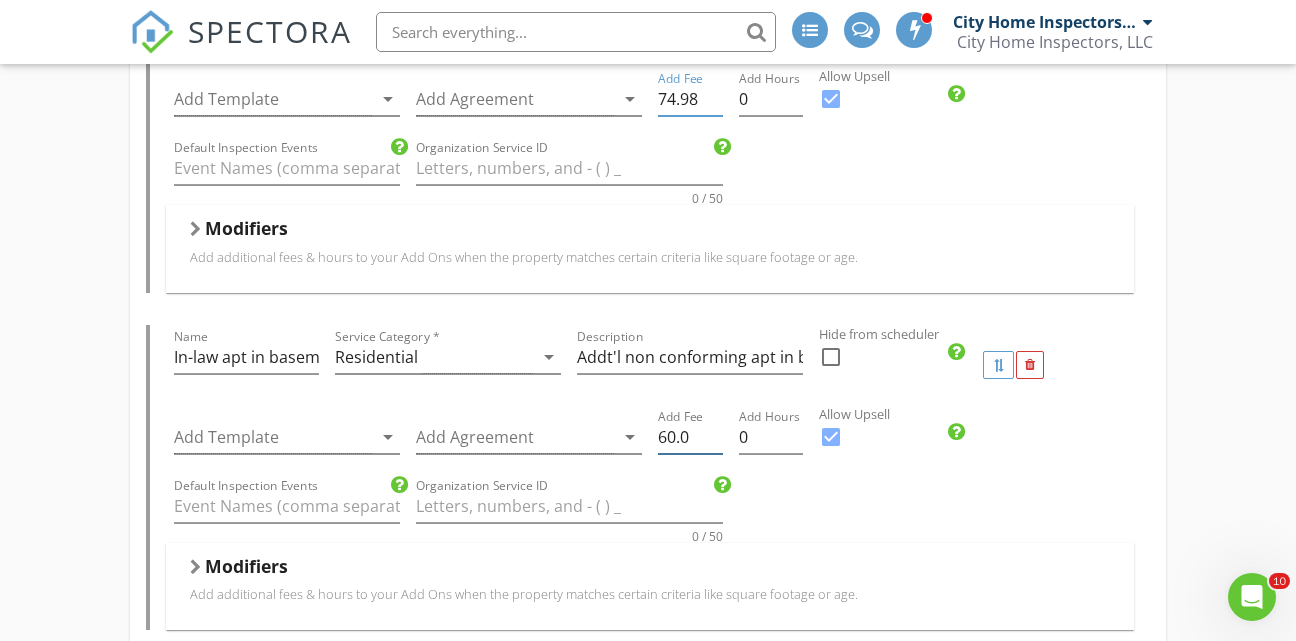click on "60.0" at bounding box center (690, 437) 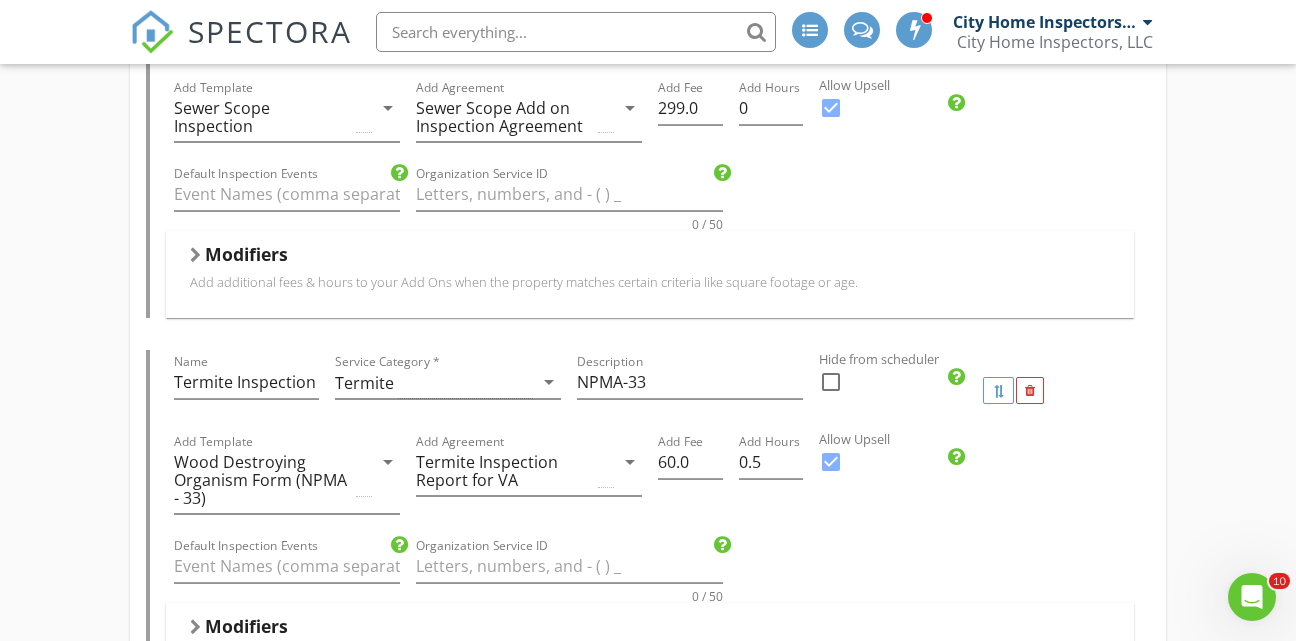 scroll, scrollTop: 2599, scrollLeft: 0, axis: vertical 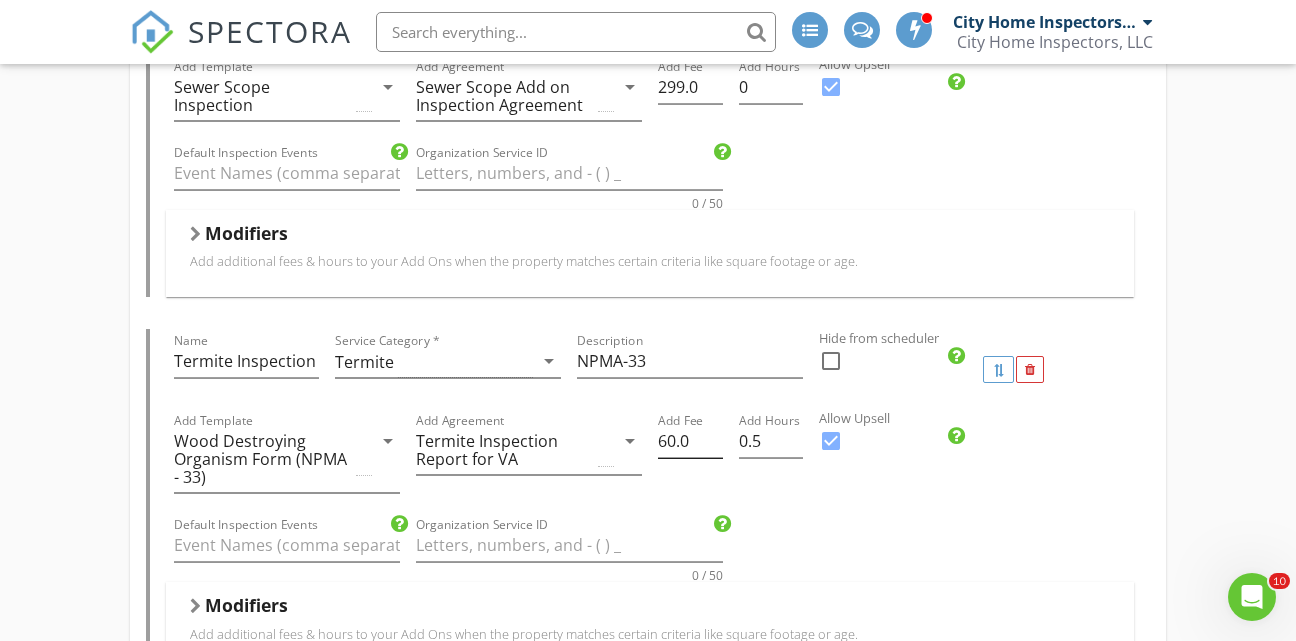 type on "74.98" 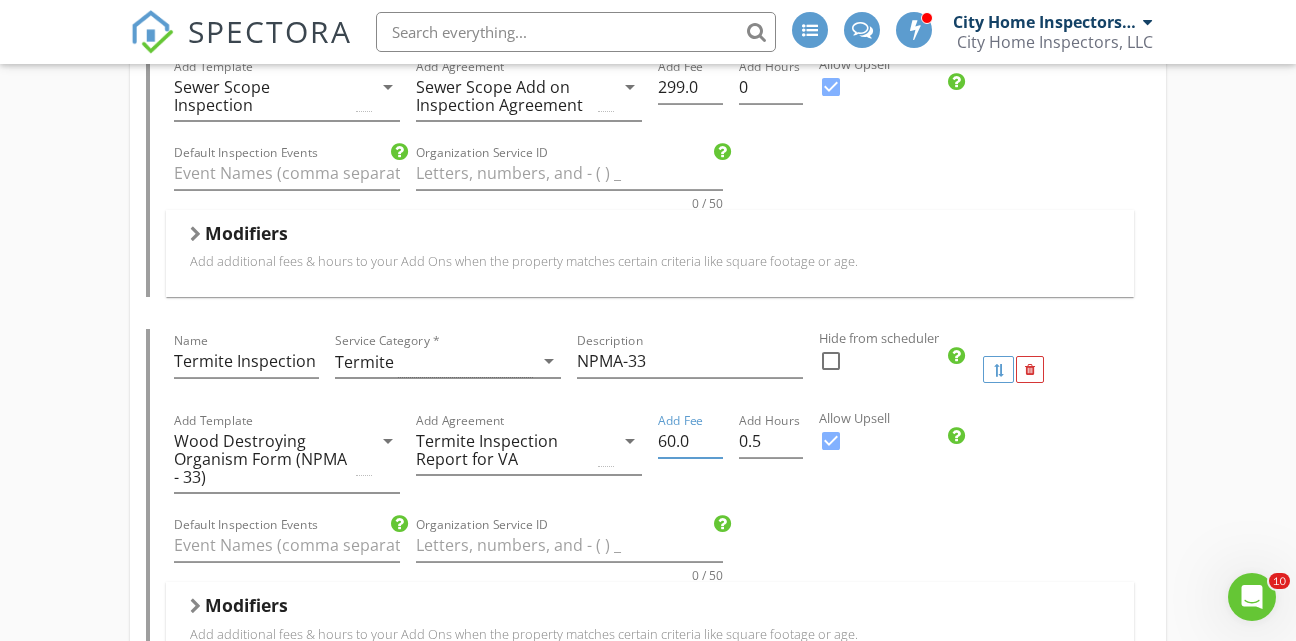 click on "60.0" at bounding box center (690, 441) 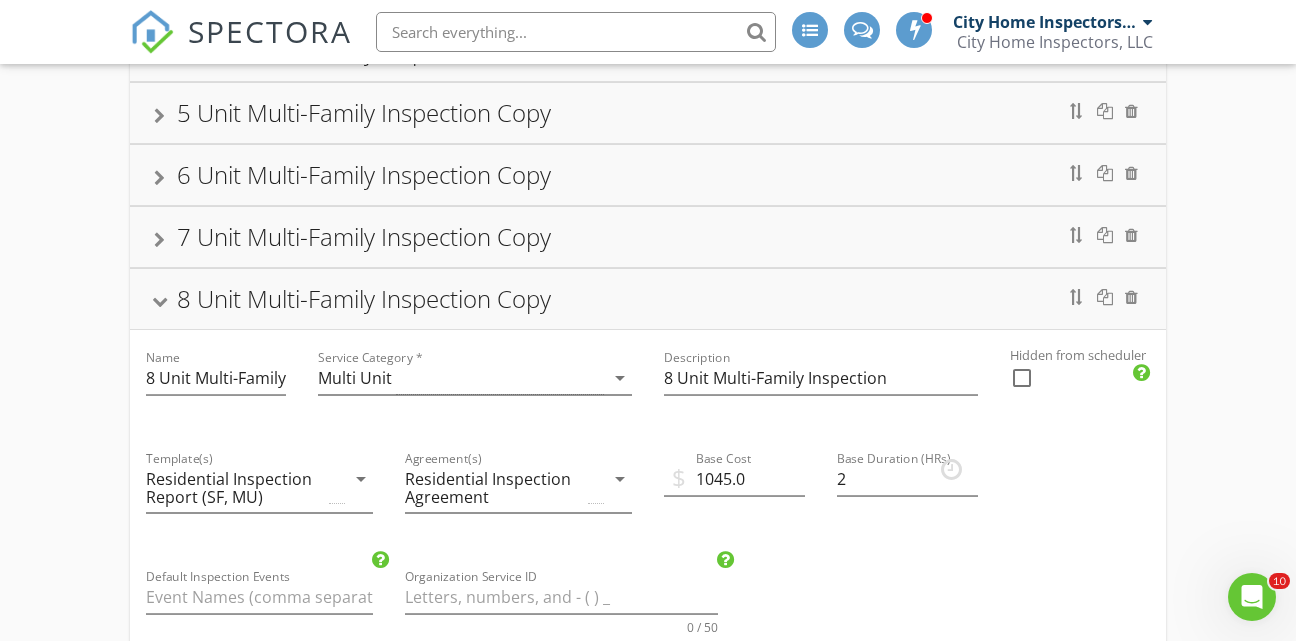 scroll, scrollTop: 508, scrollLeft: 0, axis: vertical 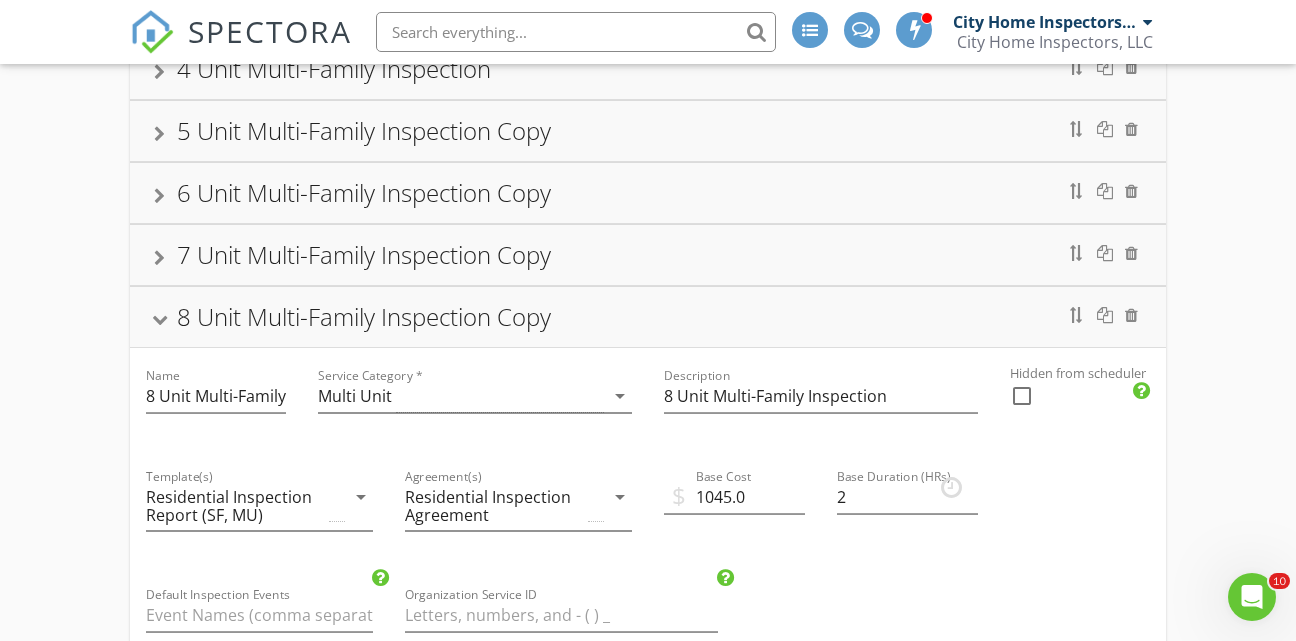 type on "64.98" 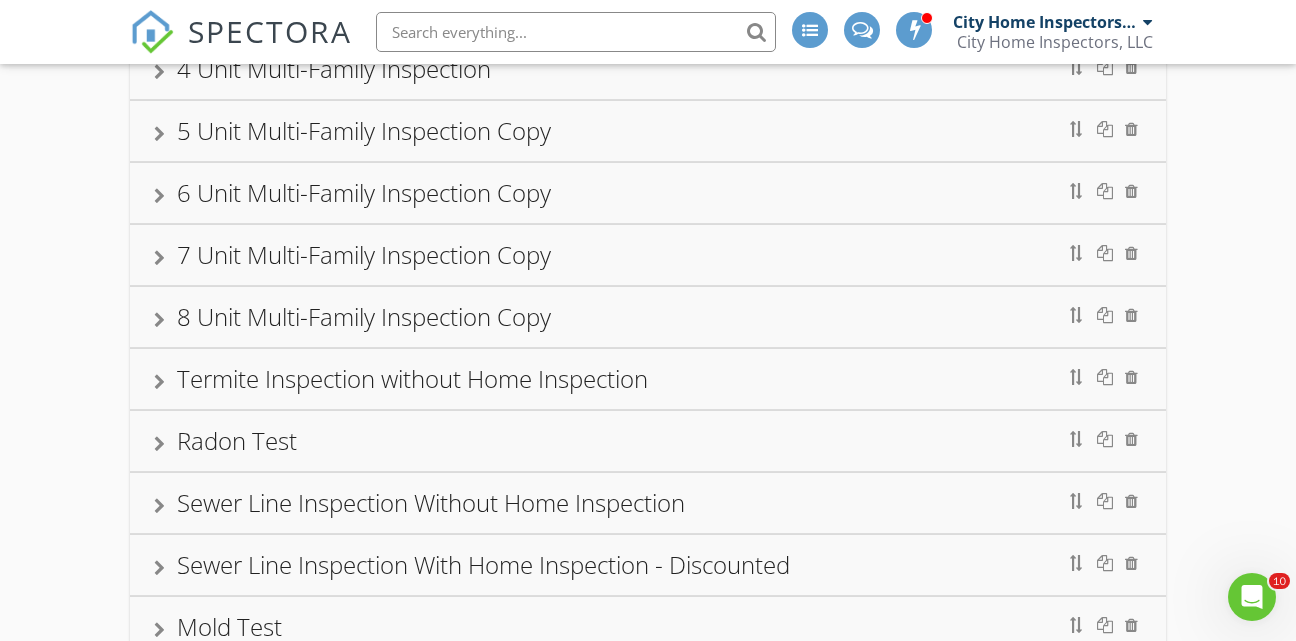 click at bounding box center (159, 320) 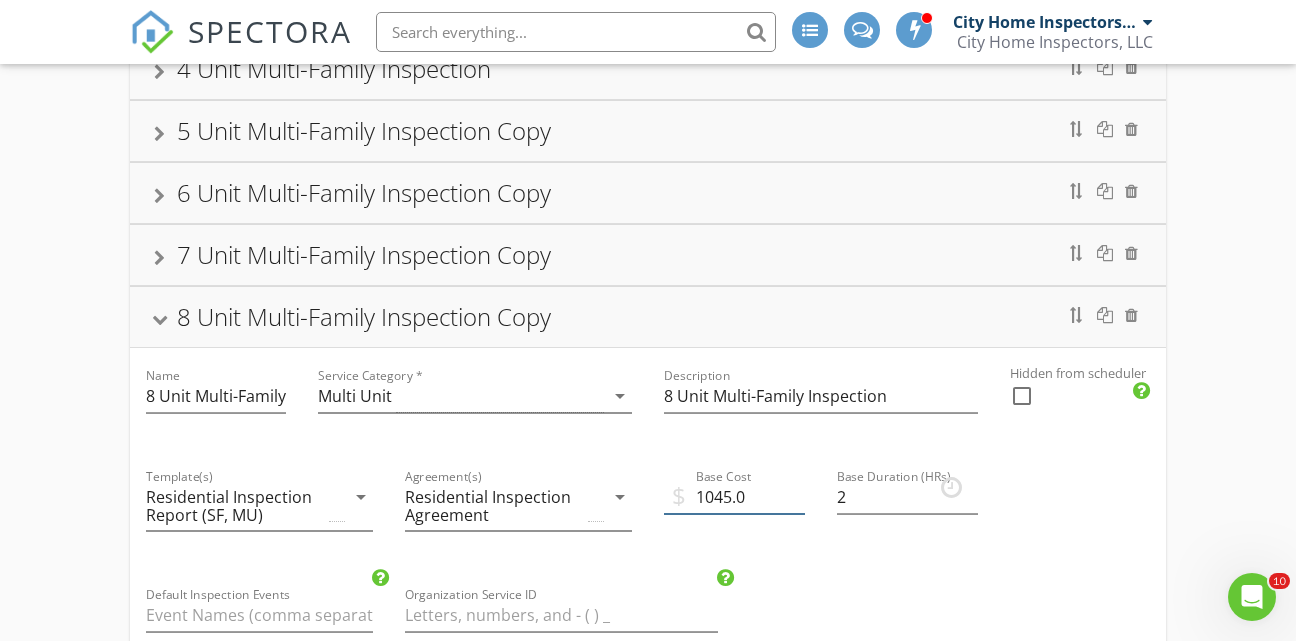 click on "1045.0" at bounding box center [734, 497] 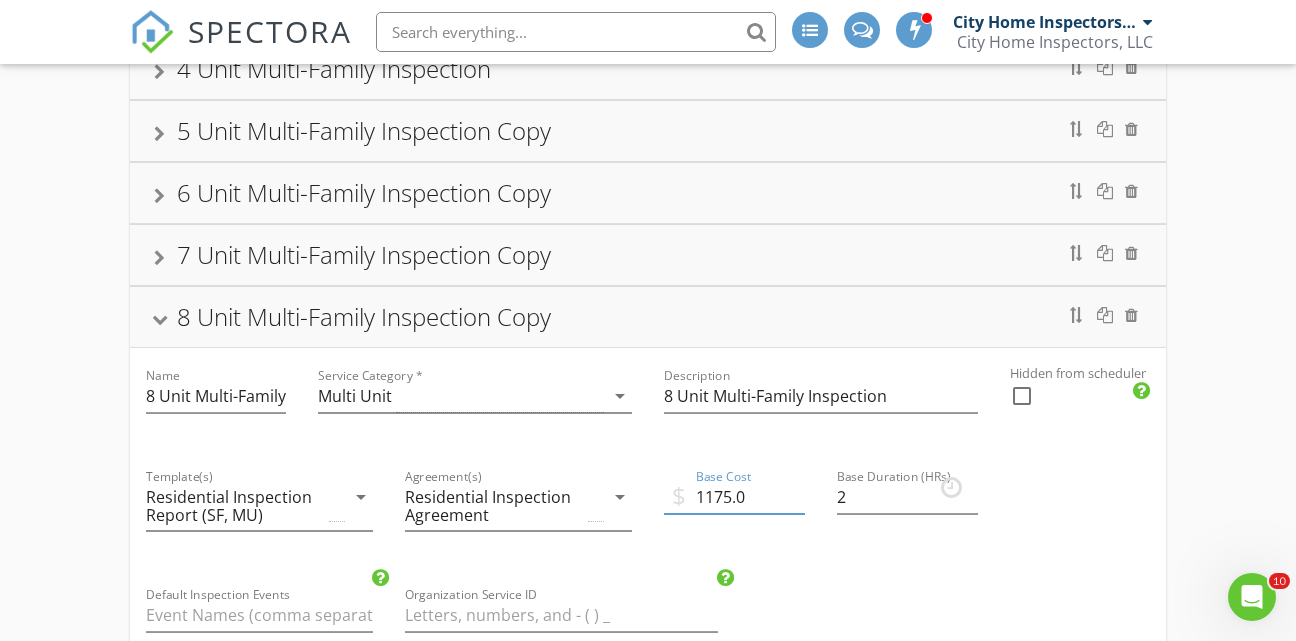 type on "1175.0" 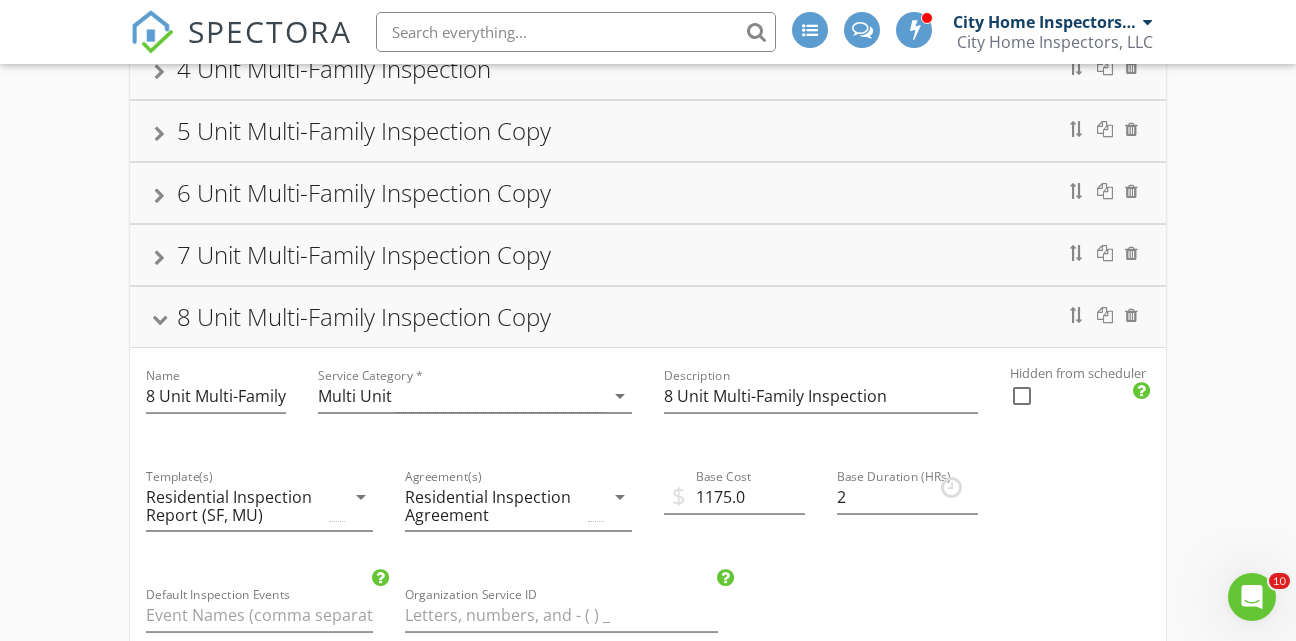 click on "Name 8 Unit Multi-Family Inspection Copy" at bounding box center (216, 398) 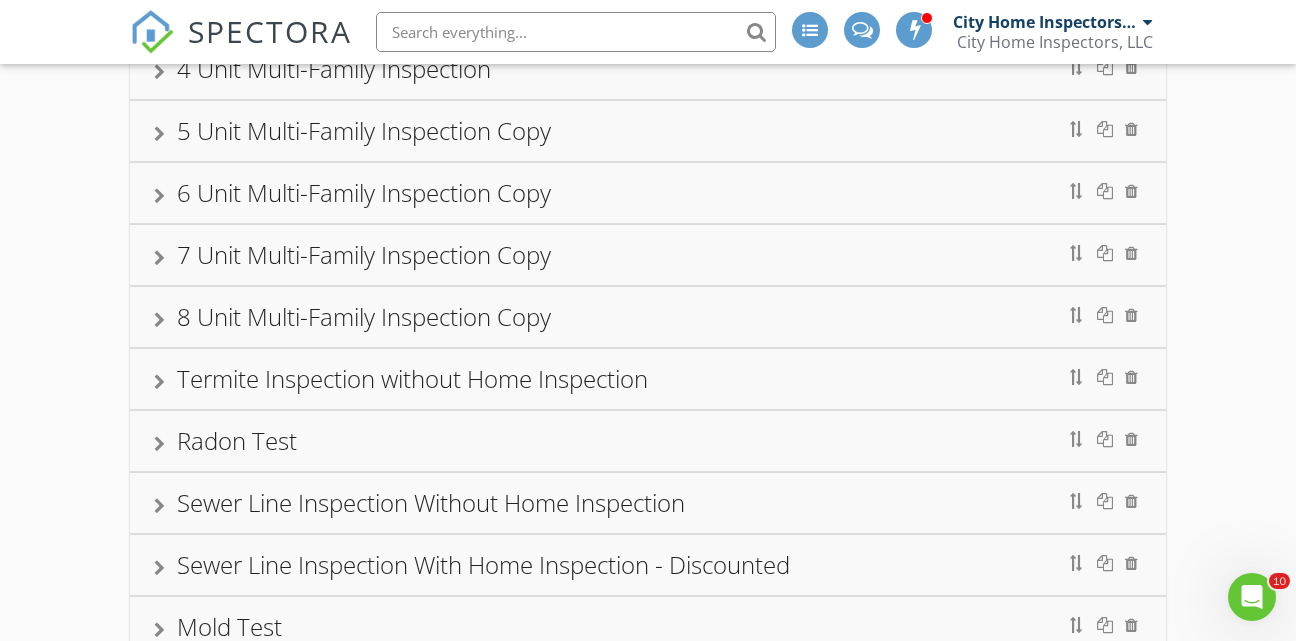 click on "7 Unit Multi-Family Inspection Copy" at bounding box center (648, 255) 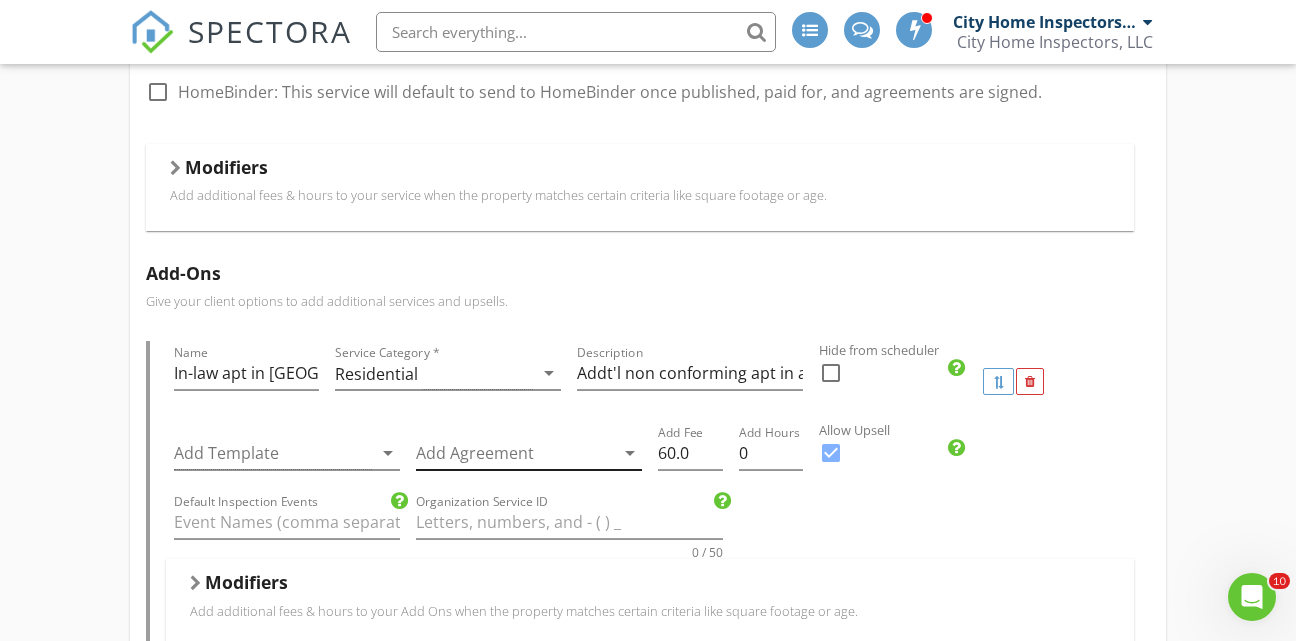 scroll, scrollTop: 1164, scrollLeft: 0, axis: vertical 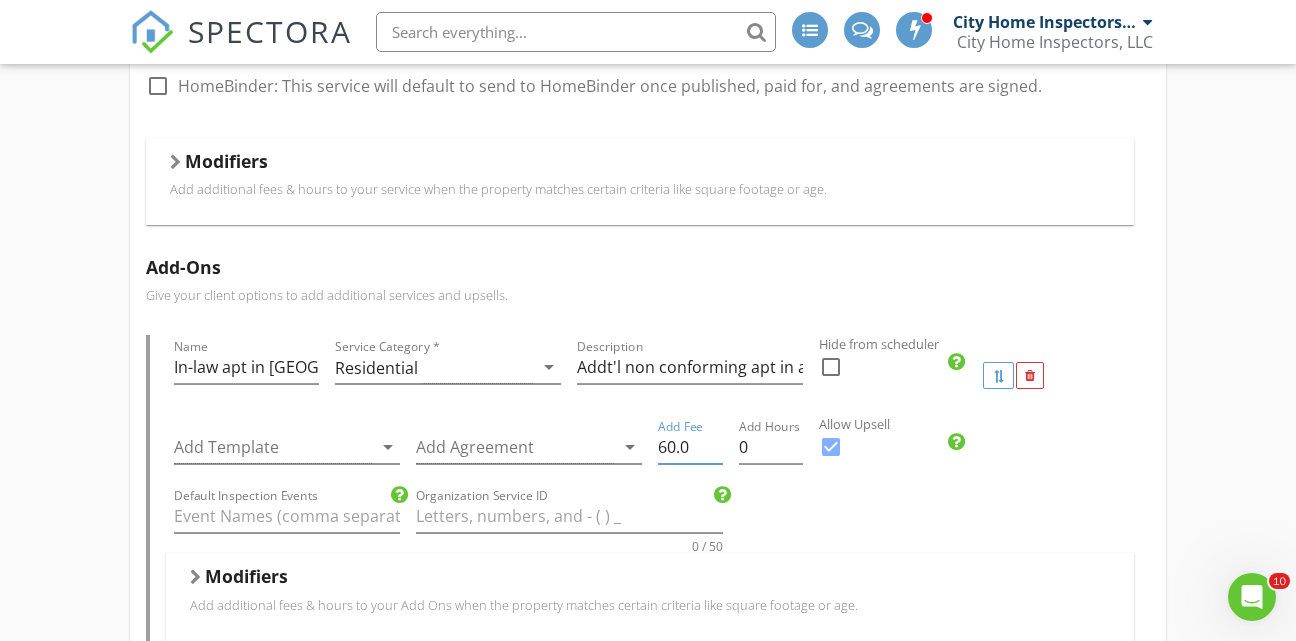 click on "60.0" at bounding box center (690, 447) 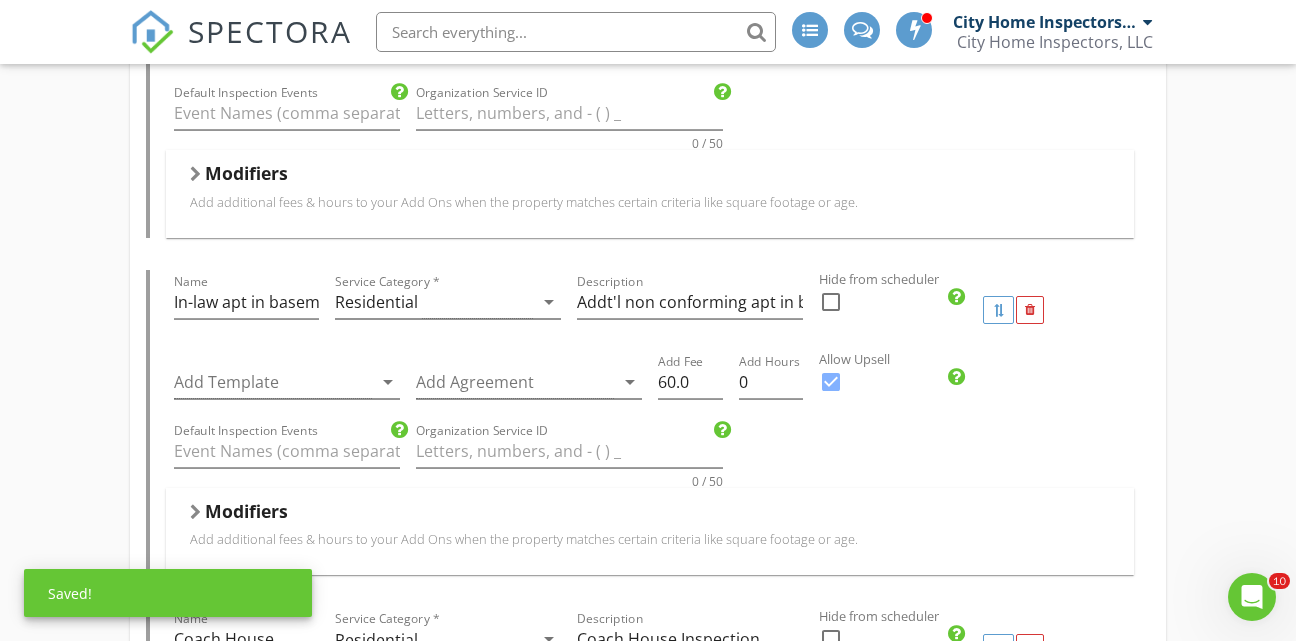 scroll, scrollTop: 1581, scrollLeft: 0, axis: vertical 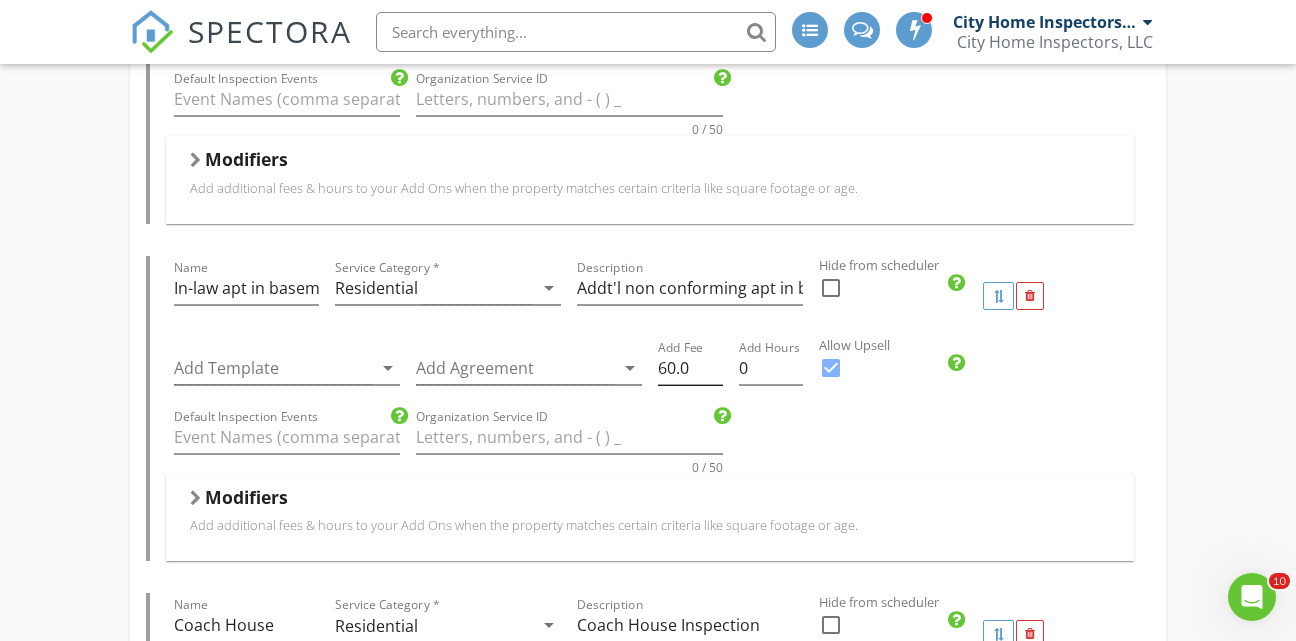 type on "74.99" 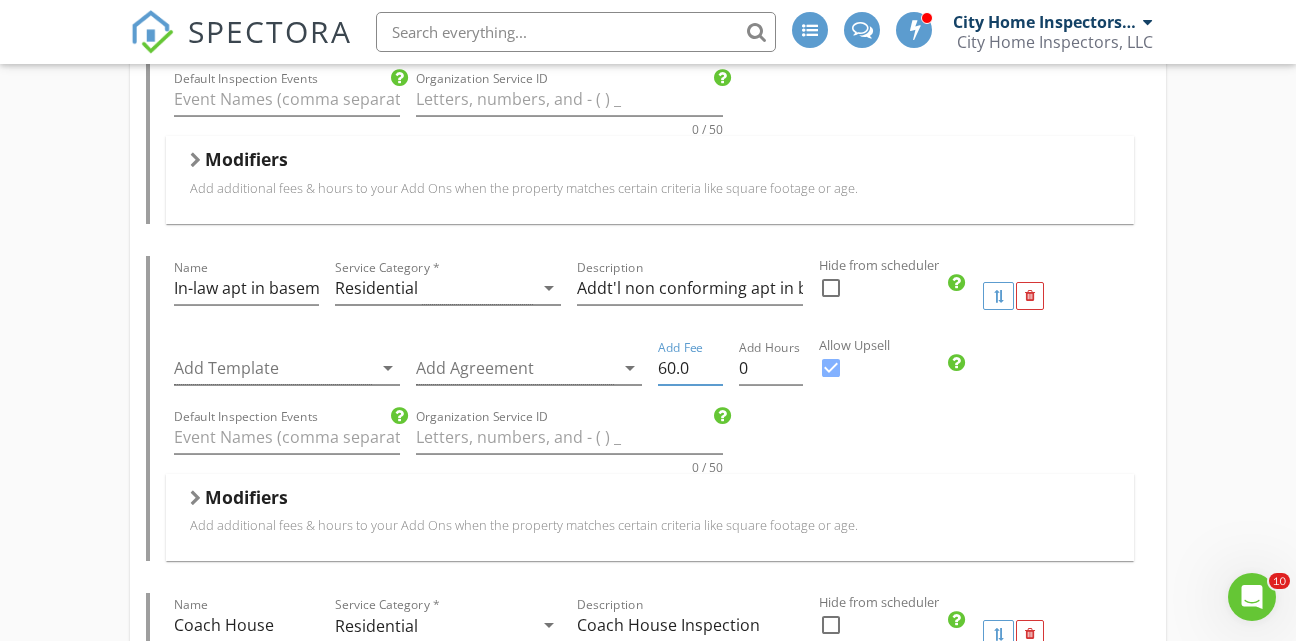 click on "60.0" at bounding box center (690, 368) 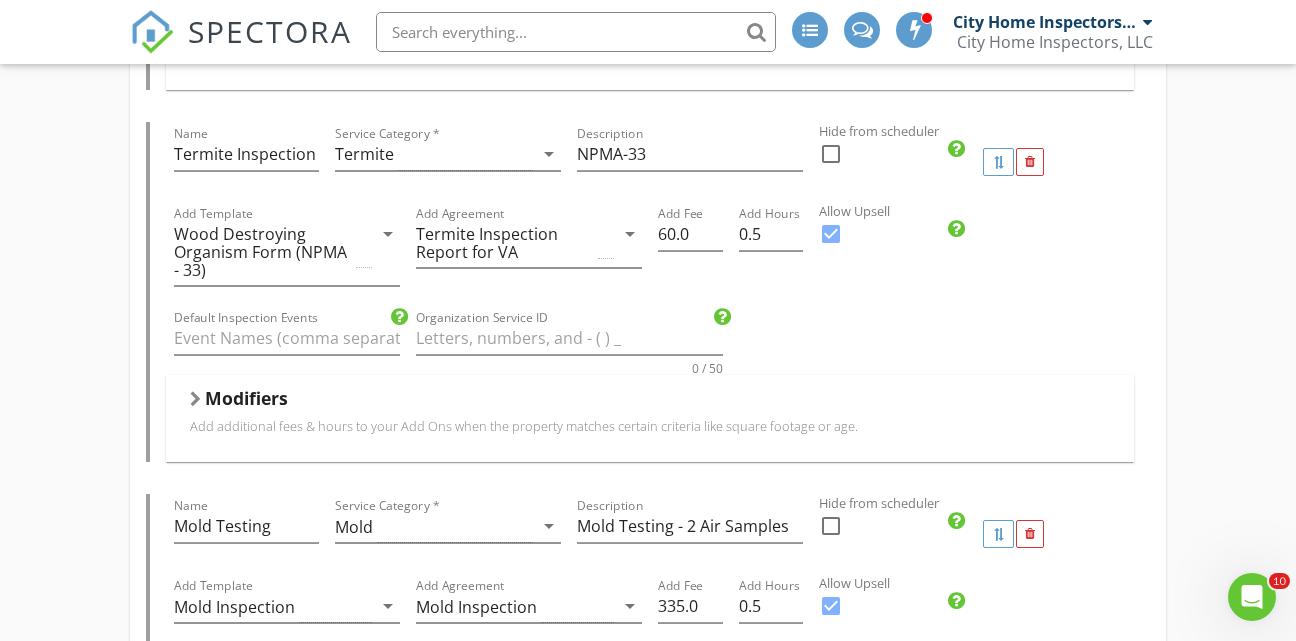 scroll, scrollTop: 3092, scrollLeft: 0, axis: vertical 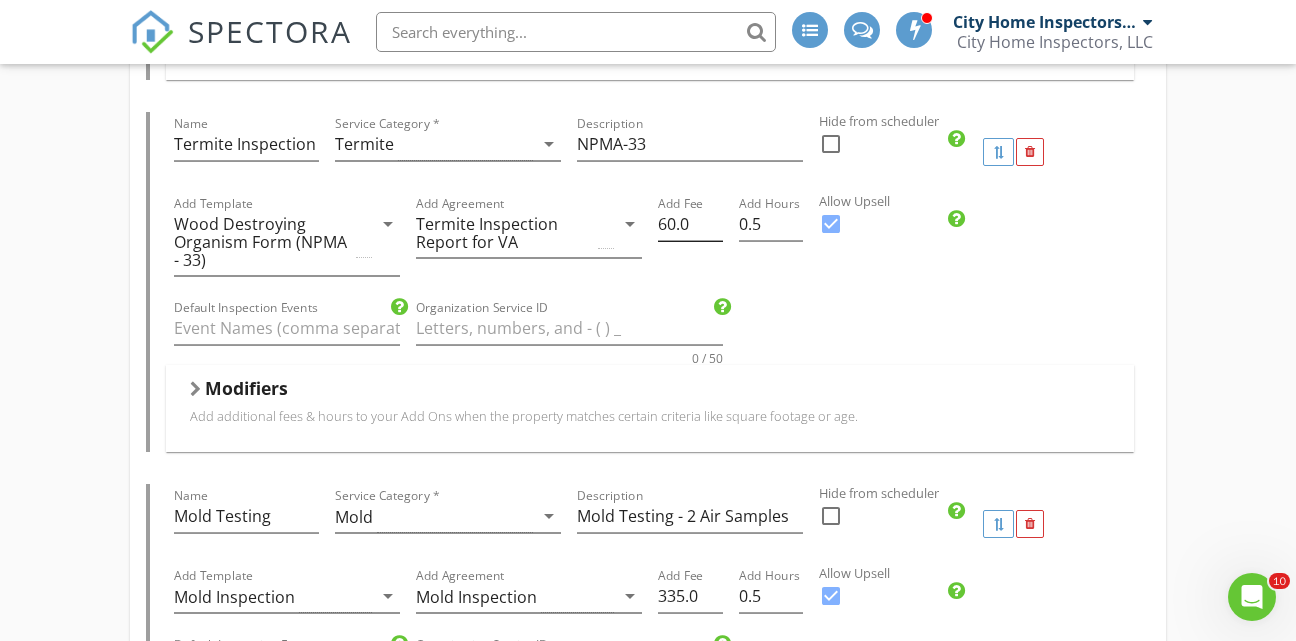 type on "74.98" 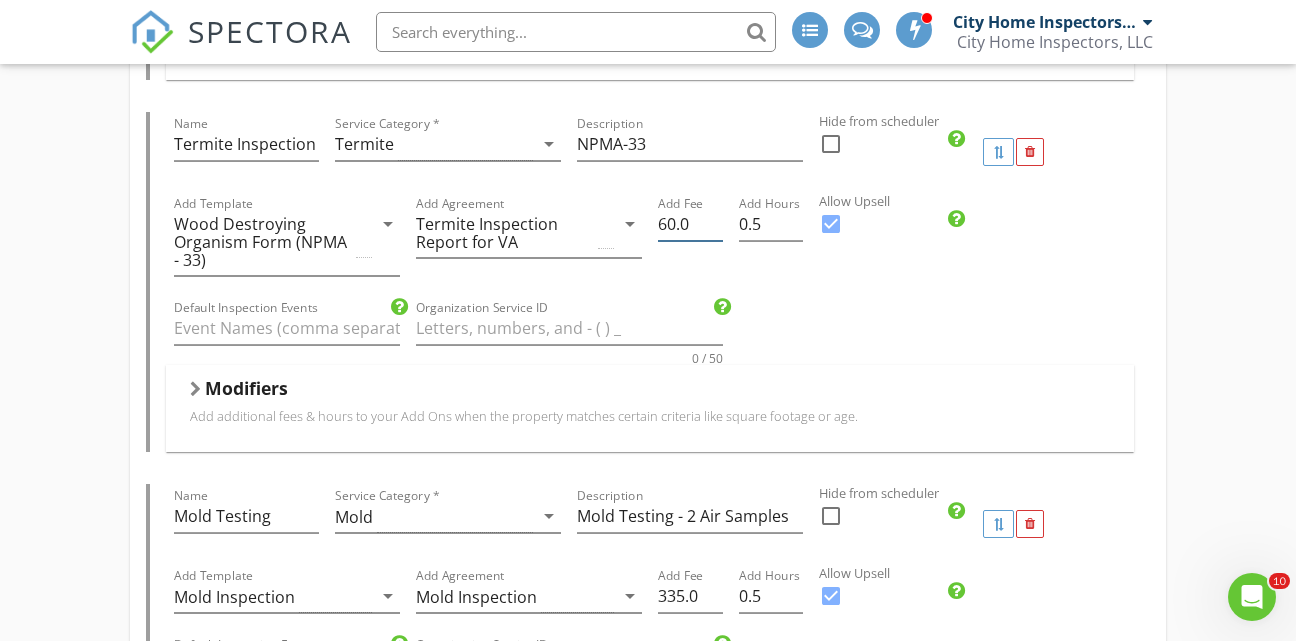 click on "60.0" at bounding box center (690, 224) 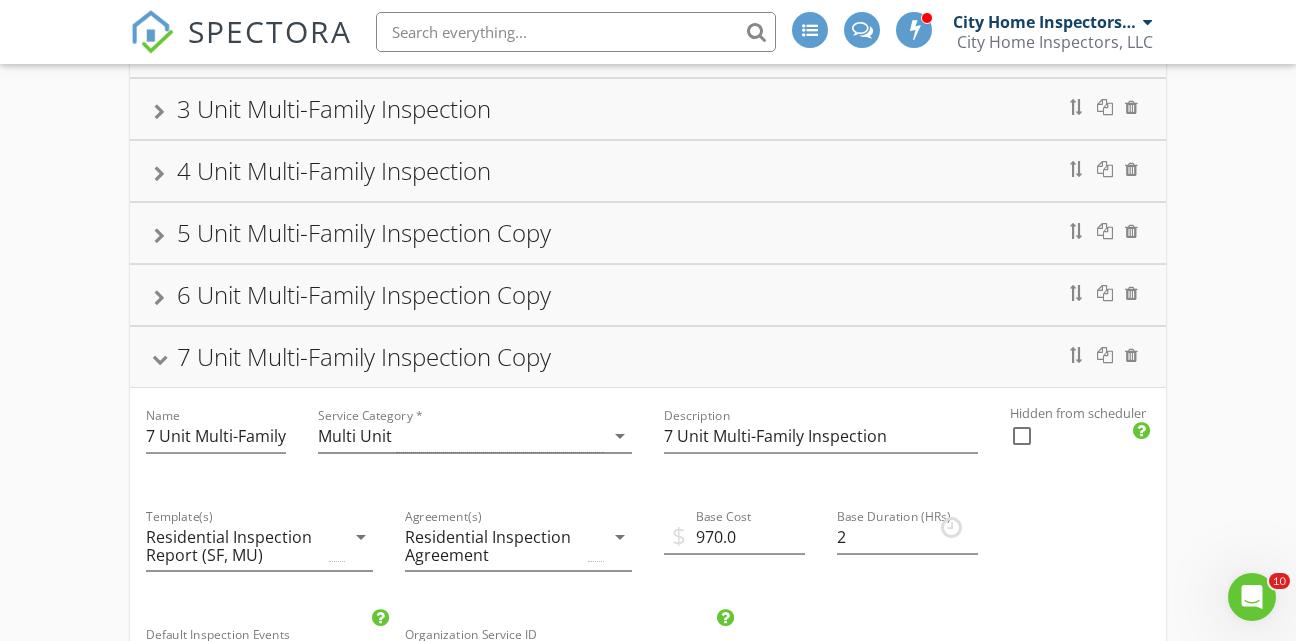 scroll, scrollTop: 478, scrollLeft: 0, axis: vertical 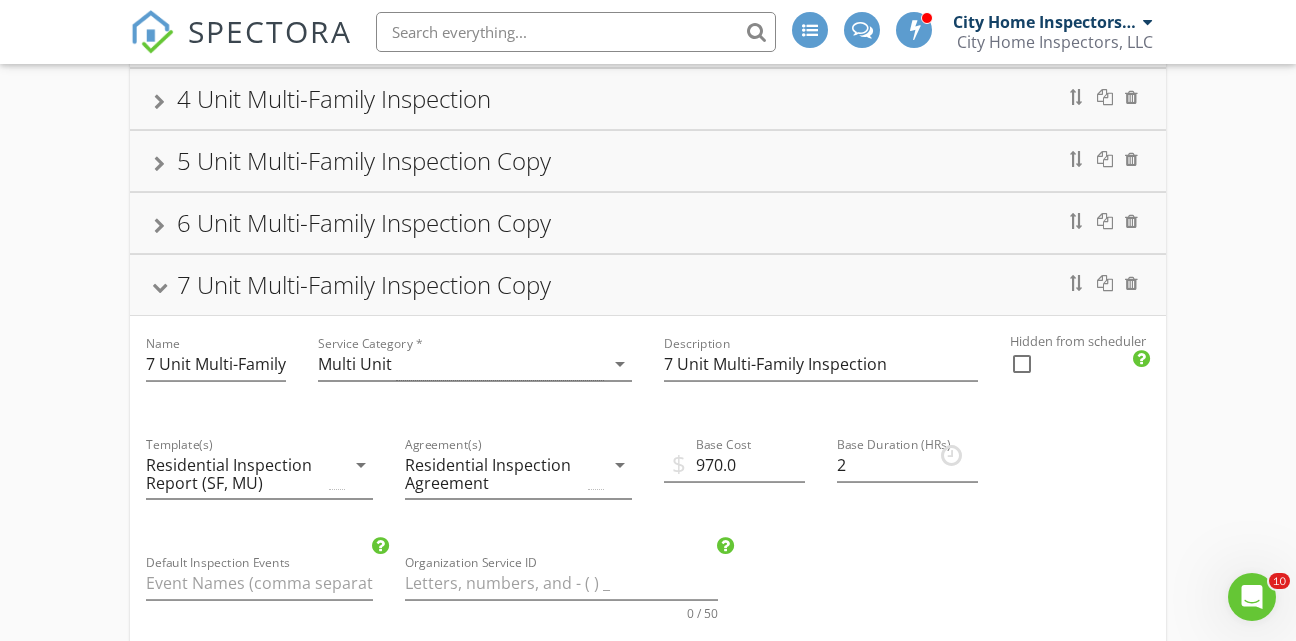 type on "64.97" 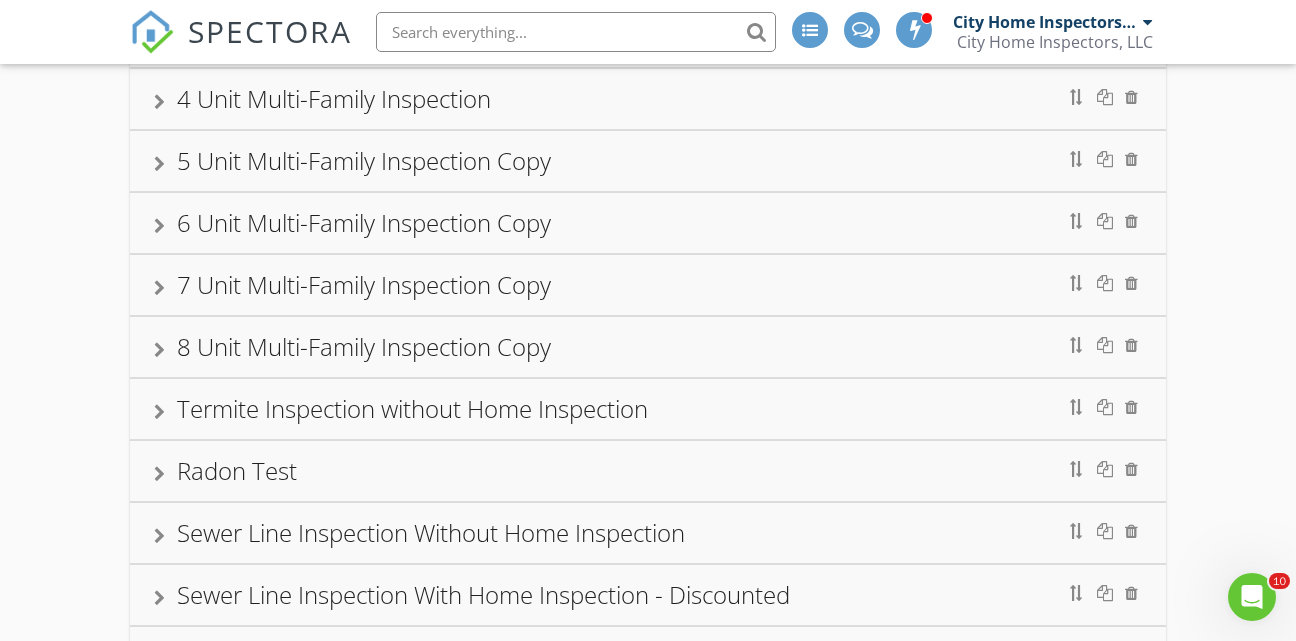 click at bounding box center [159, 226] 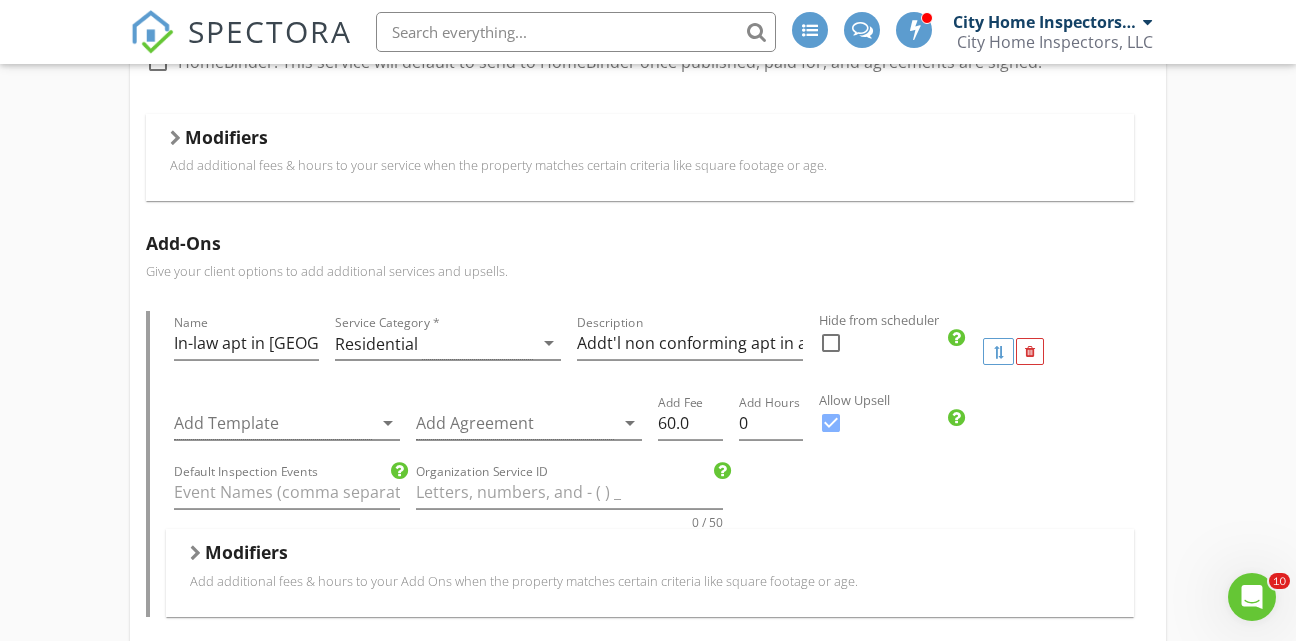 scroll, scrollTop: 1141, scrollLeft: 0, axis: vertical 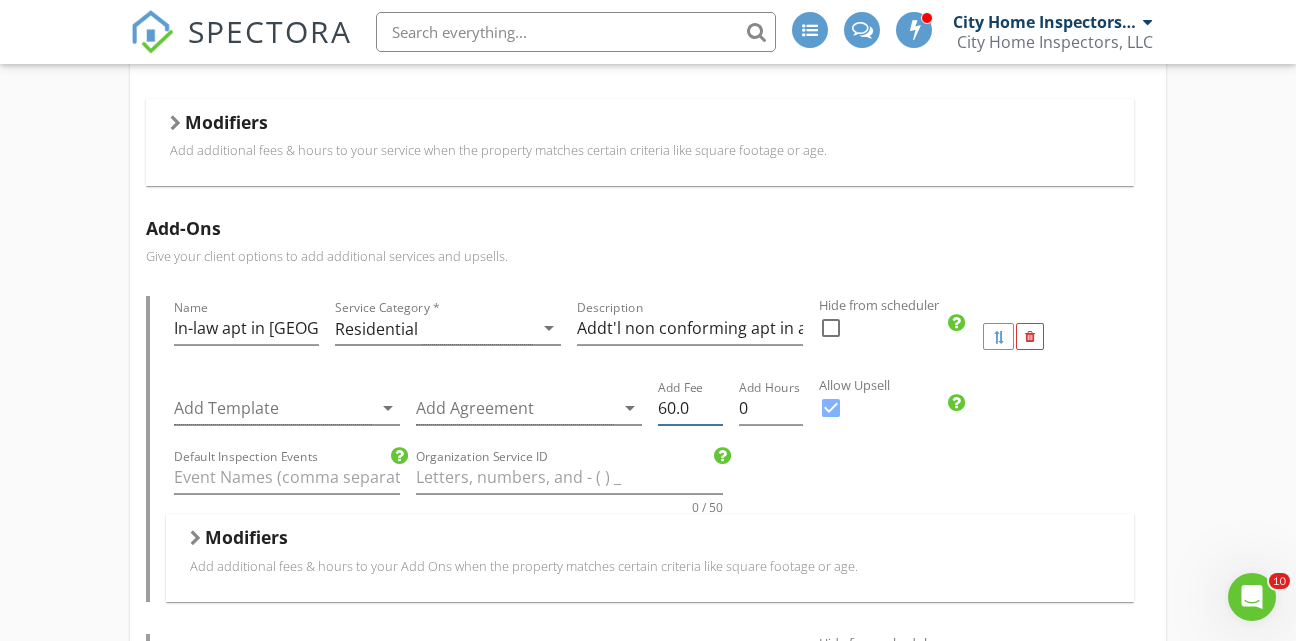 click on "60.0" at bounding box center (690, 408) 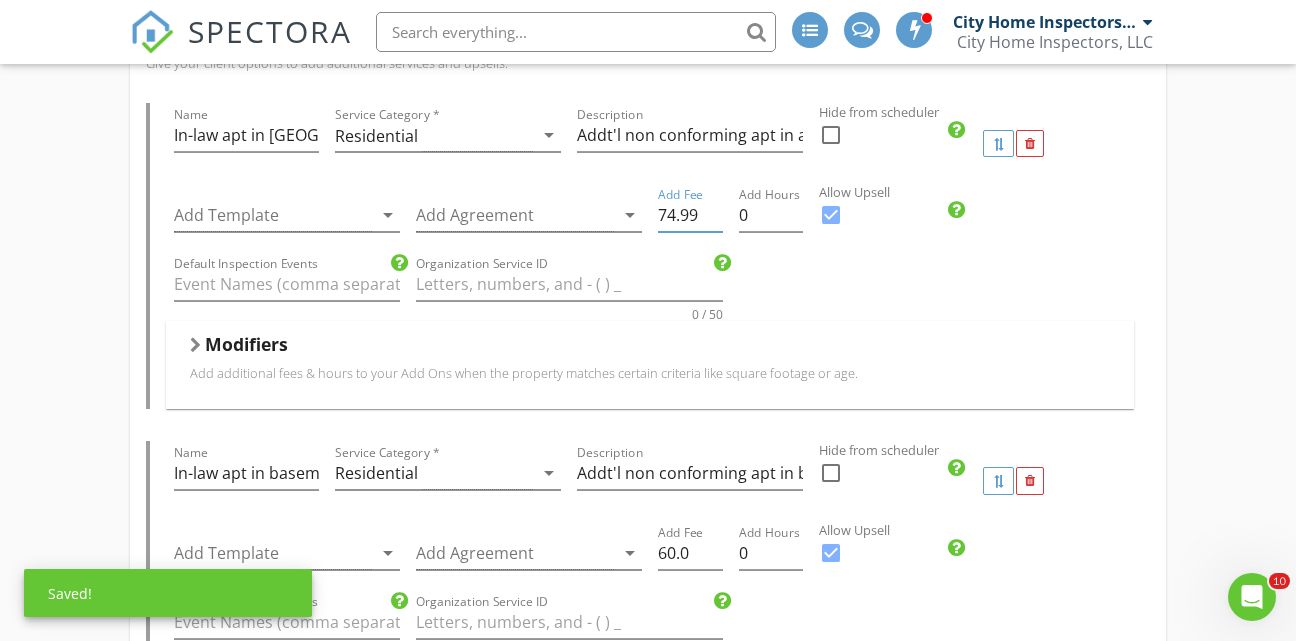 scroll, scrollTop: 1361, scrollLeft: 0, axis: vertical 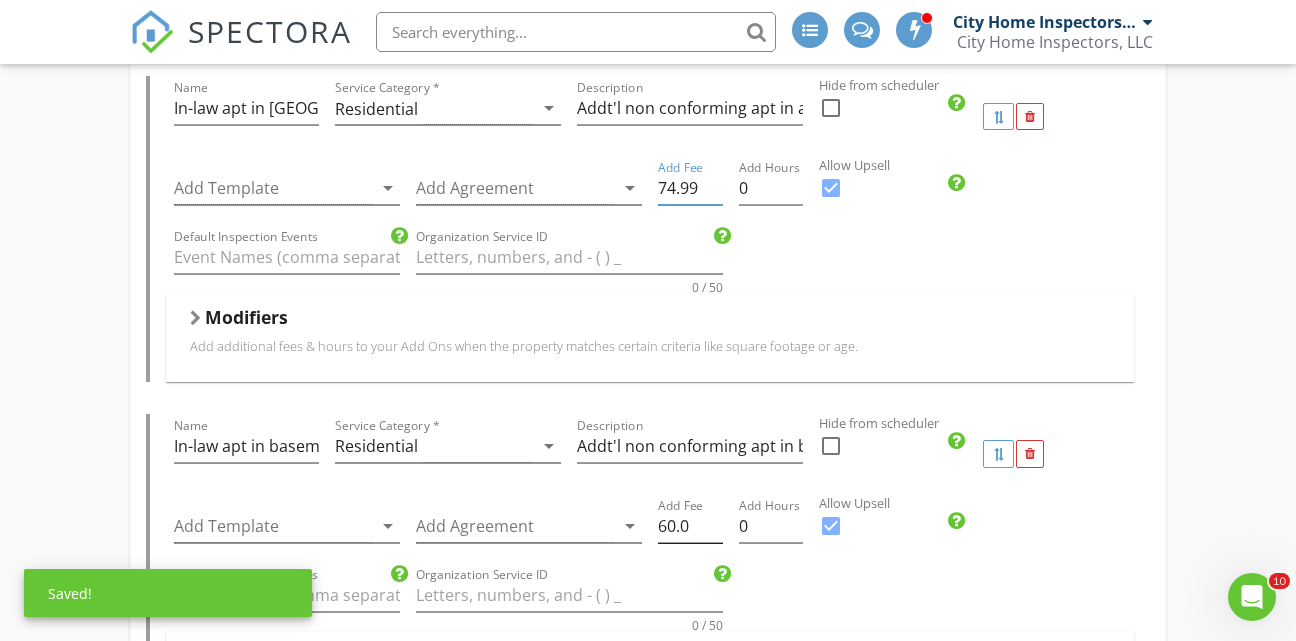 type on "74.99" 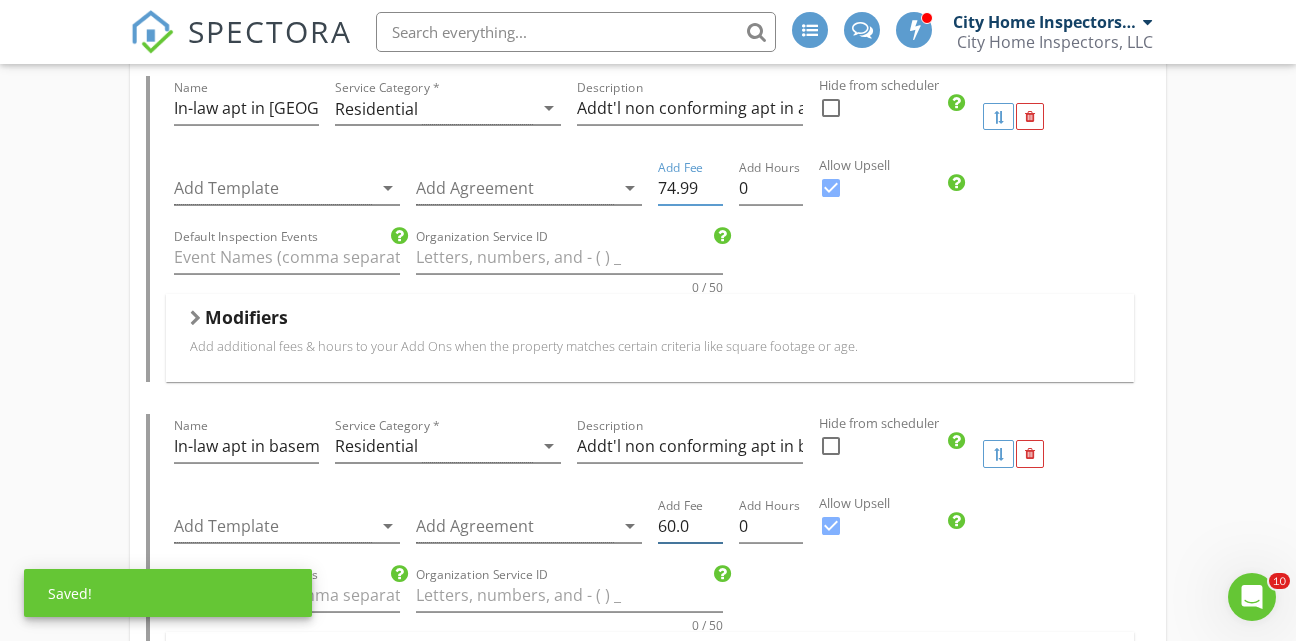 click on "60.0" at bounding box center (690, 526) 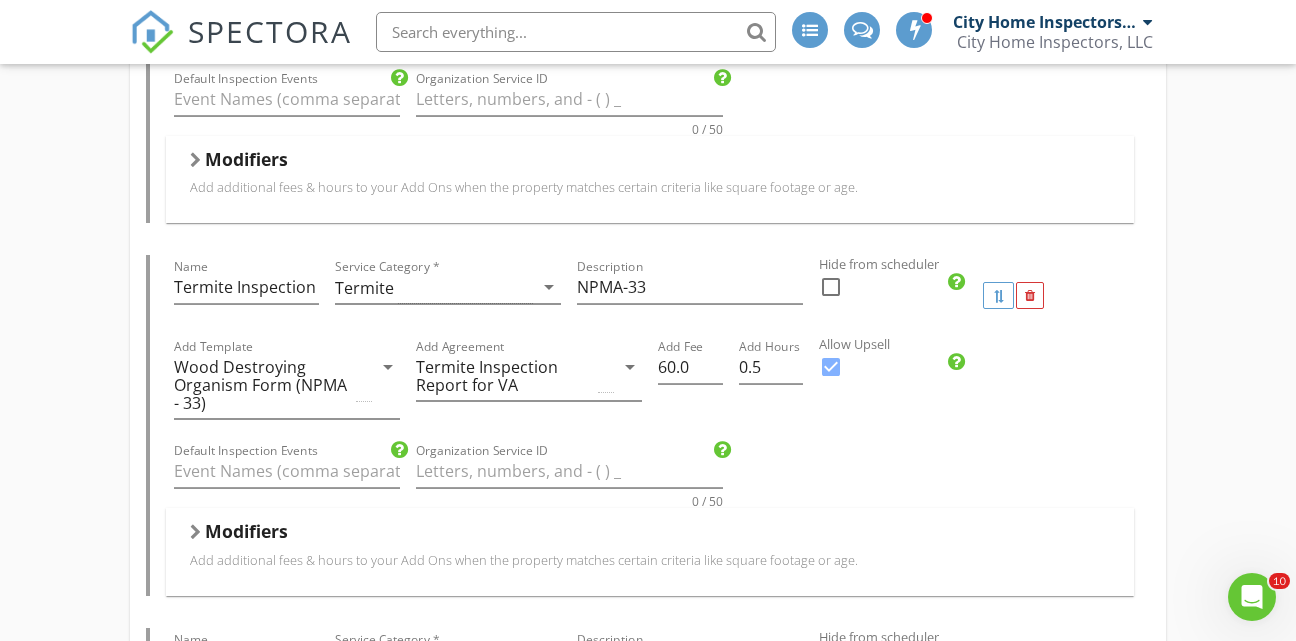 scroll, scrollTop: 2552, scrollLeft: 0, axis: vertical 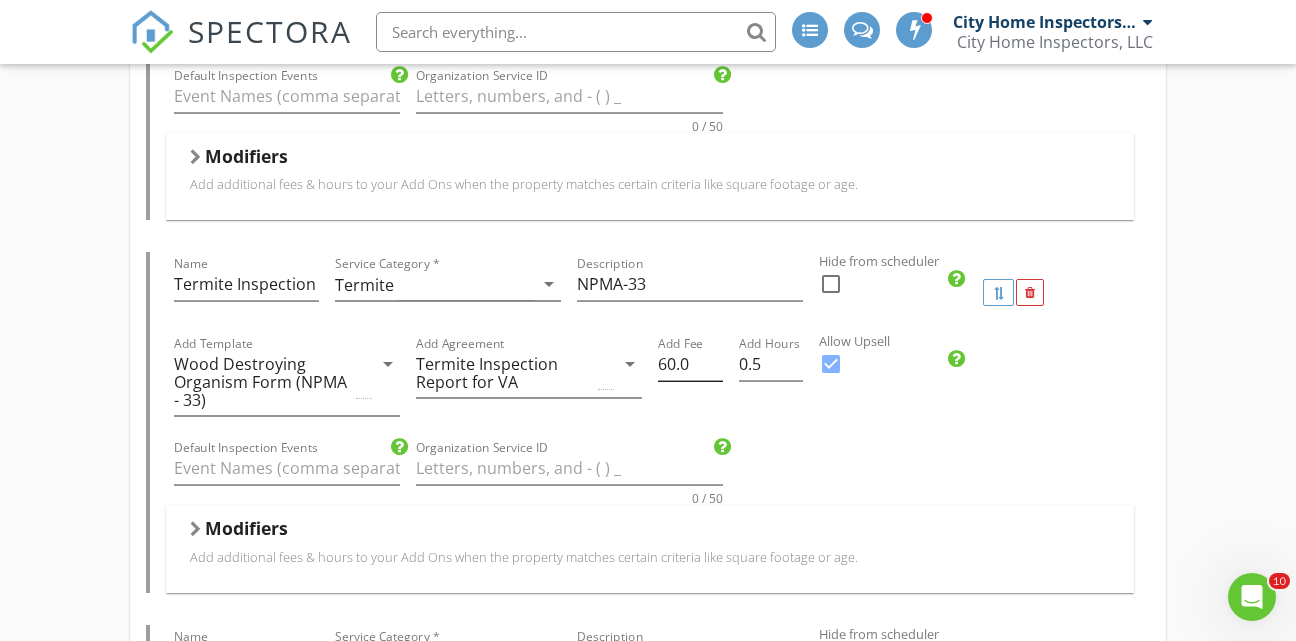 type on "74.98" 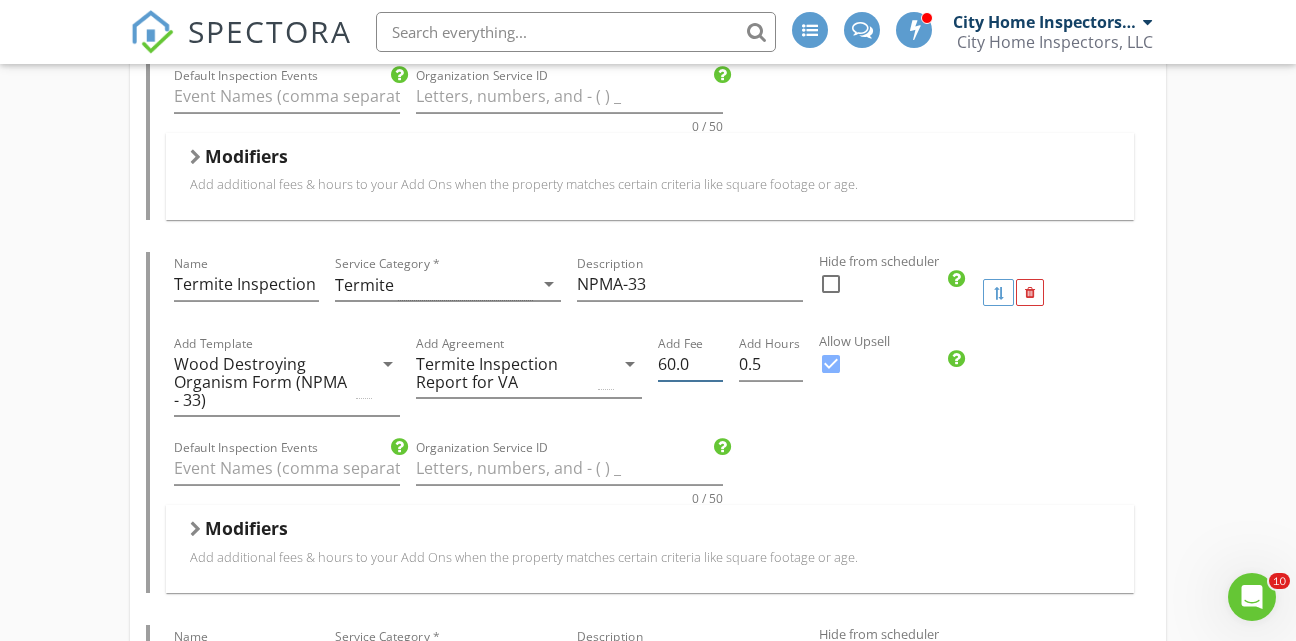 click on "60.0" at bounding box center (690, 364) 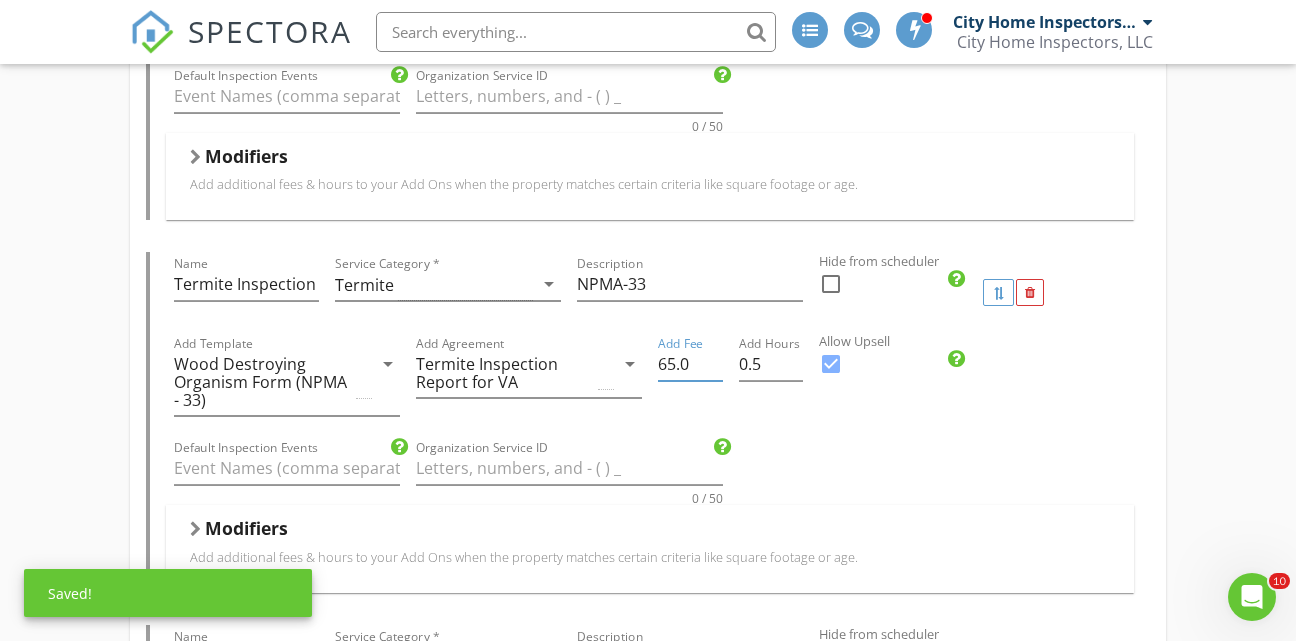 type on "64.98" 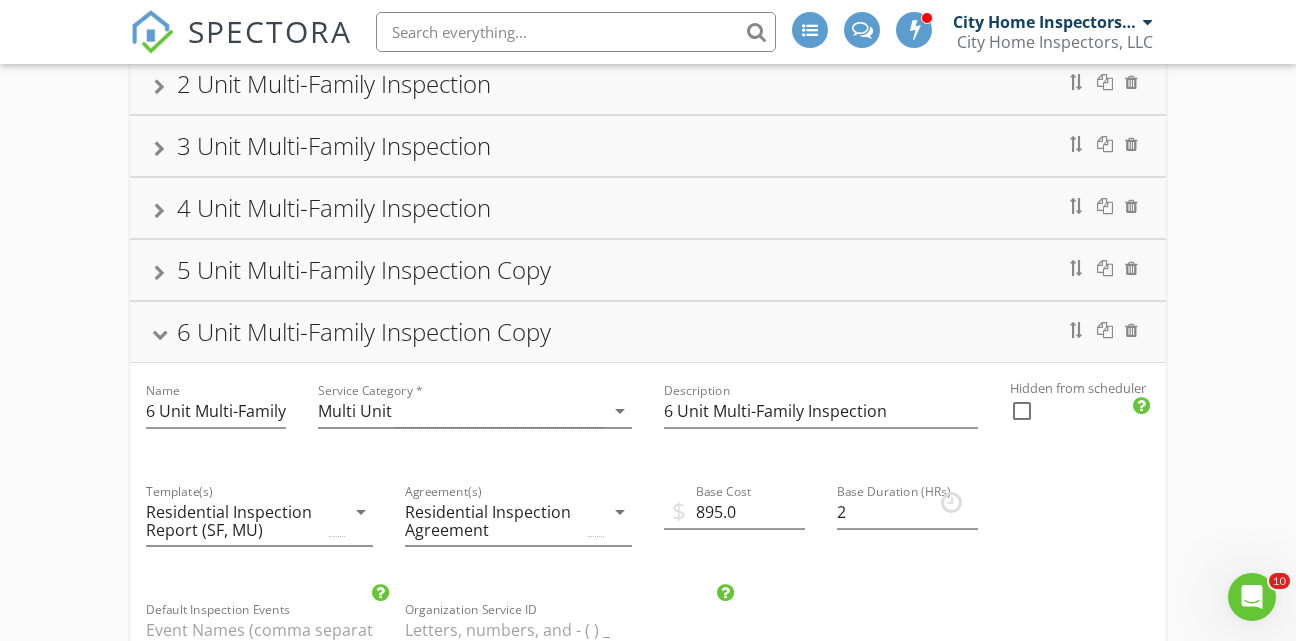 scroll, scrollTop: 357, scrollLeft: 0, axis: vertical 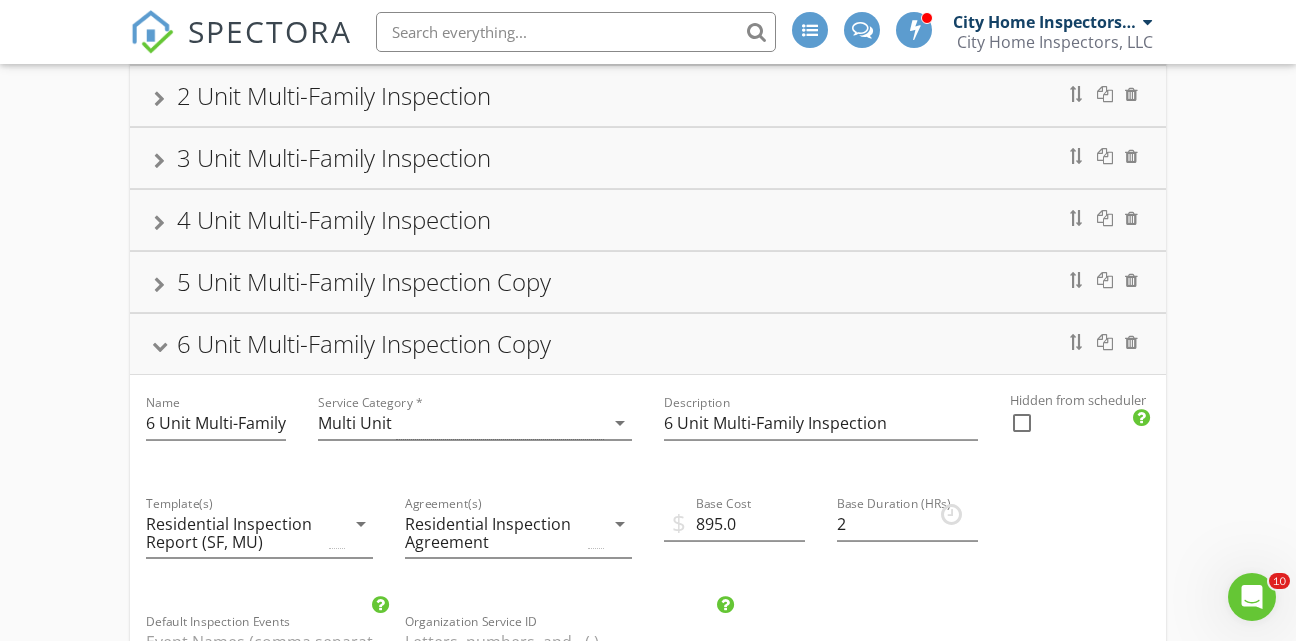 click at bounding box center [159, 346] 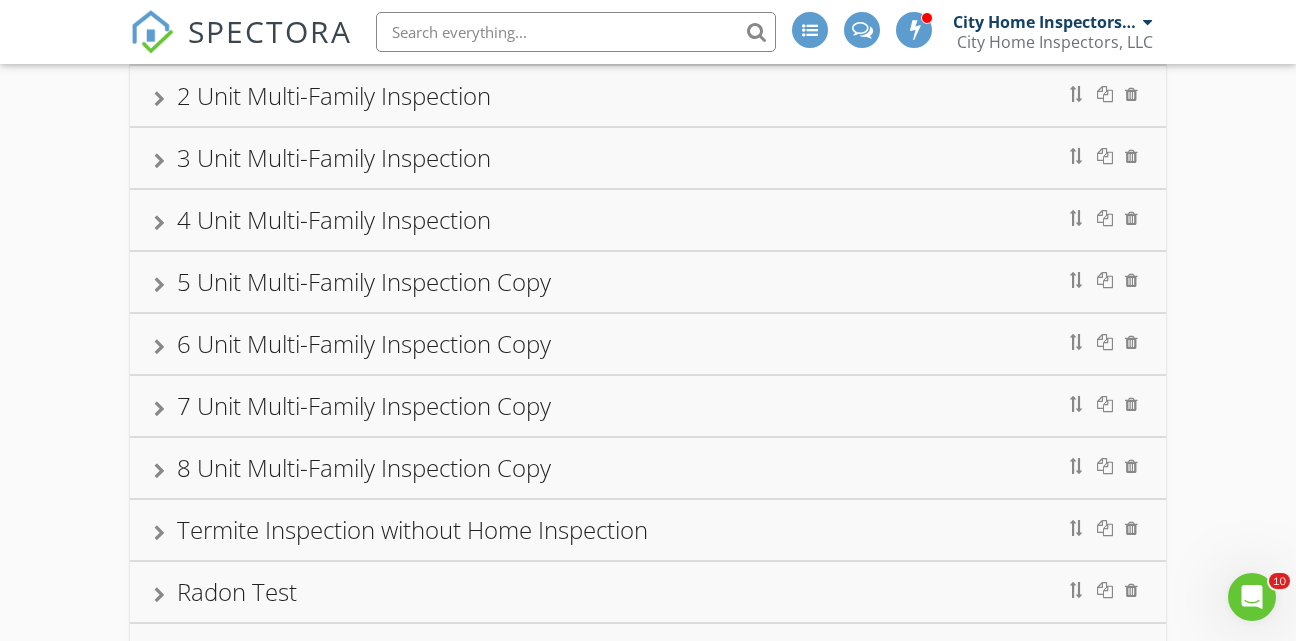 click at bounding box center [159, 285] 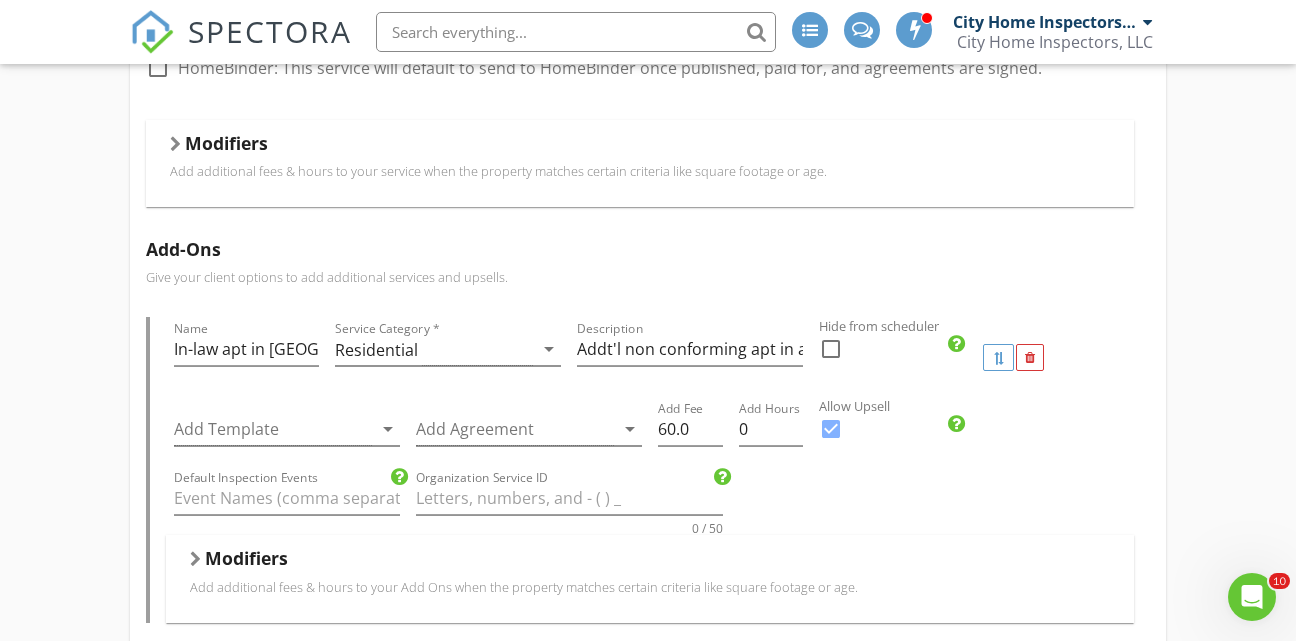 scroll, scrollTop: 1059, scrollLeft: 0, axis: vertical 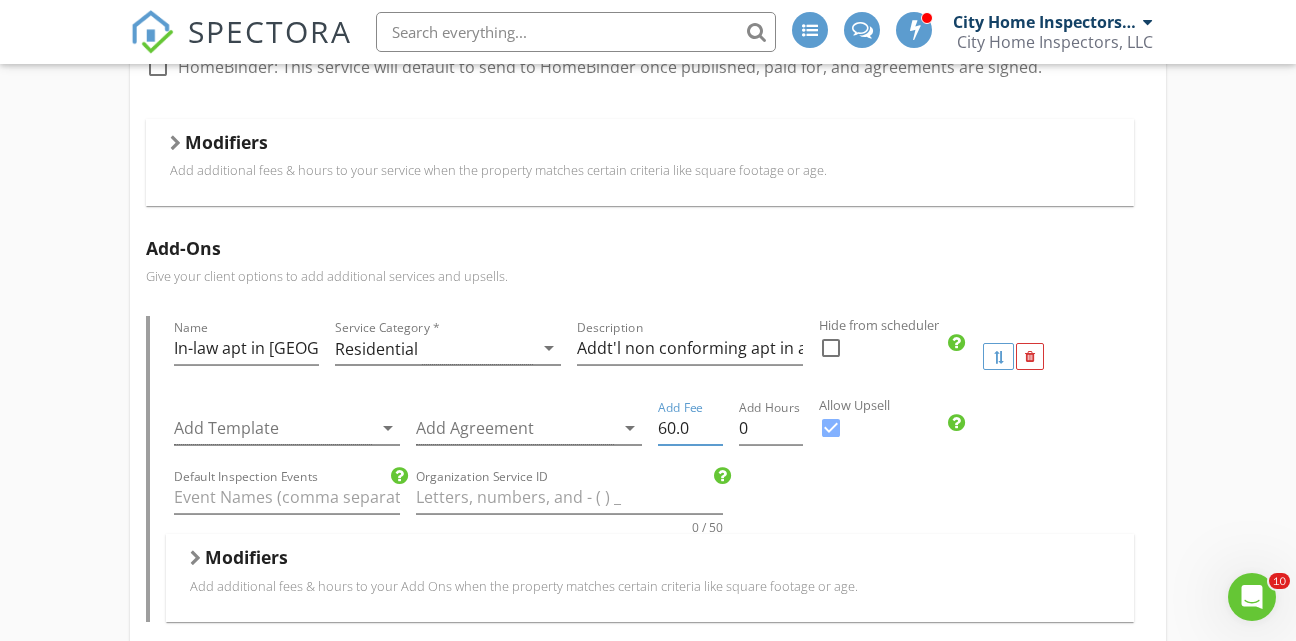 click on "60.0" at bounding box center [690, 428] 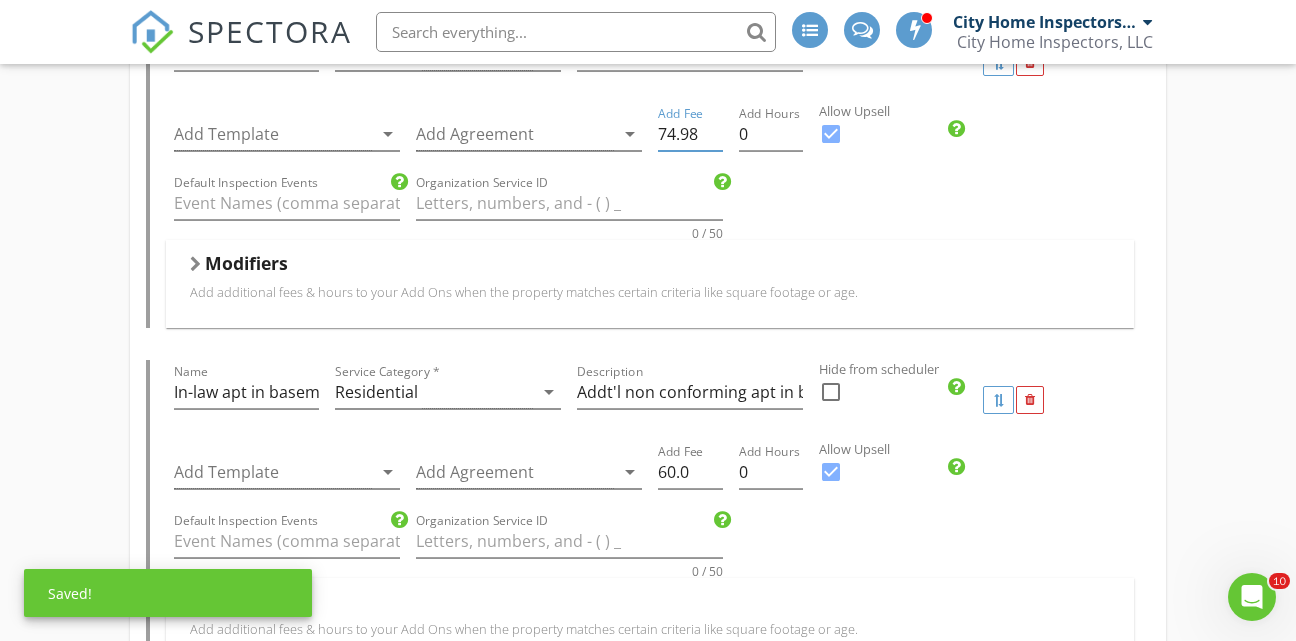 scroll, scrollTop: 1371, scrollLeft: 0, axis: vertical 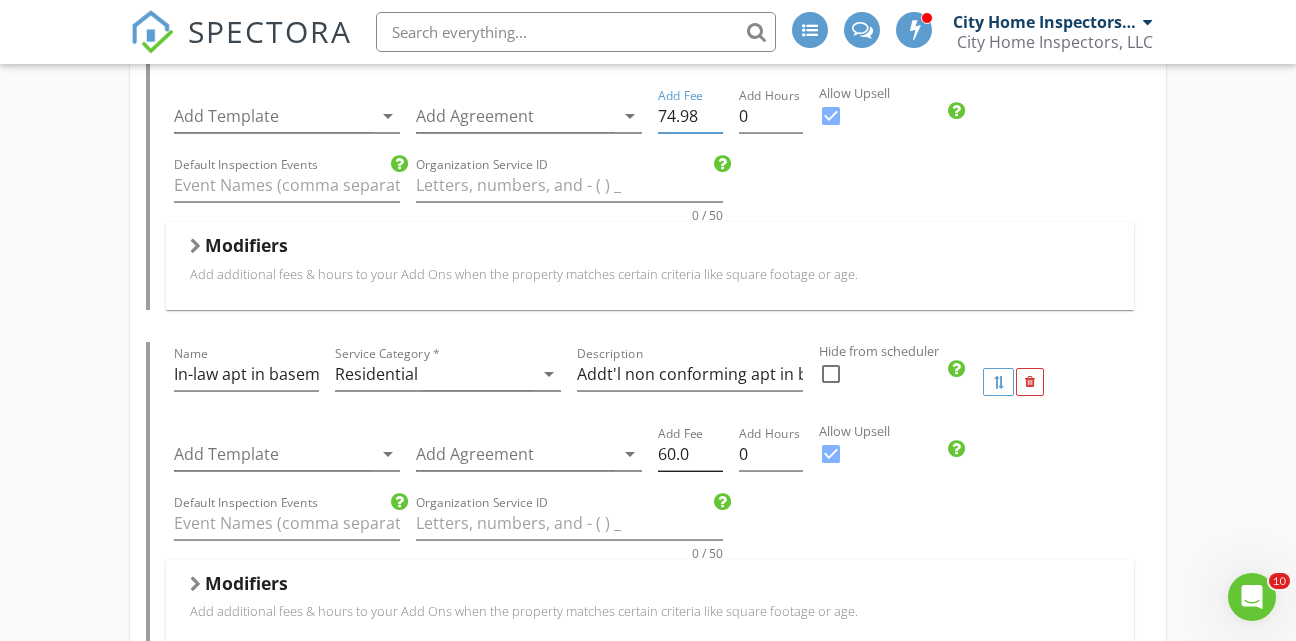 type on "74.98" 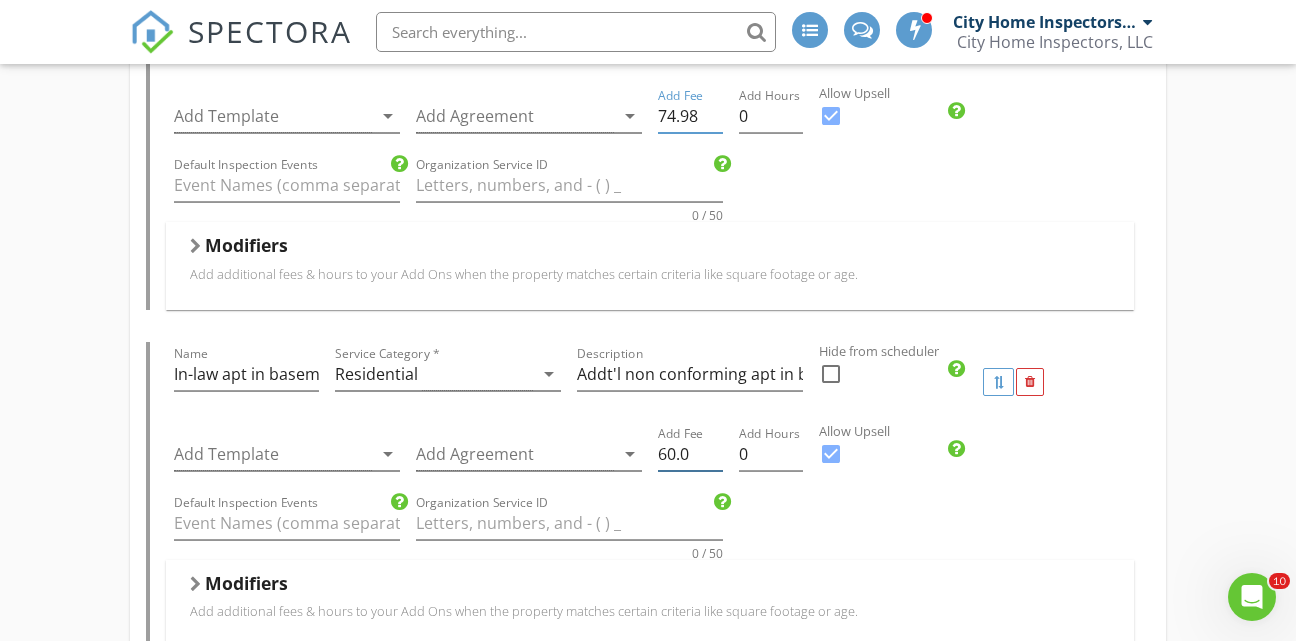 click on "60.0" at bounding box center (690, 454) 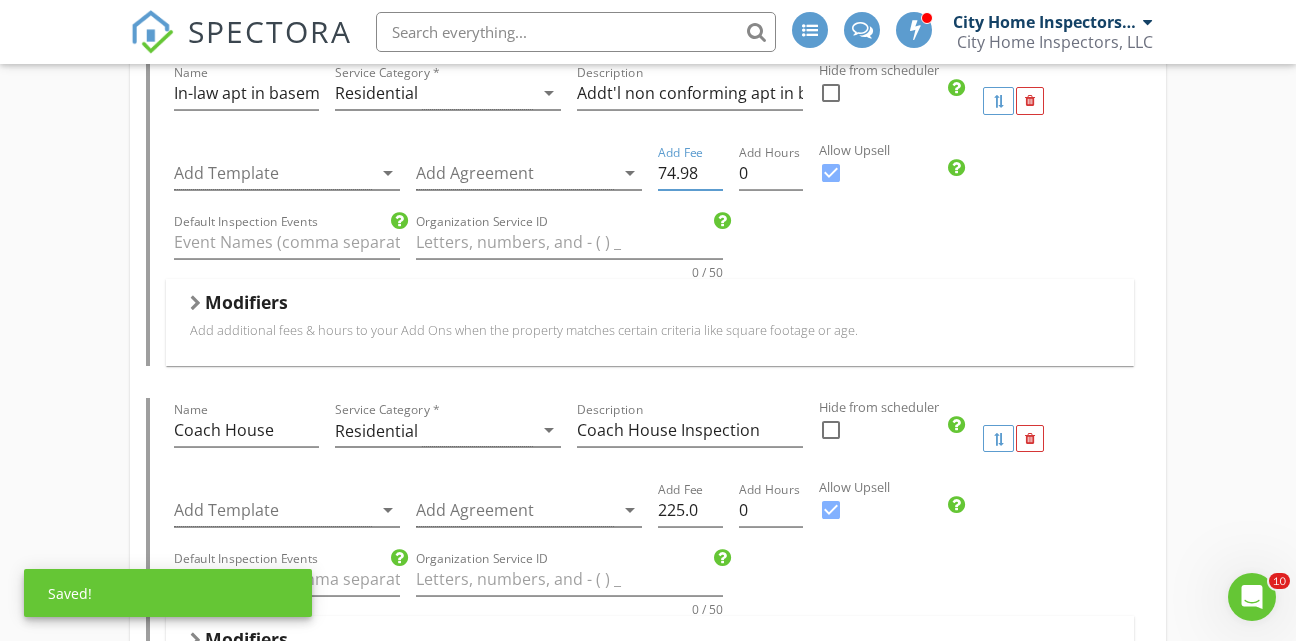 scroll, scrollTop: 1577, scrollLeft: 0, axis: vertical 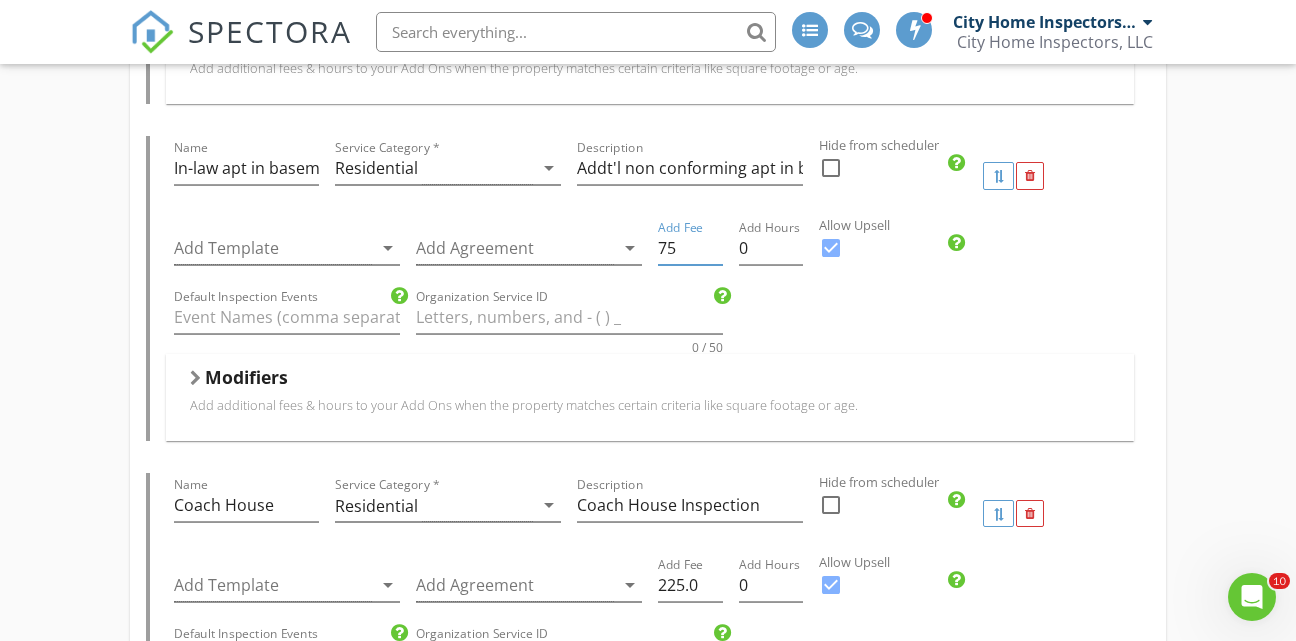 type on "75" 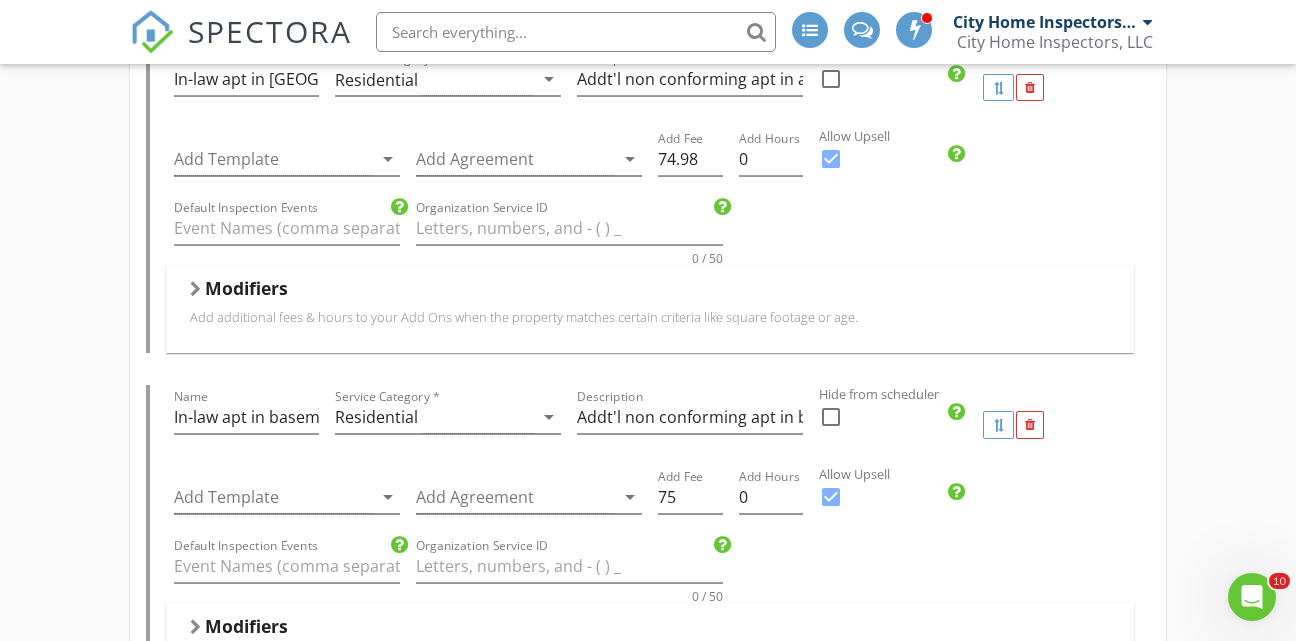 scroll, scrollTop: 1297, scrollLeft: 0, axis: vertical 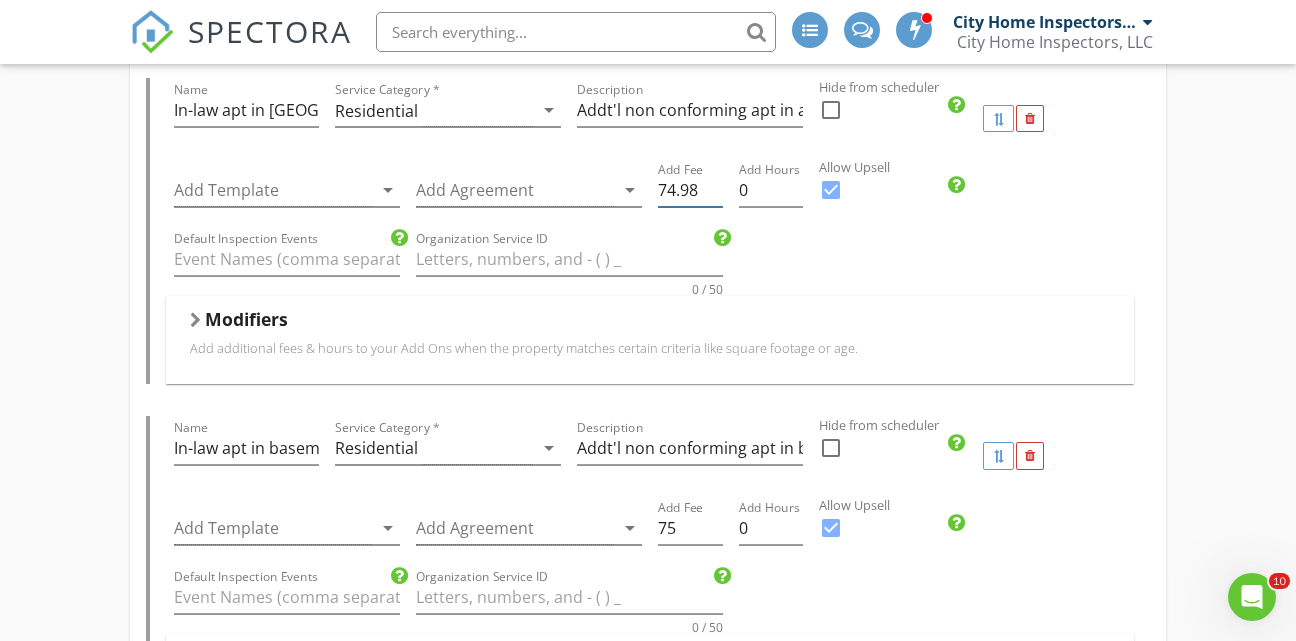 click on "74.98" at bounding box center (690, 190) 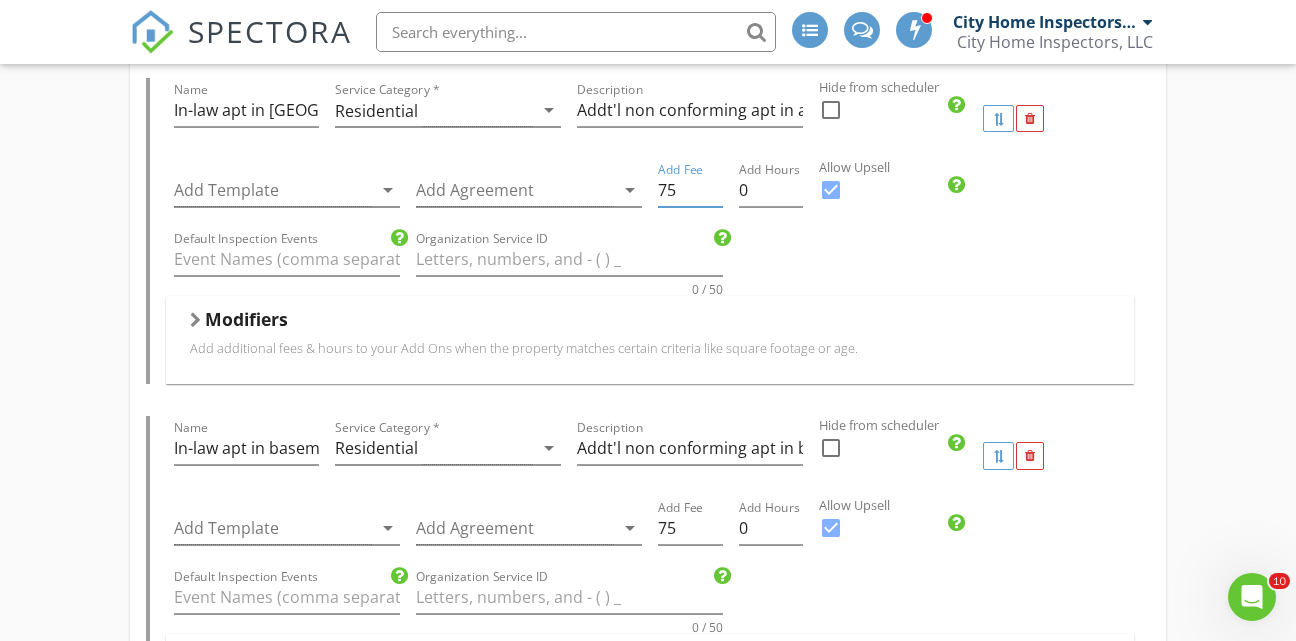 type on "75" 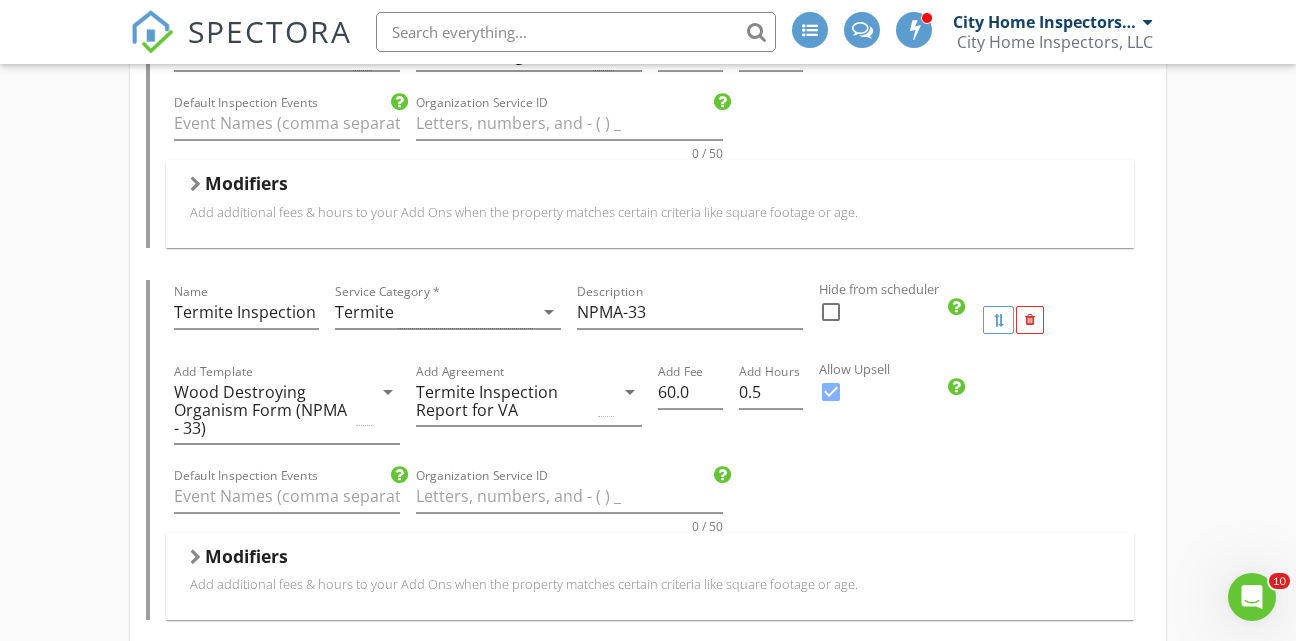 scroll, scrollTop: 2811, scrollLeft: 0, axis: vertical 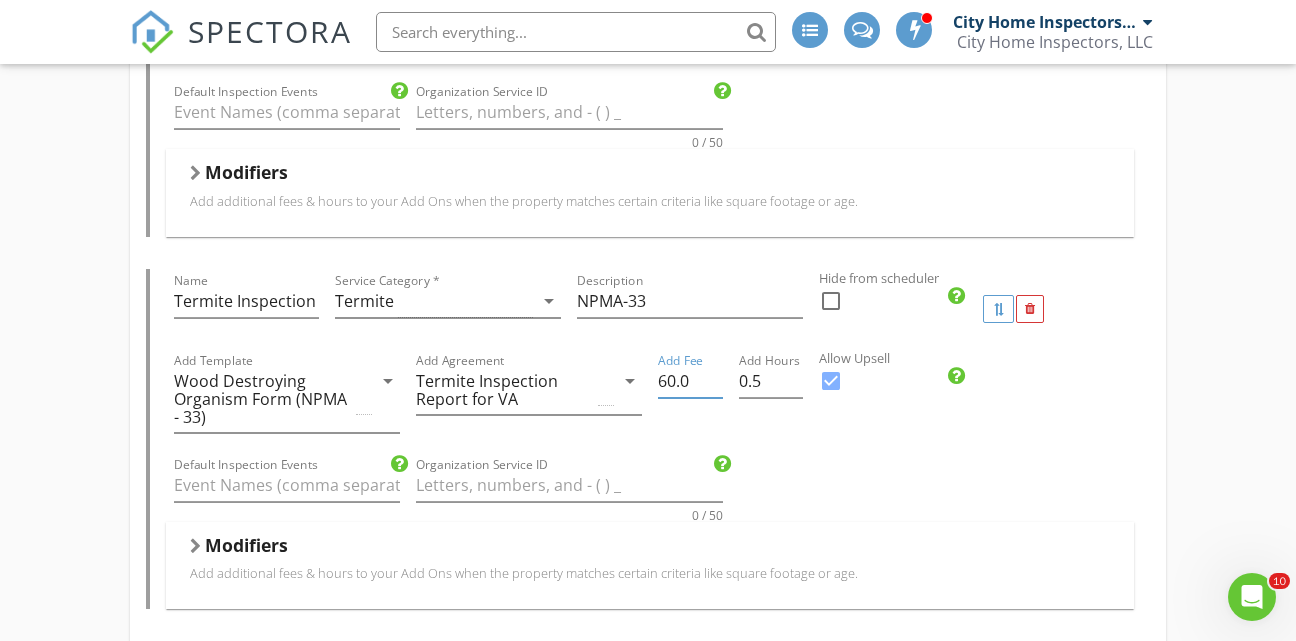 click on "60.0" at bounding box center (690, 381) 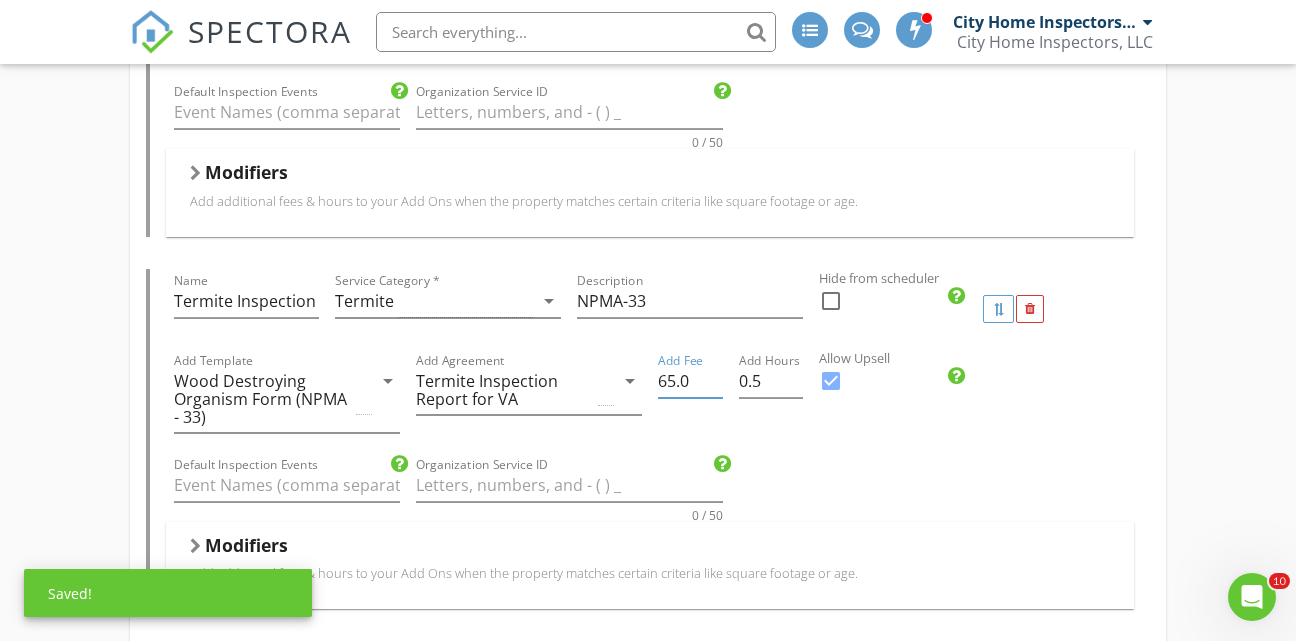 type on "65.0" 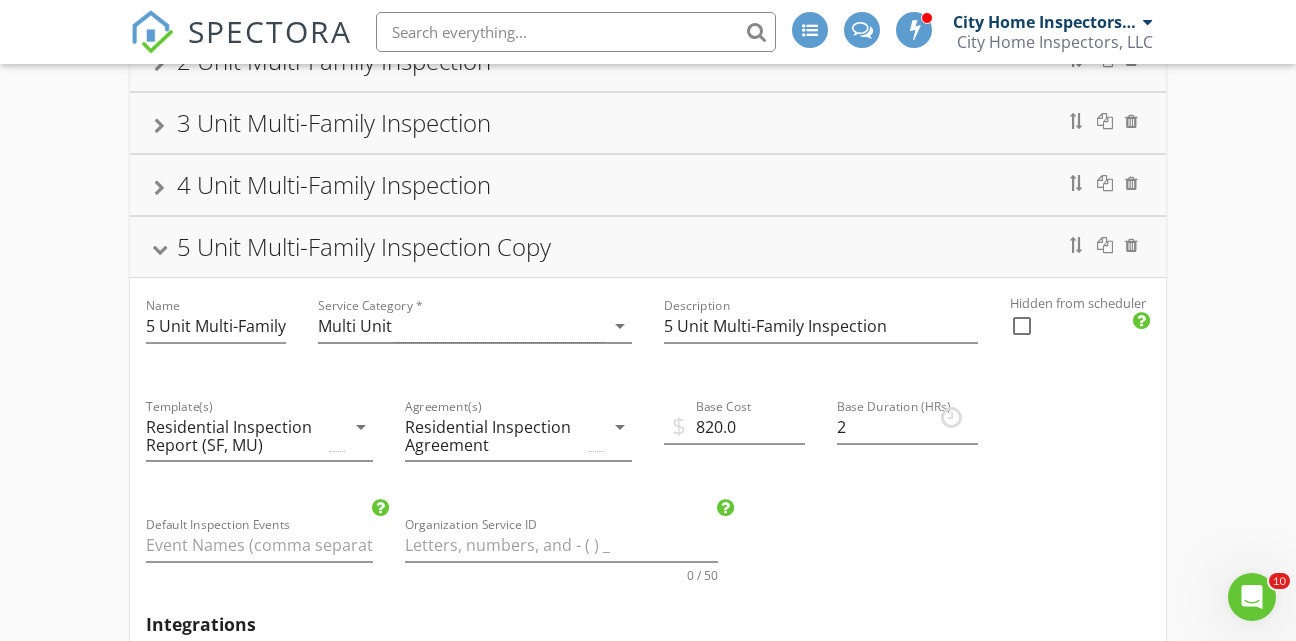 scroll, scrollTop: 390, scrollLeft: 0, axis: vertical 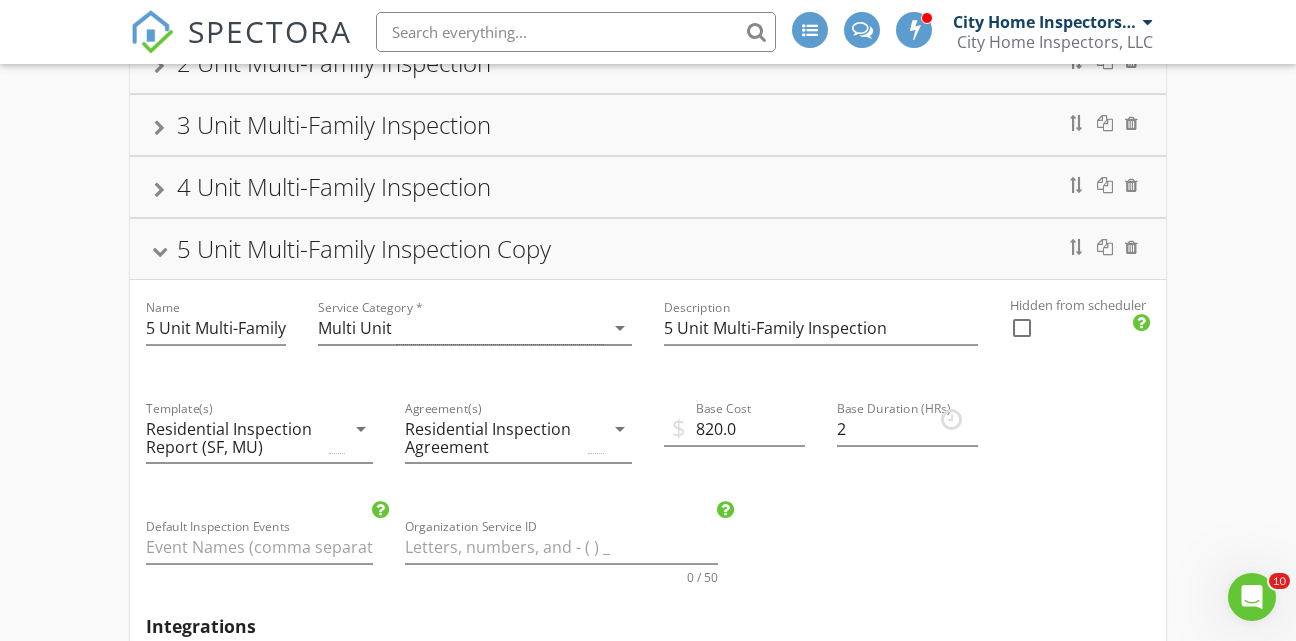 click at bounding box center (159, 251) 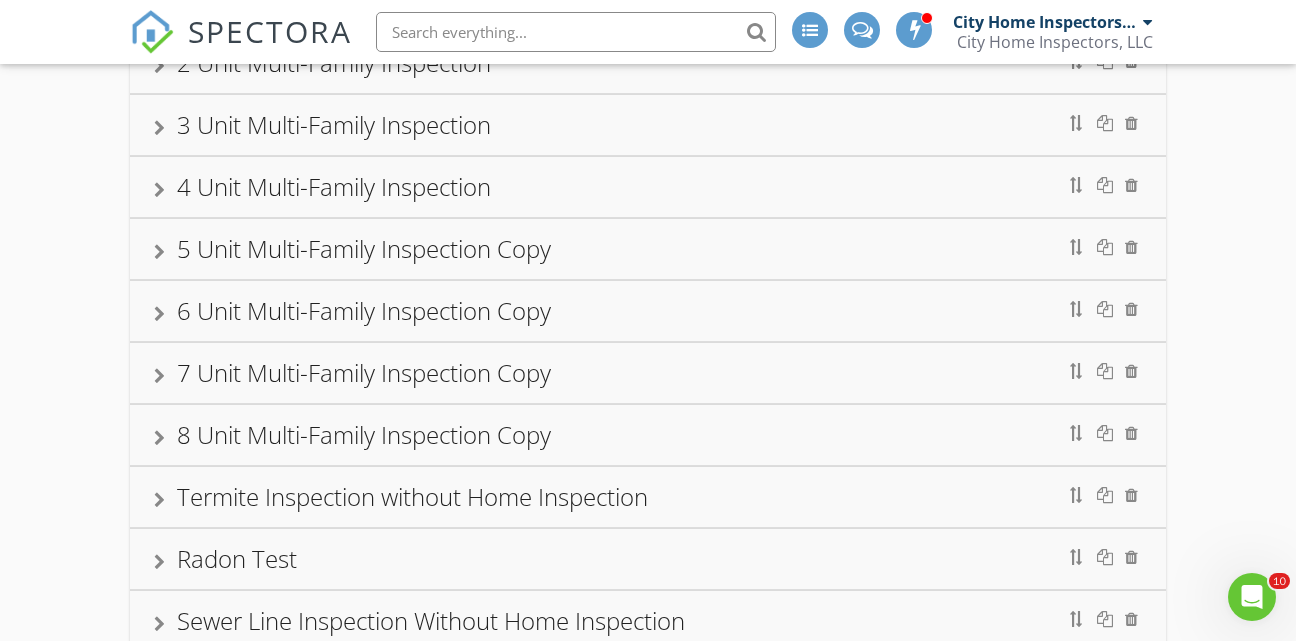click at bounding box center [159, 190] 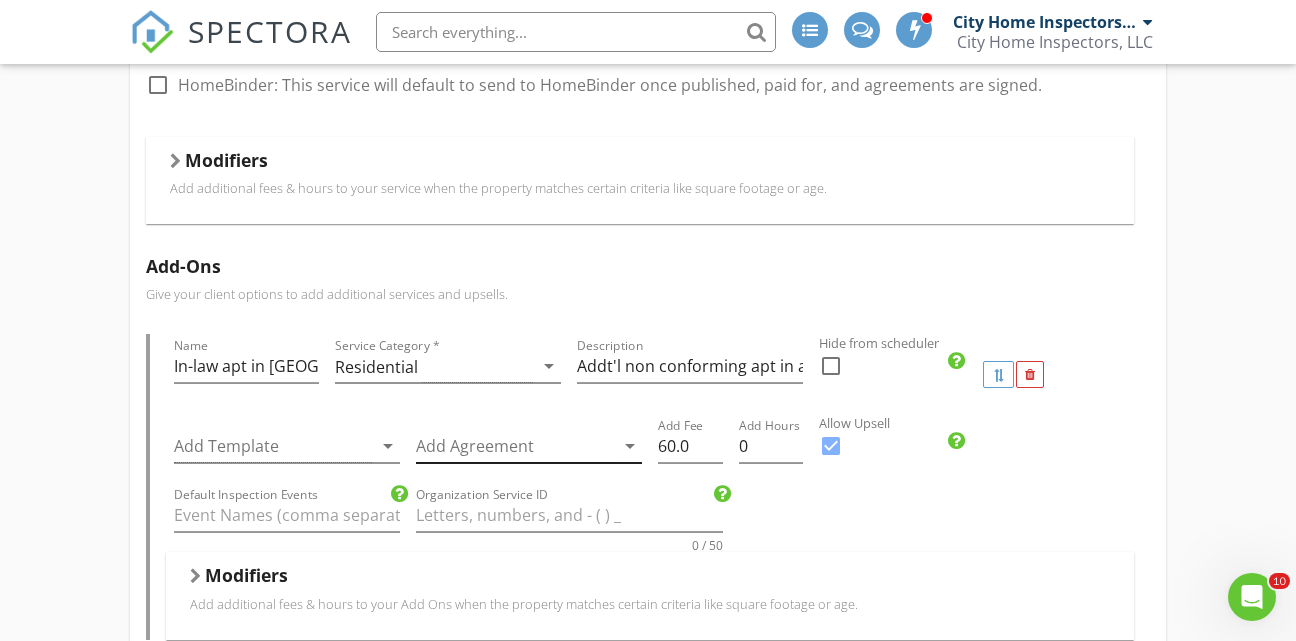 scroll, scrollTop: 995, scrollLeft: 0, axis: vertical 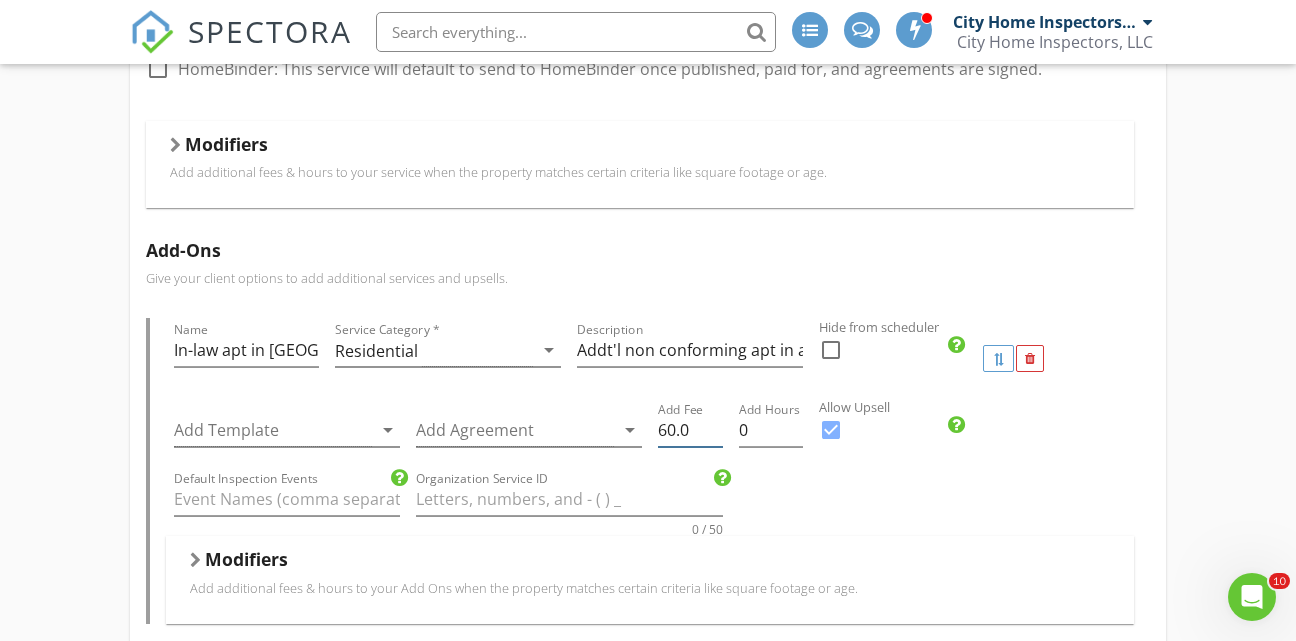 click on "60.0" at bounding box center [690, 430] 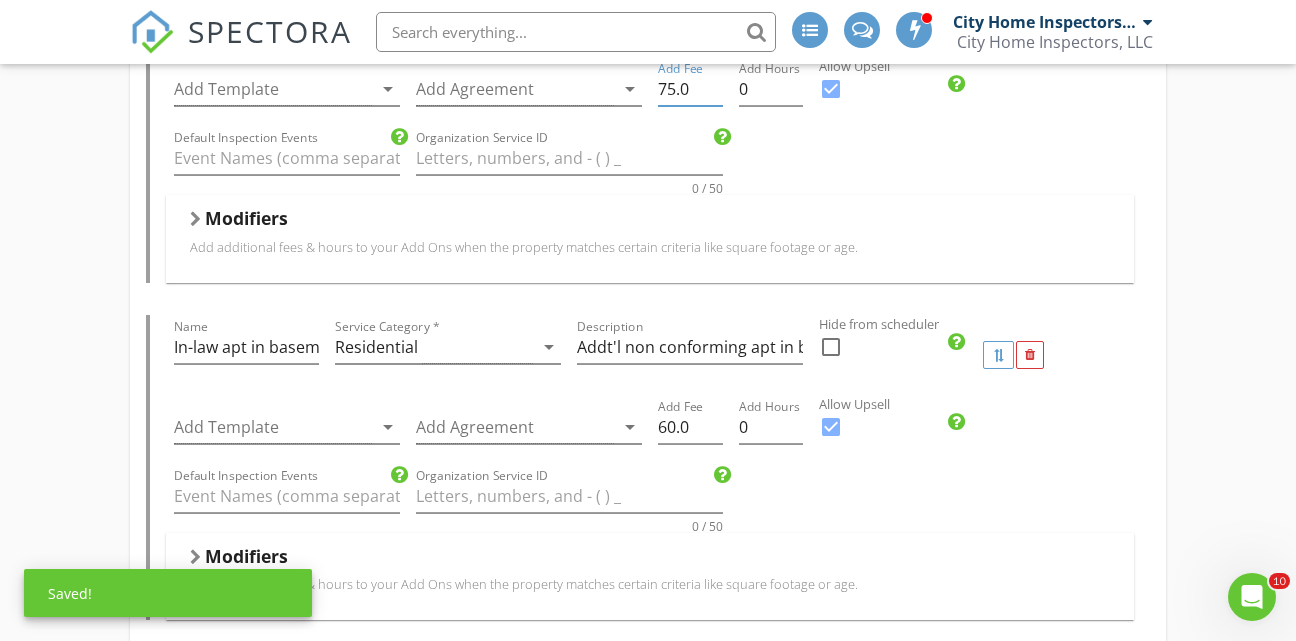 scroll, scrollTop: 1401, scrollLeft: 0, axis: vertical 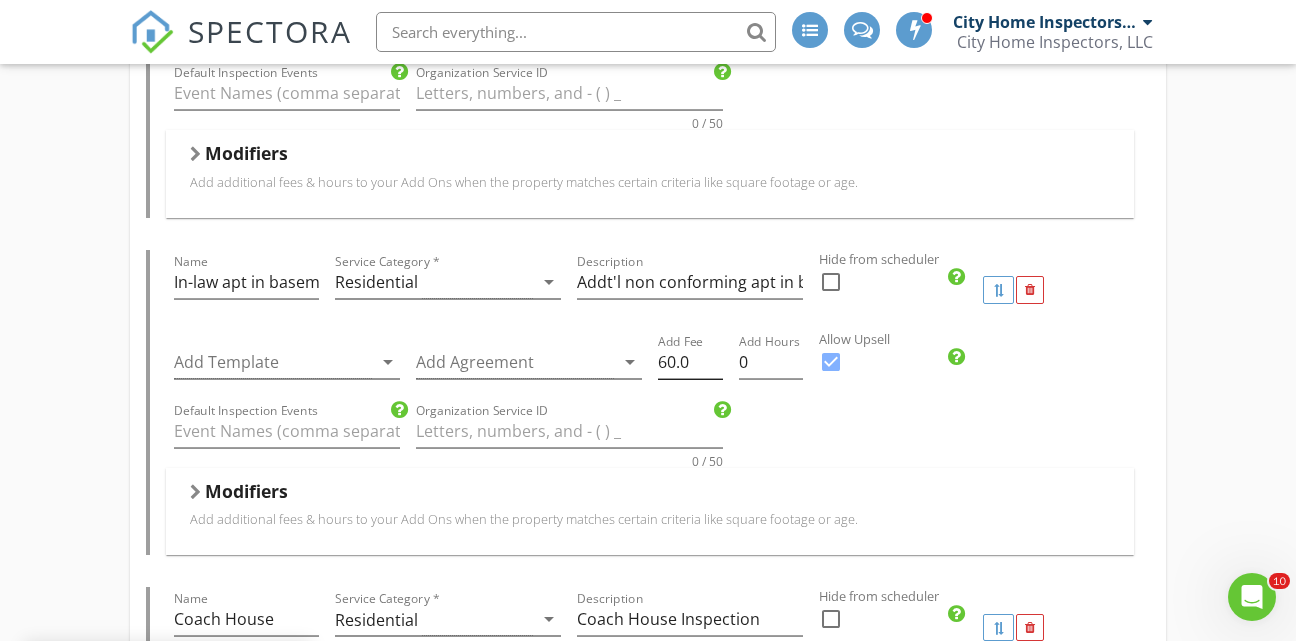 type on "75.0" 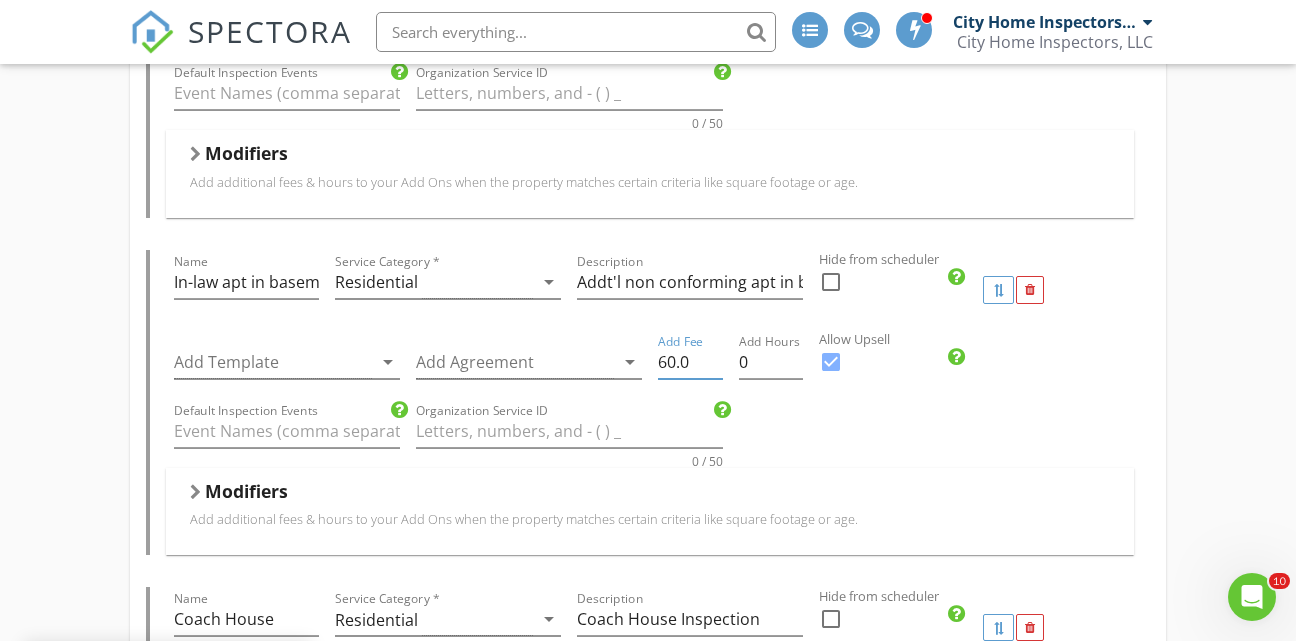 click on "60.0" at bounding box center [690, 362] 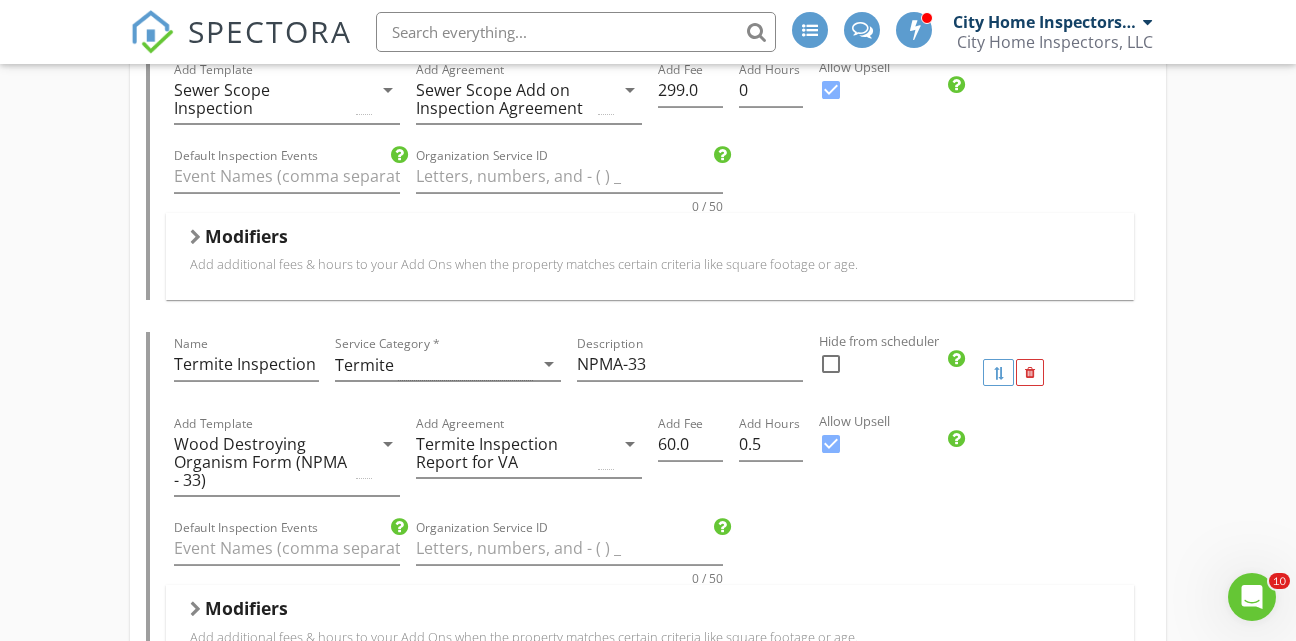 scroll, scrollTop: 2360, scrollLeft: 0, axis: vertical 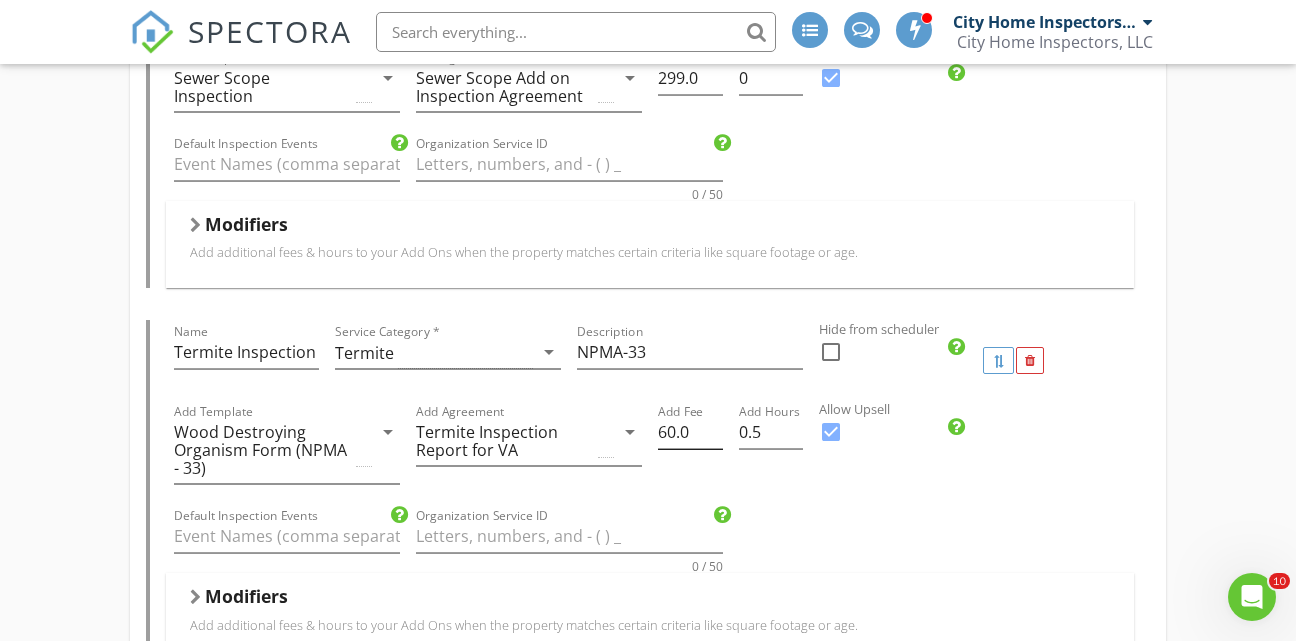 type on "74.98" 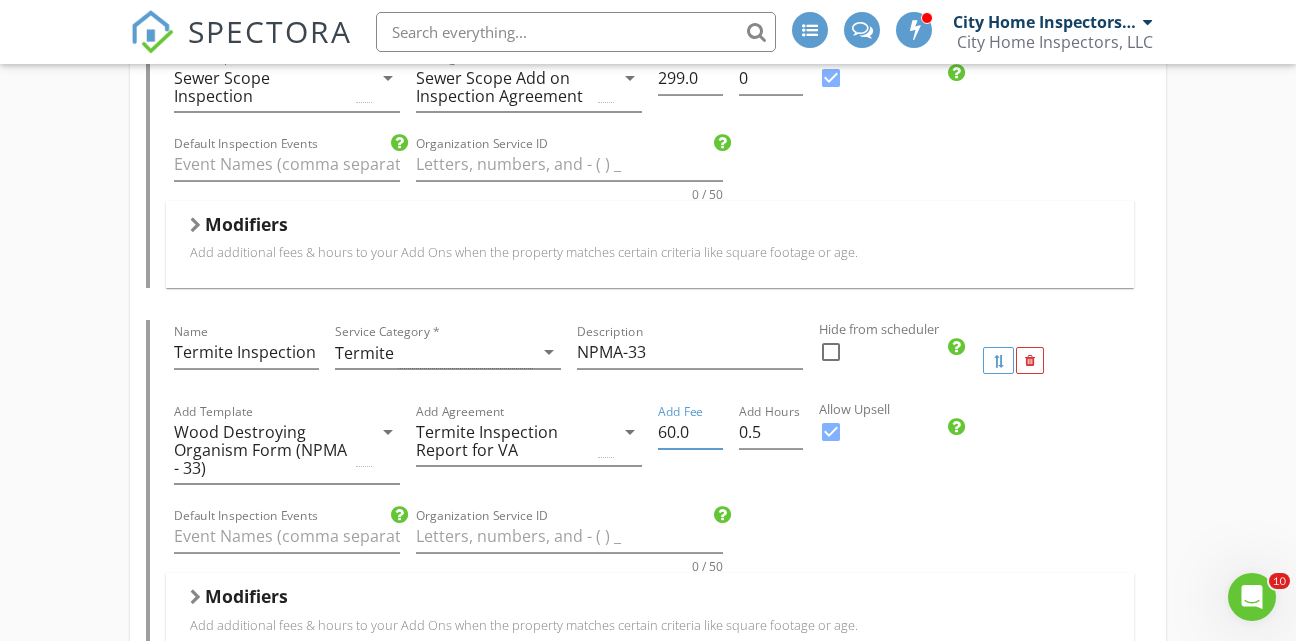 click on "60.0" at bounding box center (690, 432) 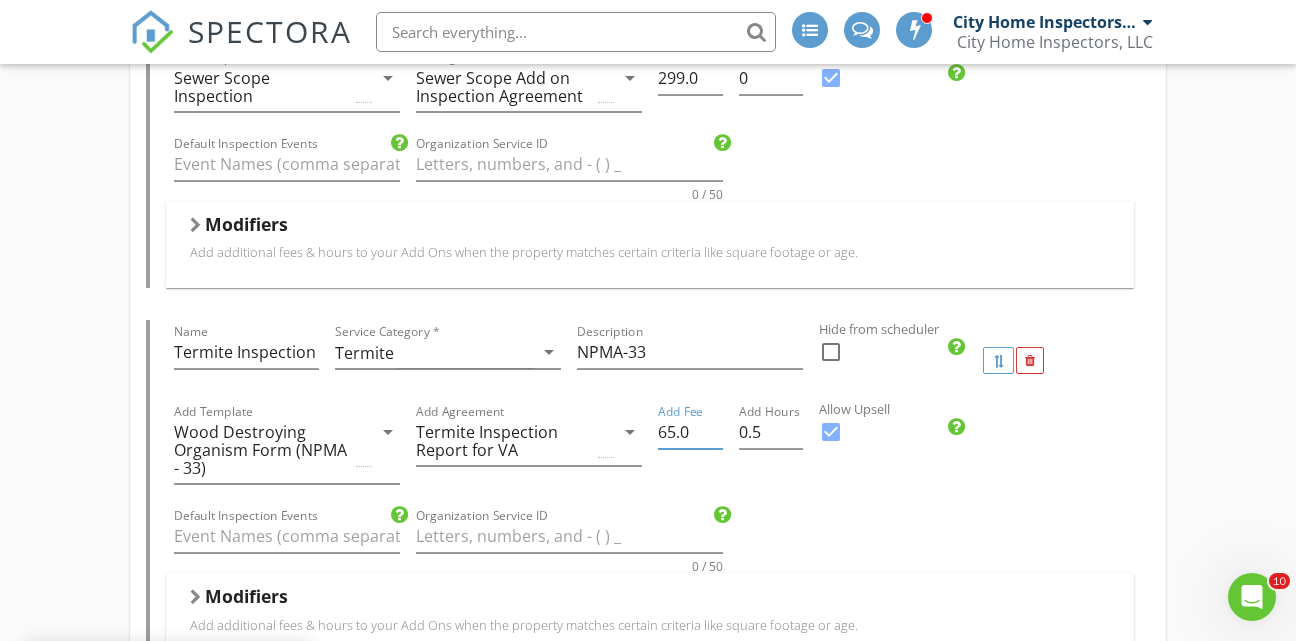 type on "65.0" 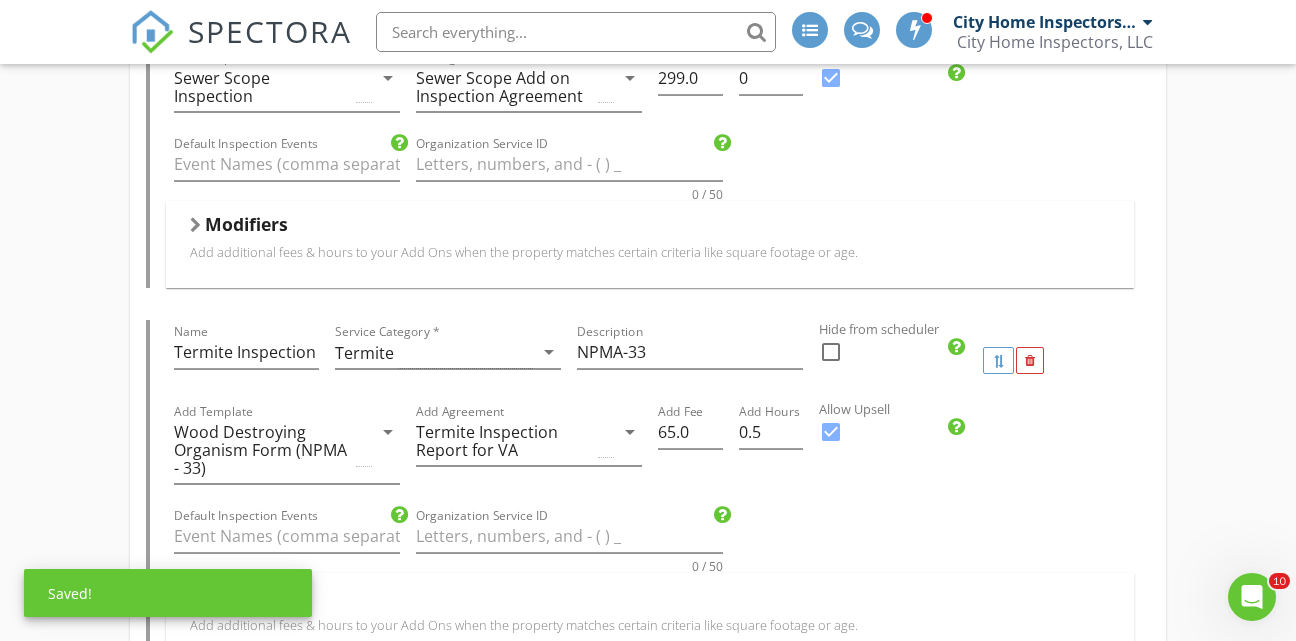 click on "Default Inspection Events     Organization Service ID 0 / 50" at bounding box center [650, 538] 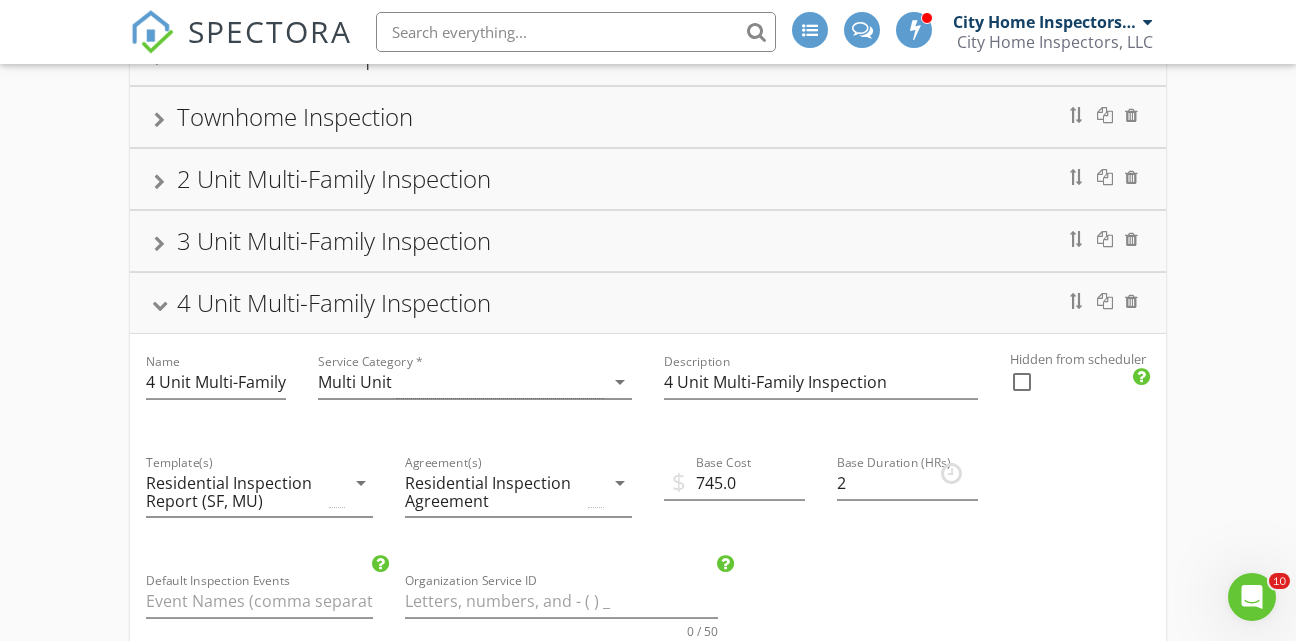 scroll, scrollTop: 285, scrollLeft: 0, axis: vertical 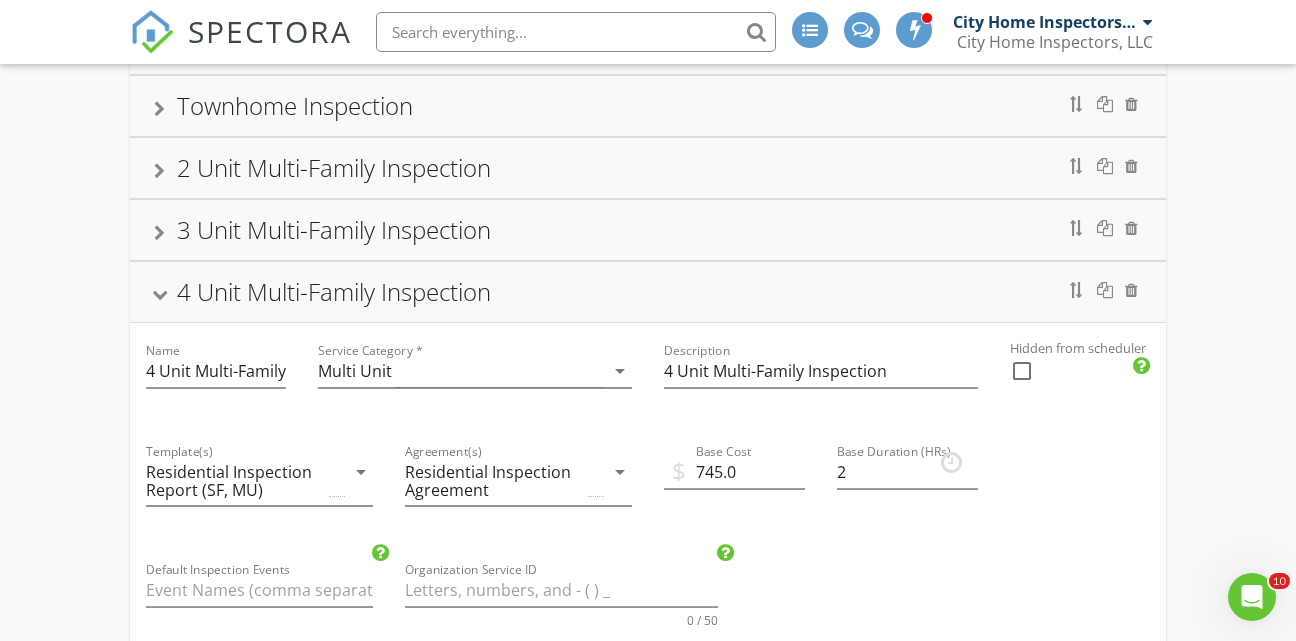 click at bounding box center [159, 294] 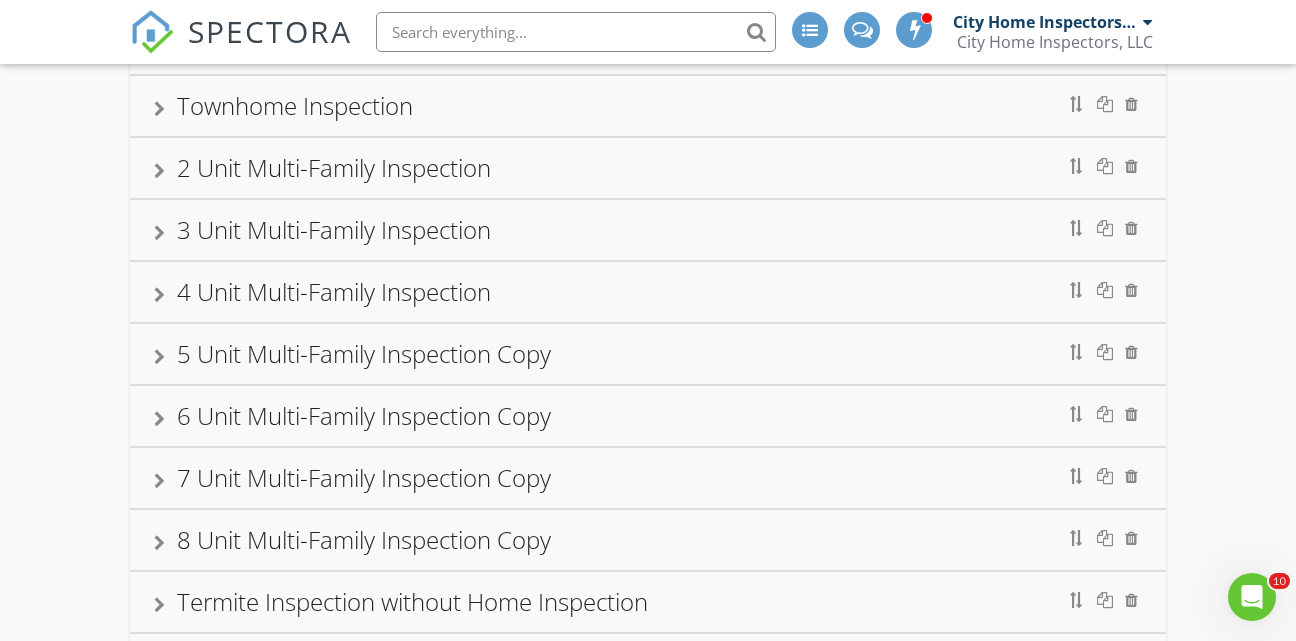 click at bounding box center (159, 233) 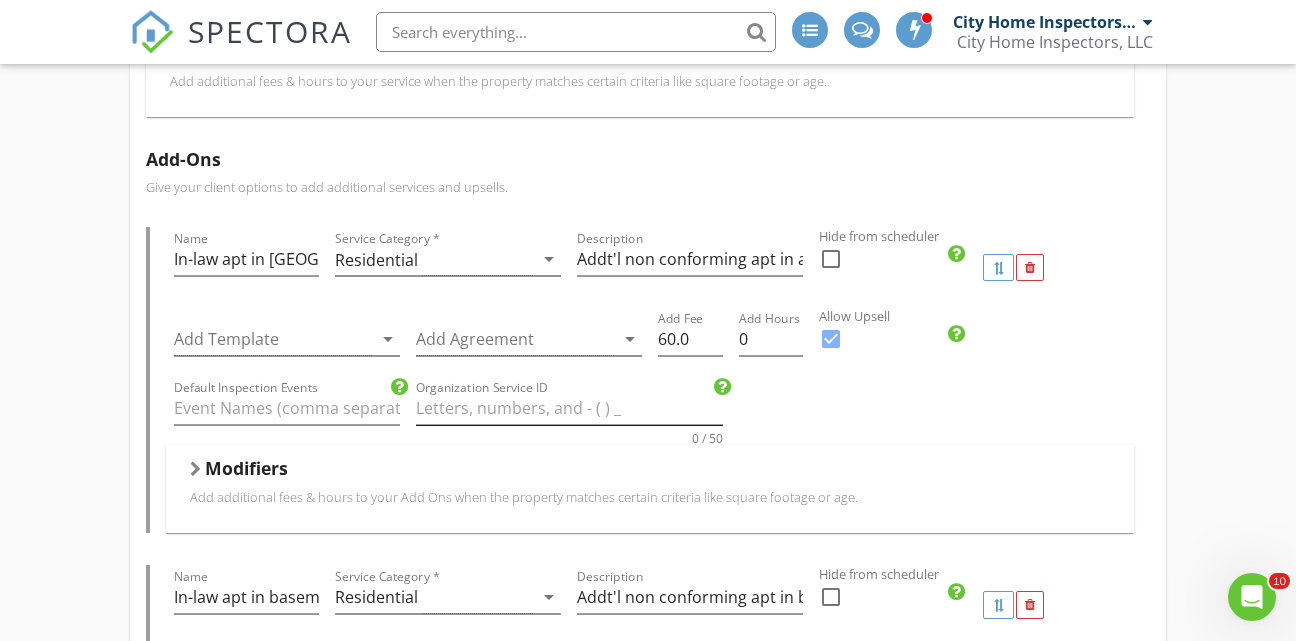 scroll, scrollTop: 1053, scrollLeft: 0, axis: vertical 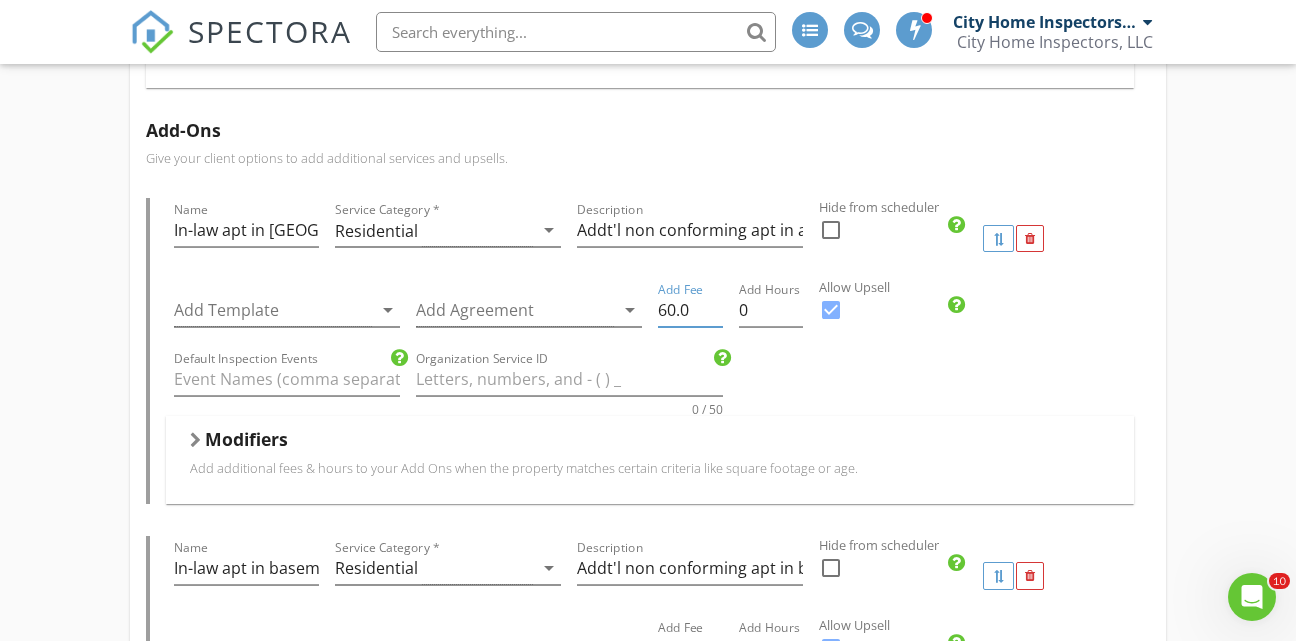 click on "60.0" at bounding box center (690, 310) 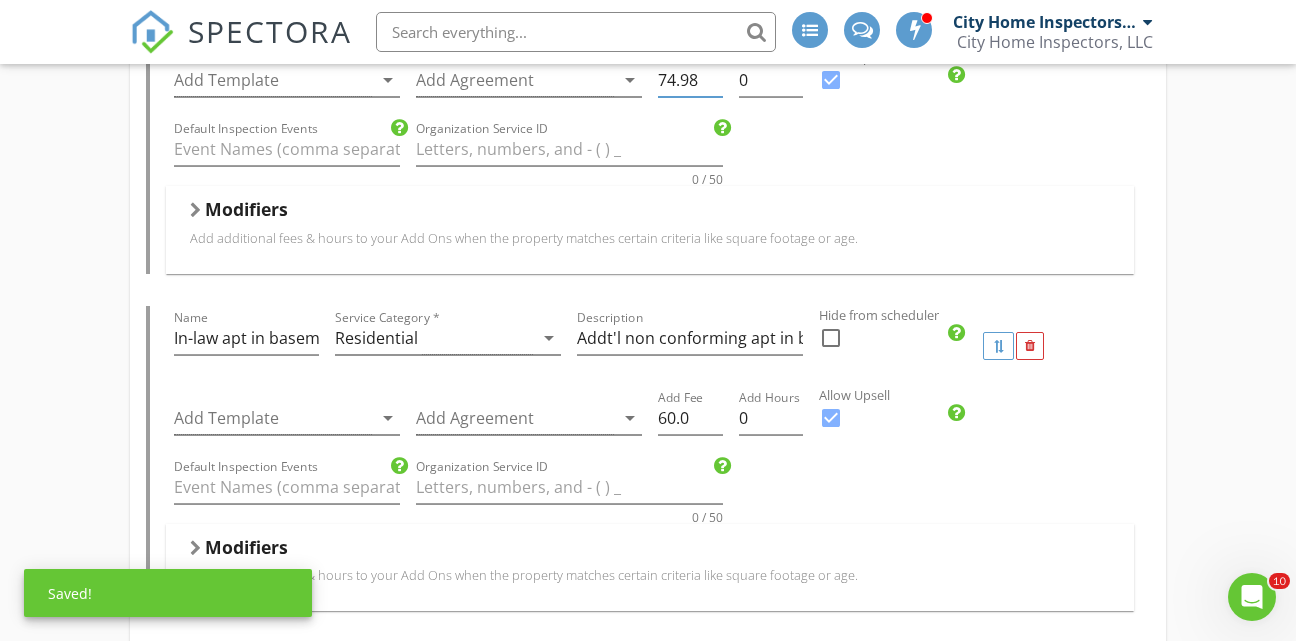 scroll, scrollTop: 1317, scrollLeft: 0, axis: vertical 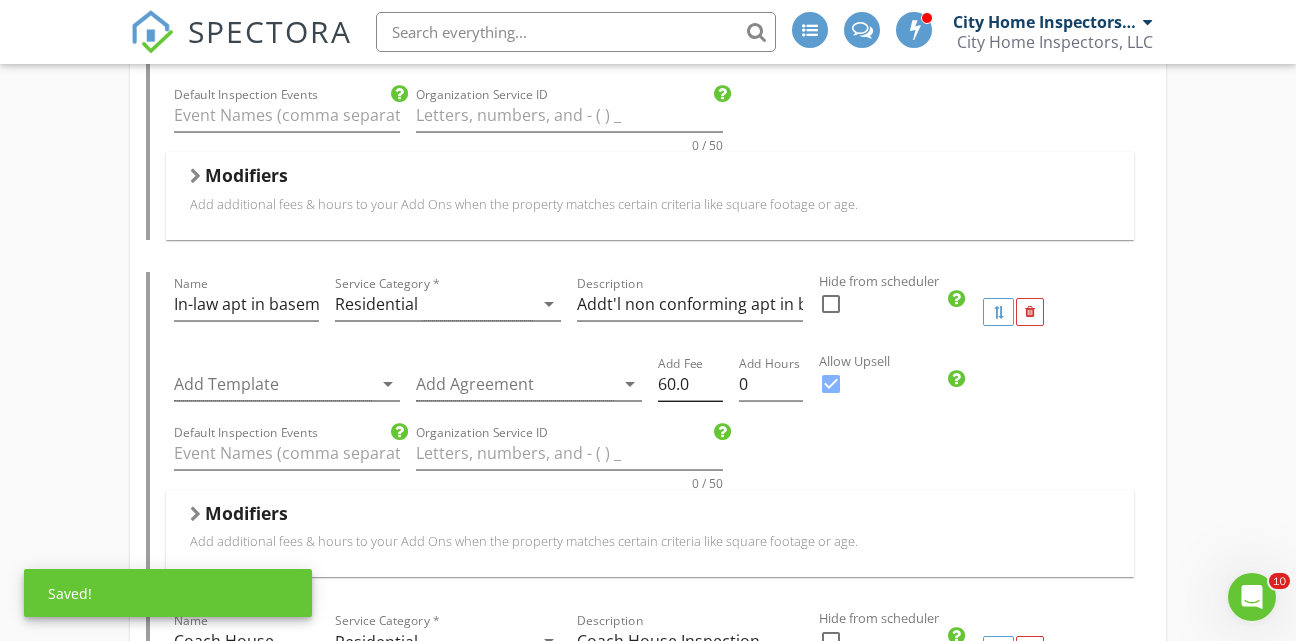 type on "74.98" 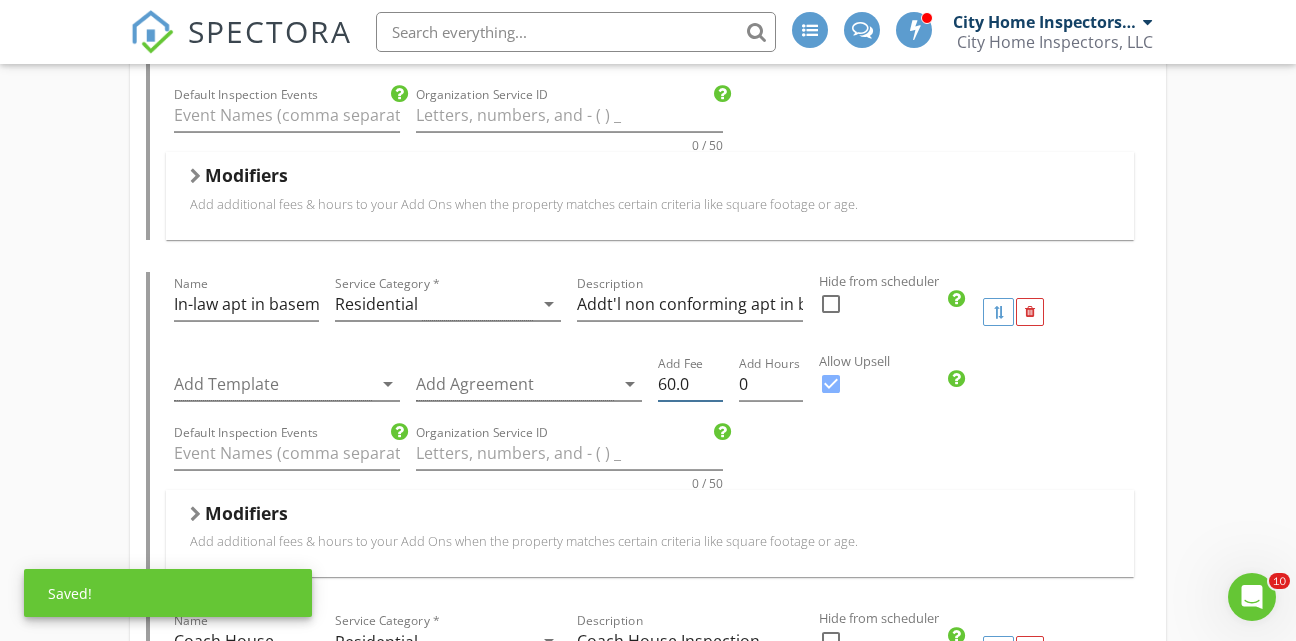 click on "60.0" at bounding box center [690, 384] 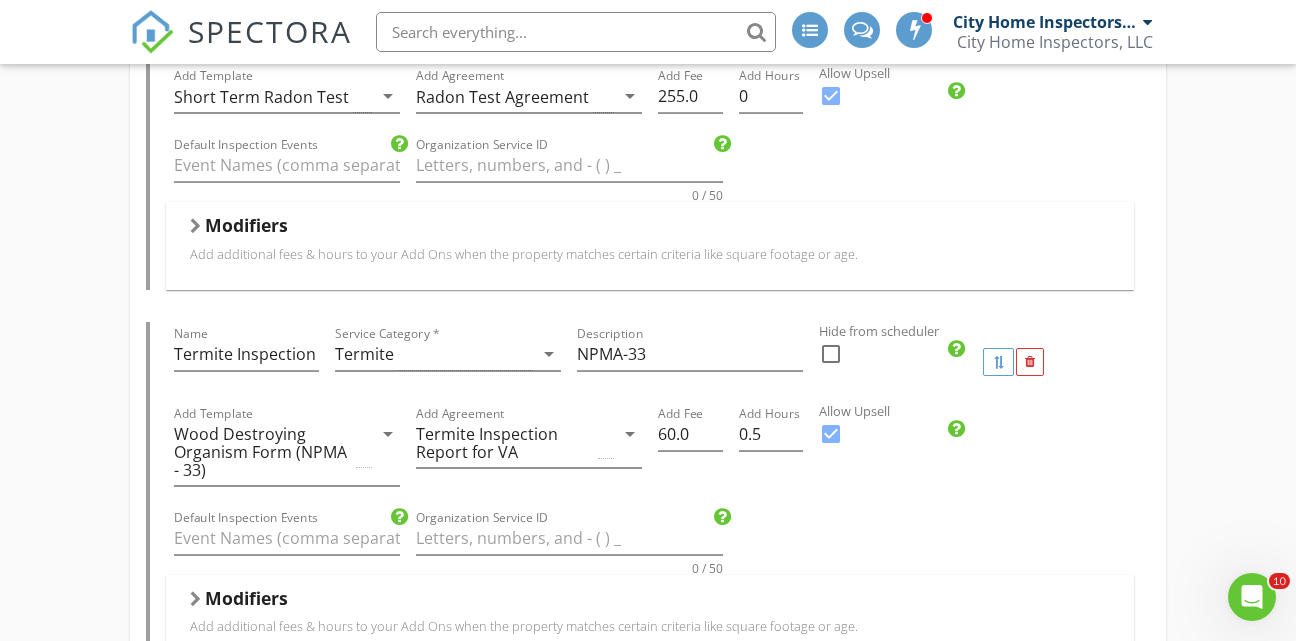 scroll, scrollTop: 2673, scrollLeft: 0, axis: vertical 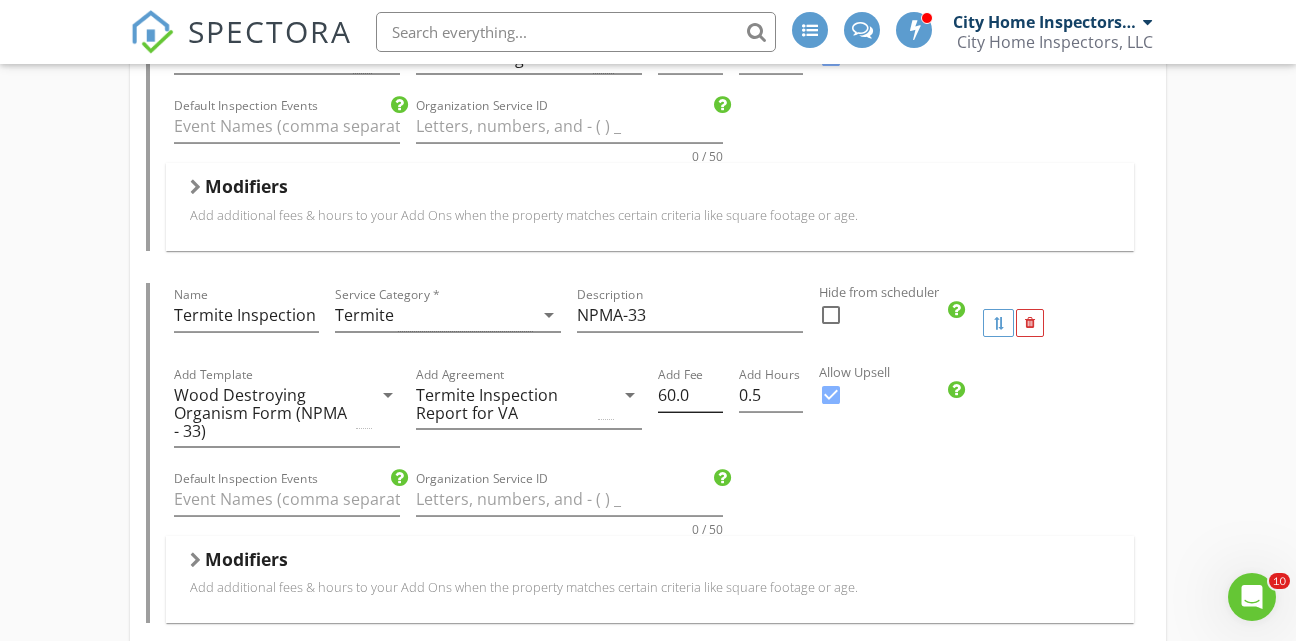 type on "74.98" 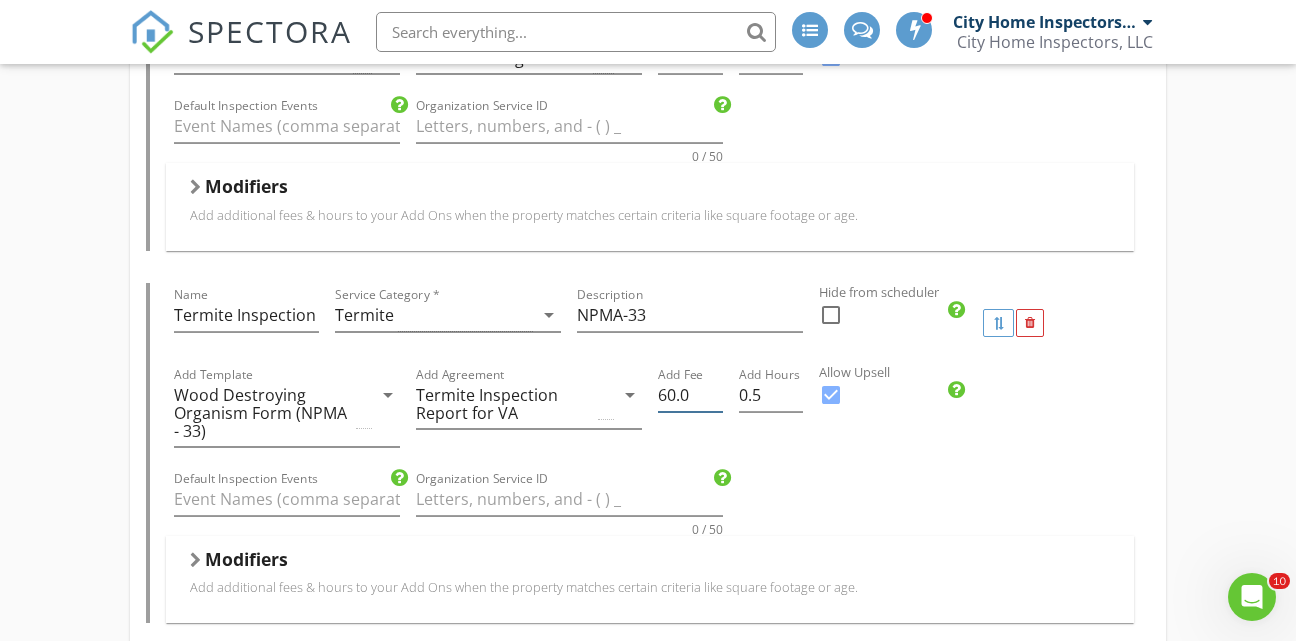 click on "60.0" at bounding box center (690, 395) 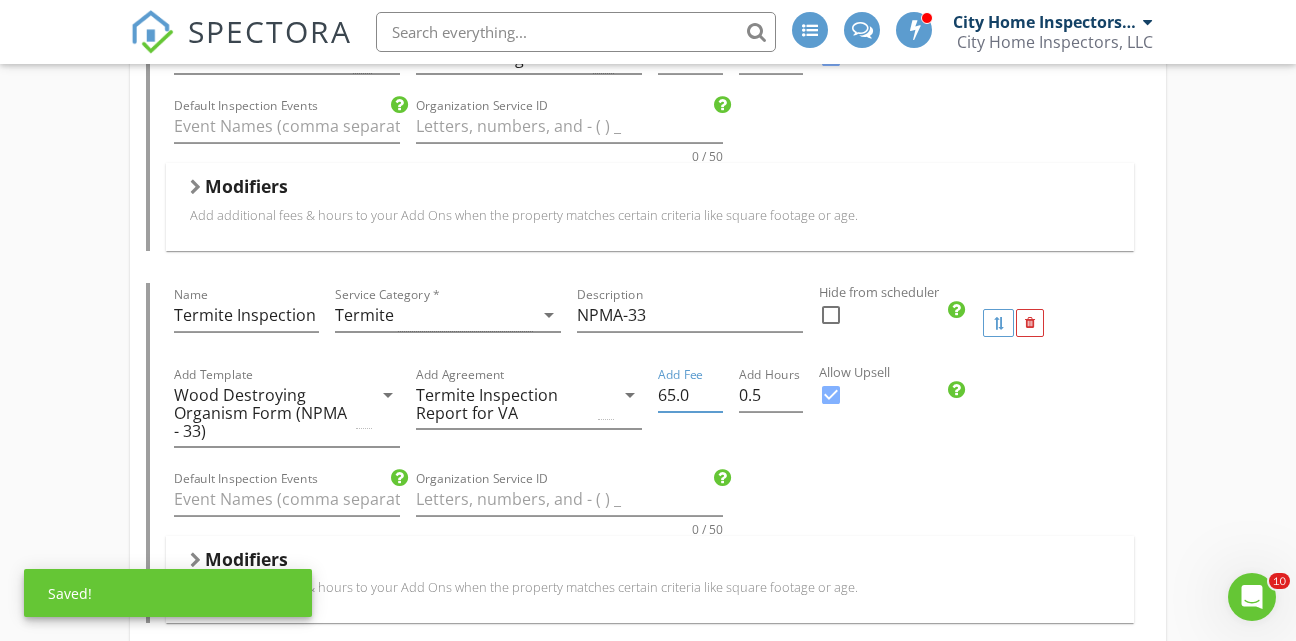 type on "65.0" 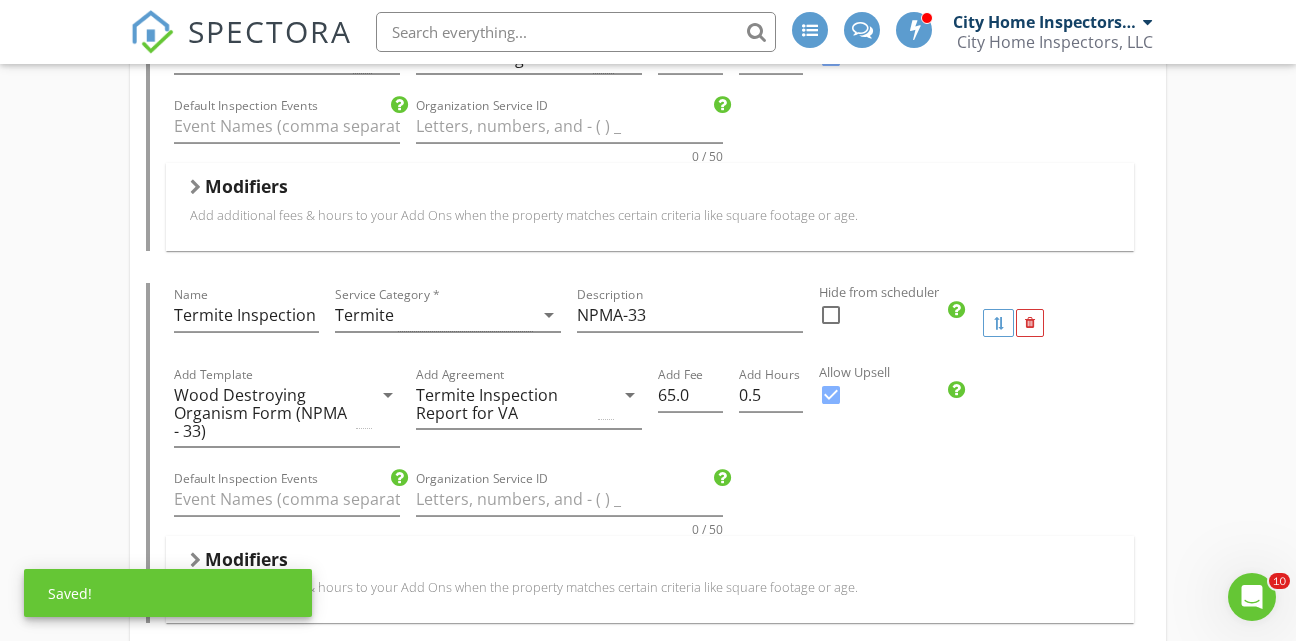 click on "Default Inspection Events     Organization Service ID 0 / 50" at bounding box center (650, 501) 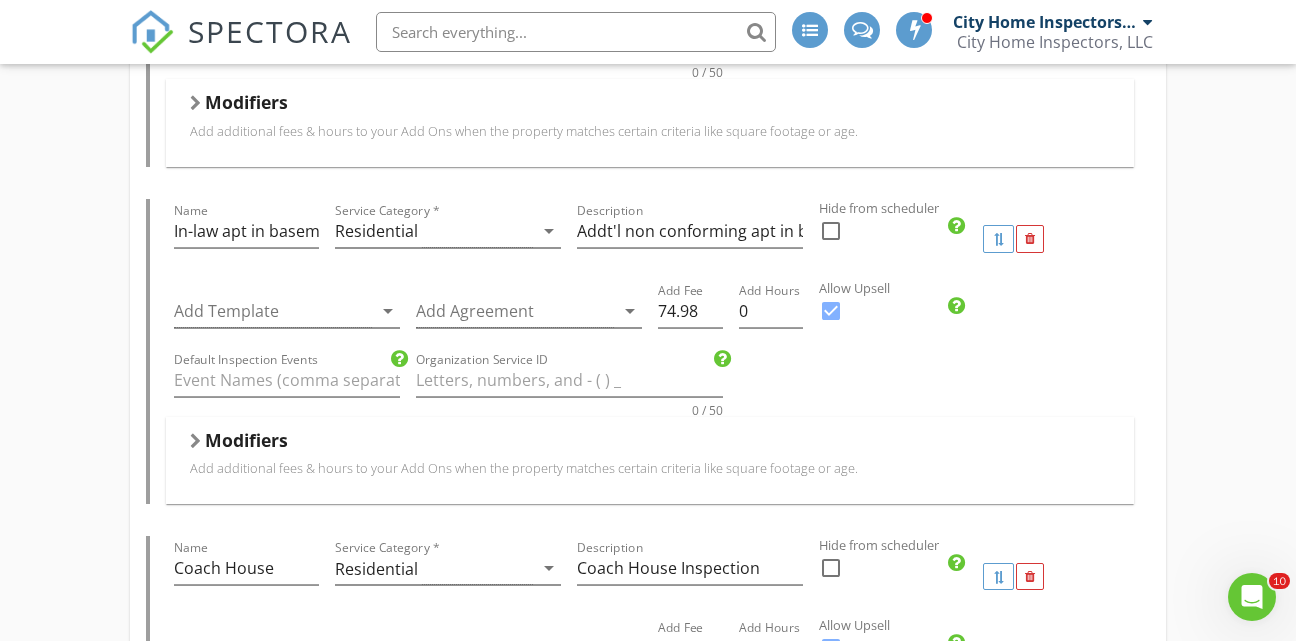 scroll, scrollTop: 1368, scrollLeft: 0, axis: vertical 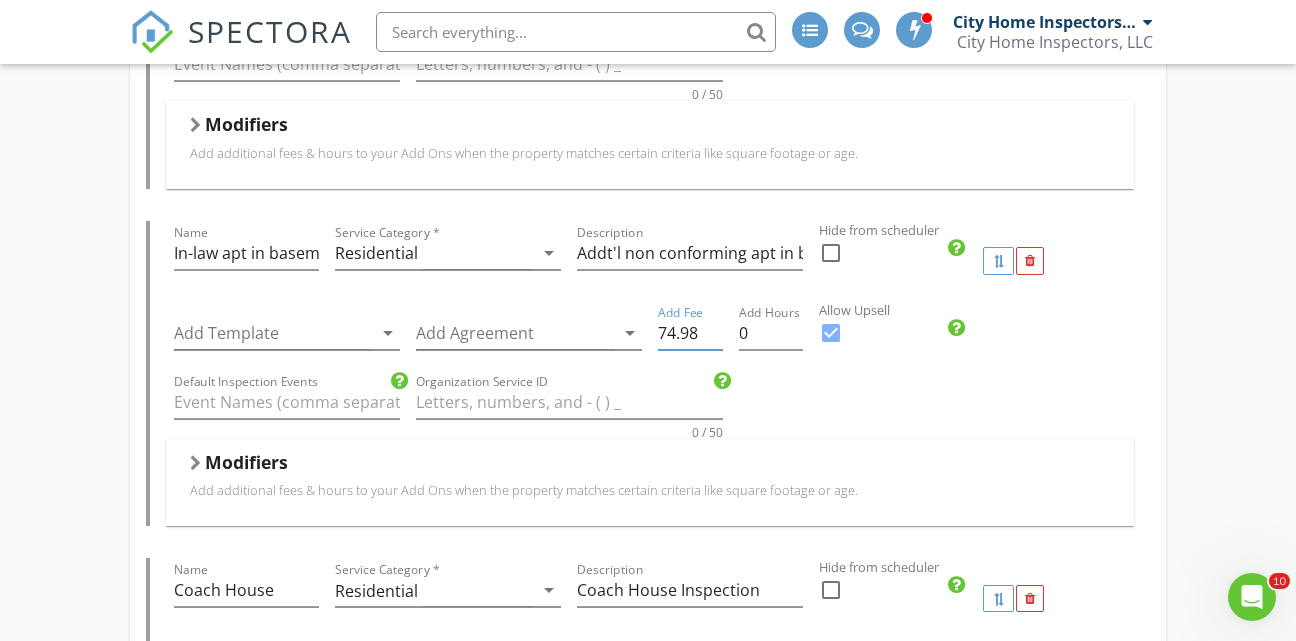 click on "74.98" at bounding box center [690, 333] 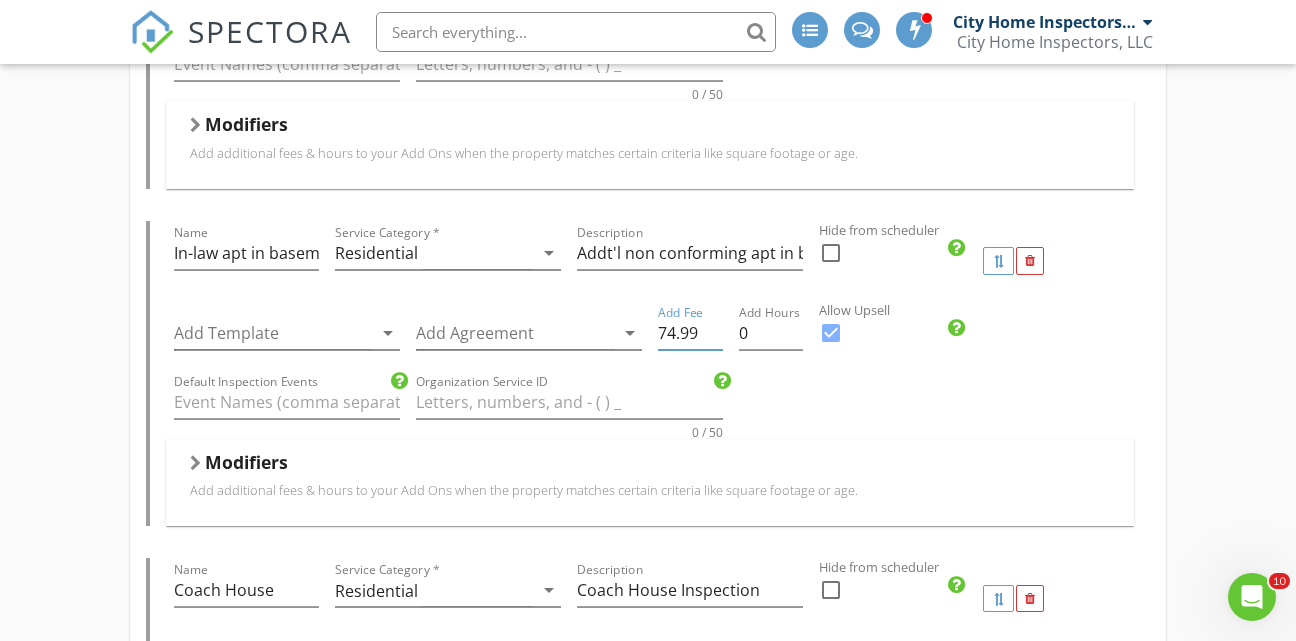 click on "74.99" at bounding box center (690, 333) 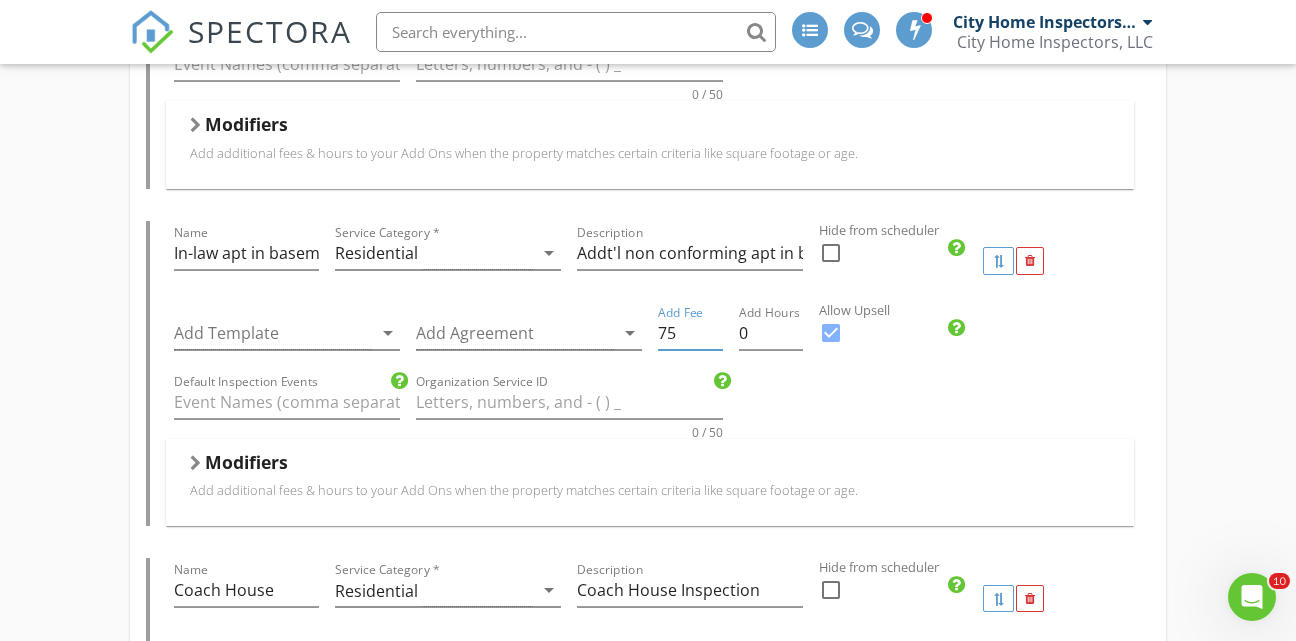 type on "75" 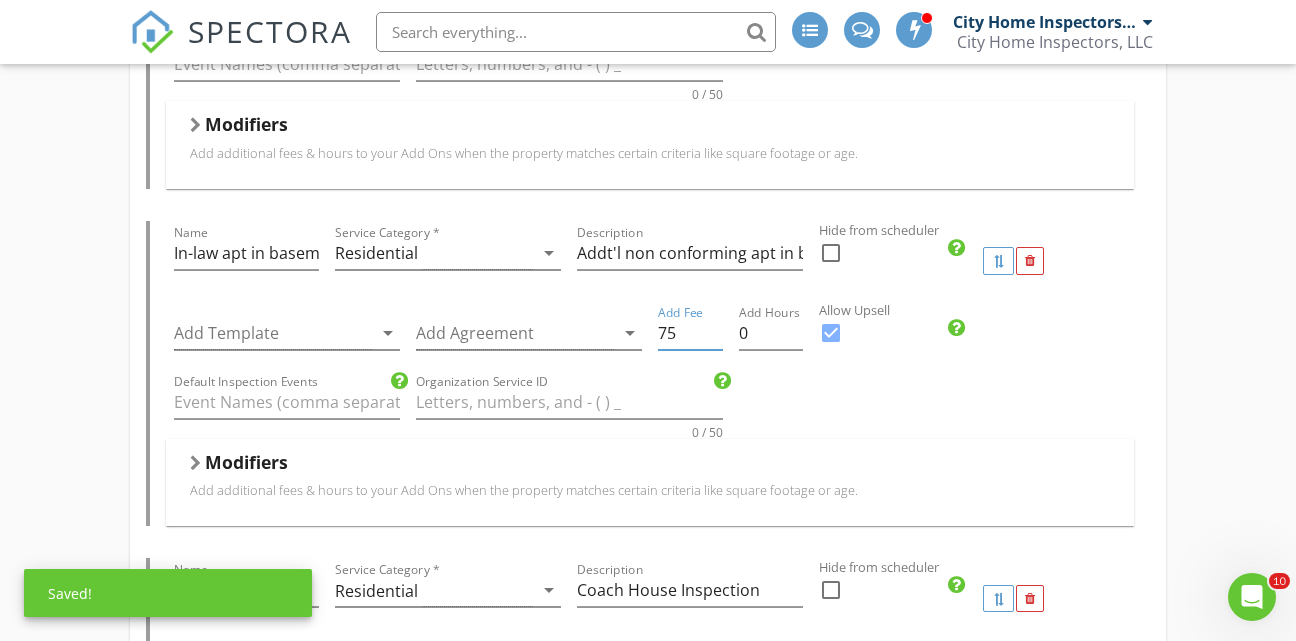 click on "Default Inspection Events     Organization Service ID 0 / 50" at bounding box center (650, 404) 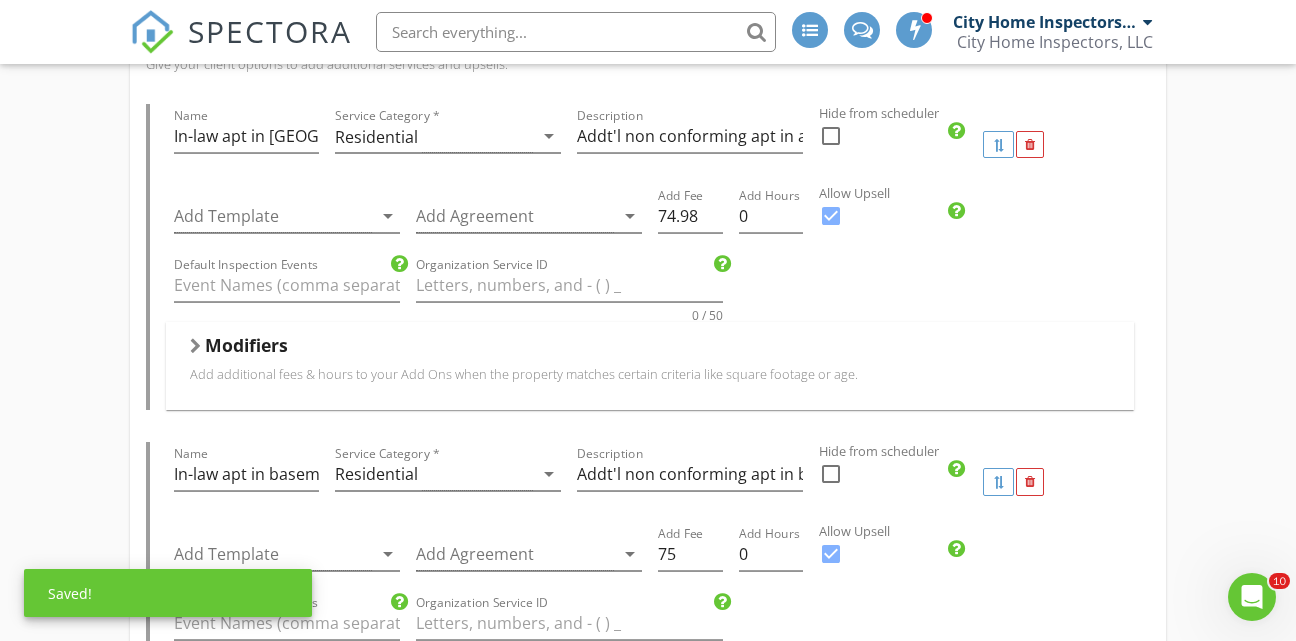 scroll, scrollTop: 1141, scrollLeft: 0, axis: vertical 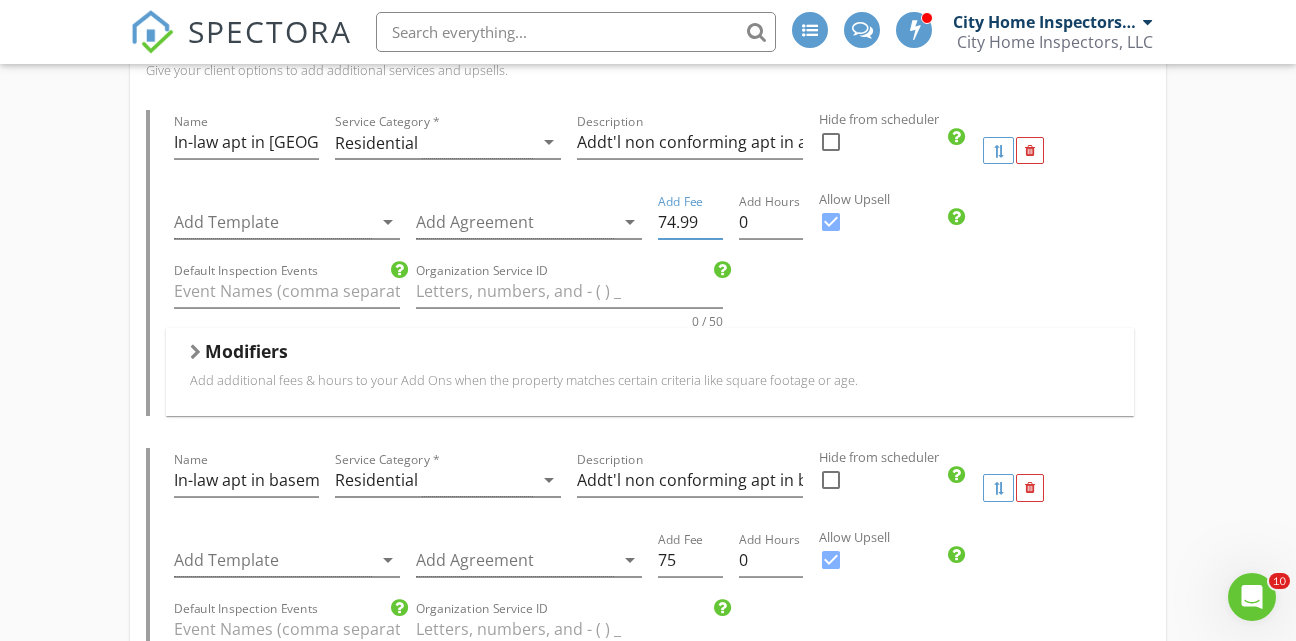click on "74.99" at bounding box center (690, 222) 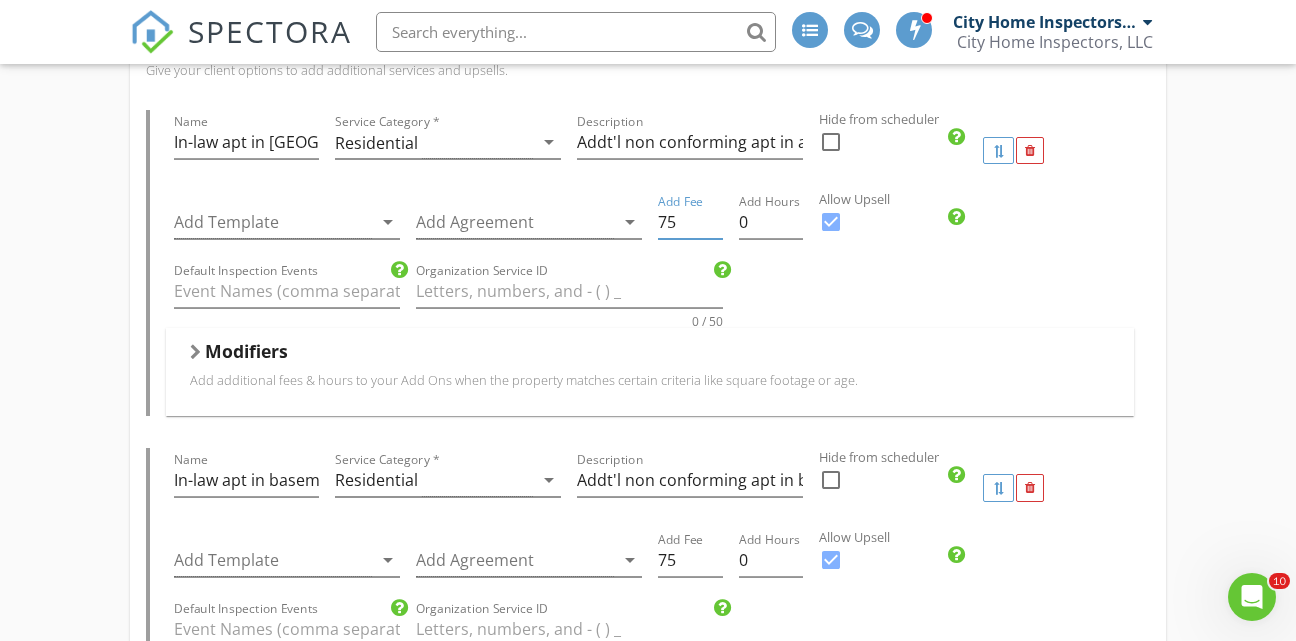 type on "75" 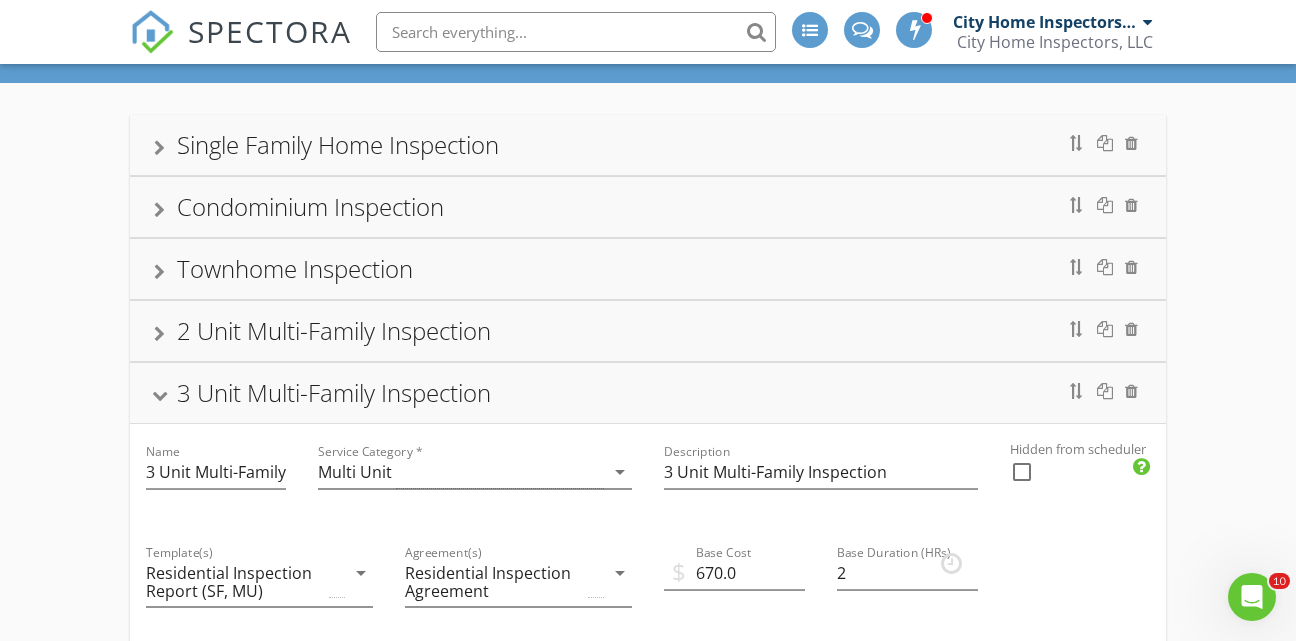 scroll, scrollTop: 132, scrollLeft: 0, axis: vertical 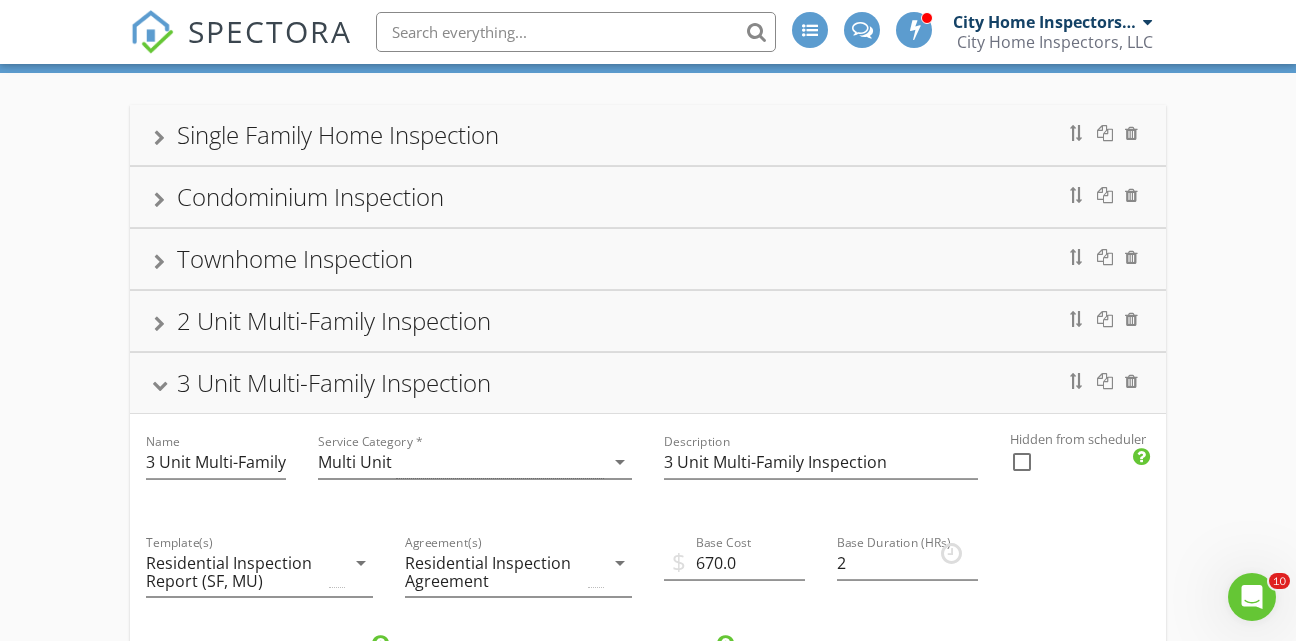 click at bounding box center [159, 385] 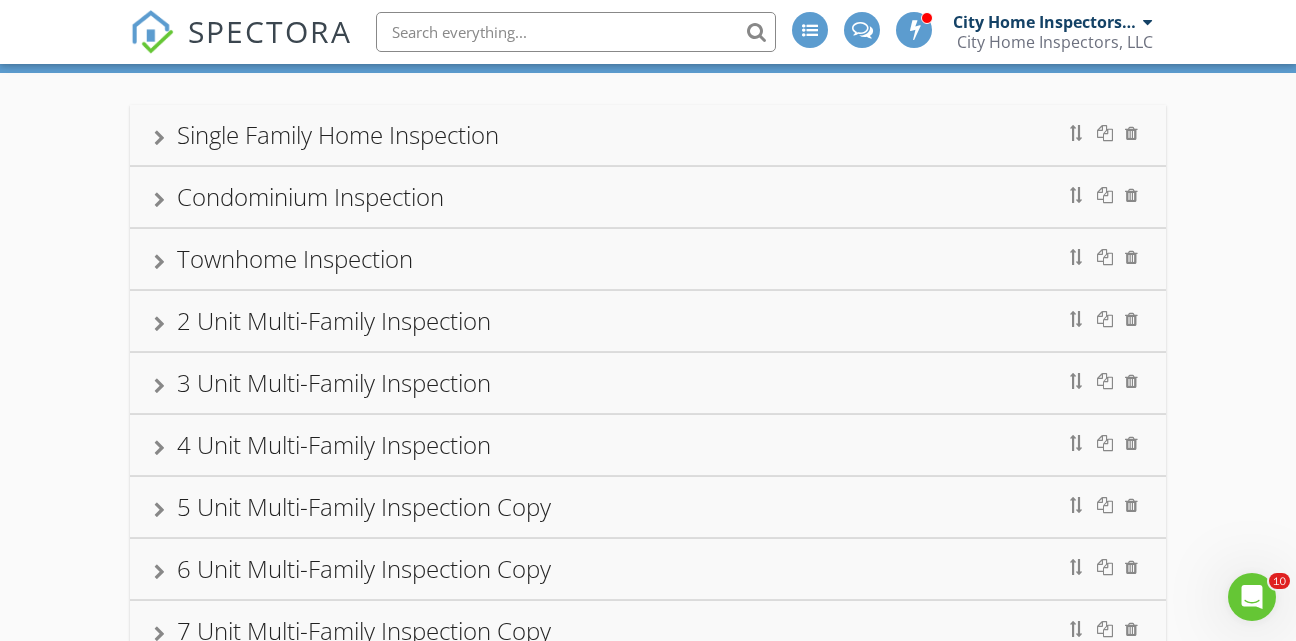 click at bounding box center (159, 386) 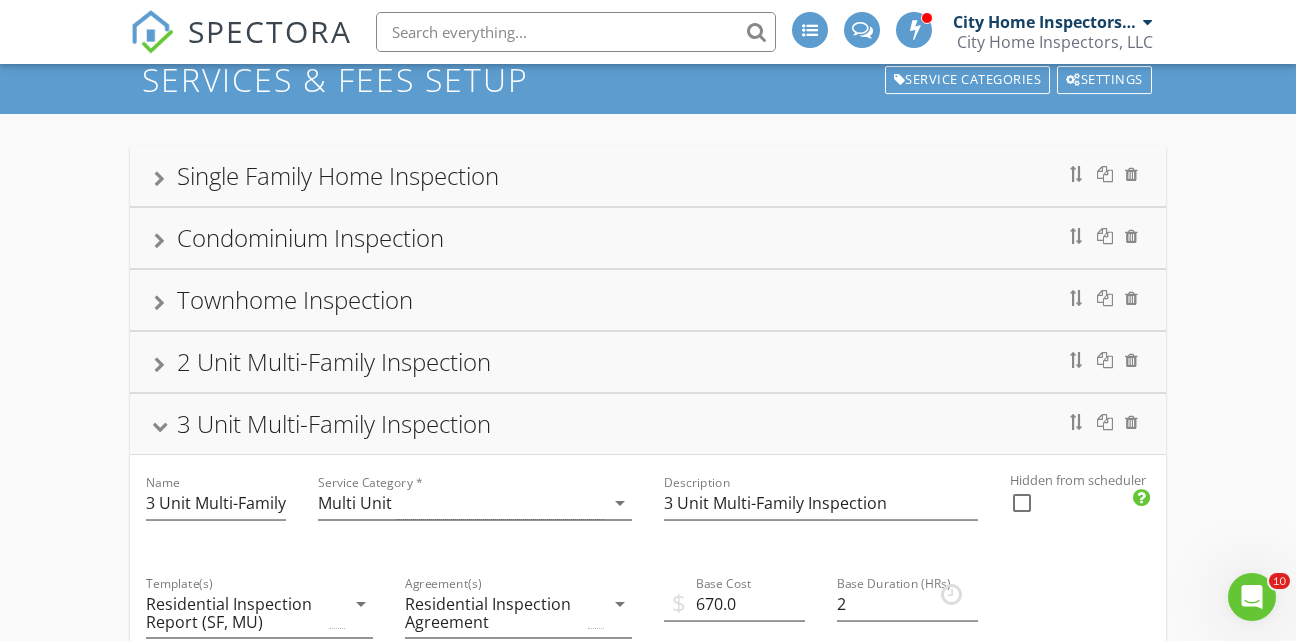 scroll, scrollTop: 100, scrollLeft: 0, axis: vertical 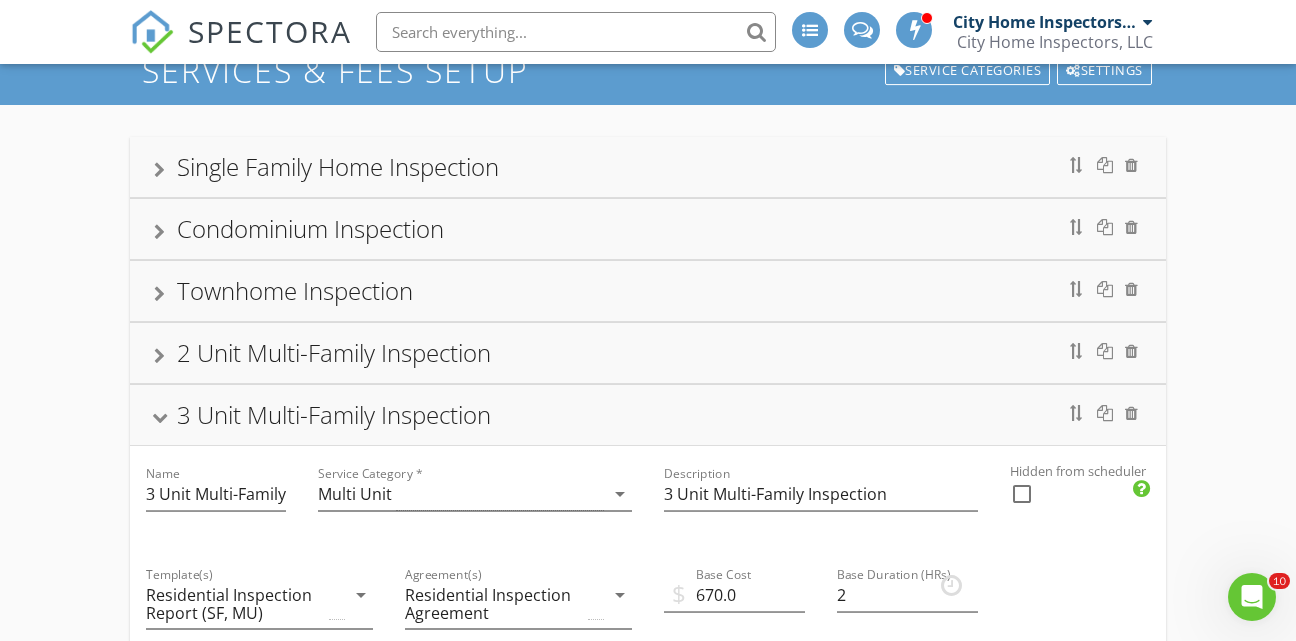 click at bounding box center (159, 417) 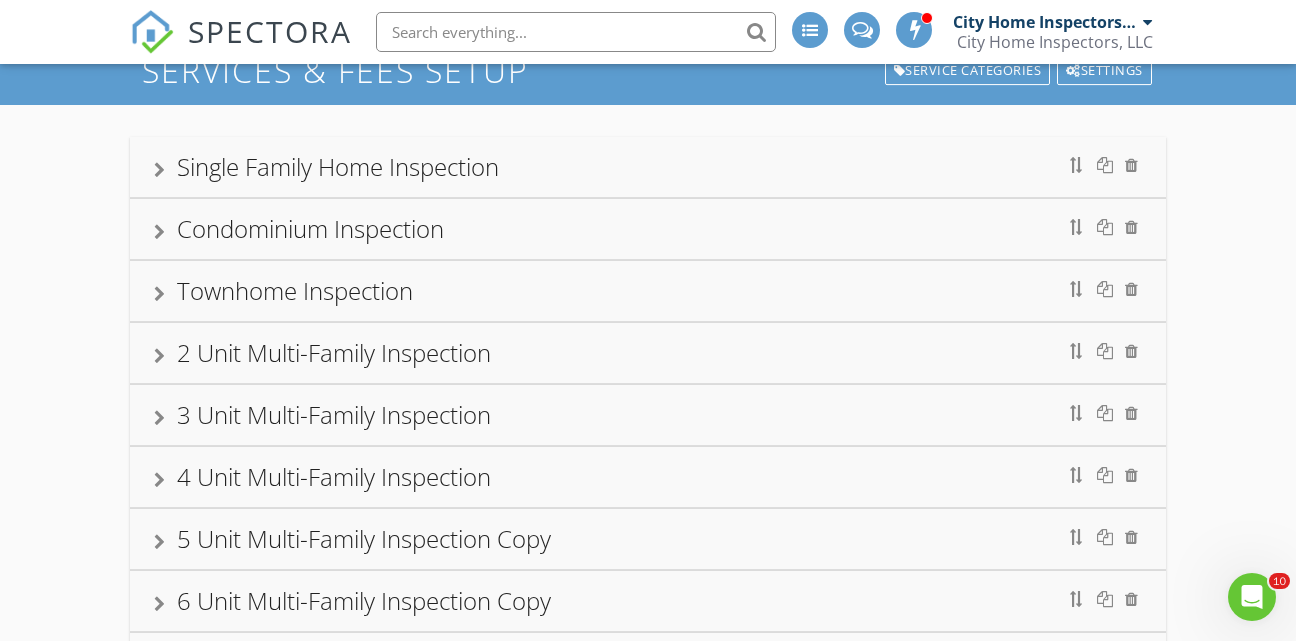 click at bounding box center (159, 356) 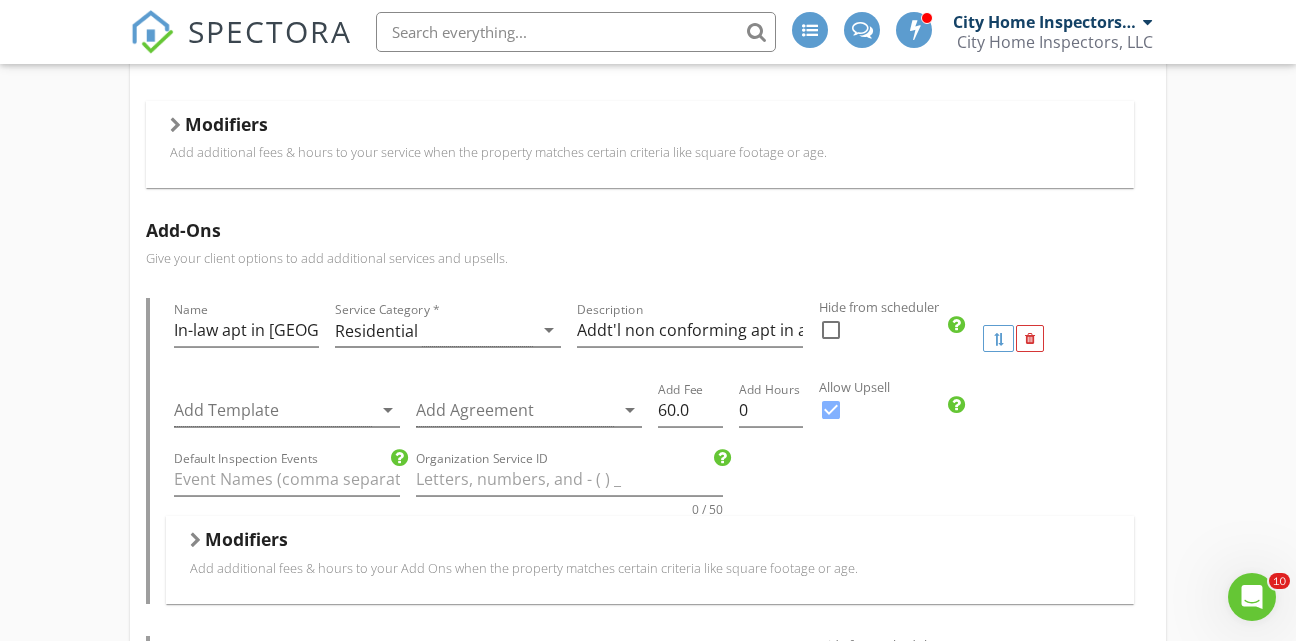 scroll, scrollTop: 937, scrollLeft: 0, axis: vertical 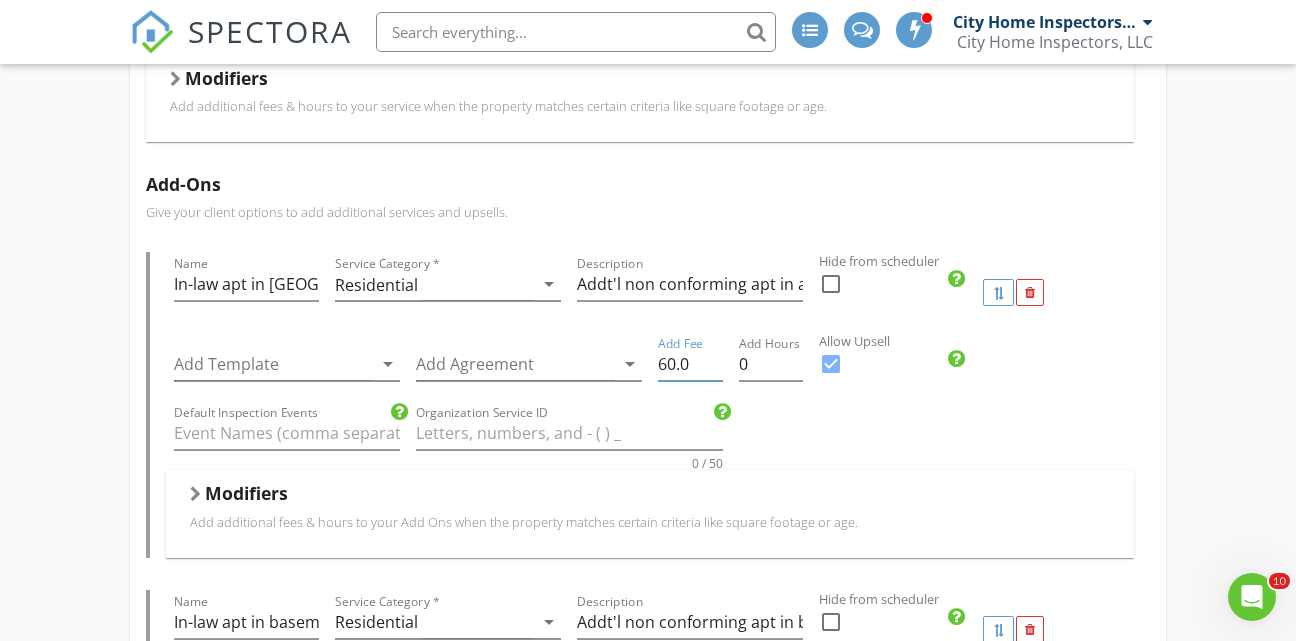 click on "60.0" at bounding box center (690, 364) 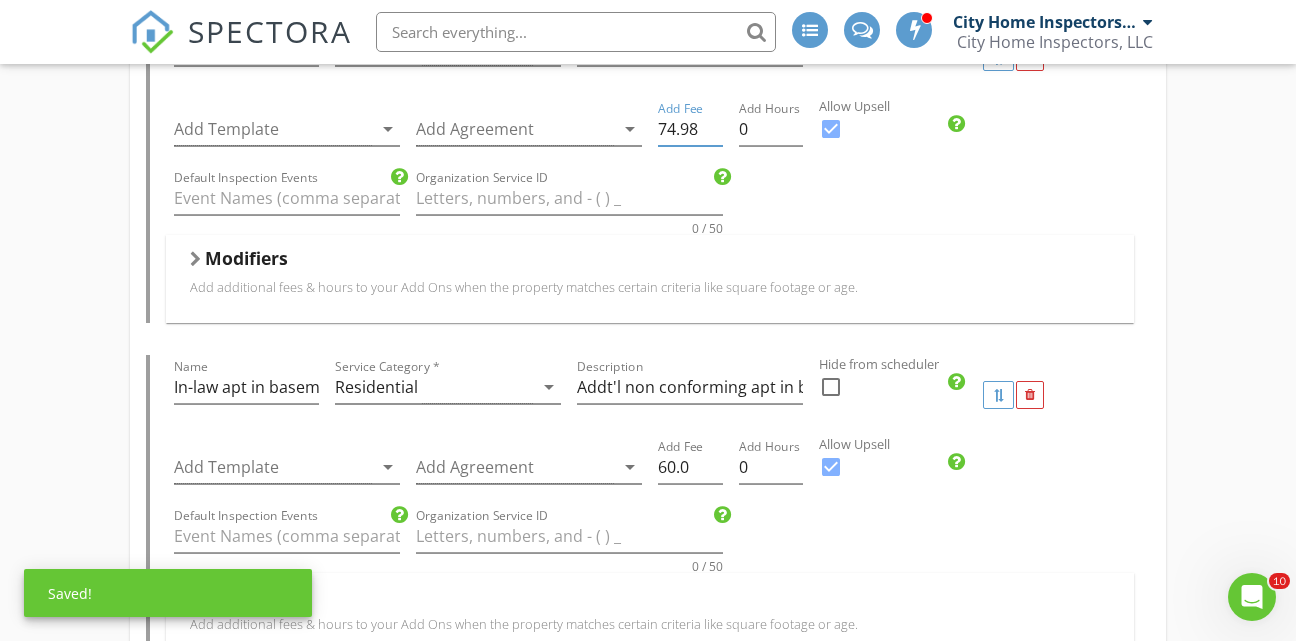 scroll, scrollTop: 1201, scrollLeft: 0, axis: vertical 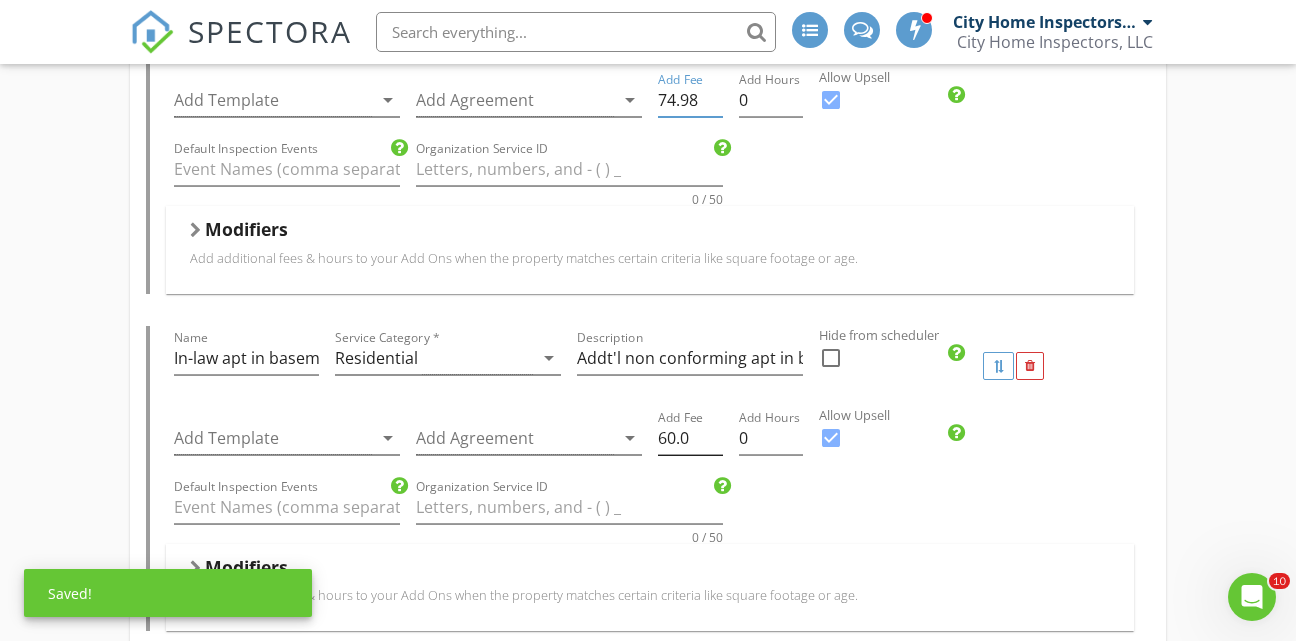 type on "74.98" 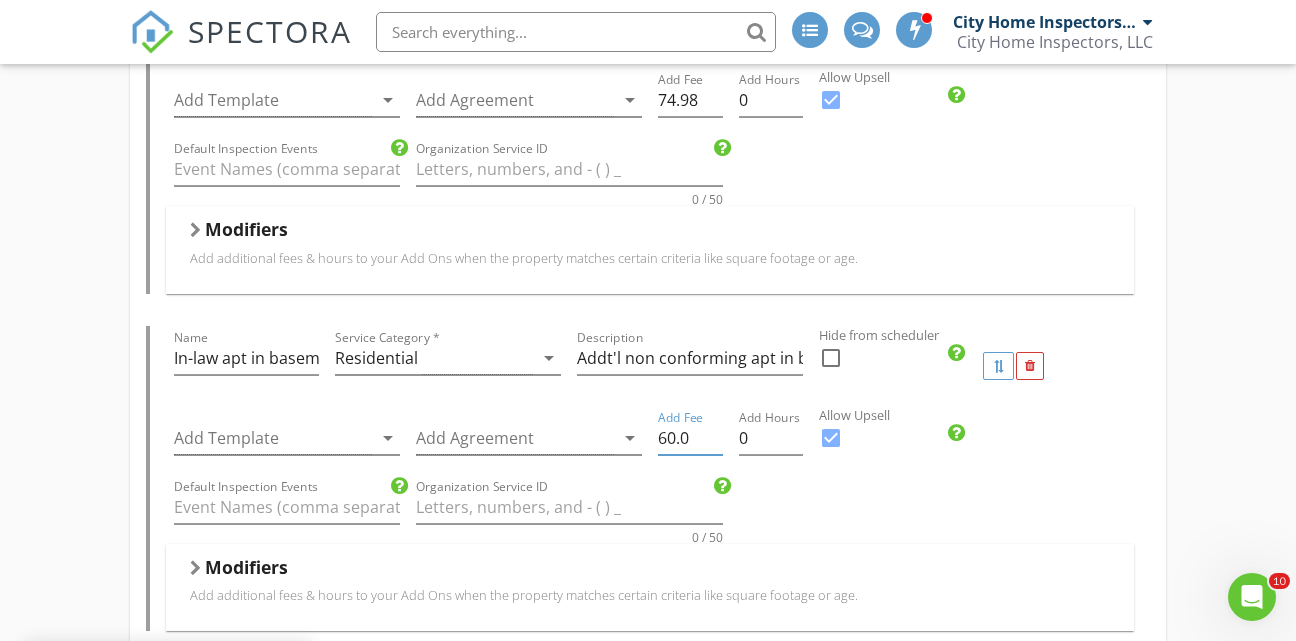 click on "60.0" at bounding box center [690, 438] 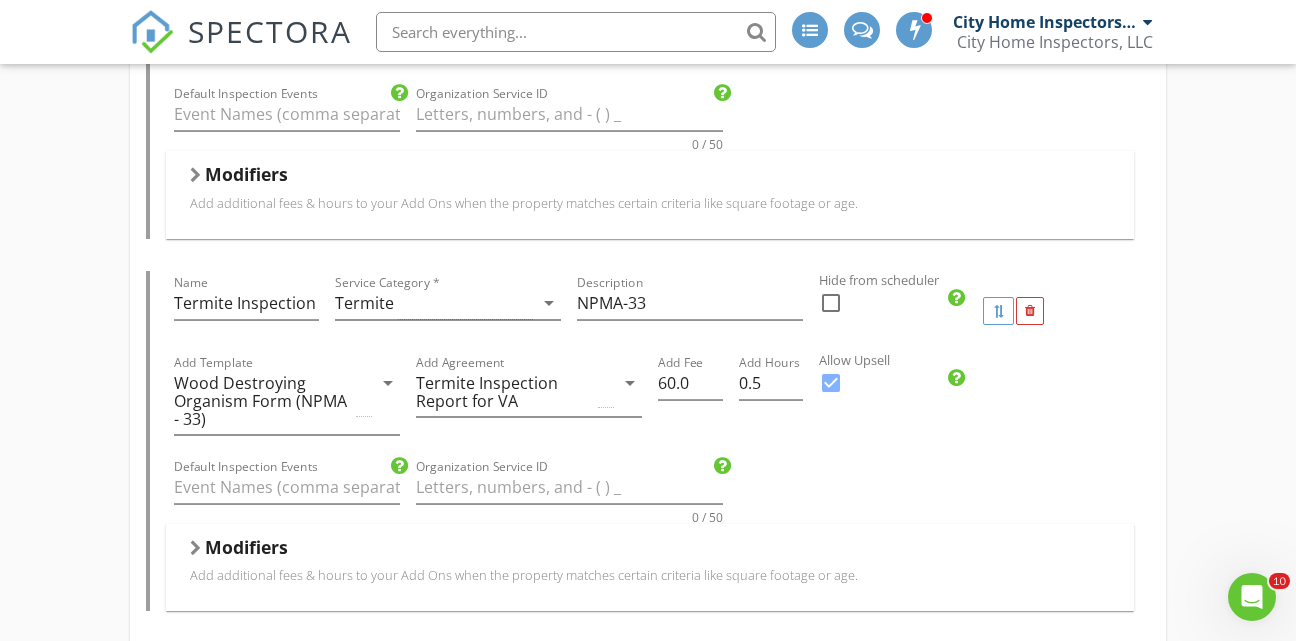 scroll, scrollTop: 2640, scrollLeft: 0, axis: vertical 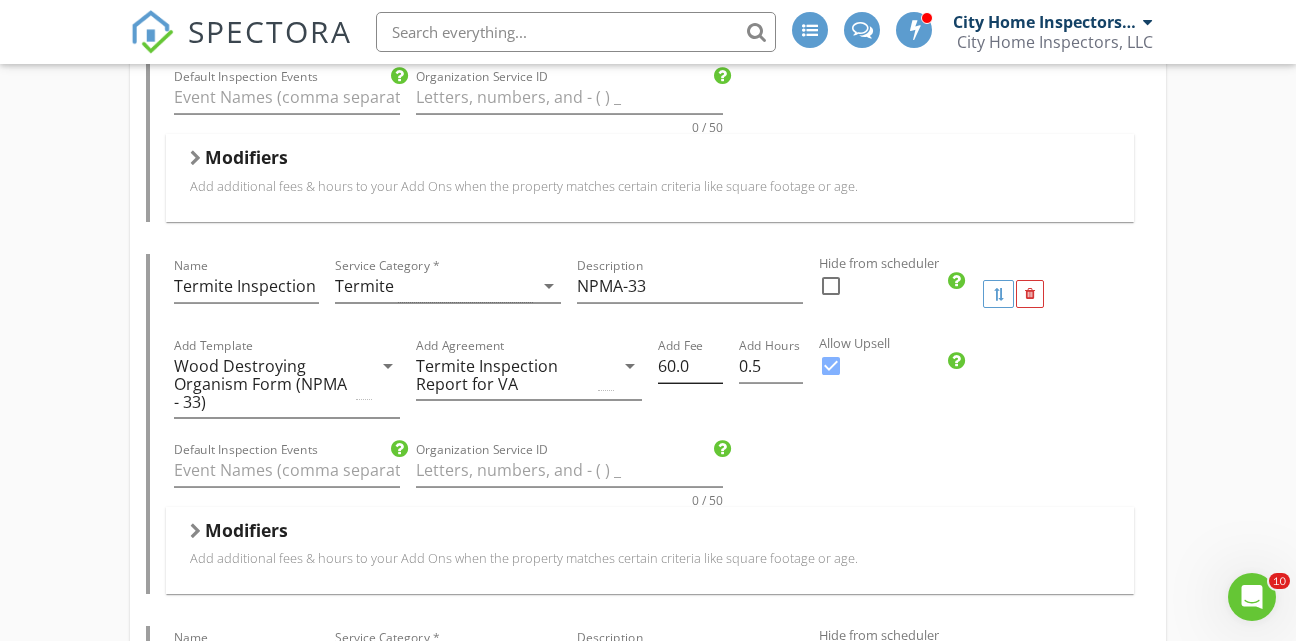 type on "74.98" 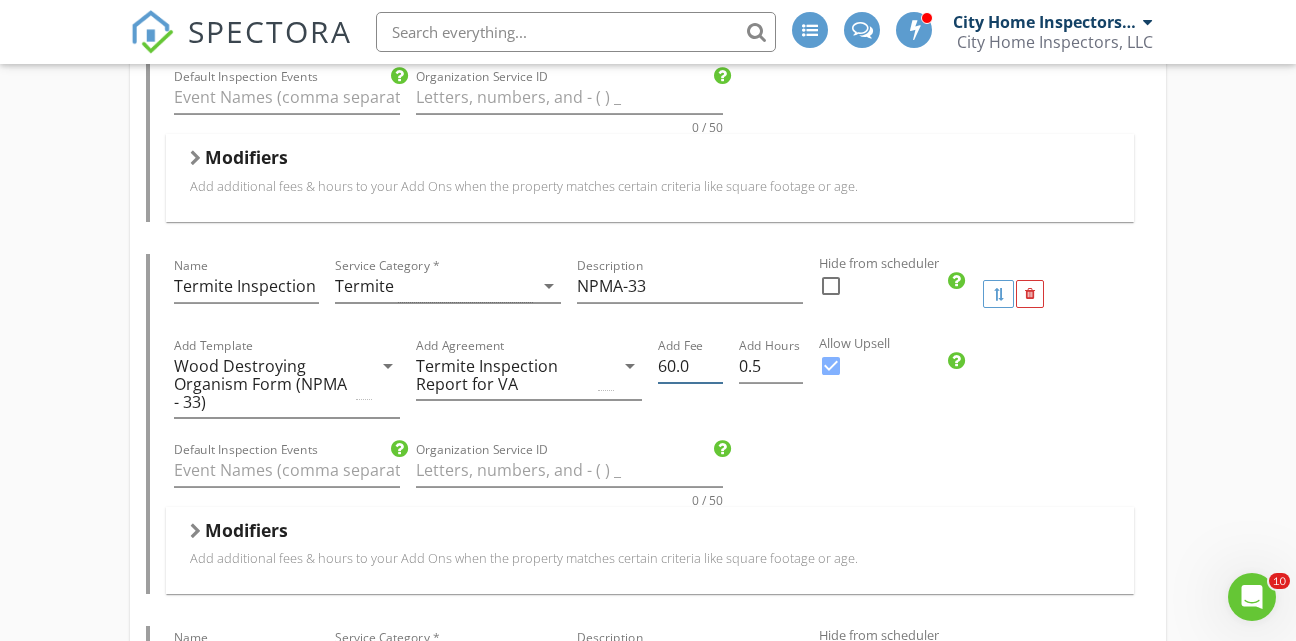 click on "60.0" at bounding box center [690, 366] 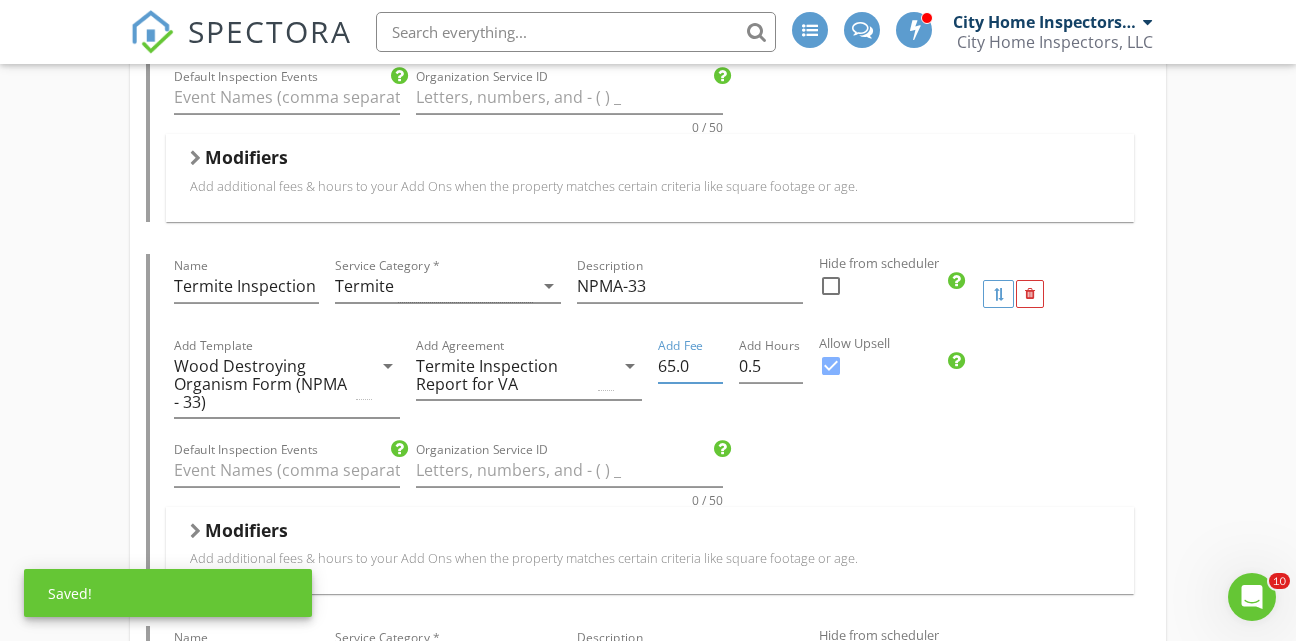 type on "64.98" 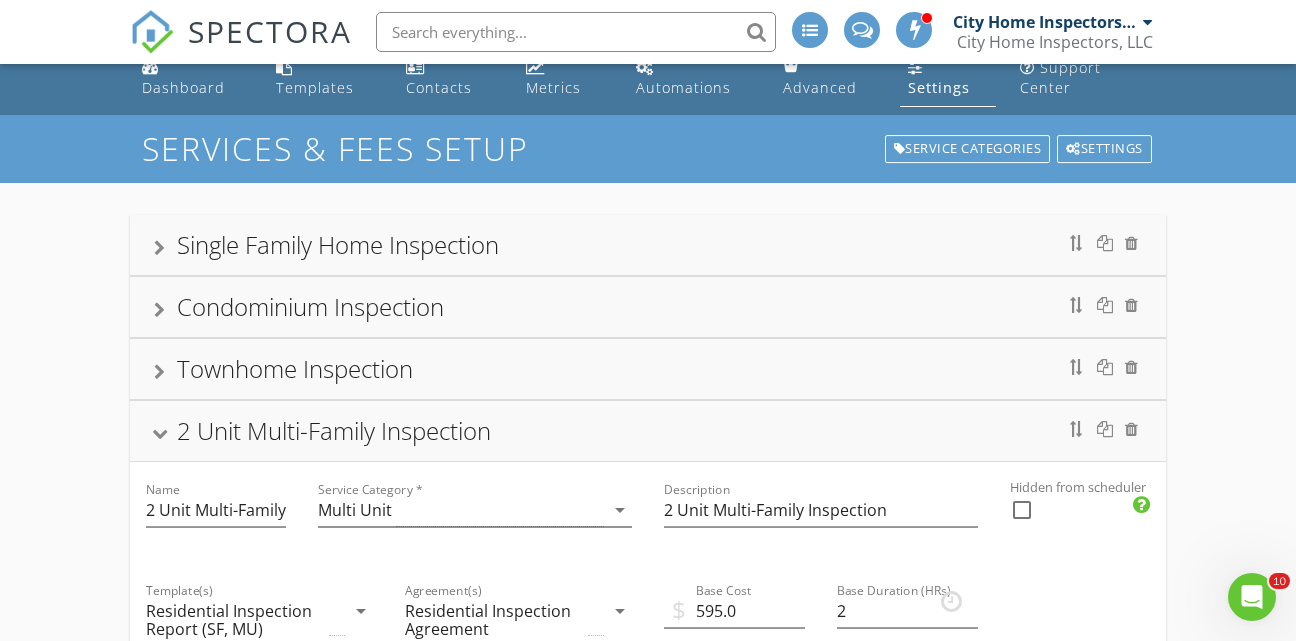 scroll, scrollTop: 0, scrollLeft: 0, axis: both 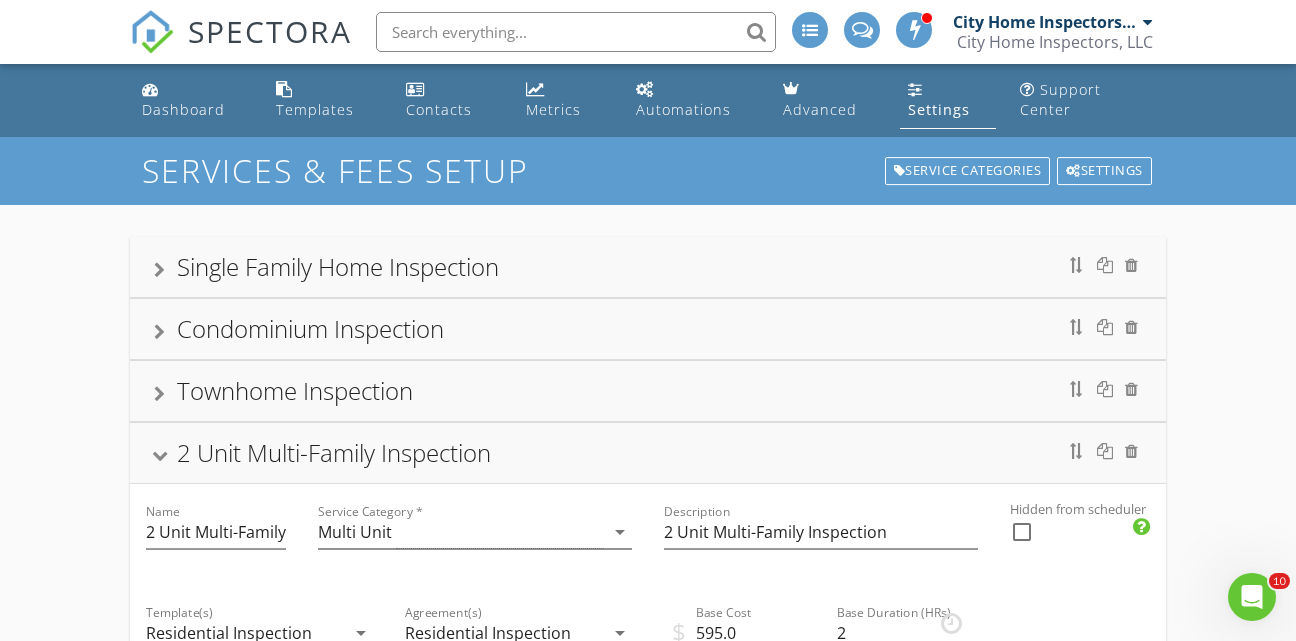 click on "2 Unit Multi-Family Inspection" at bounding box center (648, 453) 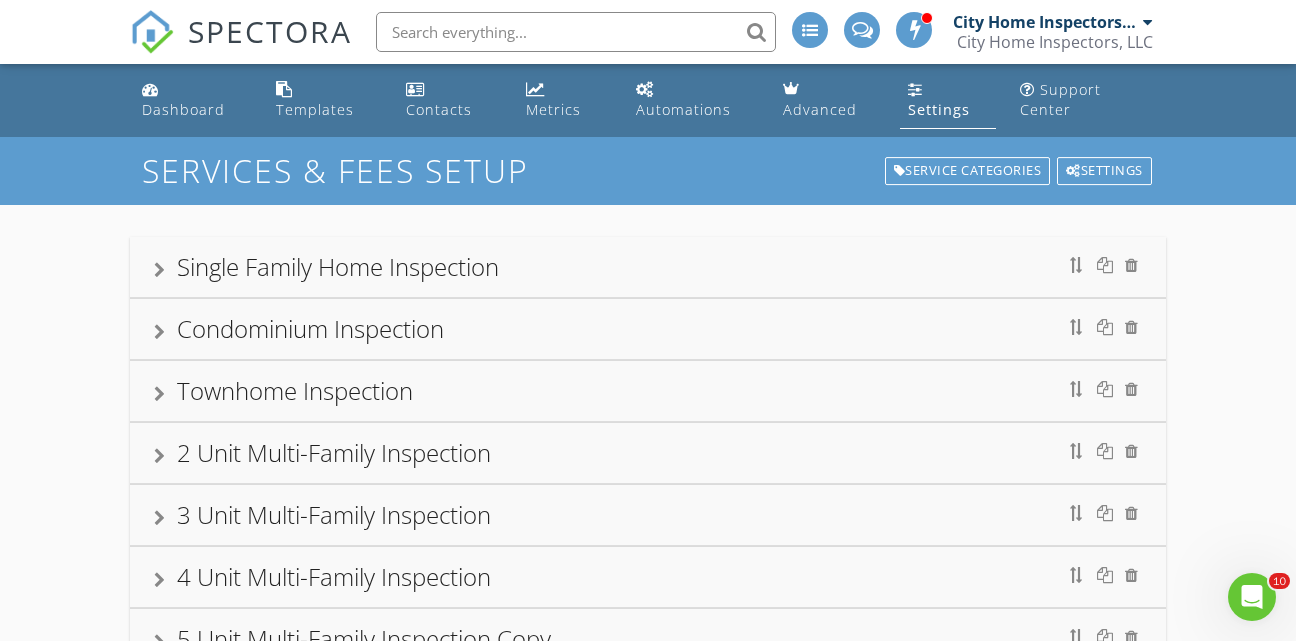 click at bounding box center [159, 394] 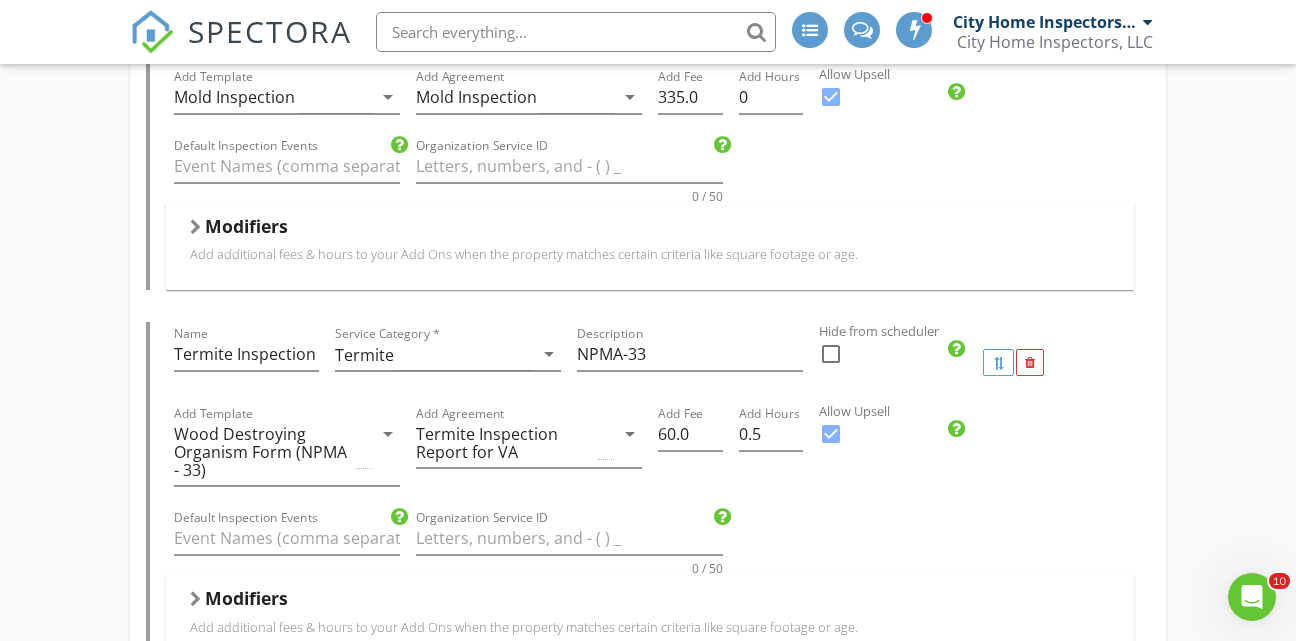 scroll, scrollTop: 1485, scrollLeft: 0, axis: vertical 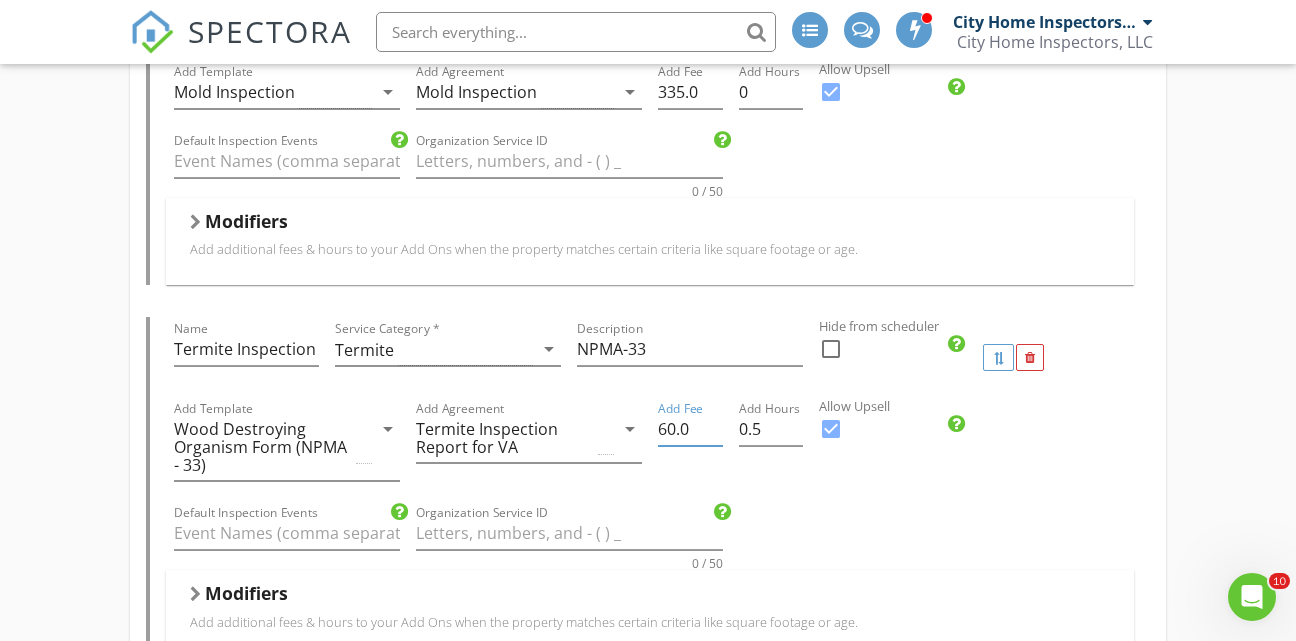 click on "60.0" at bounding box center [690, 429] 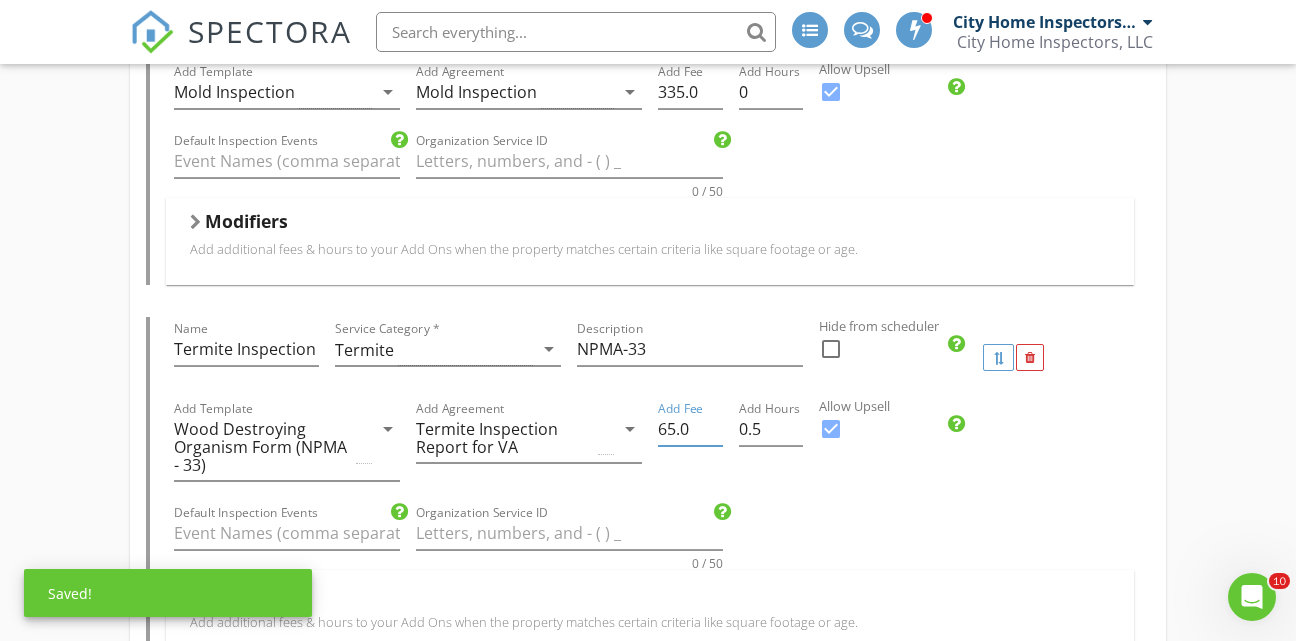 type on "65.0" 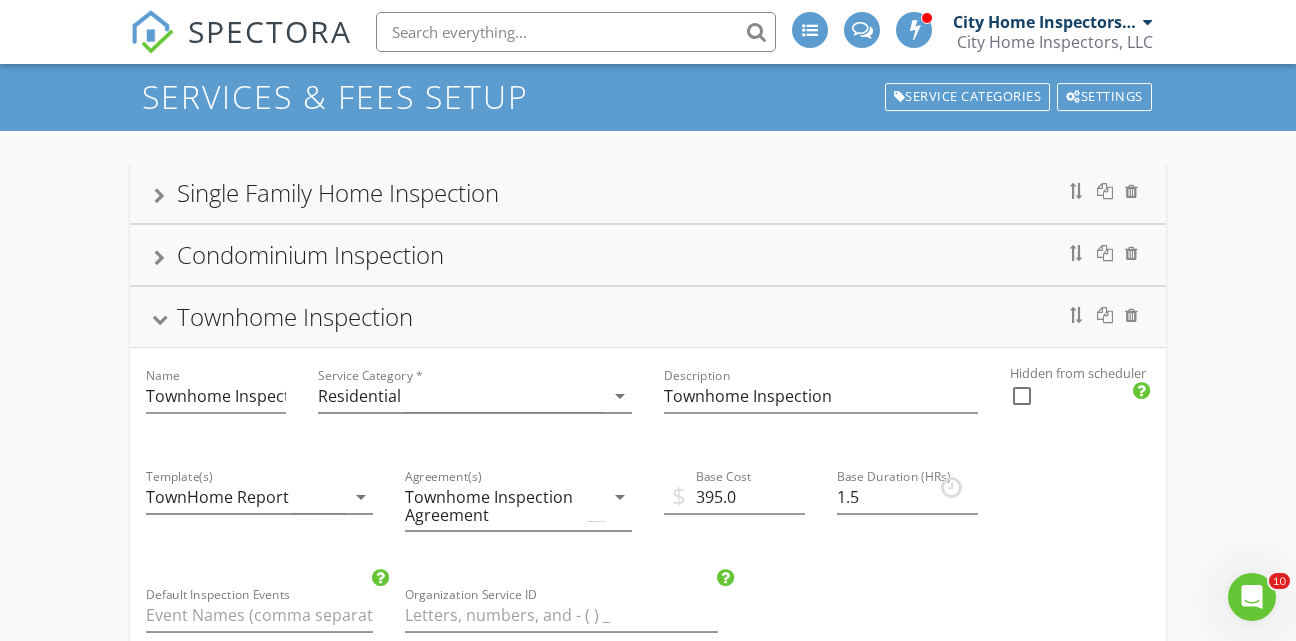 scroll, scrollTop: 0, scrollLeft: 0, axis: both 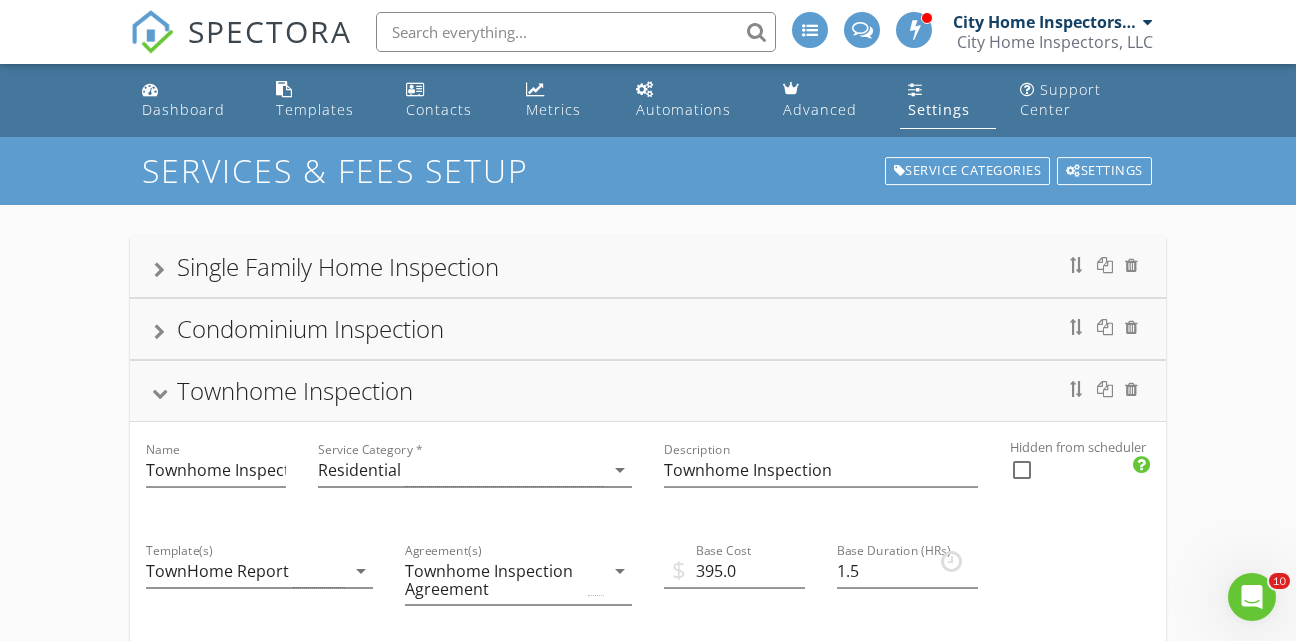 click at bounding box center (159, 393) 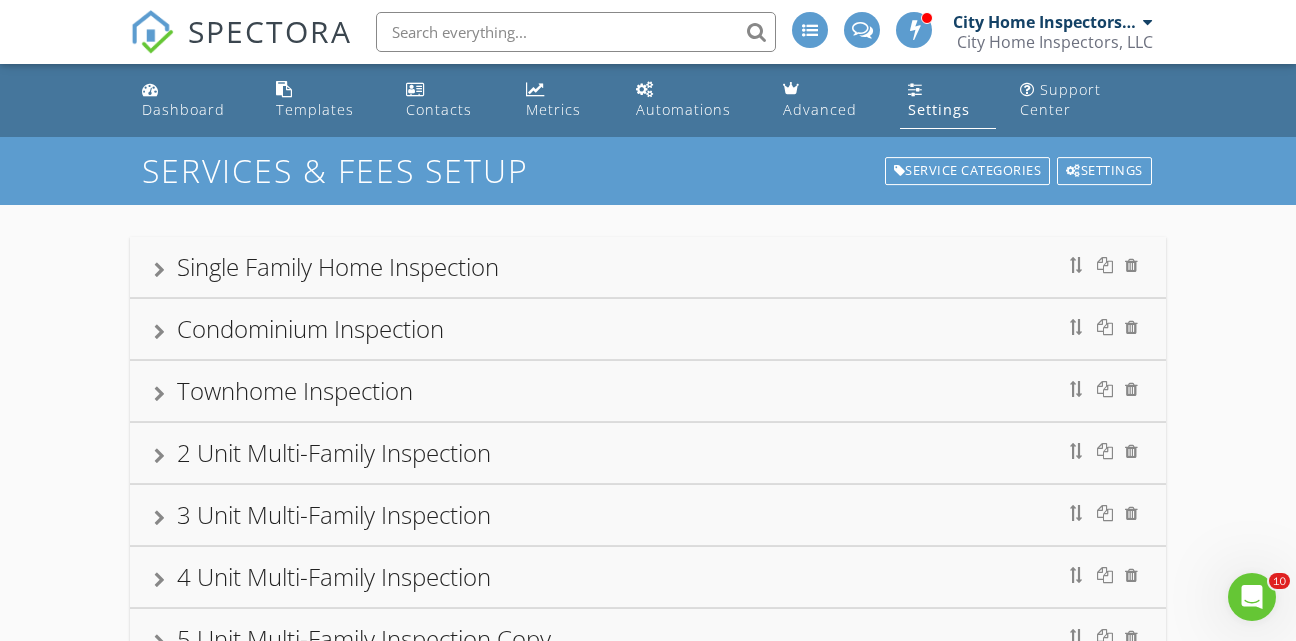 click at bounding box center (159, 332) 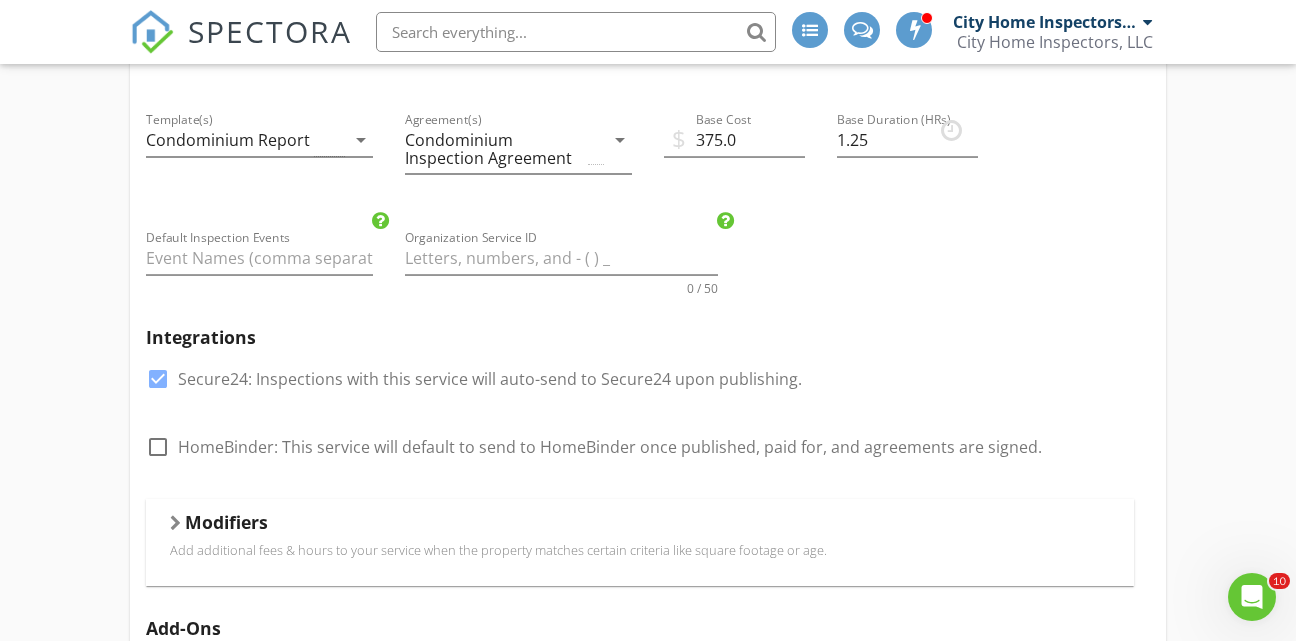 scroll, scrollTop: 387, scrollLeft: 0, axis: vertical 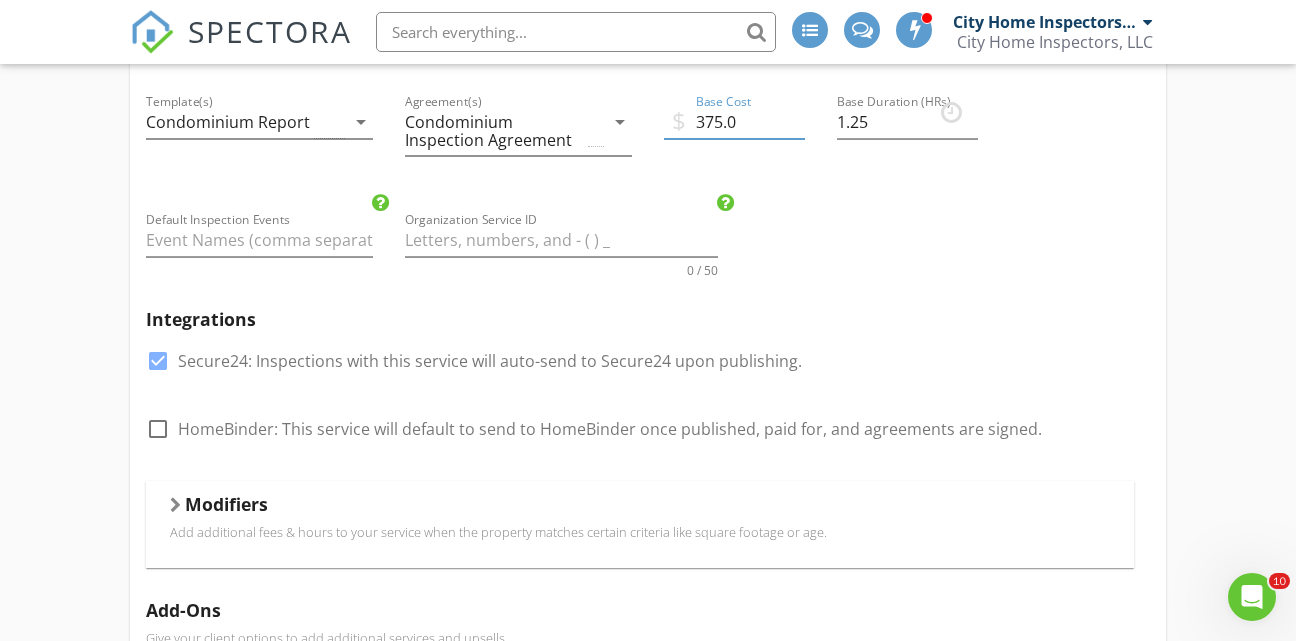 click on "375.0" at bounding box center [734, 122] 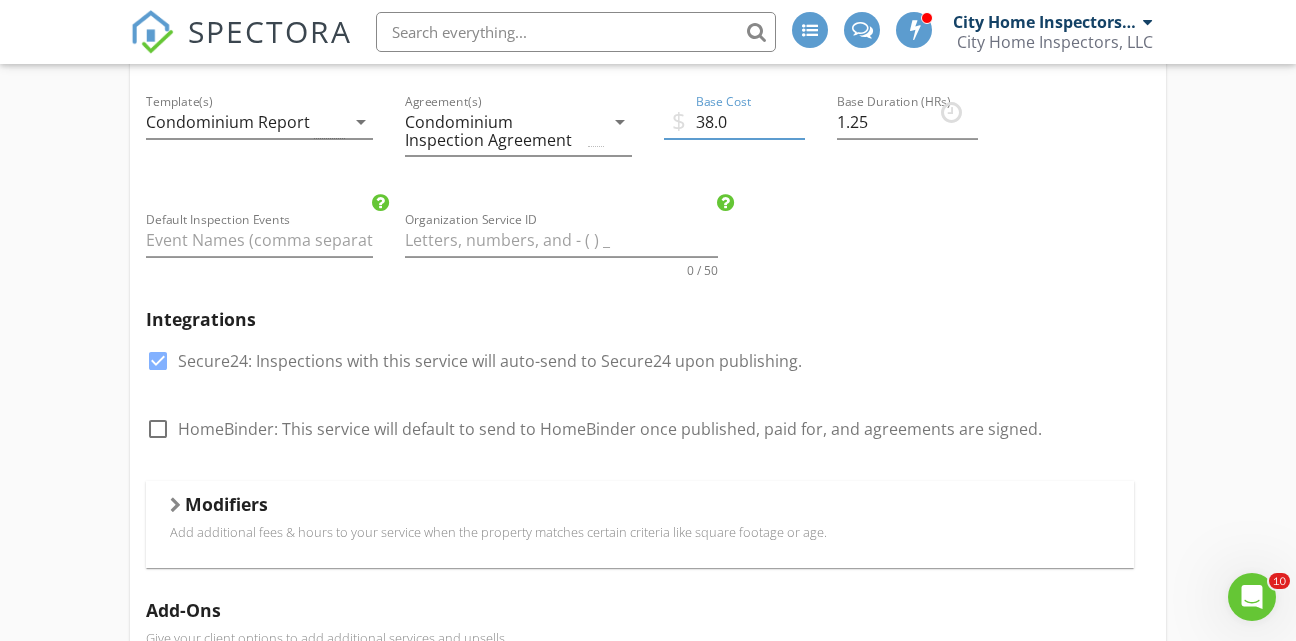 type on "380.0" 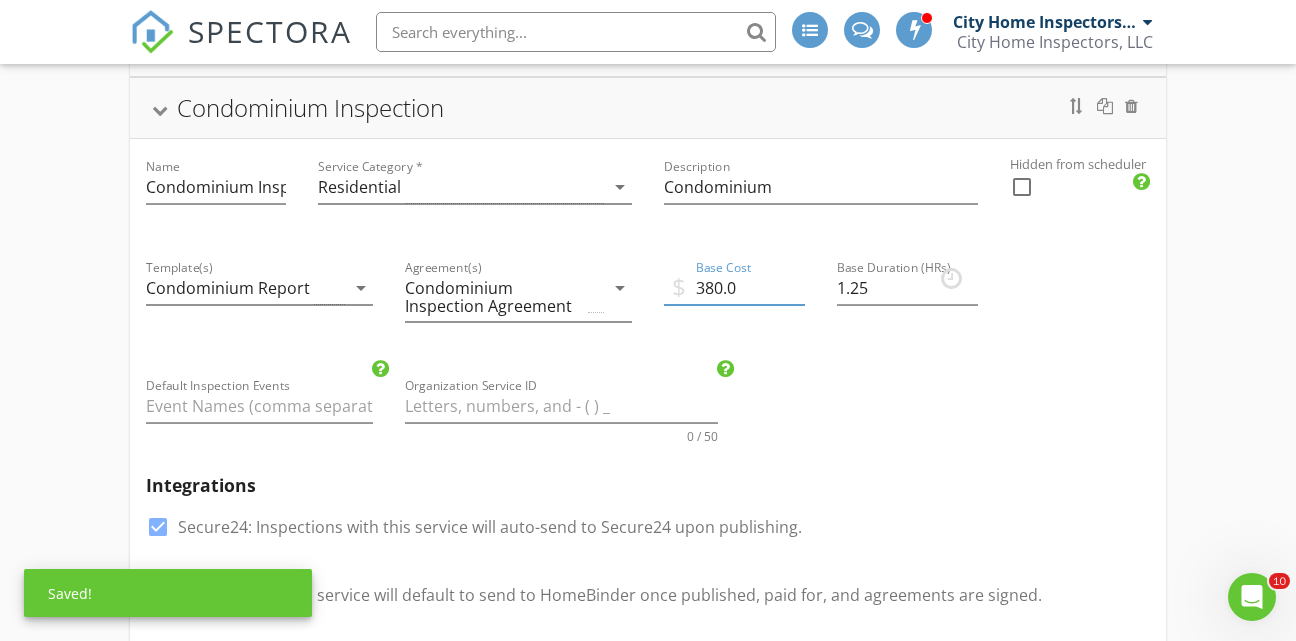scroll, scrollTop: 72, scrollLeft: 0, axis: vertical 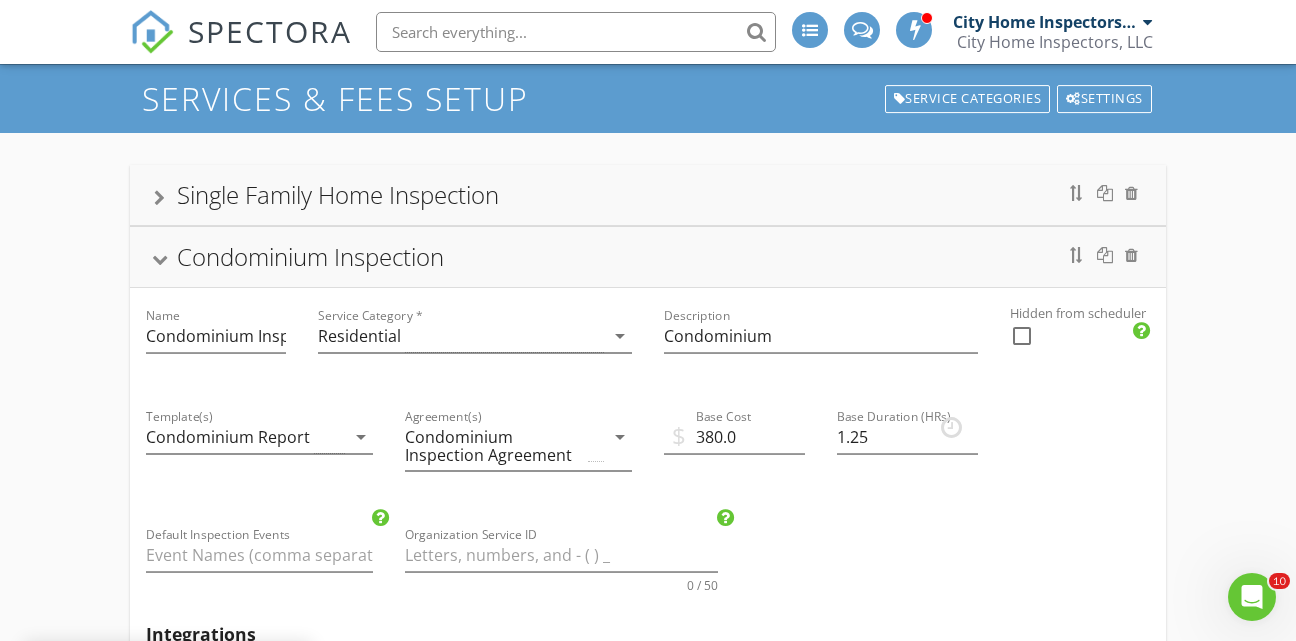 click at bounding box center [159, 259] 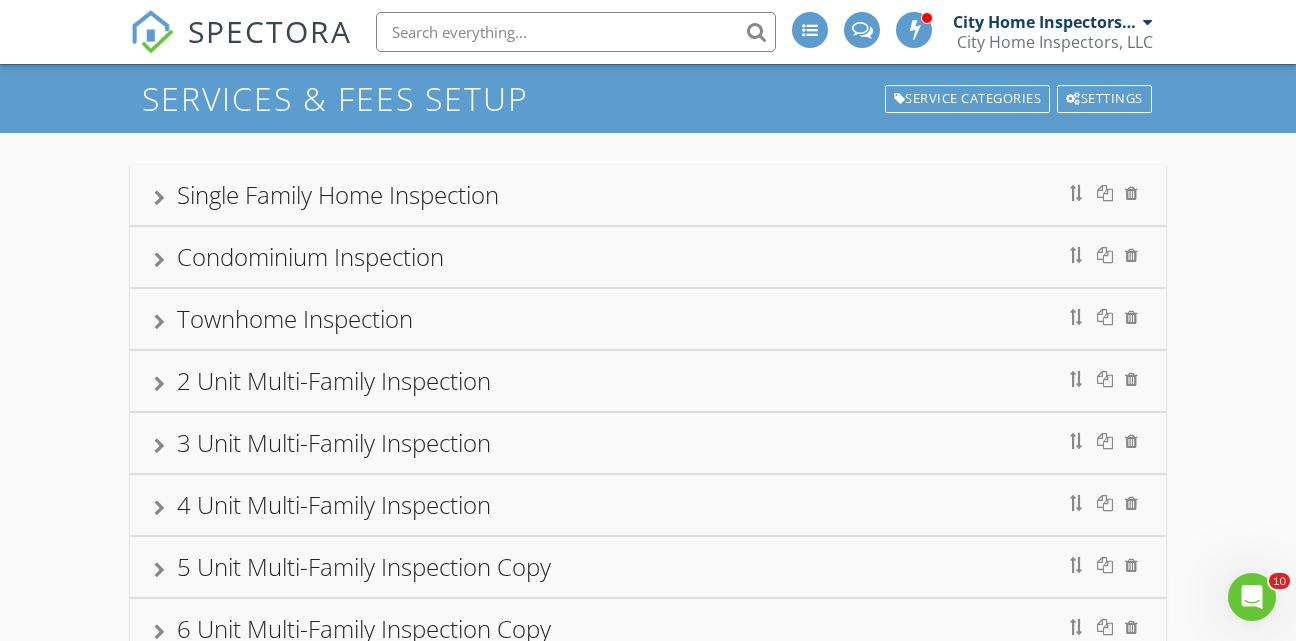 click at bounding box center (159, 198) 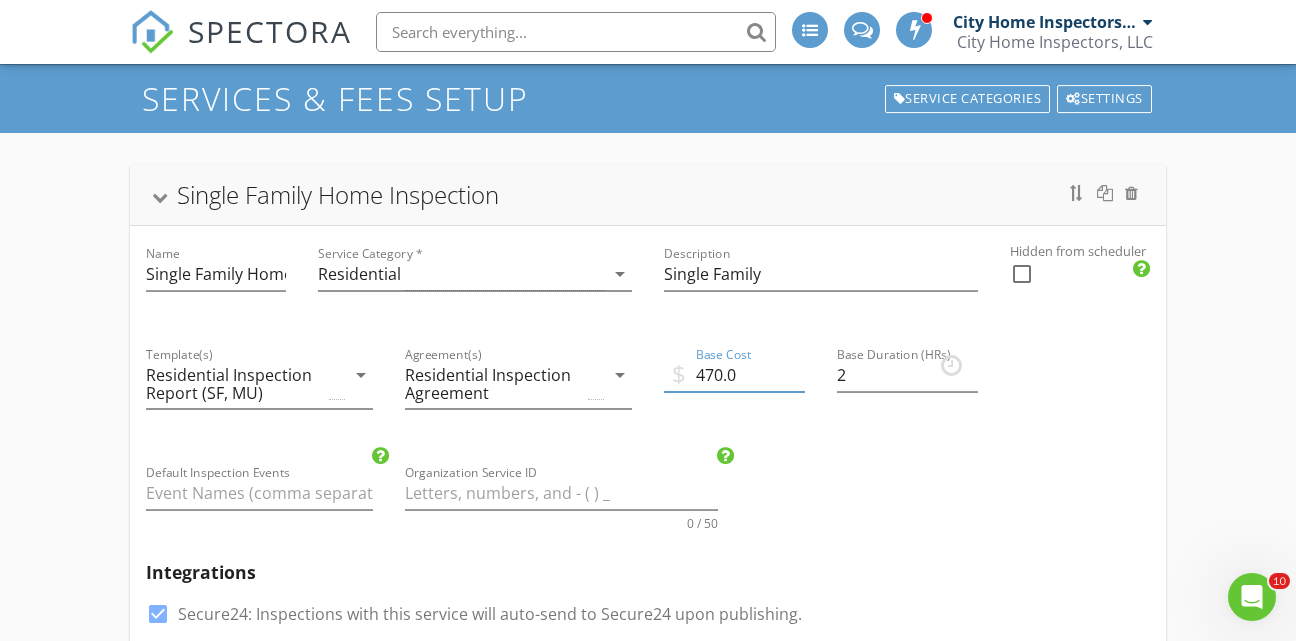 click on "470.0" at bounding box center (734, 375) 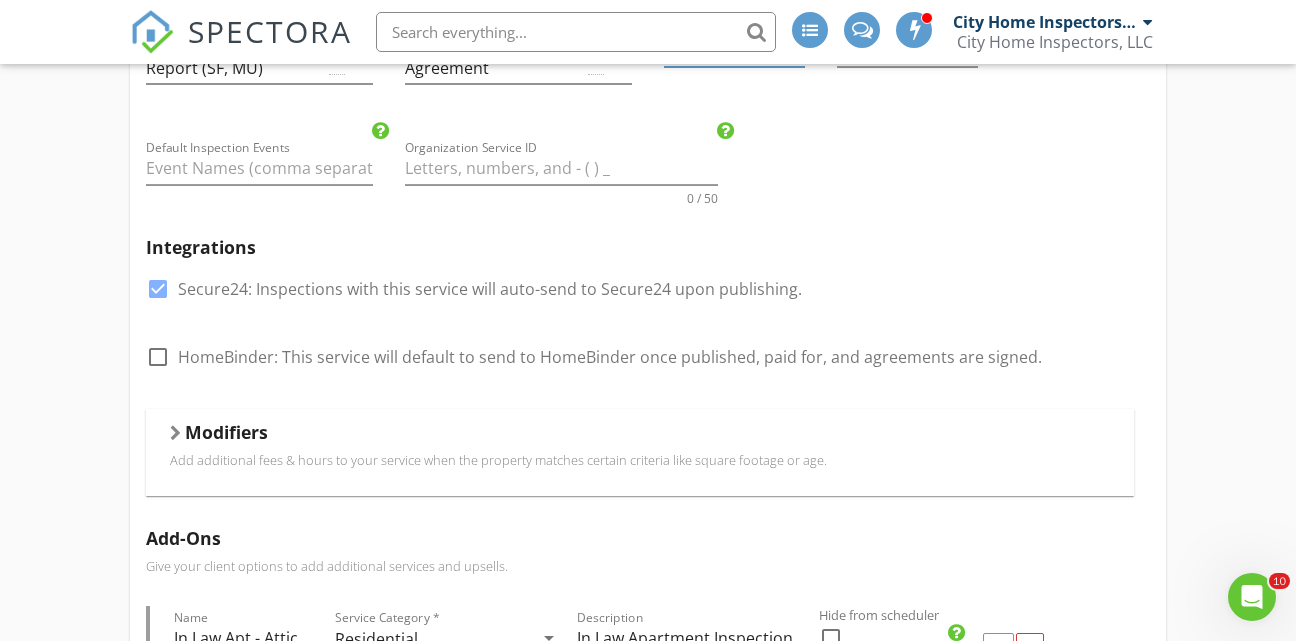 scroll, scrollTop: 671, scrollLeft: 0, axis: vertical 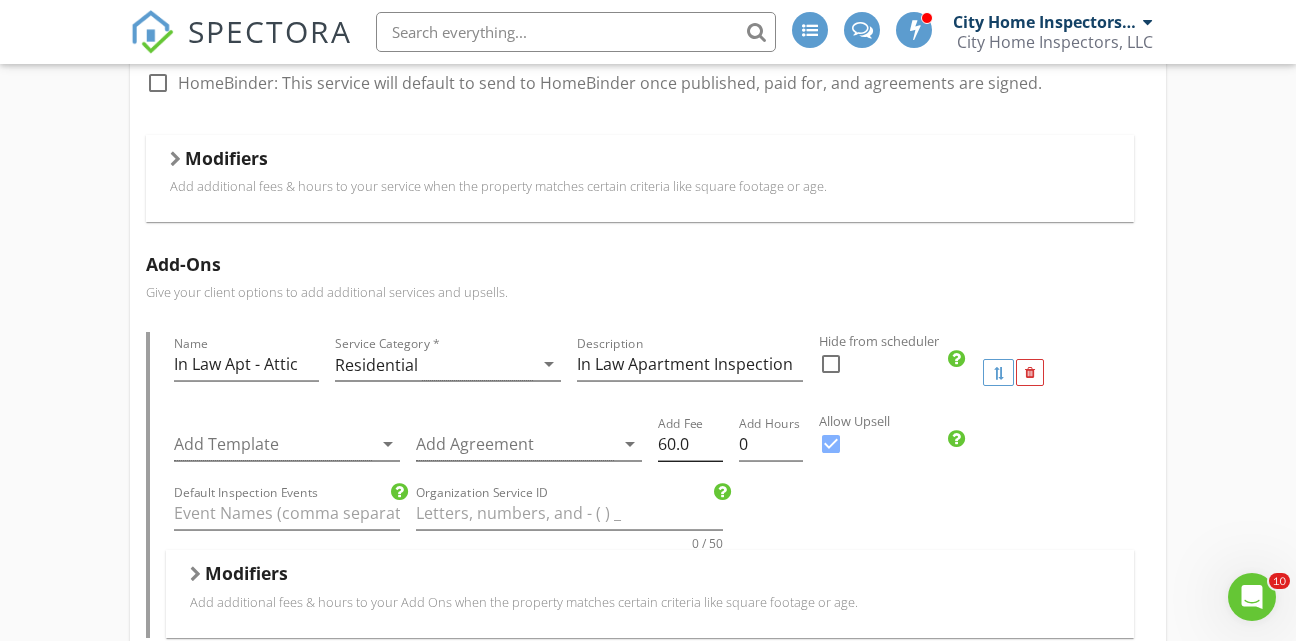 type on "475.0" 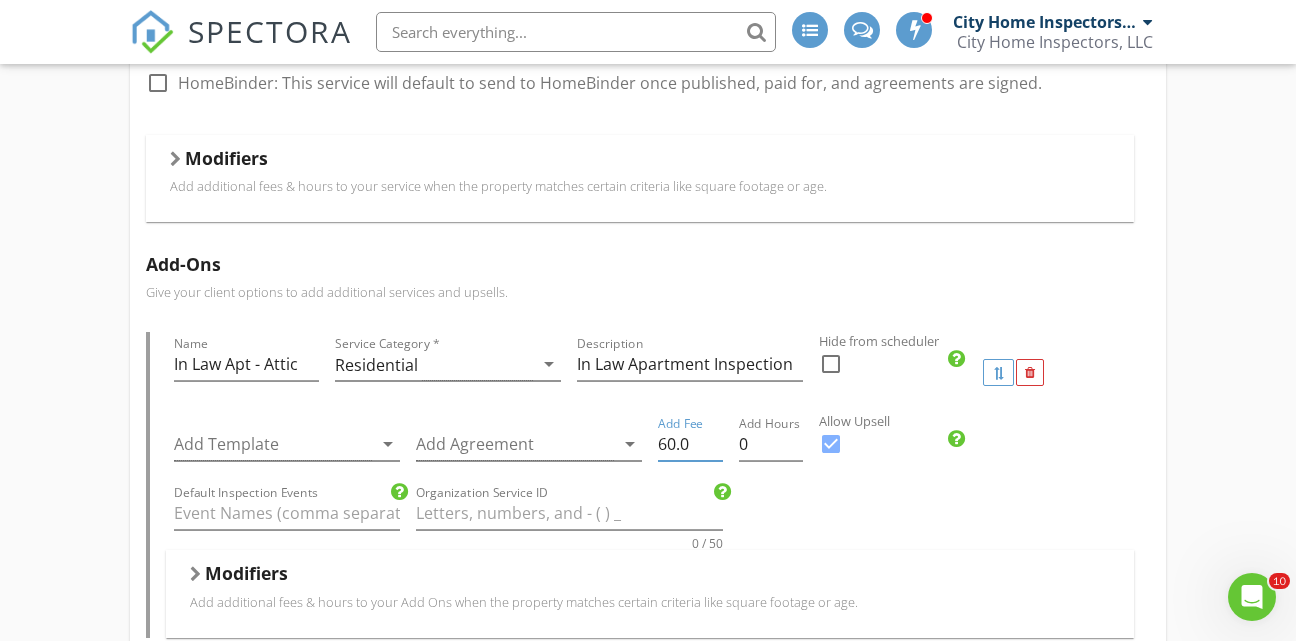click on "60.0" at bounding box center (690, 444) 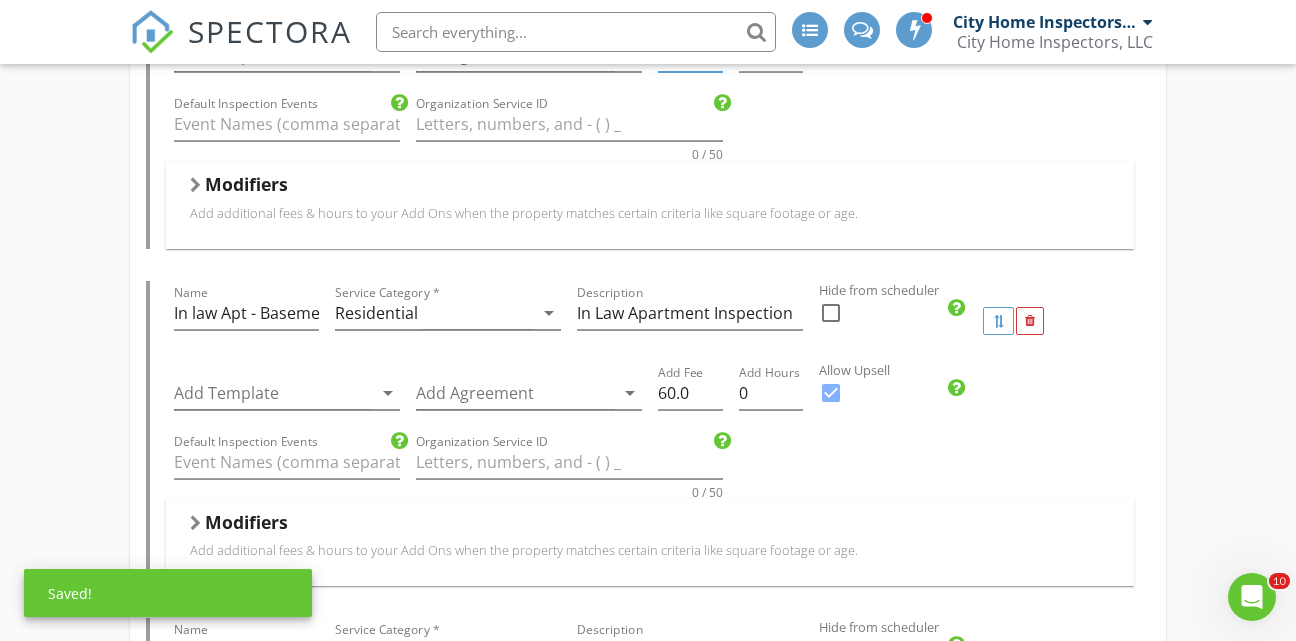 scroll, scrollTop: 1063, scrollLeft: 0, axis: vertical 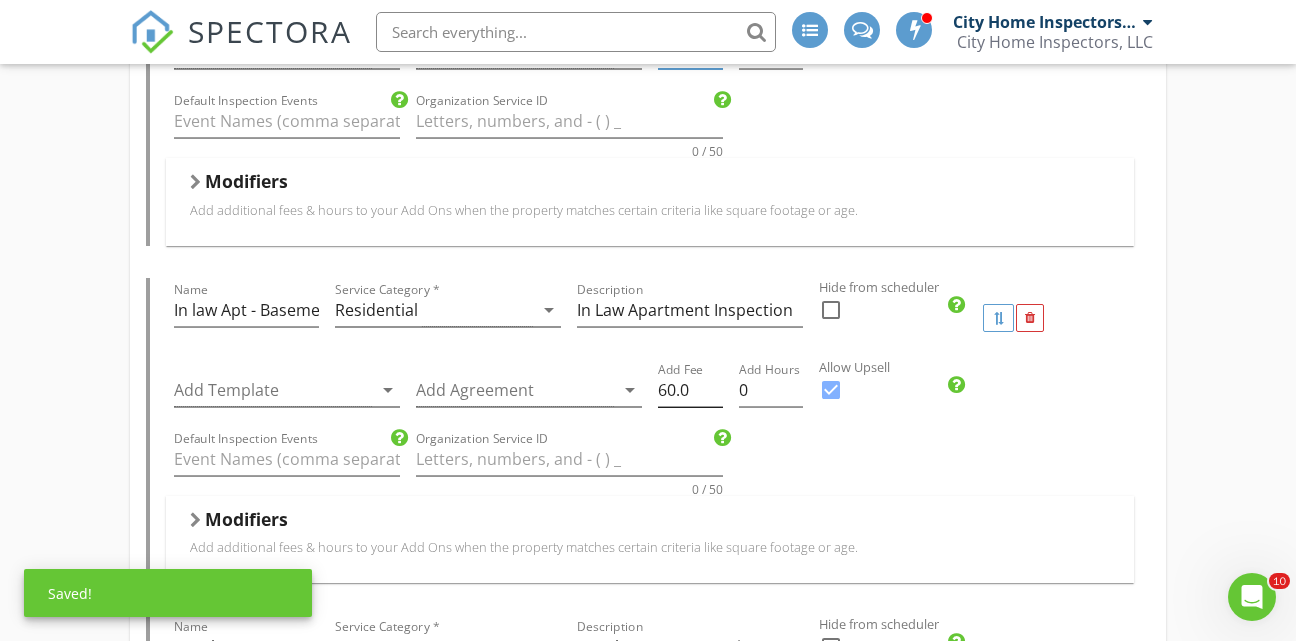 type on "74.98" 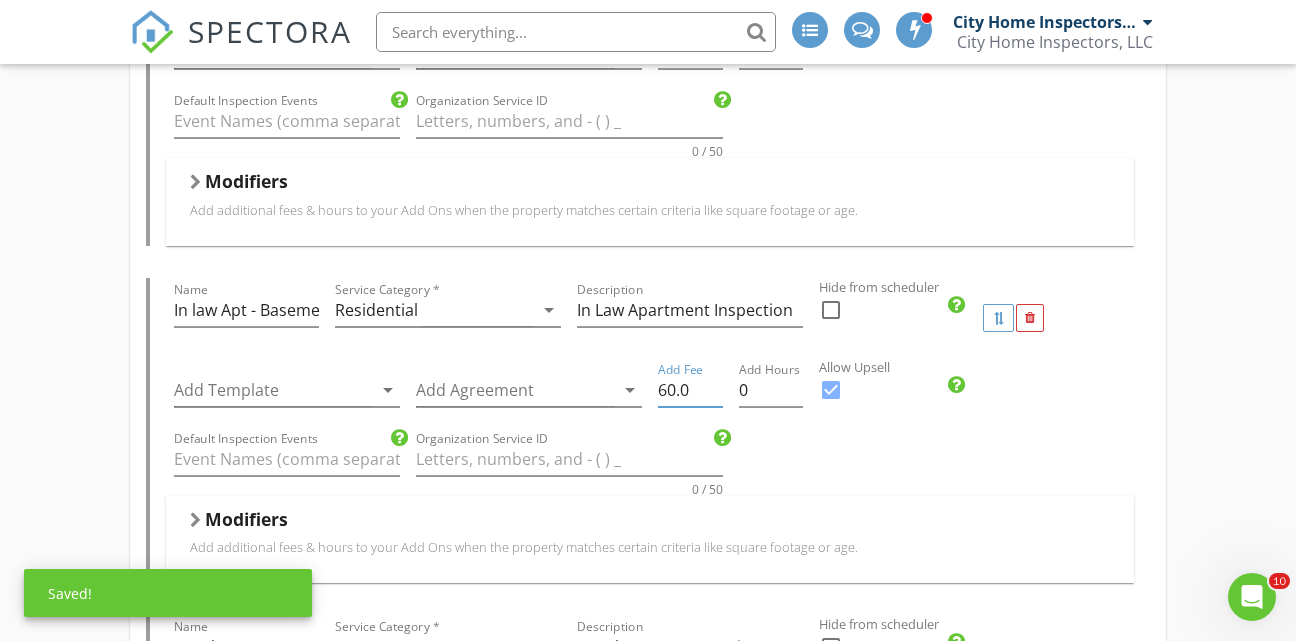 click on "60.0" at bounding box center [690, 390] 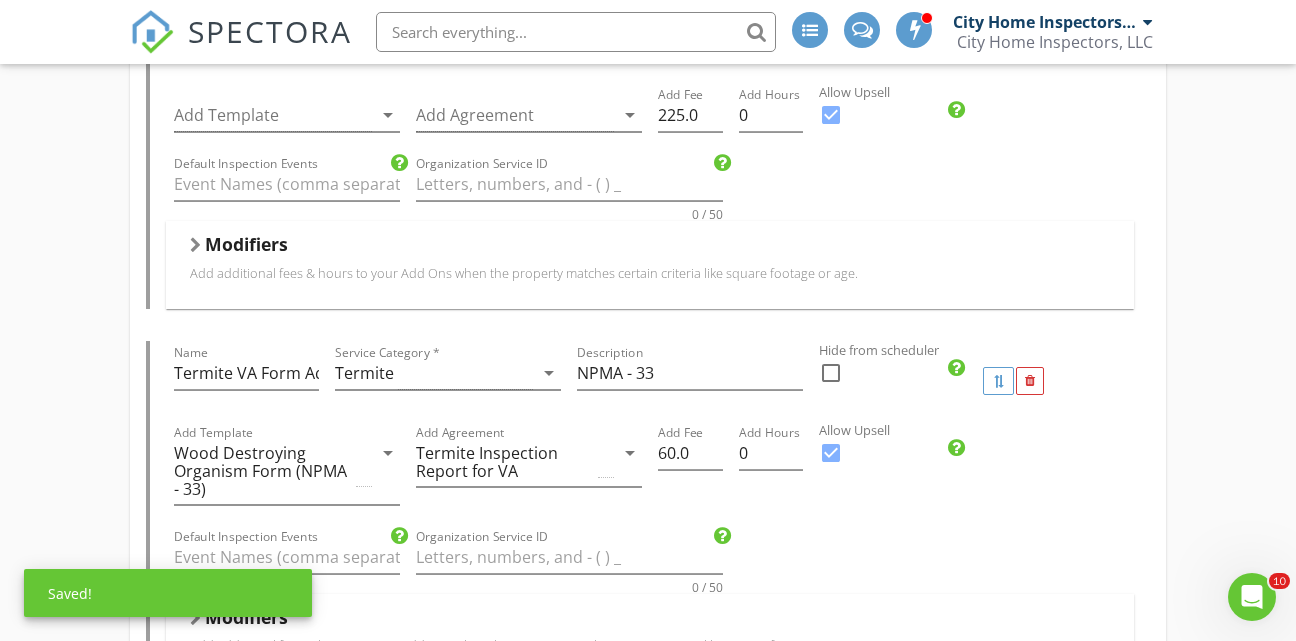 scroll, scrollTop: 1724, scrollLeft: 0, axis: vertical 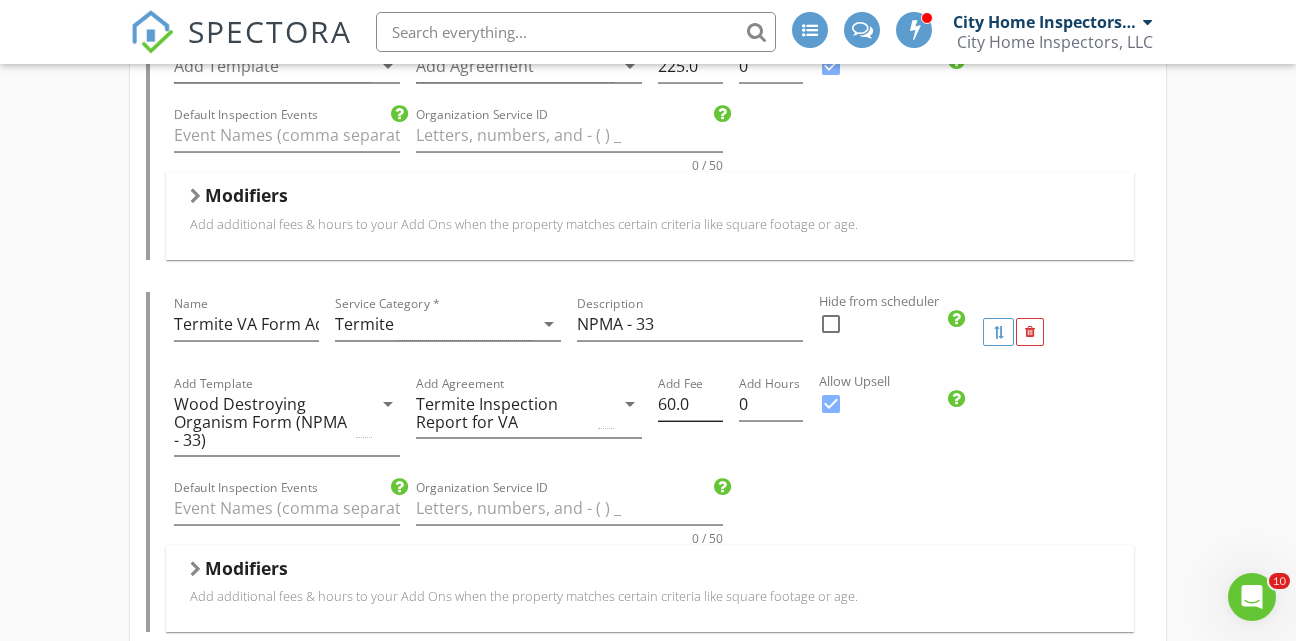 type on "74.98" 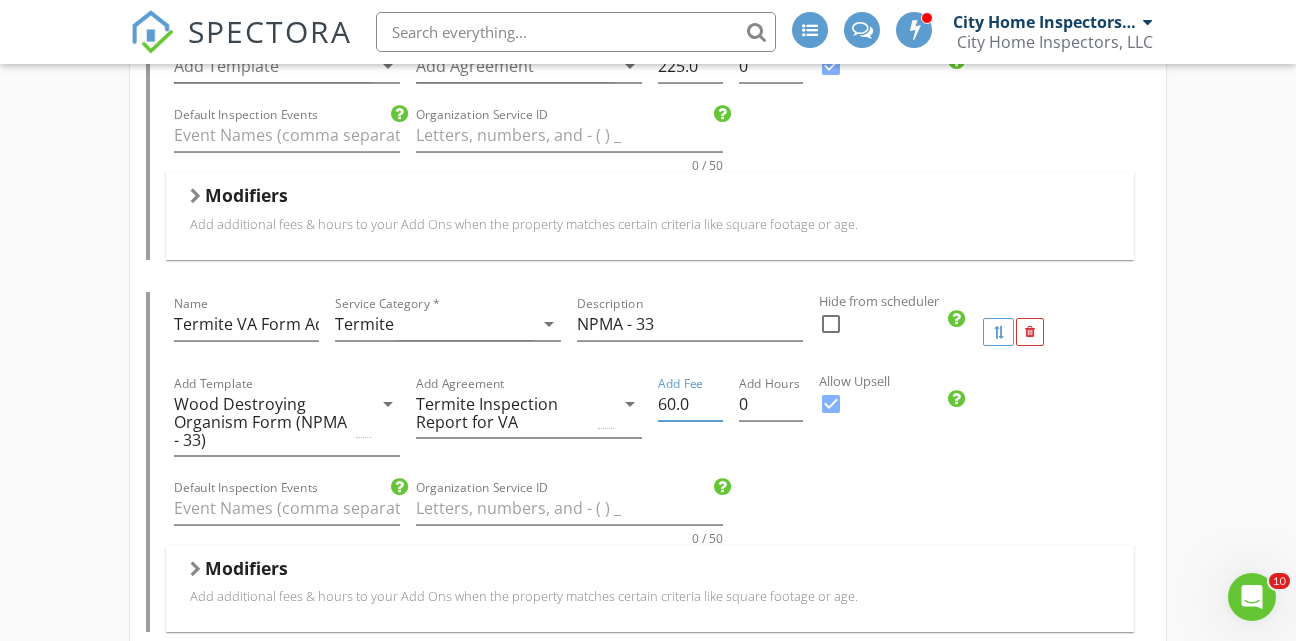 click on "60.0" at bounding box center (690, 404) 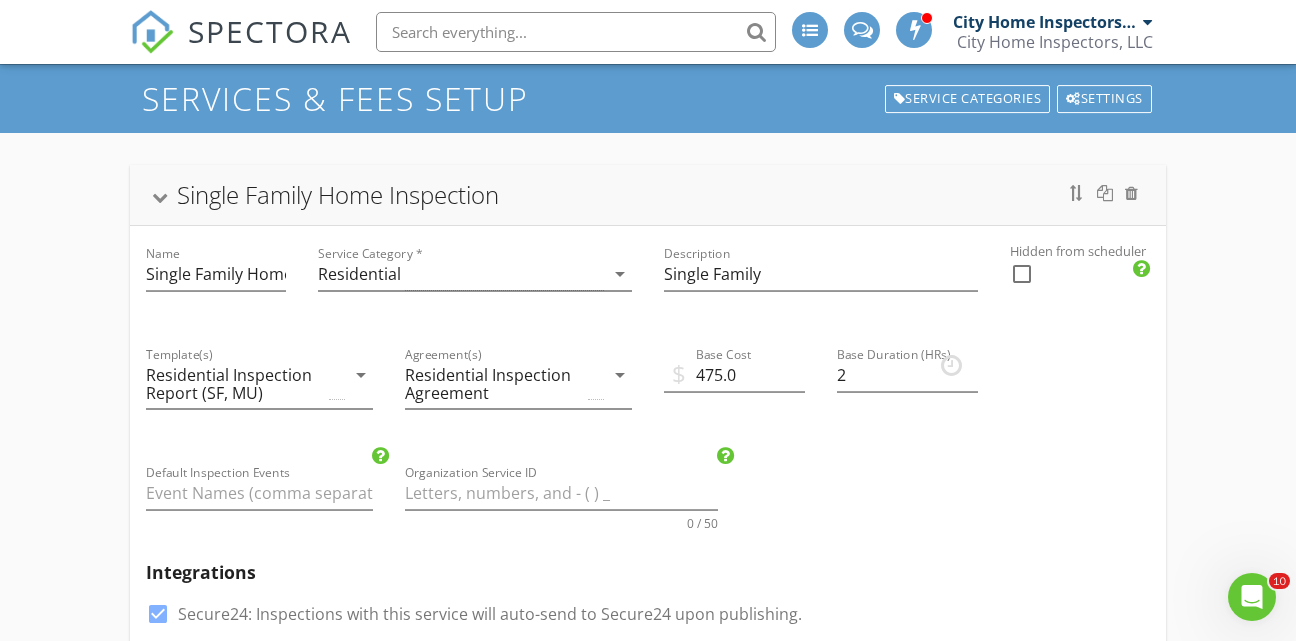 scroll, scrollTop: 0, scrollLeft: 0, axis: both 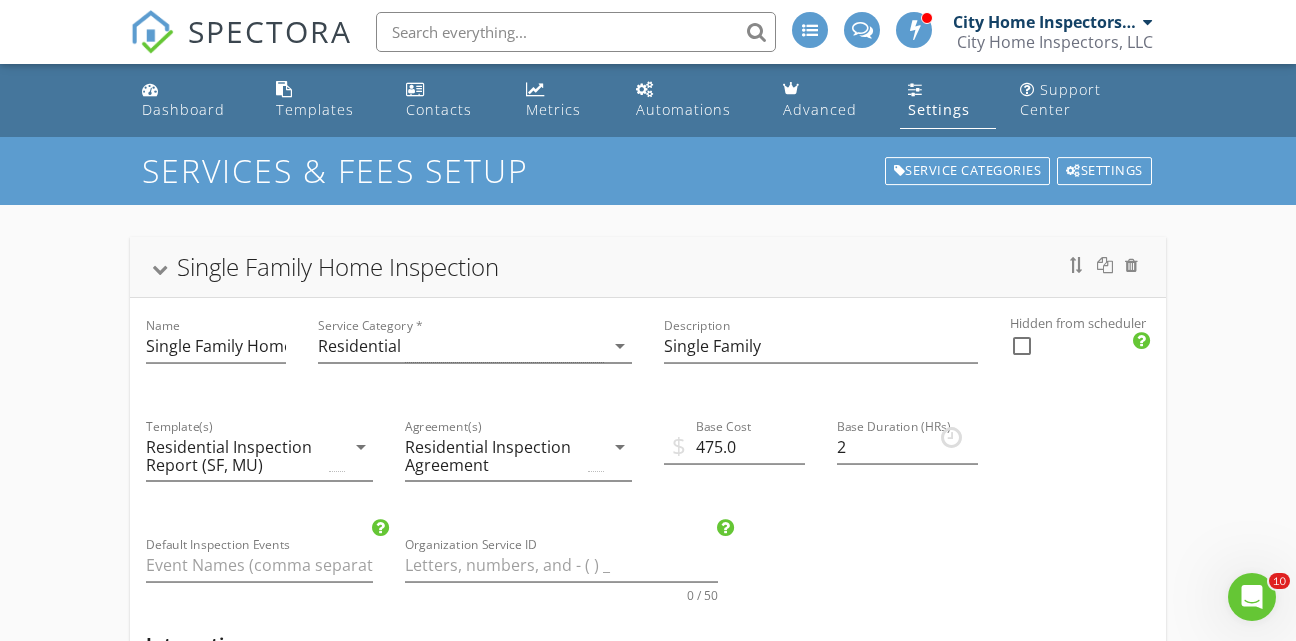 type on "65.0" 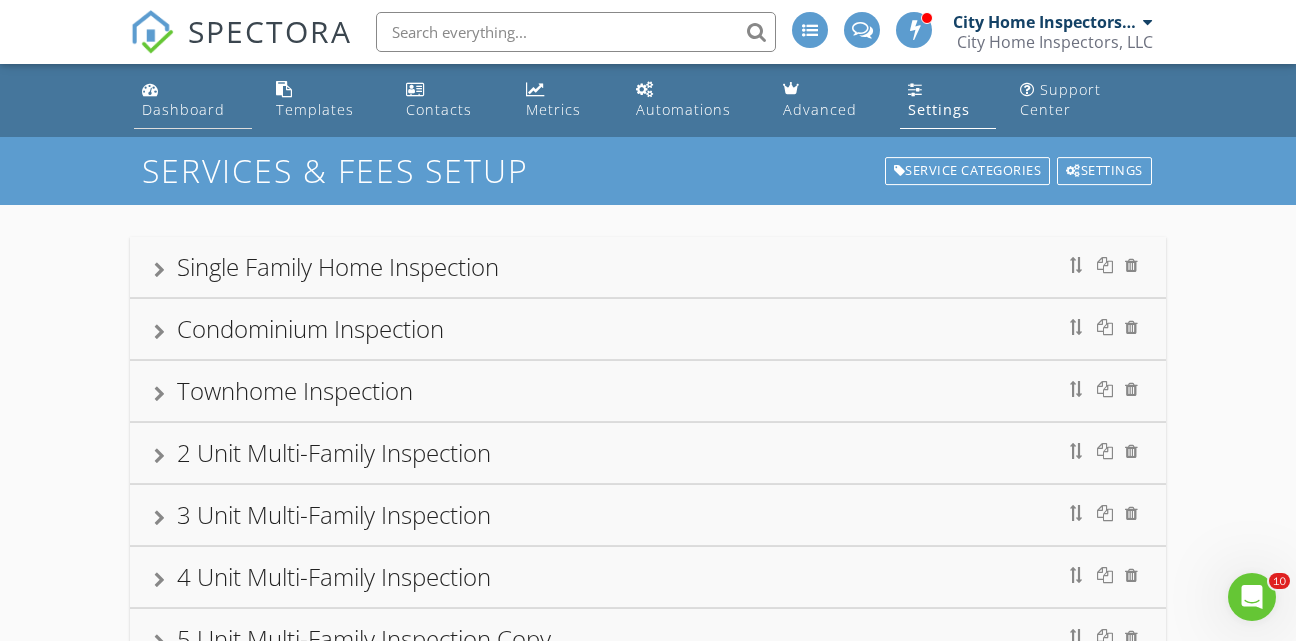 click on "Dashboard" at bounding box center [183, 109] 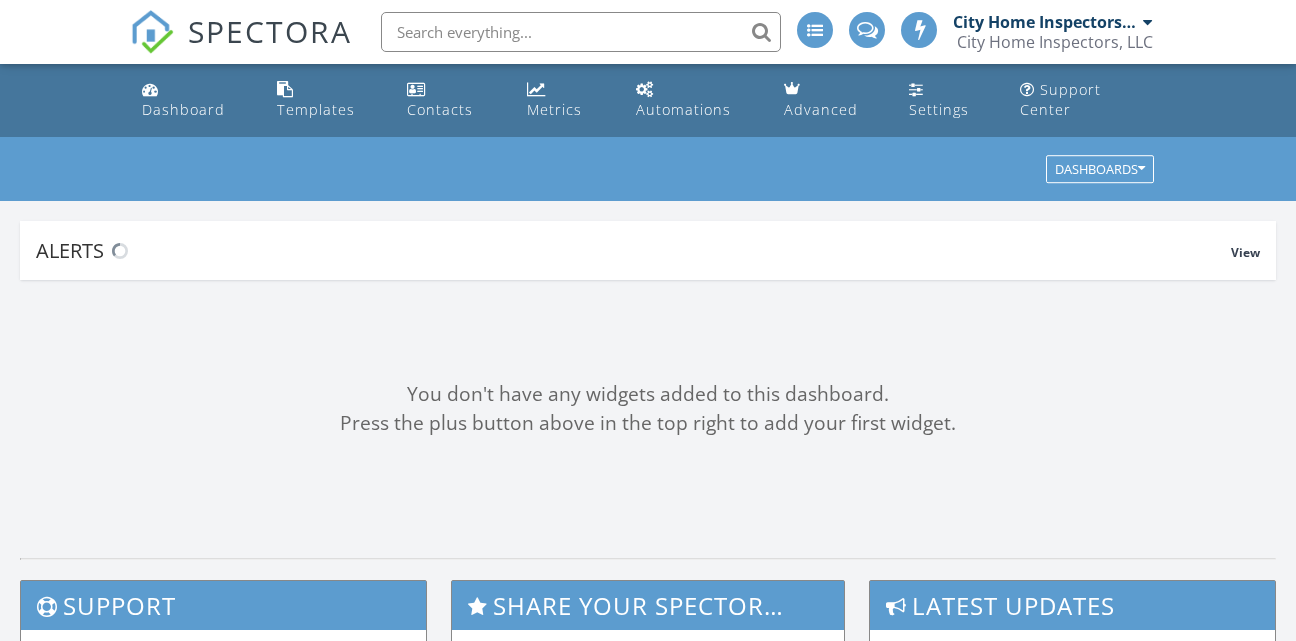 scroll, scrollTop: 0, scrollLeft: 0, axis: both 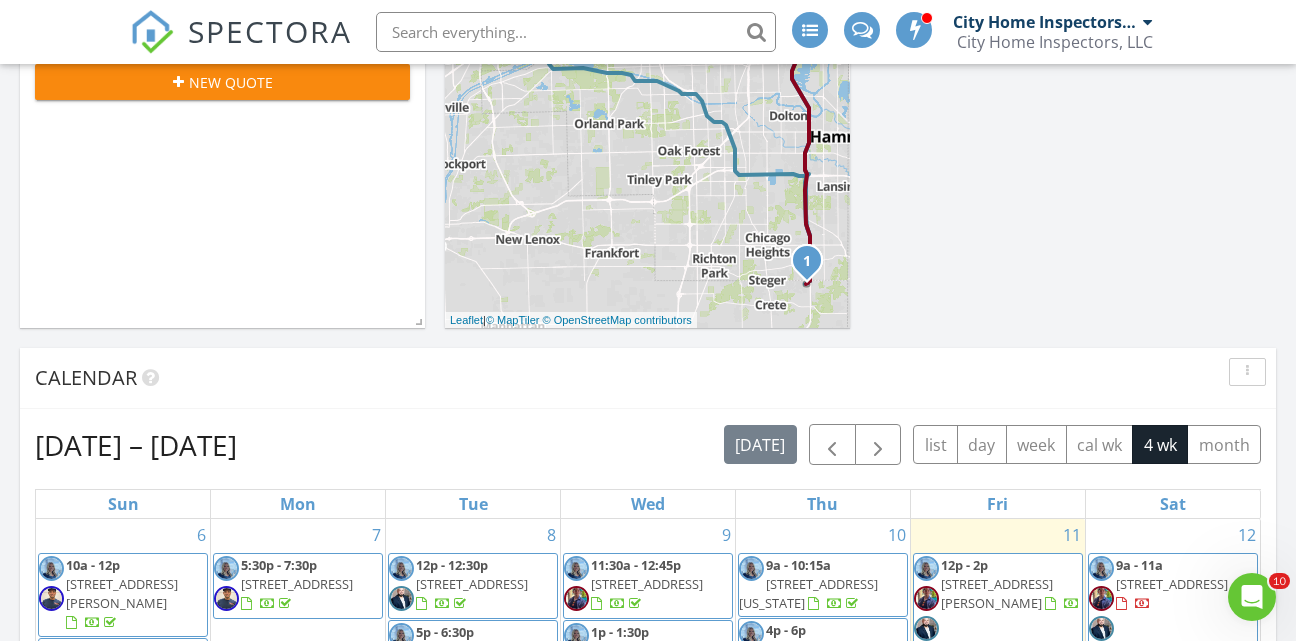 click on "9a - 11a
[STREET_ADDRESS]" at bounding box center [1173, 601] 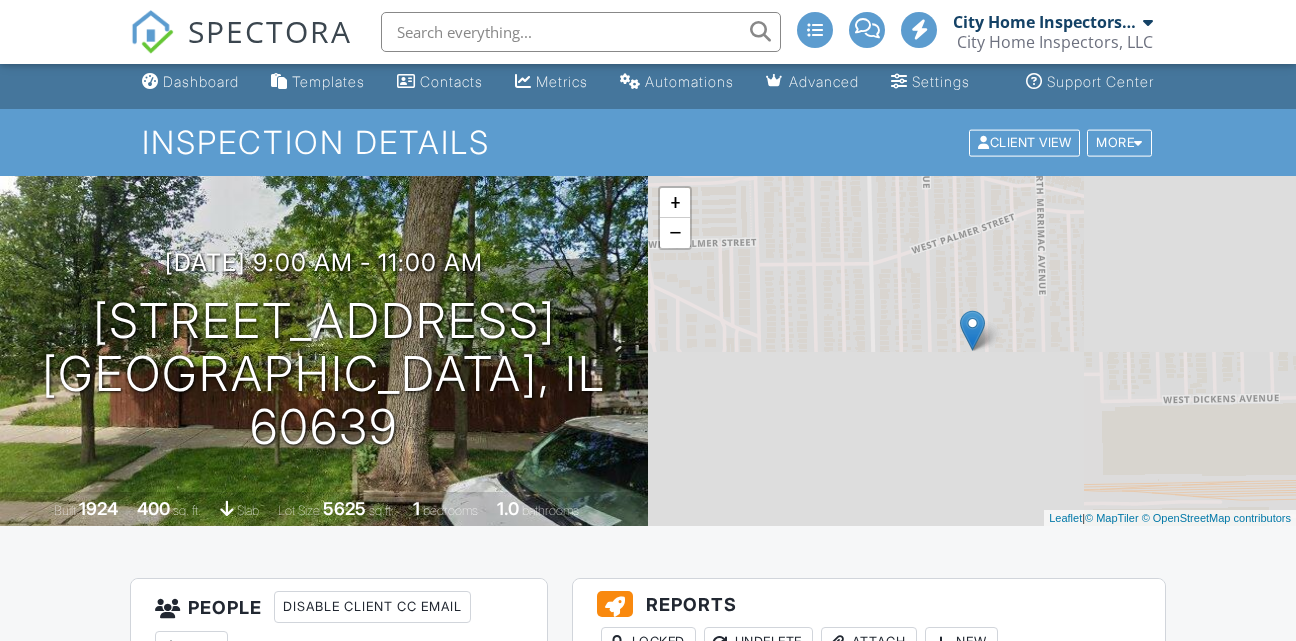 scroll, scrollTop: 412, scrollLeft: 0, axis: vertical 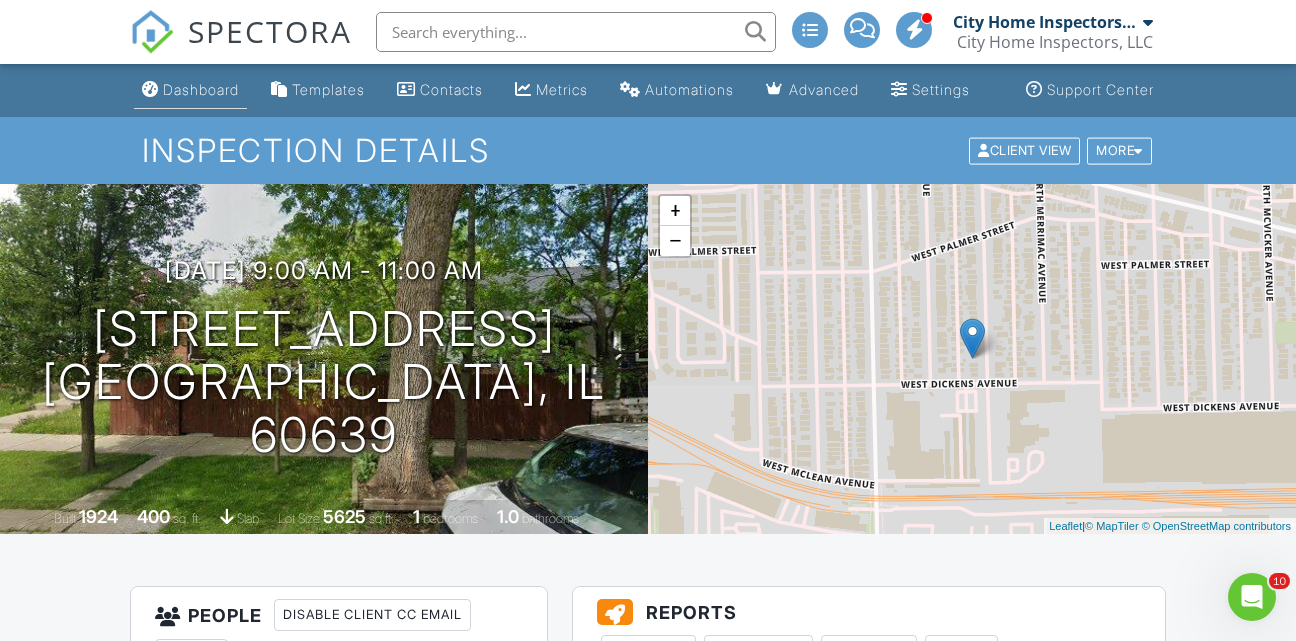 click on "Dashboard" at bounding box center (201, 89) 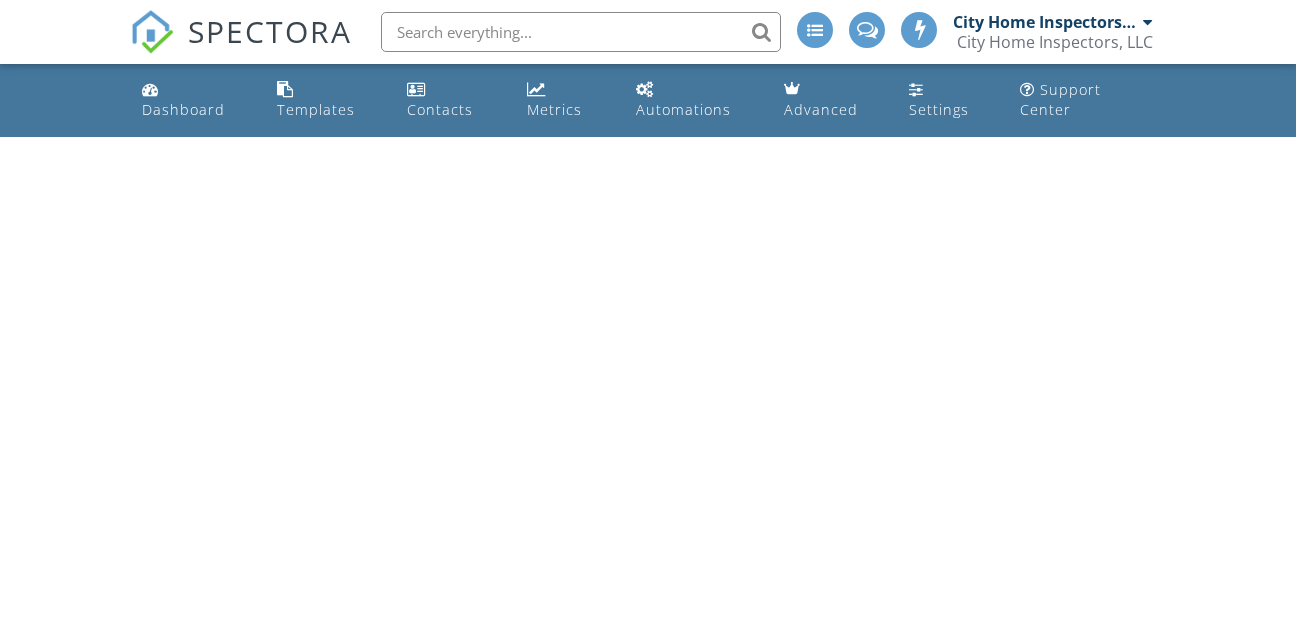 scroll, scrollTop: 0, scrollLeft: 0, axis: both 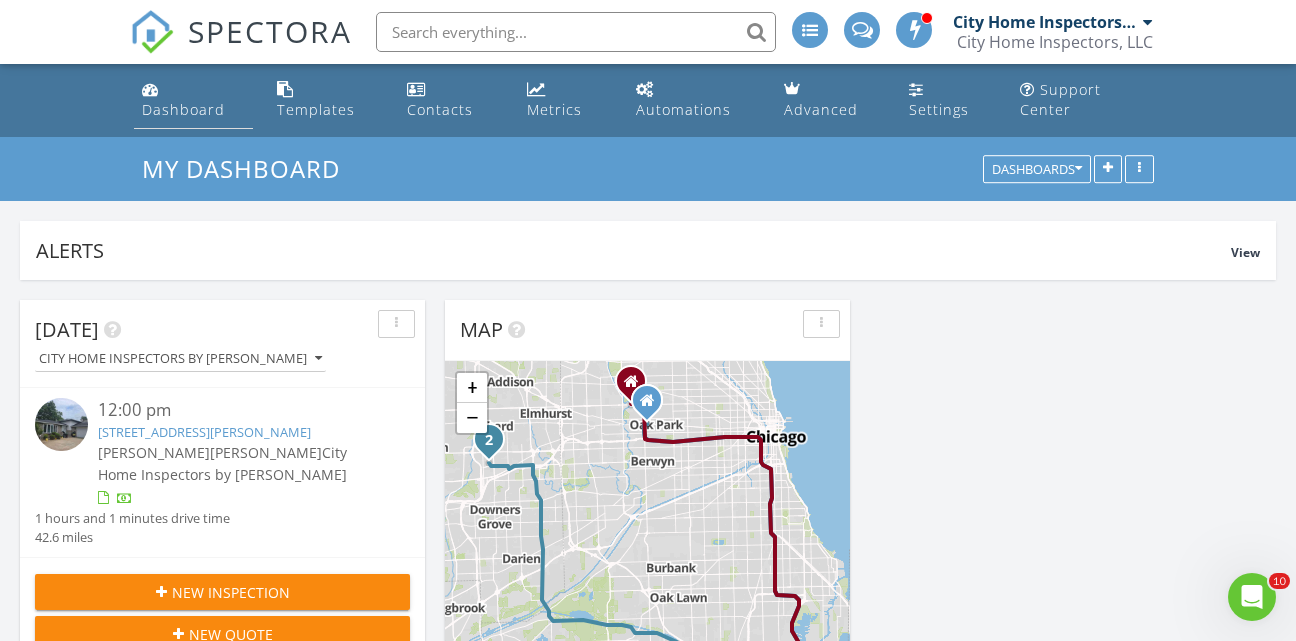 click on "Dashboard" at bounding box center [183, 109] 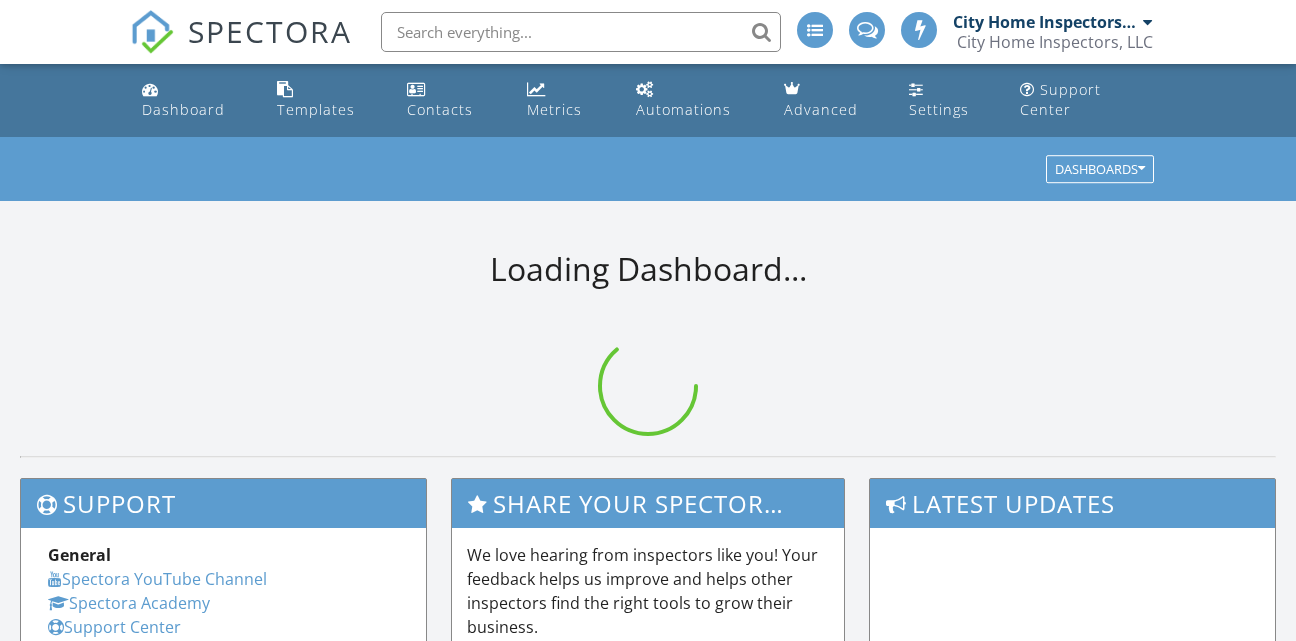 scroll, scrollTop: 0, scrollLeft: 0, axis: both 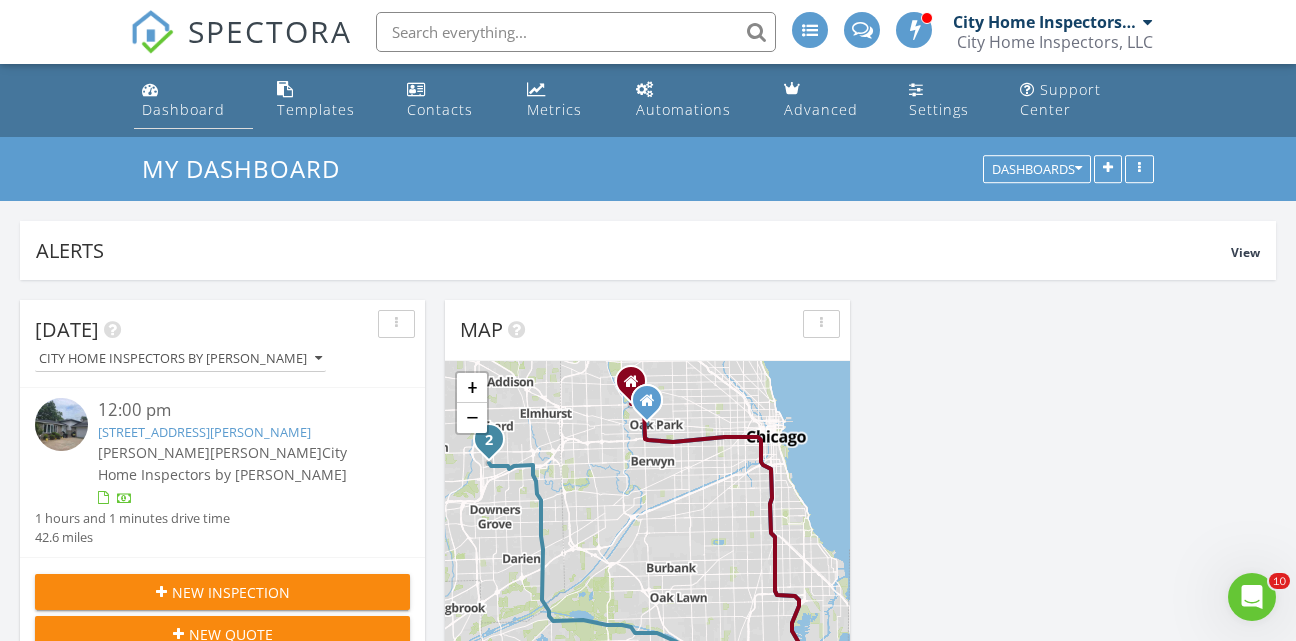 click on "Dashboard" at bounding box center [183, 109] 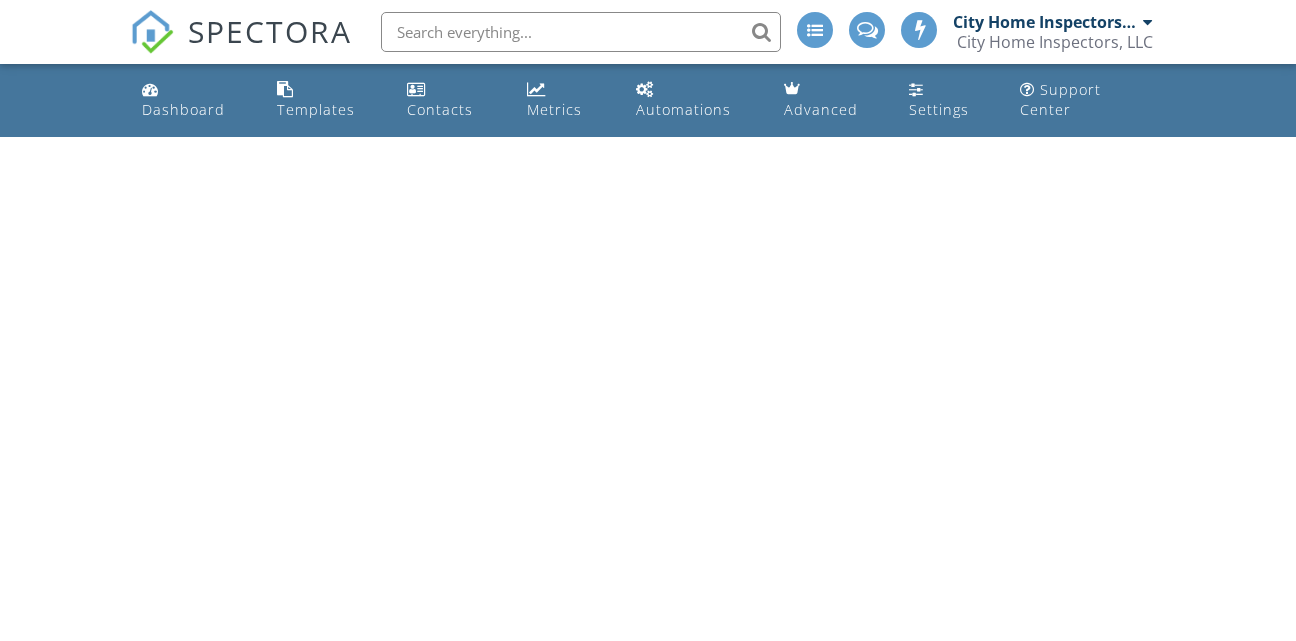 scroll, scrollTop: 0, scrollLeft: 0, axis: both 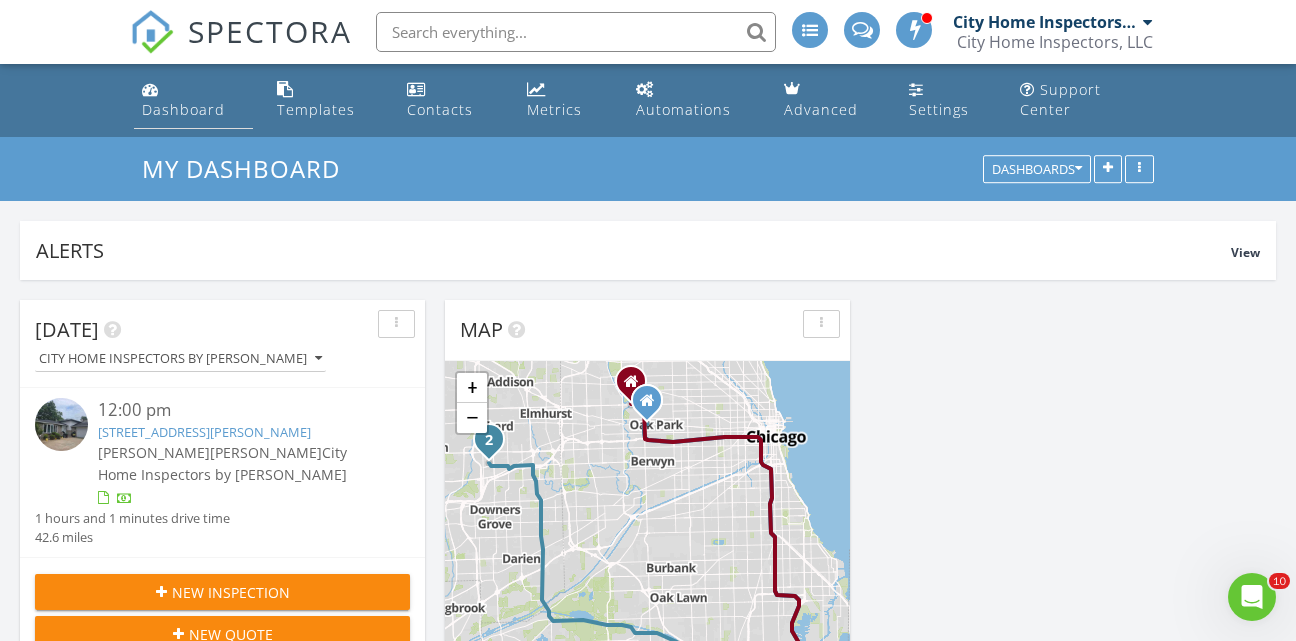 click on "Dashboard" at bounding box center [183, 109] 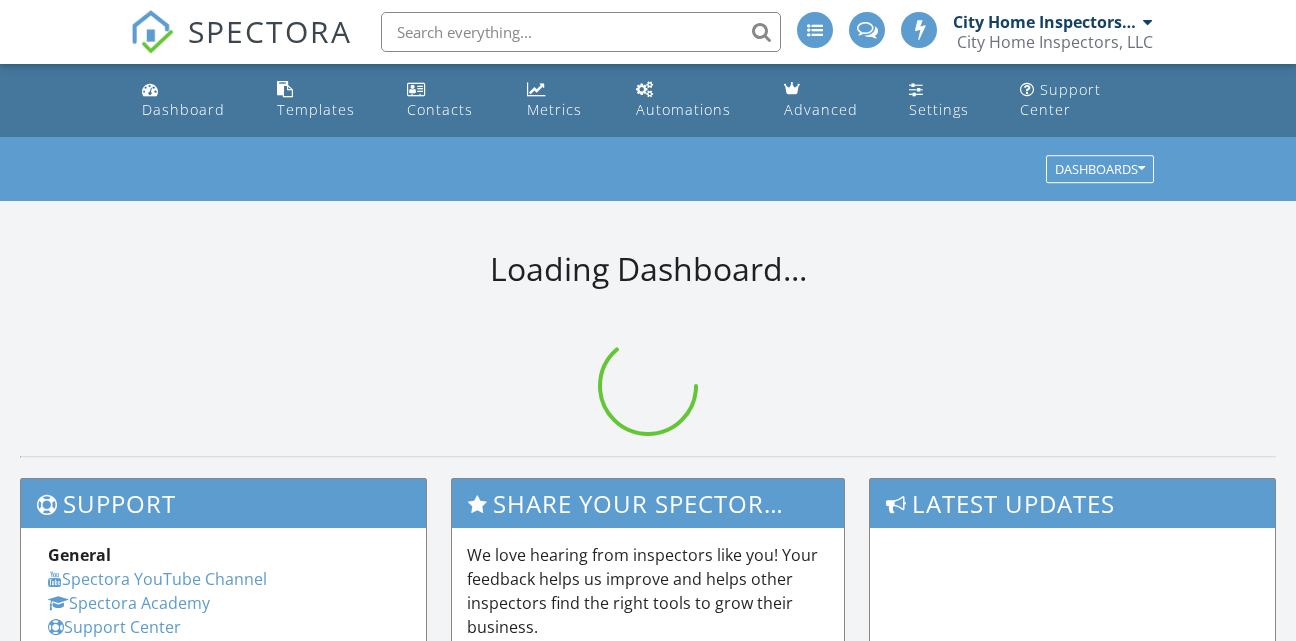 scroll, scrollTop: 0, scrollLeft: 0, axis: both 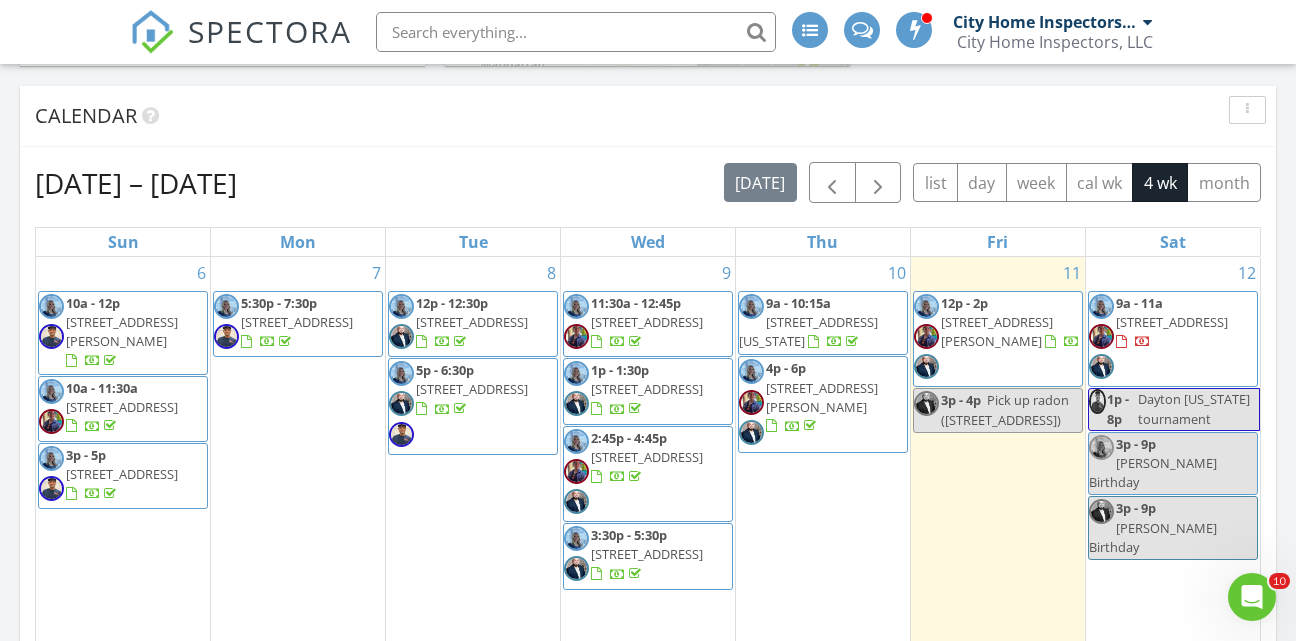 click at bounding box center [576, 32] 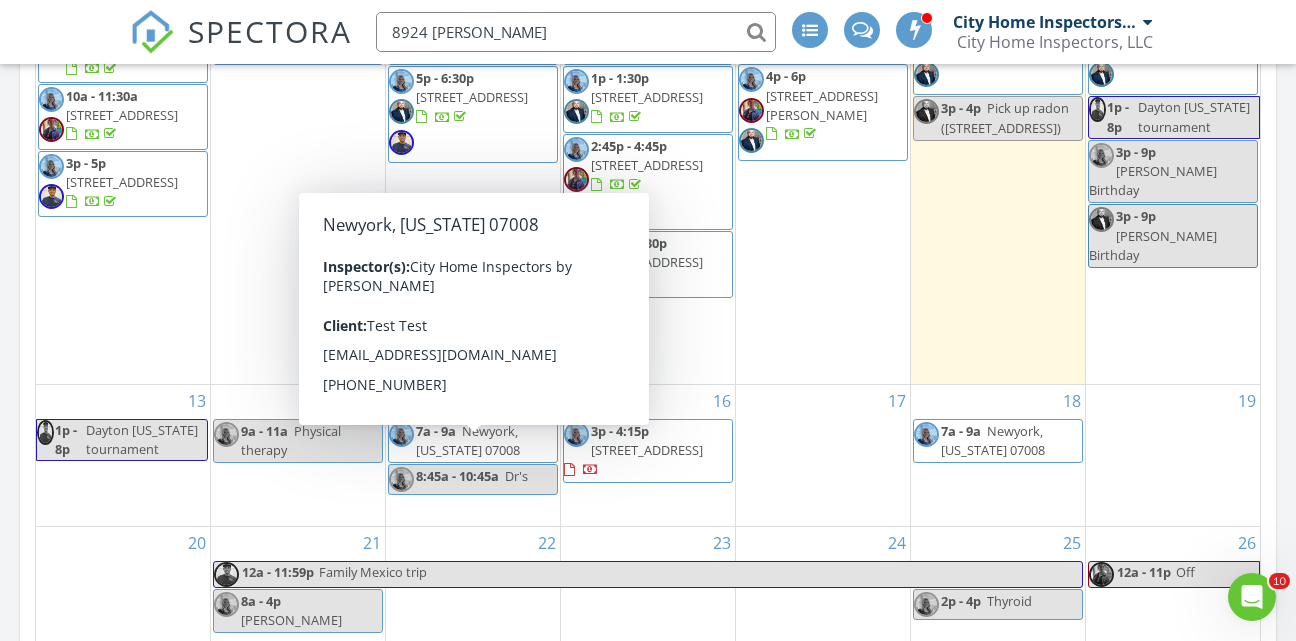 scroll, scrollTop: 1101, scrollLeft: 0, axis: vertical 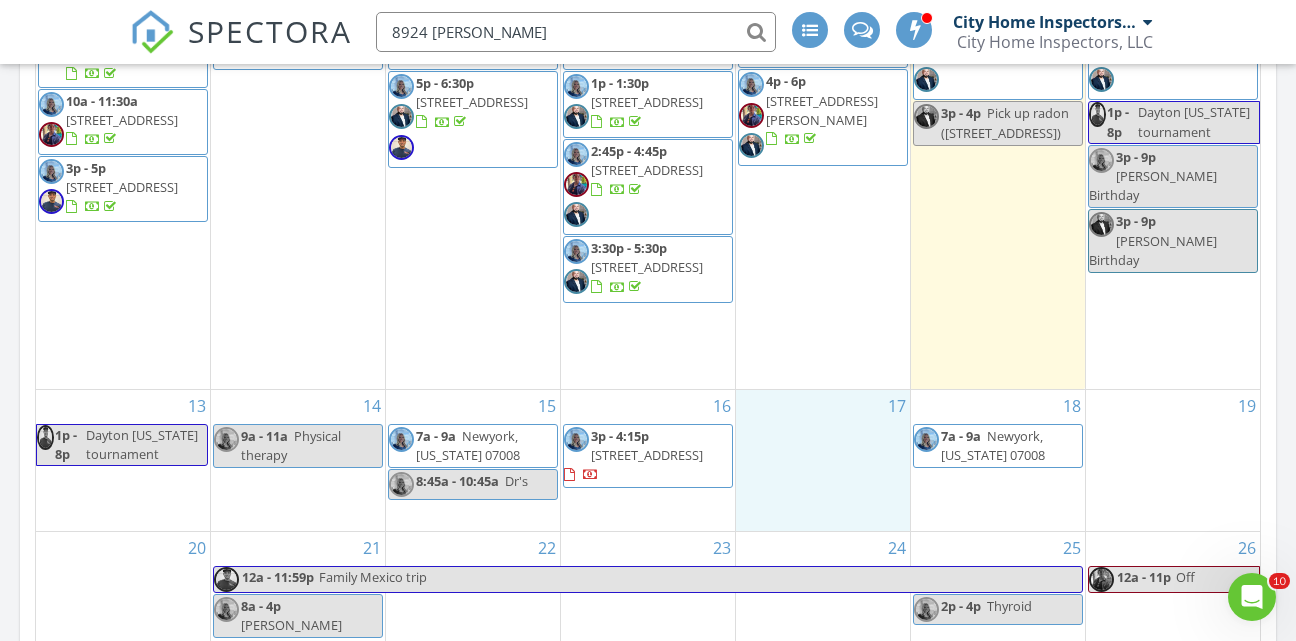 click on "17" at bounding box center [823, 460] 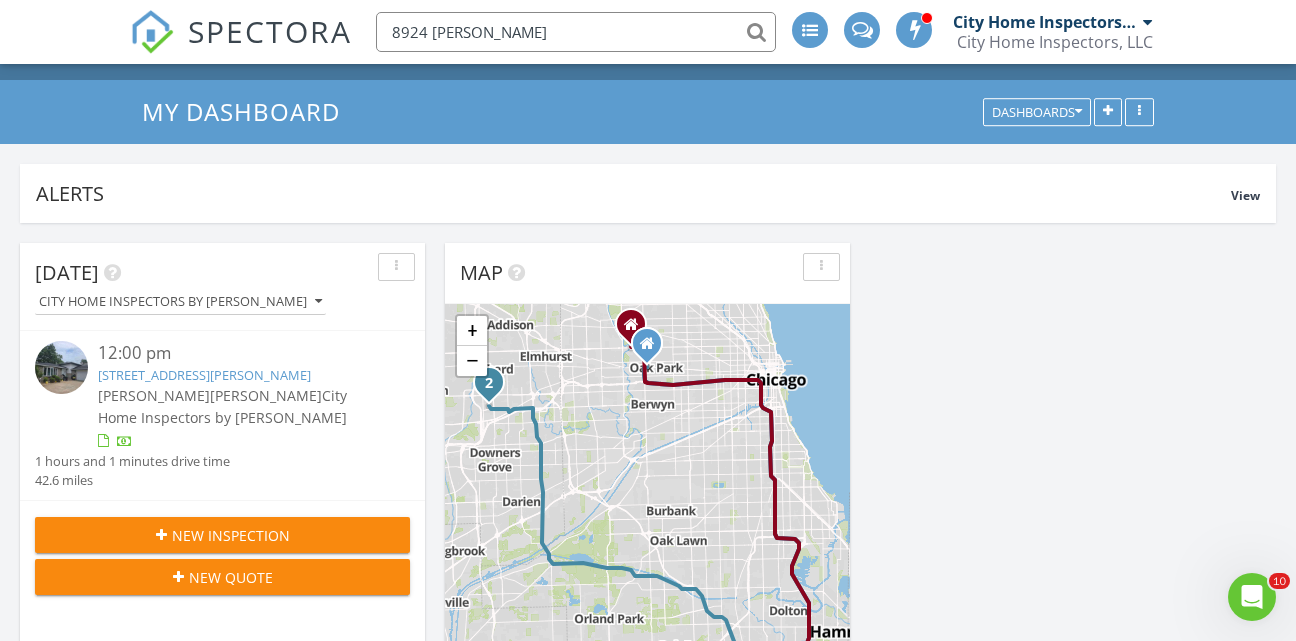 scroll, scrollTop: 0, scrollLeft: 0, axis: both 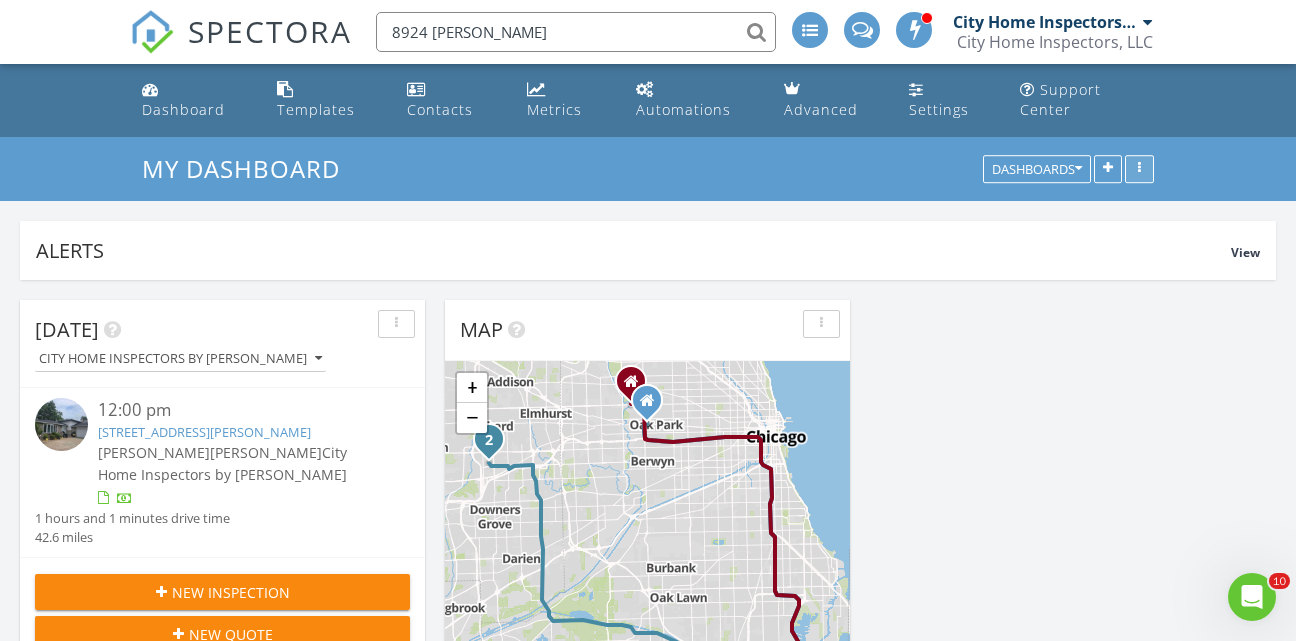 type on "8924 kenneth" 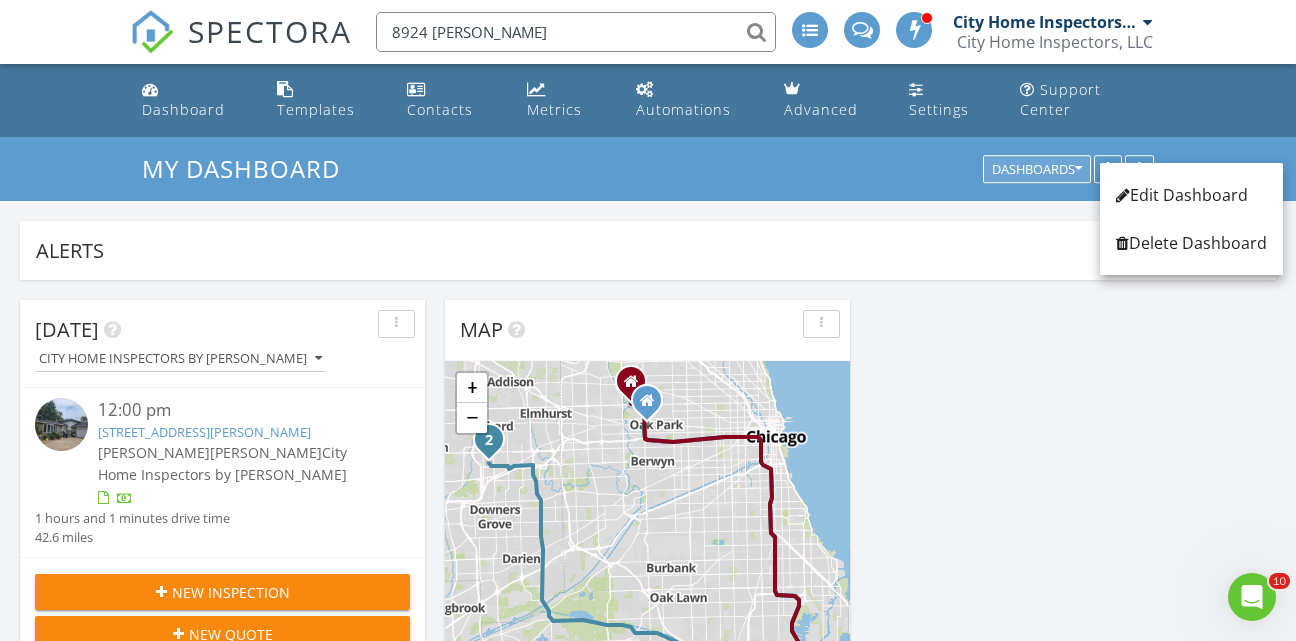 click on "Dashboards" at bounding box center (1037, 170) 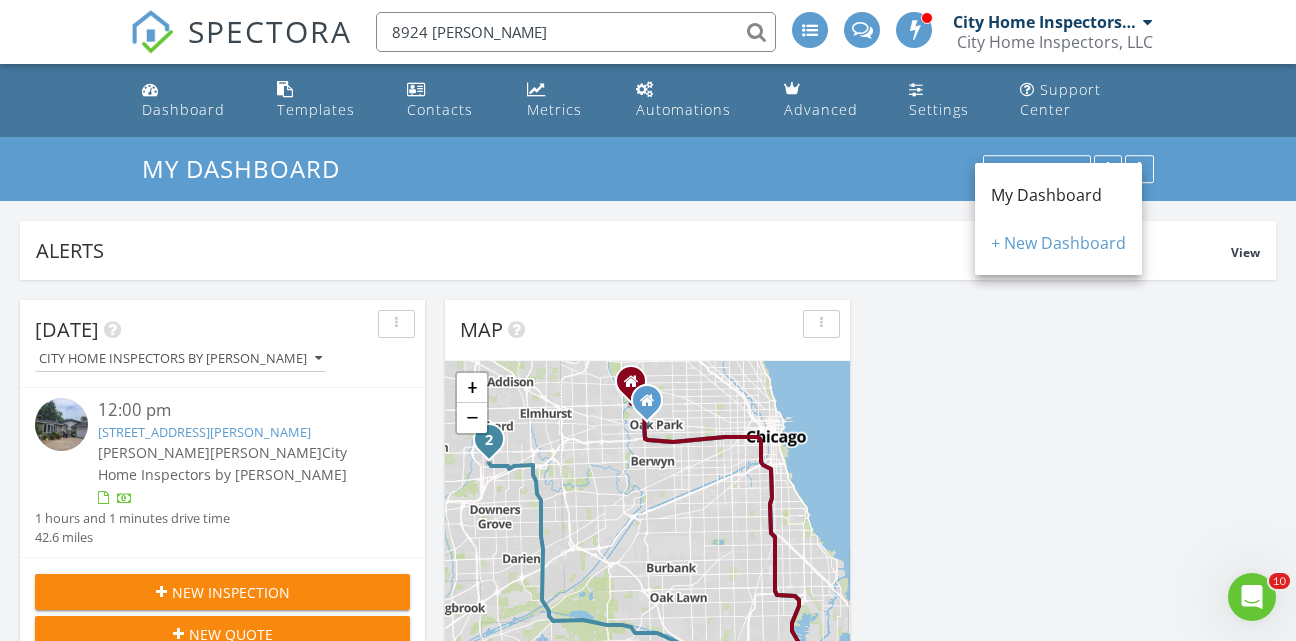 click at bounding box center (1148, 22) 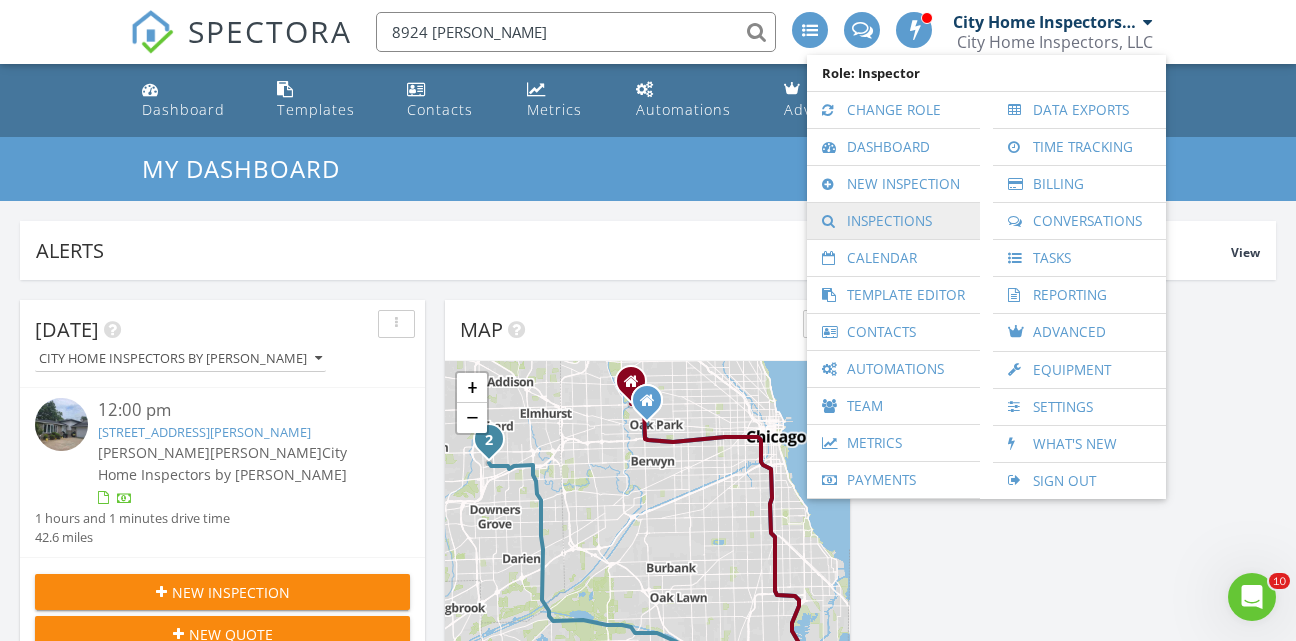 click on "Inspections" at bounding box center (893, 221) 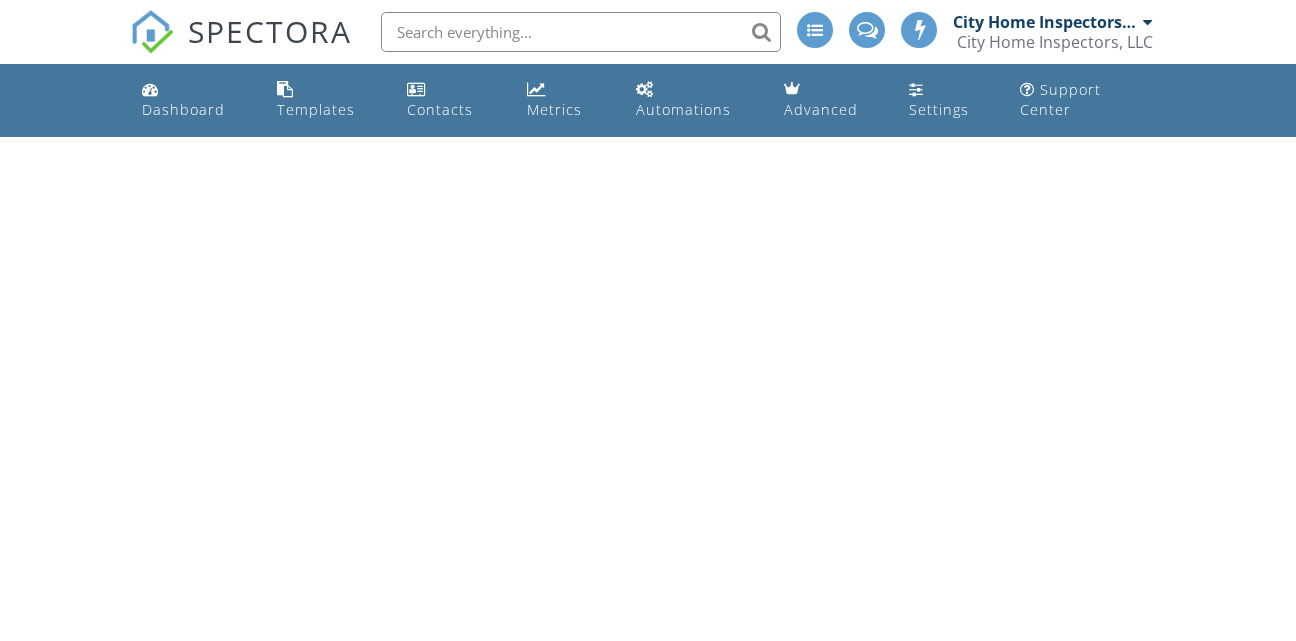scroll, scrollTop: 0, scrollLeft: 0, axis: both 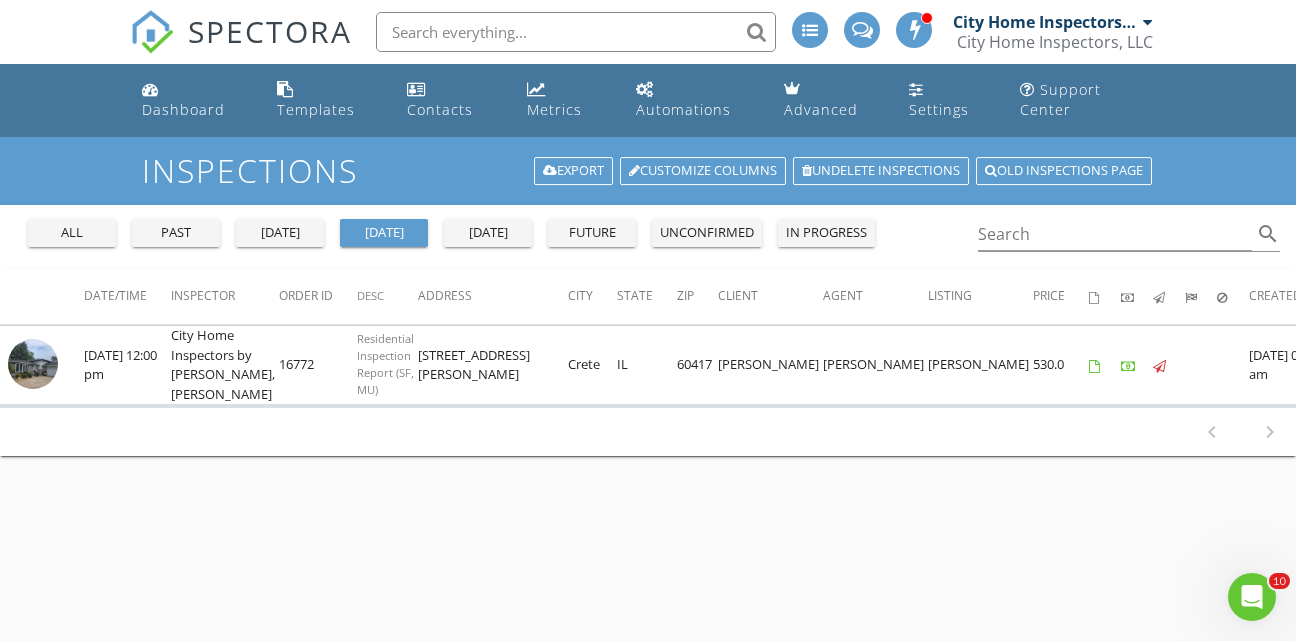 click on "all" at bounding box center (72, 233) 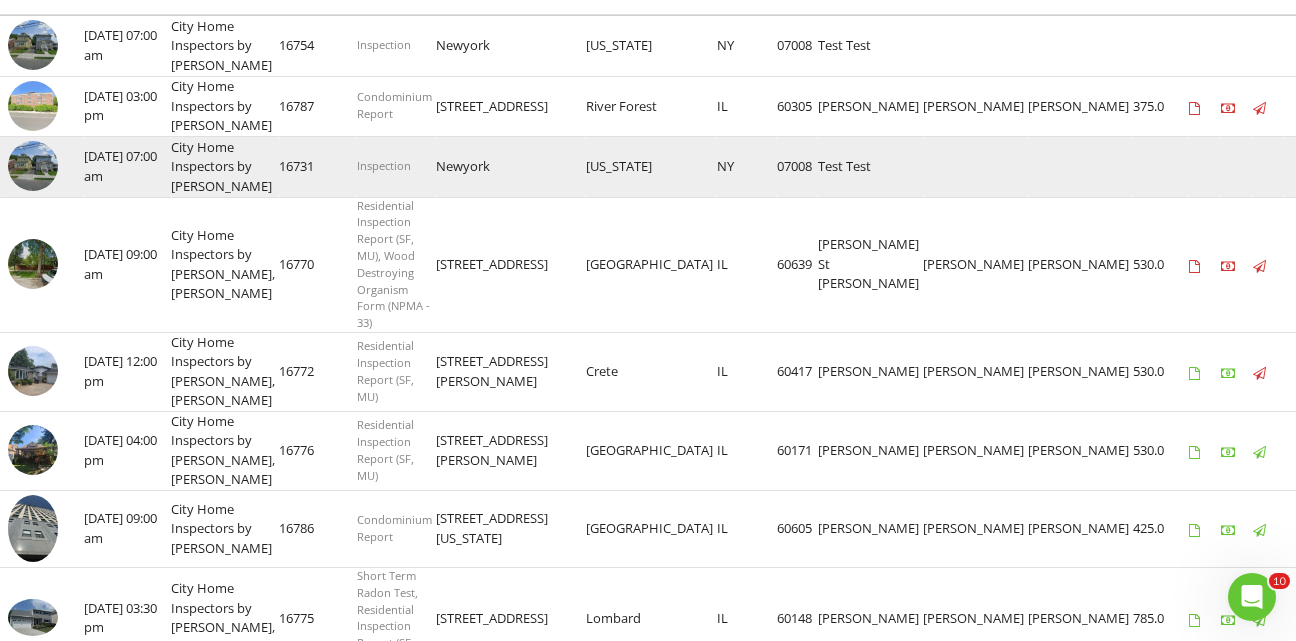 scroll, scrollTop: 0, scrollLeft: 0, axis: both 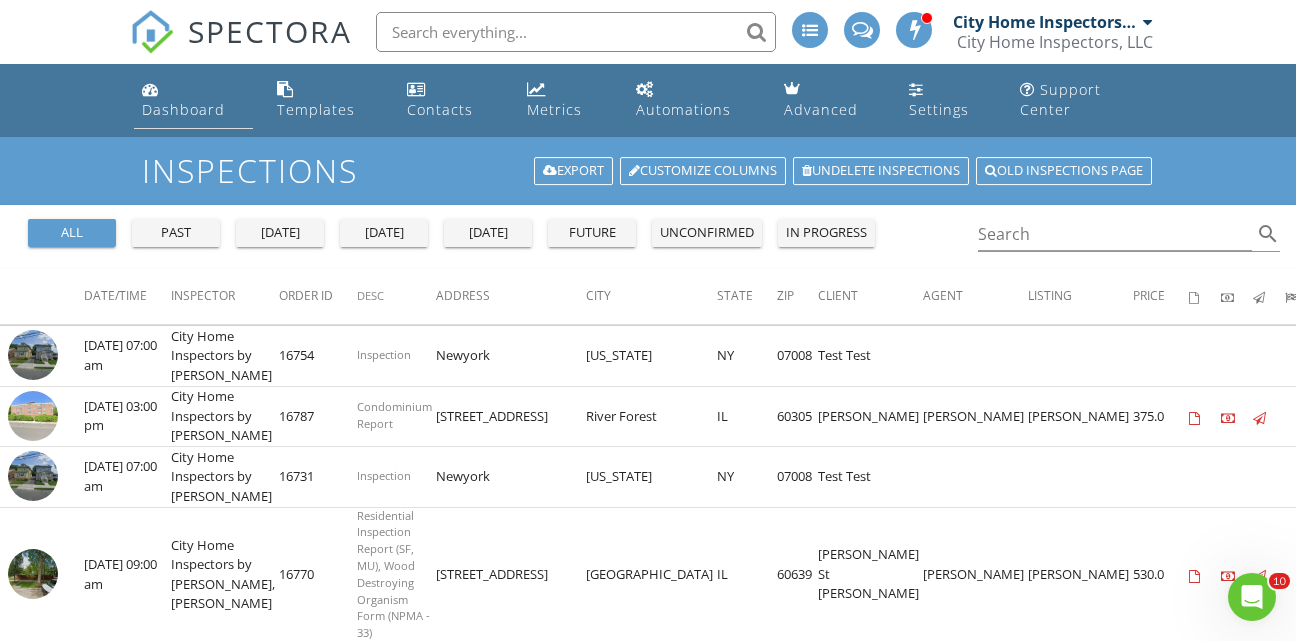 click on "Dashboard" at bounding box center [183, 109] 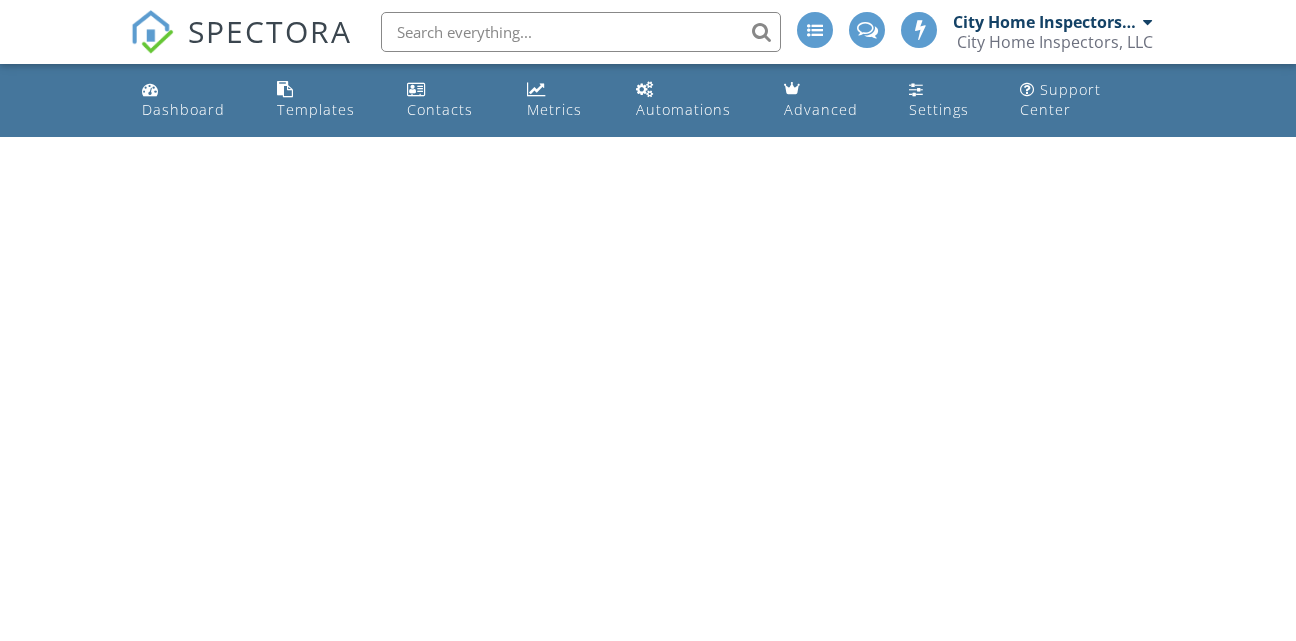 scroll, scrollTop: 0, scrollLeft: 0, axis: both 